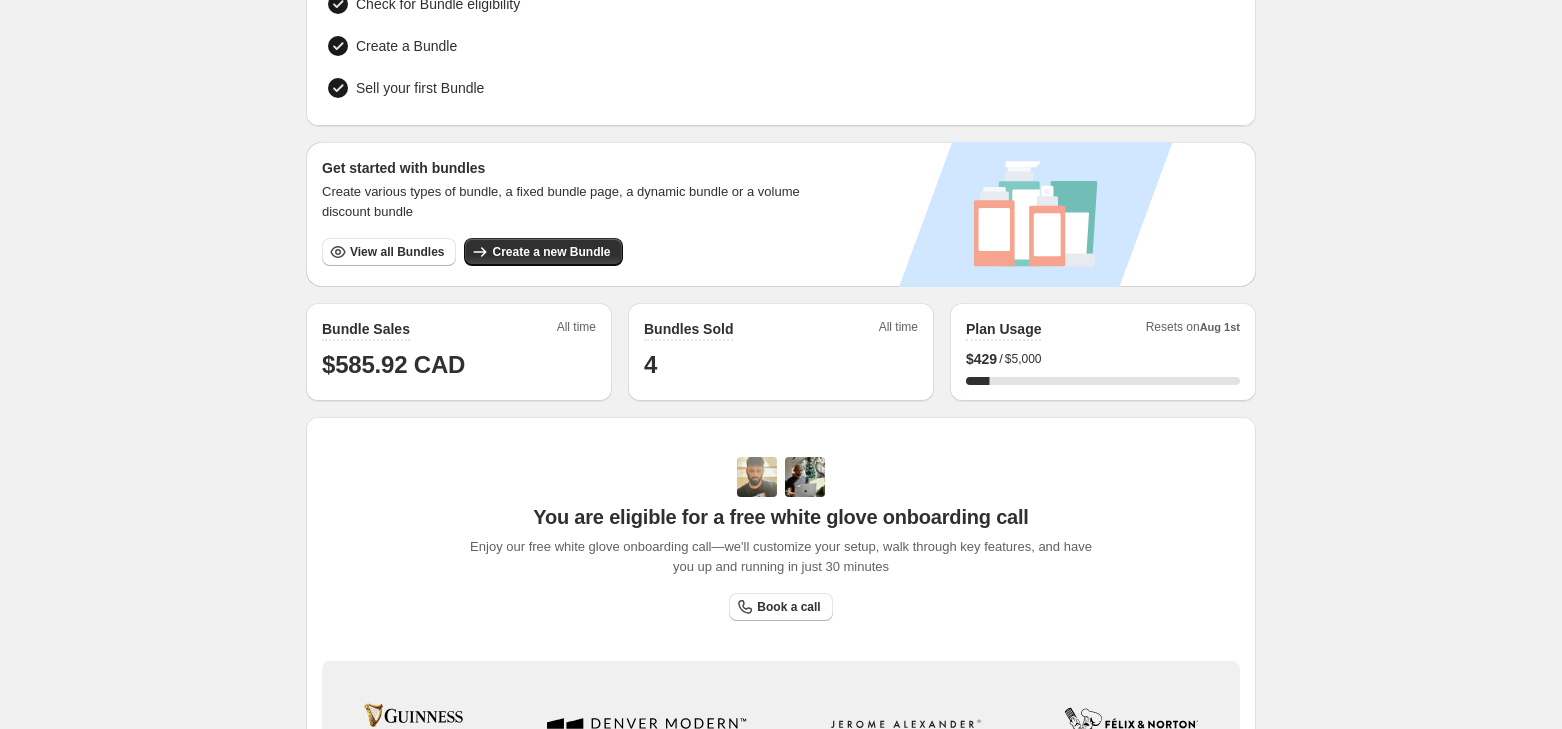 scroll, scrollTop: 228, scrollLeft: 0, axis: vertical 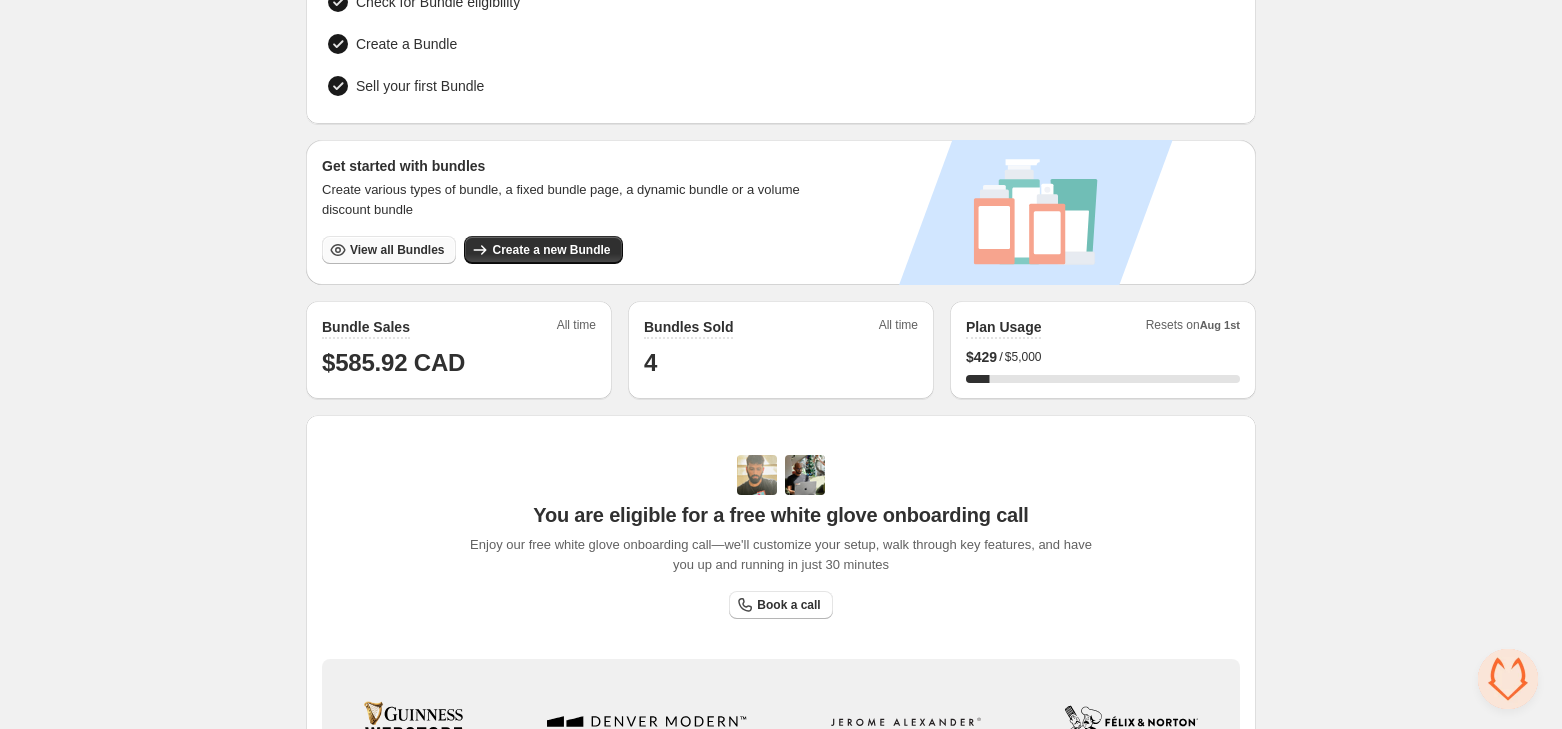 click on "View all Bundles" at bounding box center [397, 250] 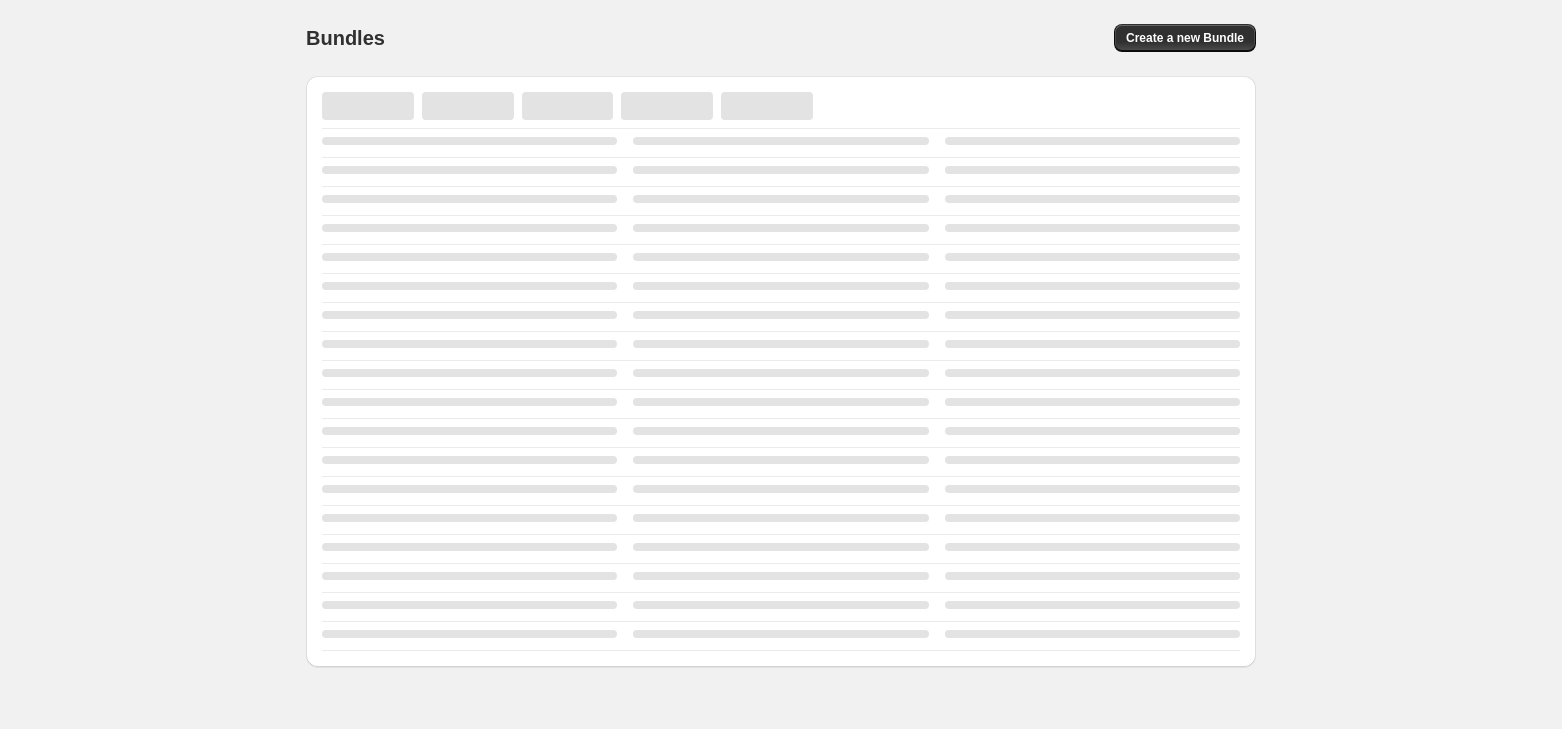 scroll, scrollTop: 0, scrollLeft: 0, axis: both 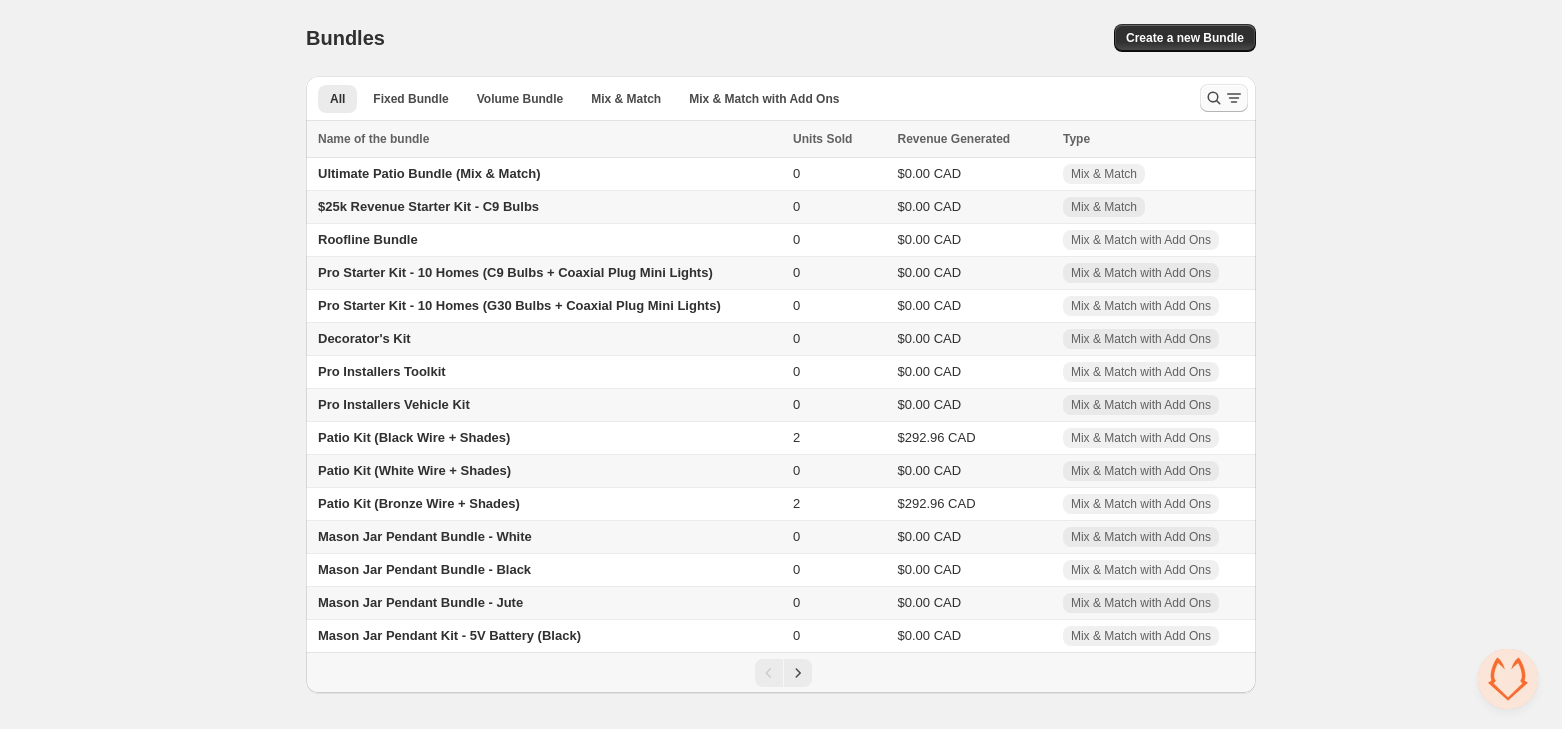 click 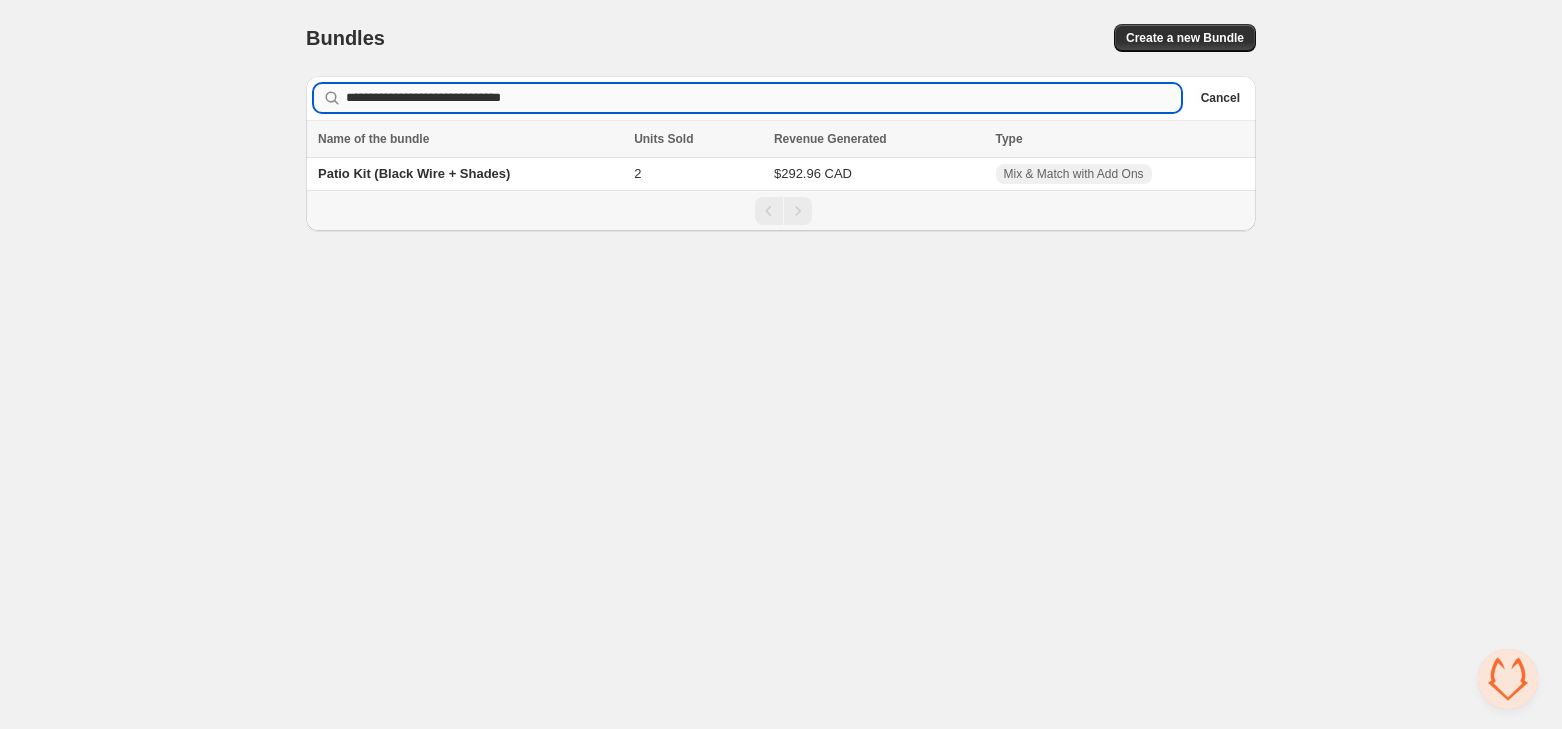 drag, startPoint x: 583, startPoint y: 96, endPoint x: 410, endPoint y: 97, distance: 173.00288 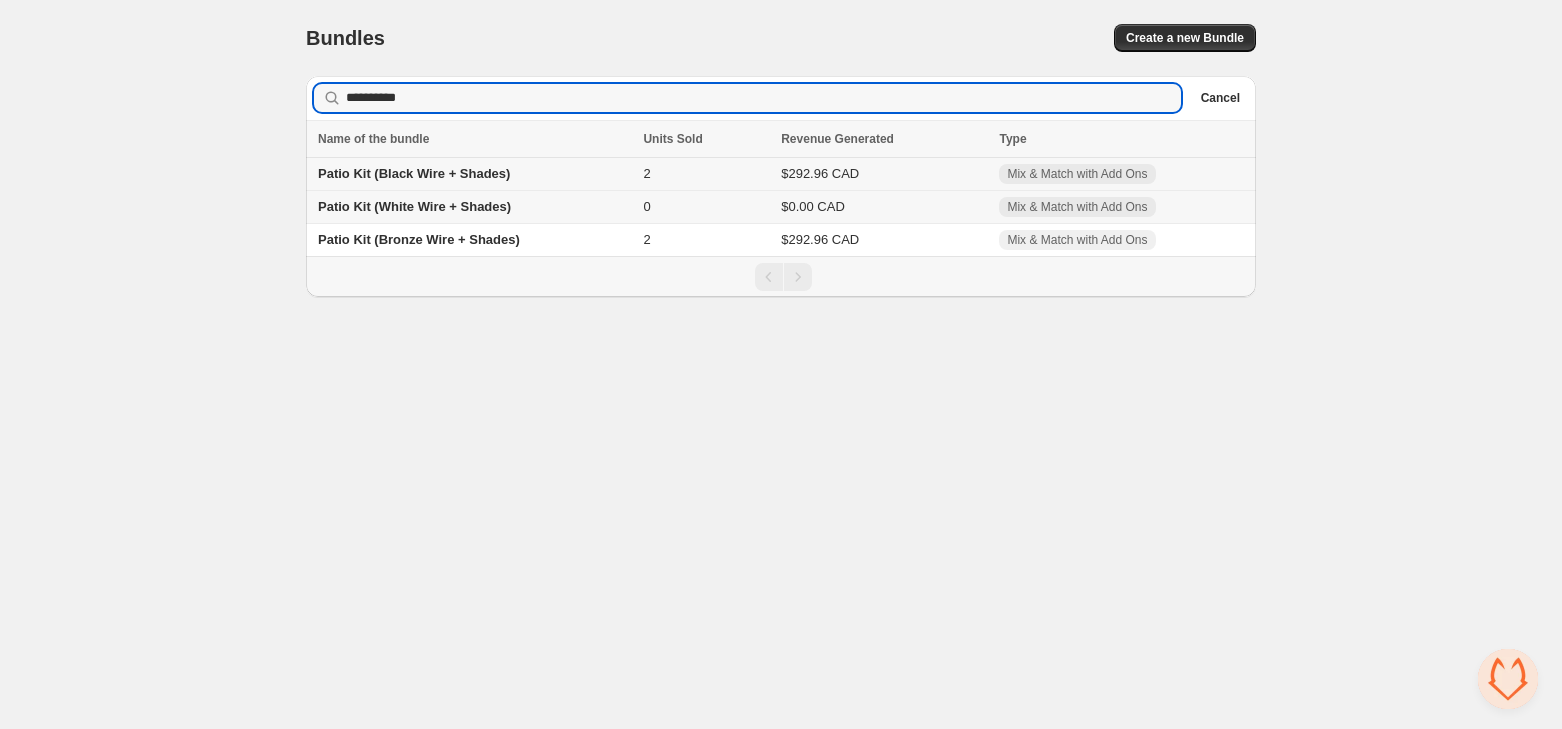 type on "*********" 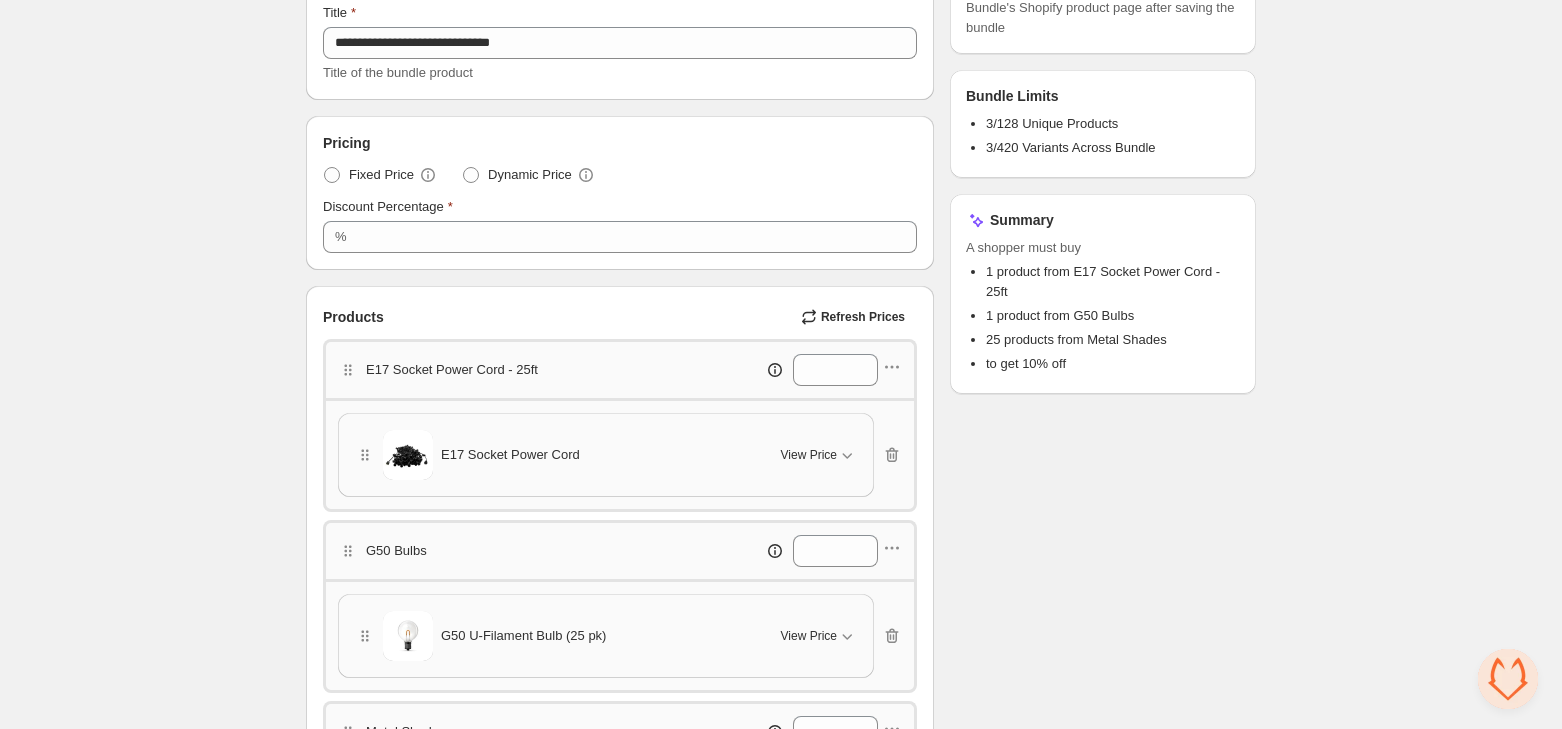 scroll, scrollTop: 267, scrollLeft: 0, axis: vertical 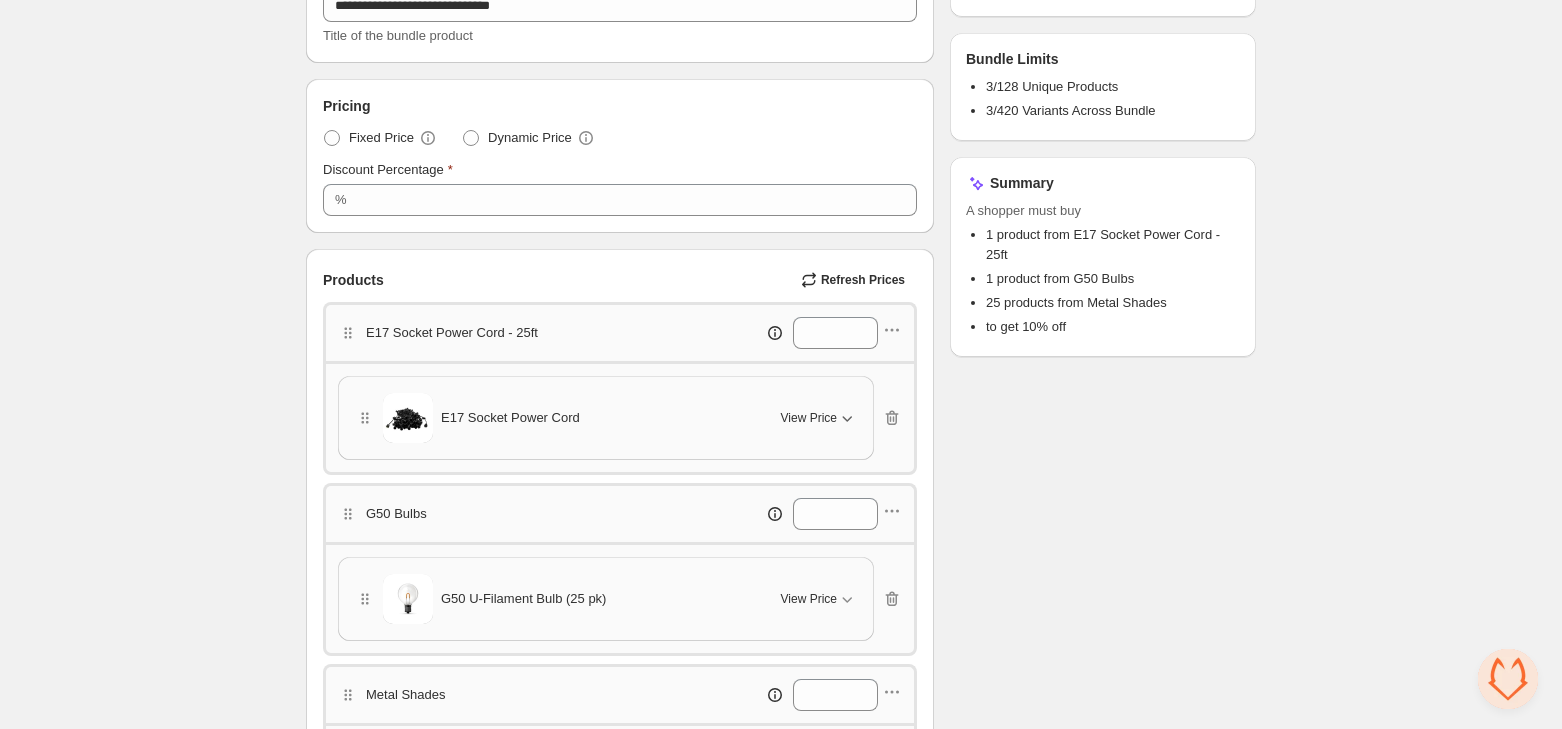 click on "View Price" at bounding box center (809, 418) 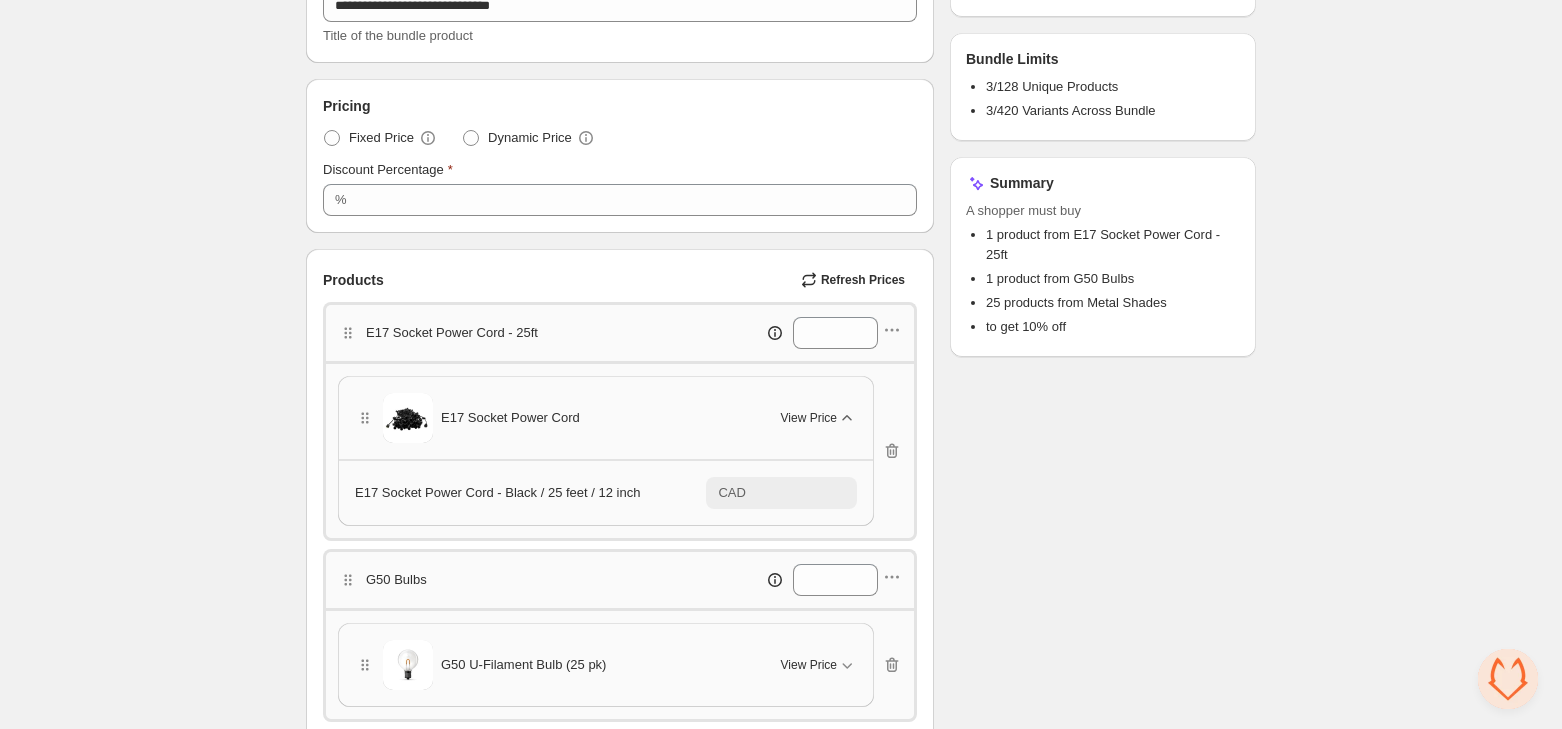 click on "View Price" at bounding box center (809, 418) 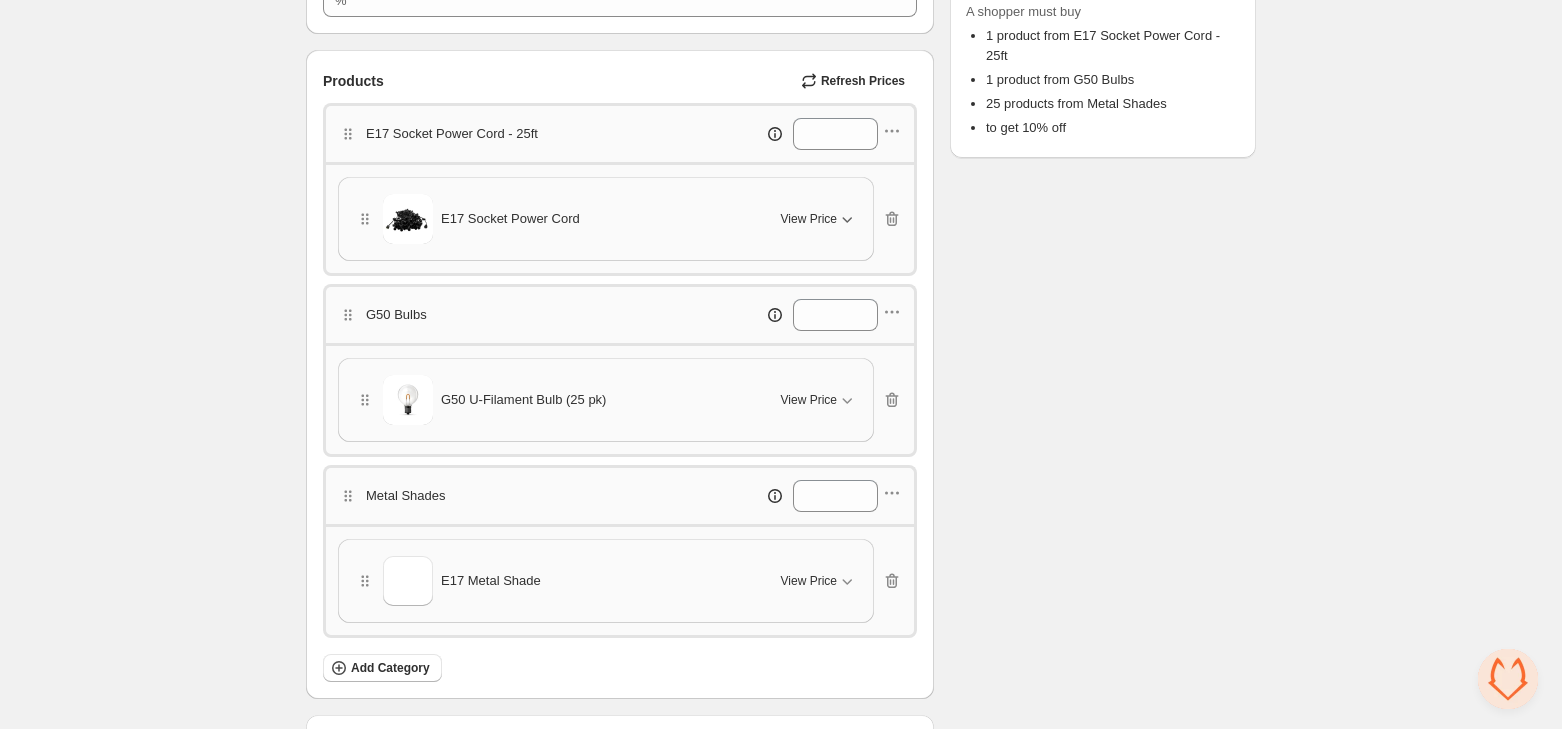 scroll, scrollTop: 486, scrollLeft: 0, axis: vertical 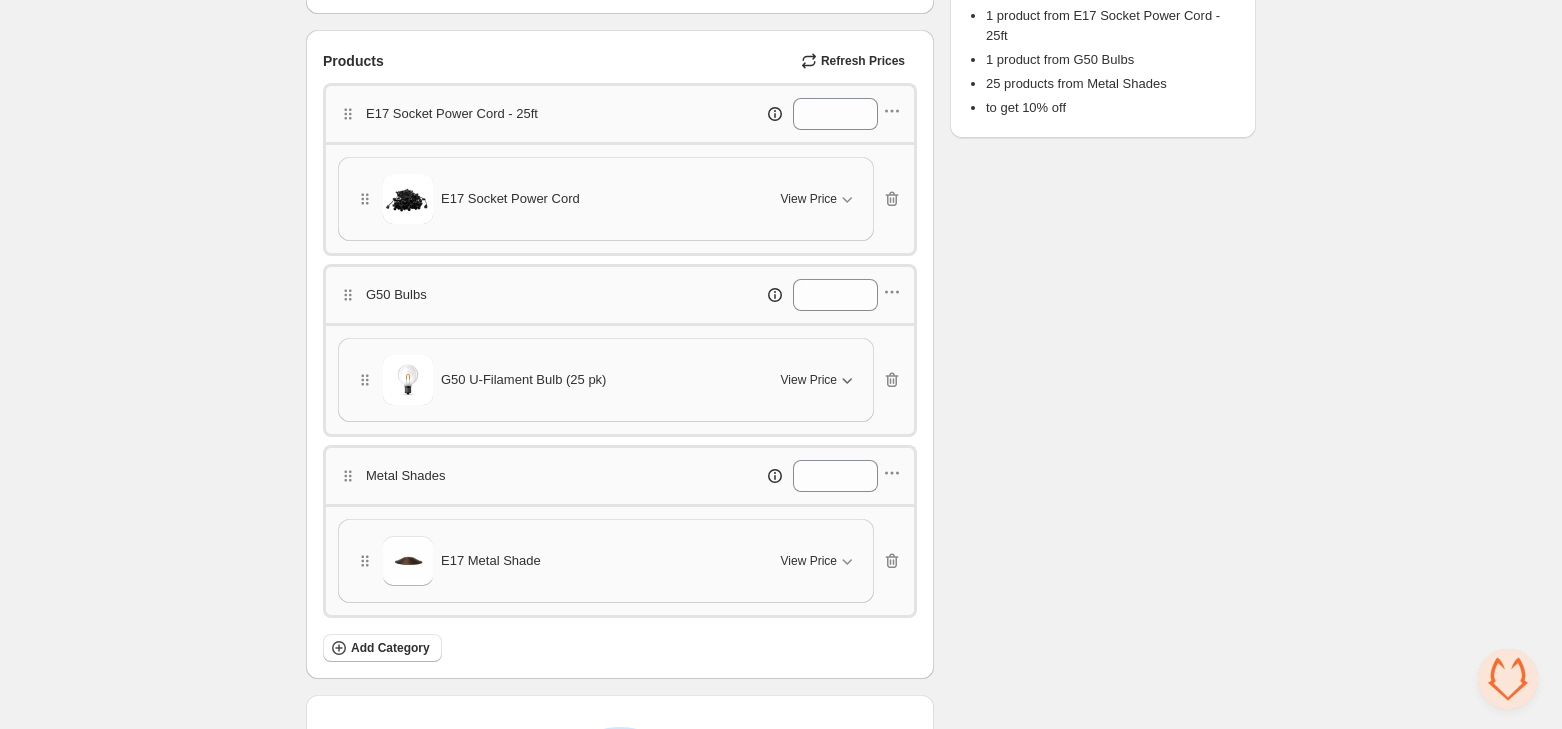click on "View Price" at bounding box center (809, 380) 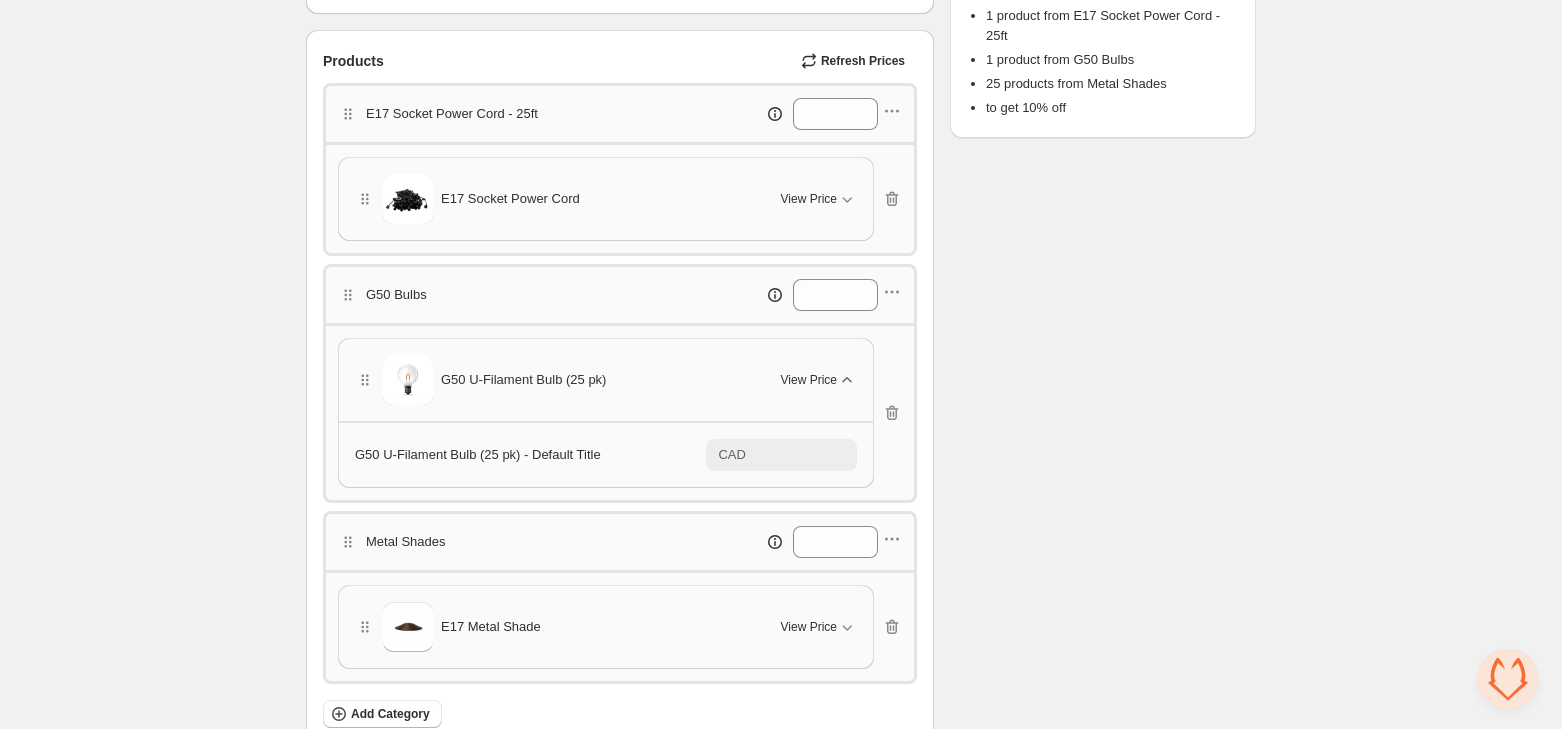 click on "View Price" at bounding box center (809, 380) 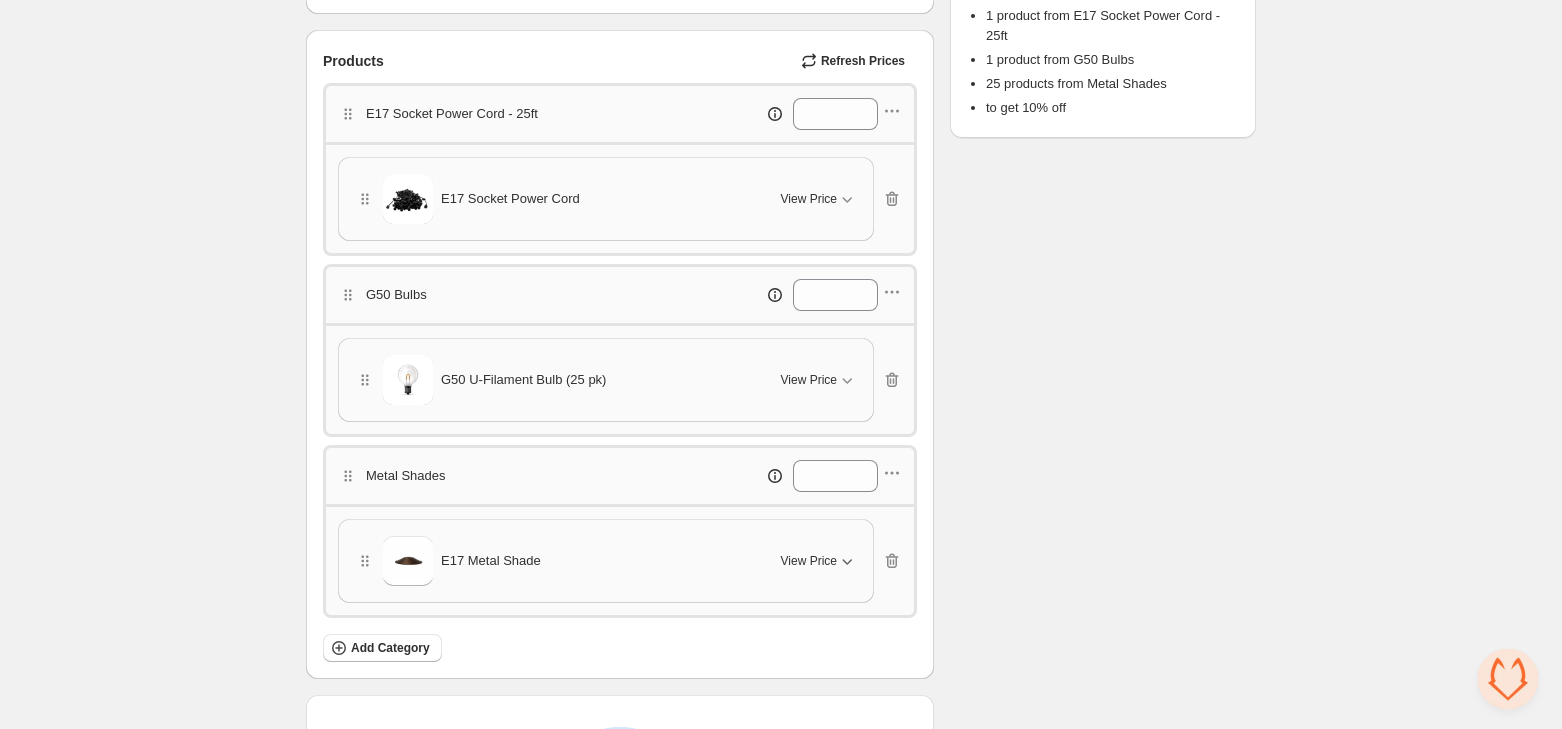 click 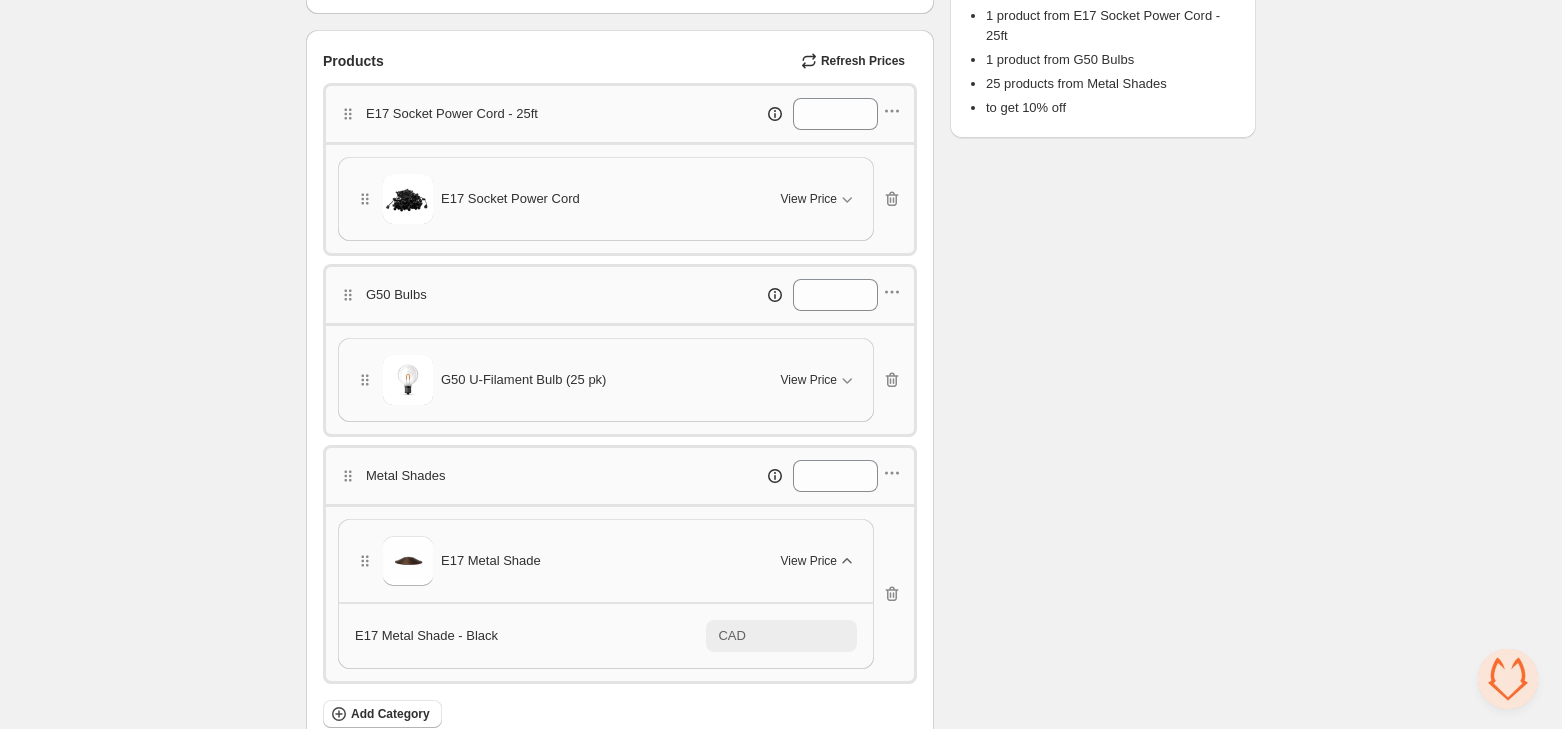 click 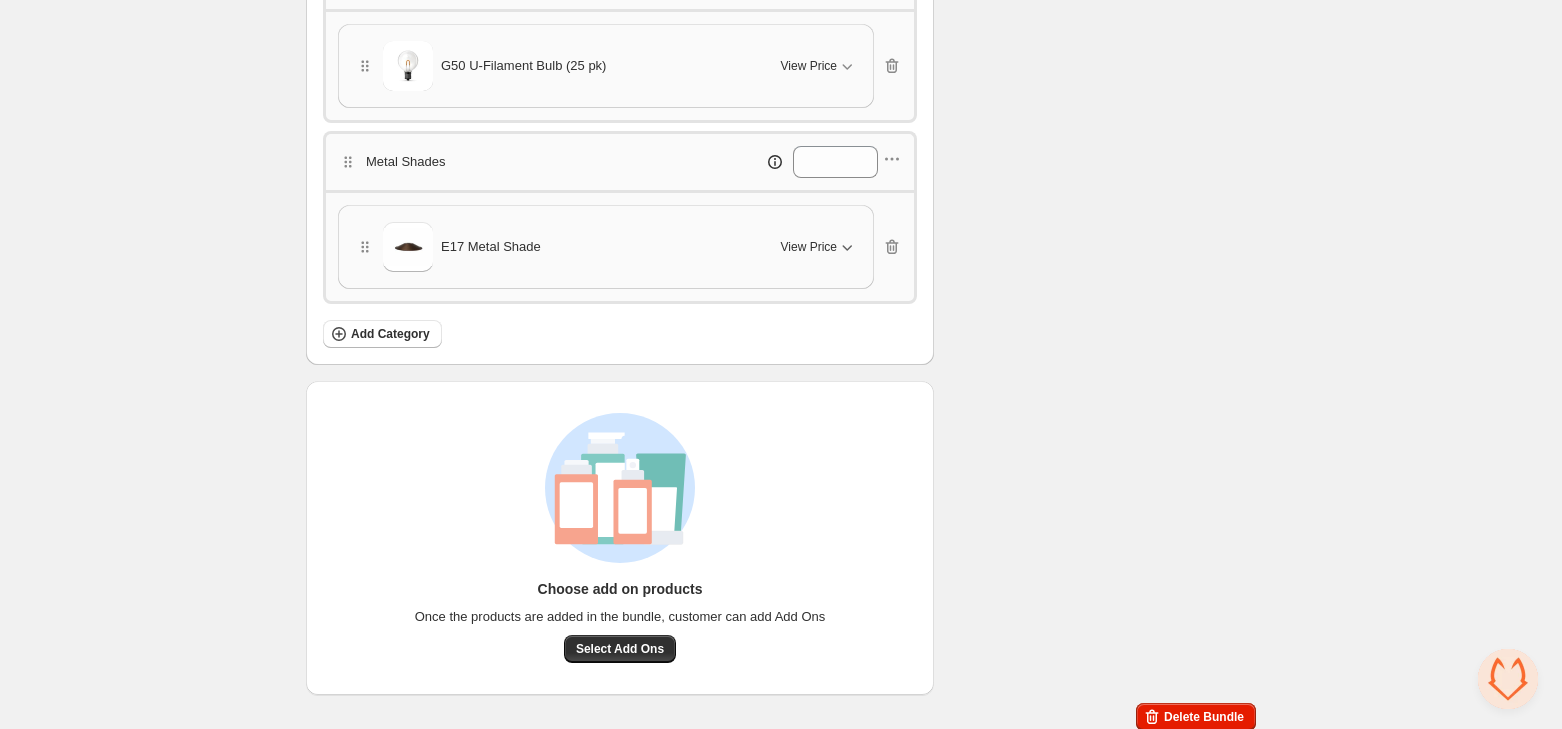 scroll, scrollTop: 0, scrollLeft: 0, axis: both 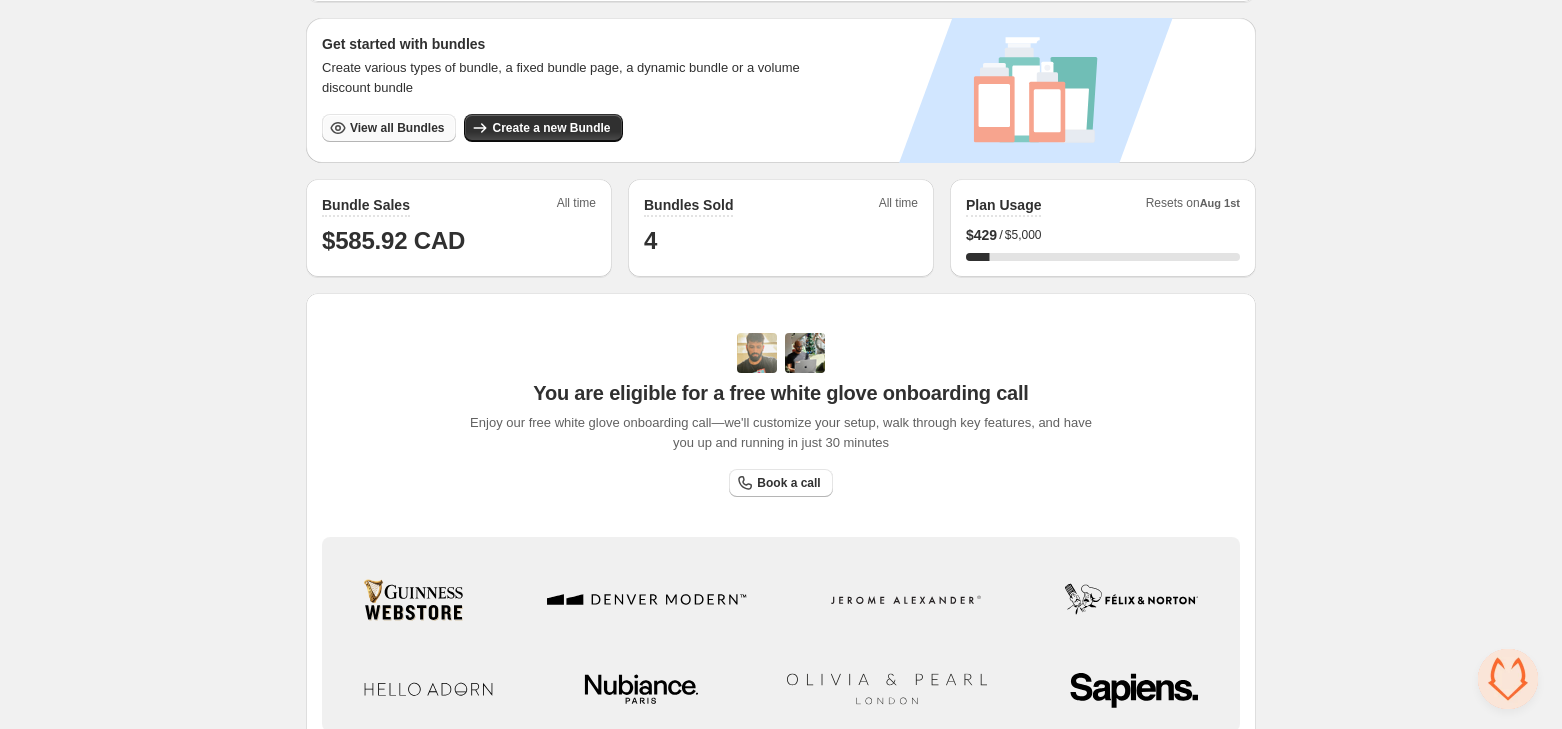 click on "View all Bundles" at bounding box center [397, 128] 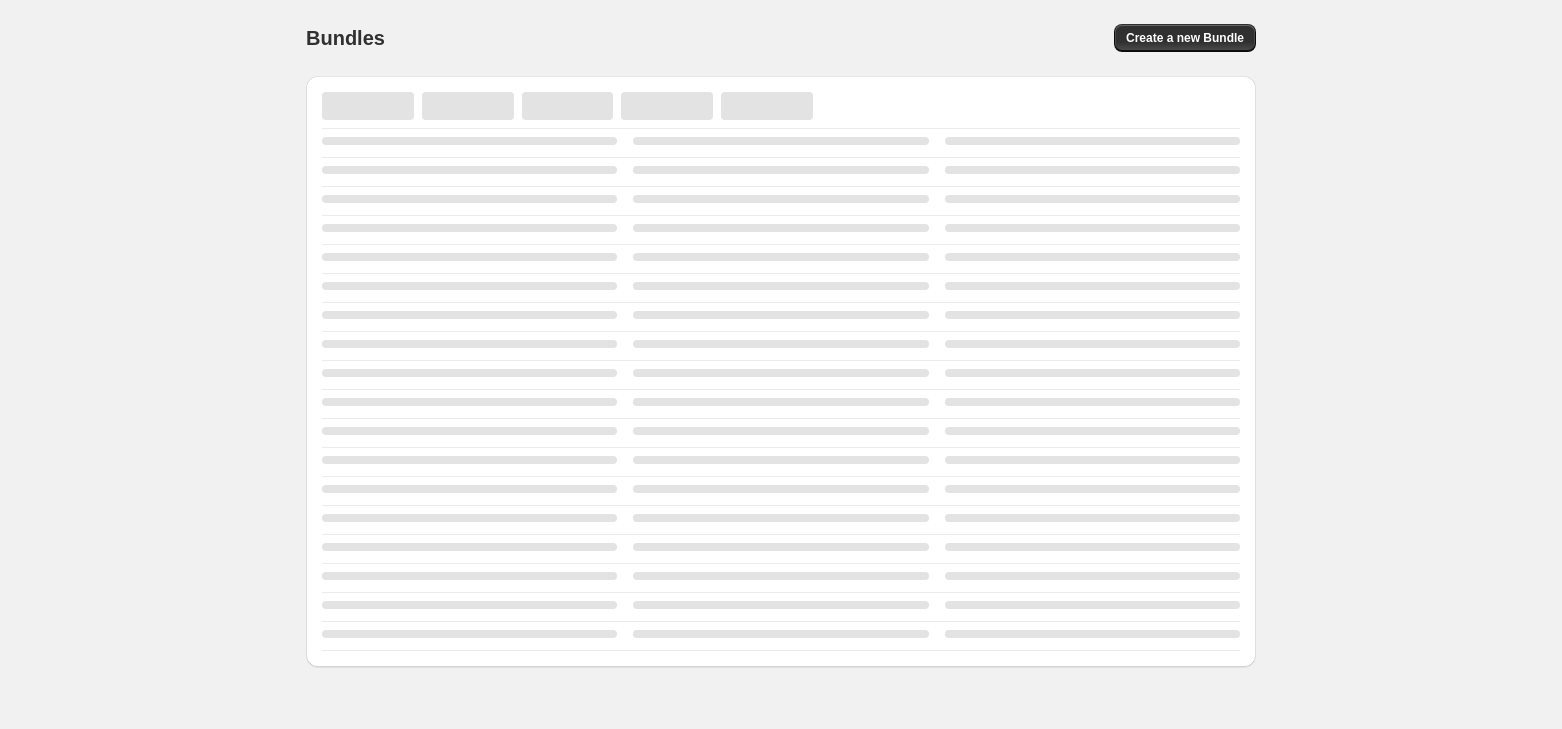 scroll, scrollTop: 0, scrollLeft: 0, axis: both 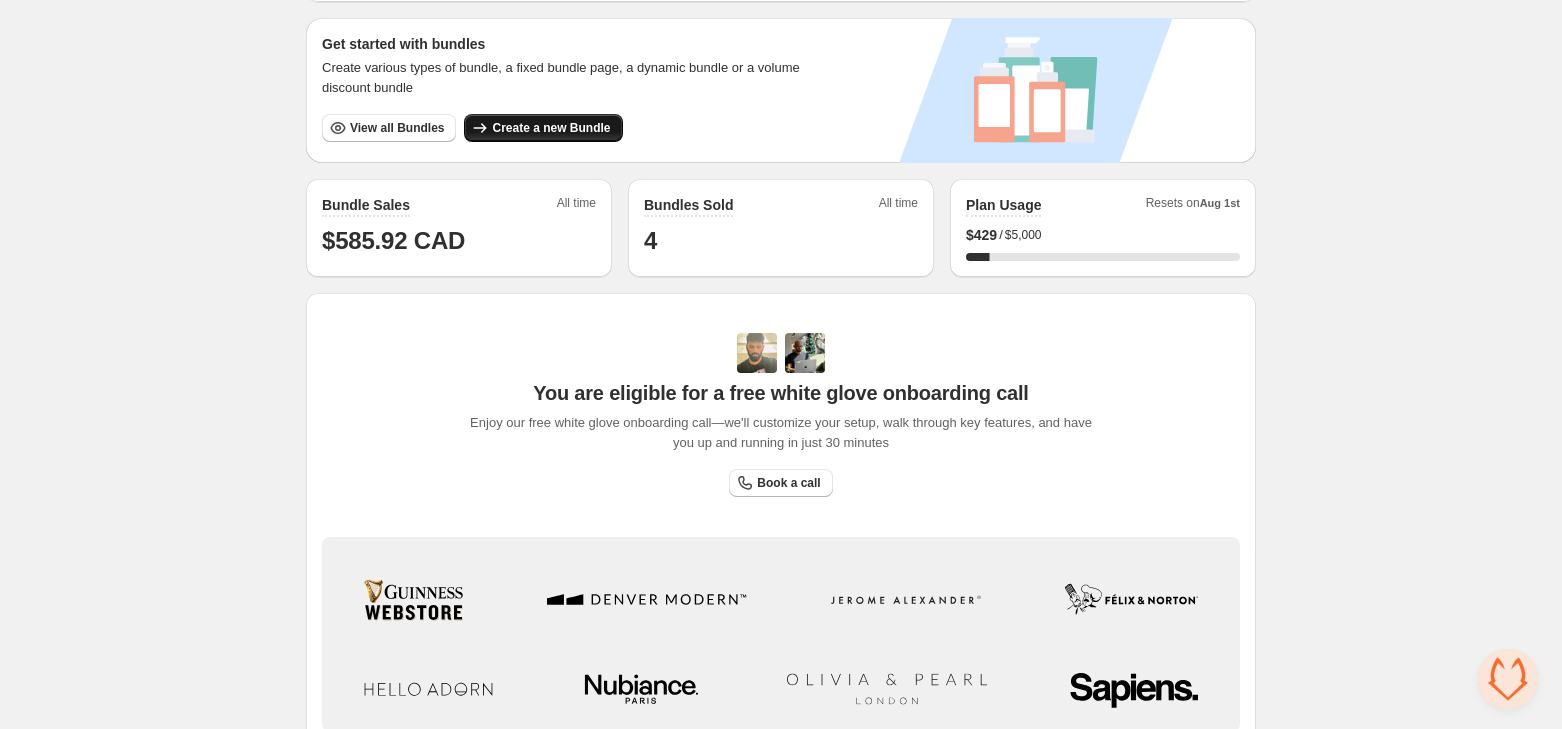 click on "Create a new Bundle" at bounding box center (551, 128) 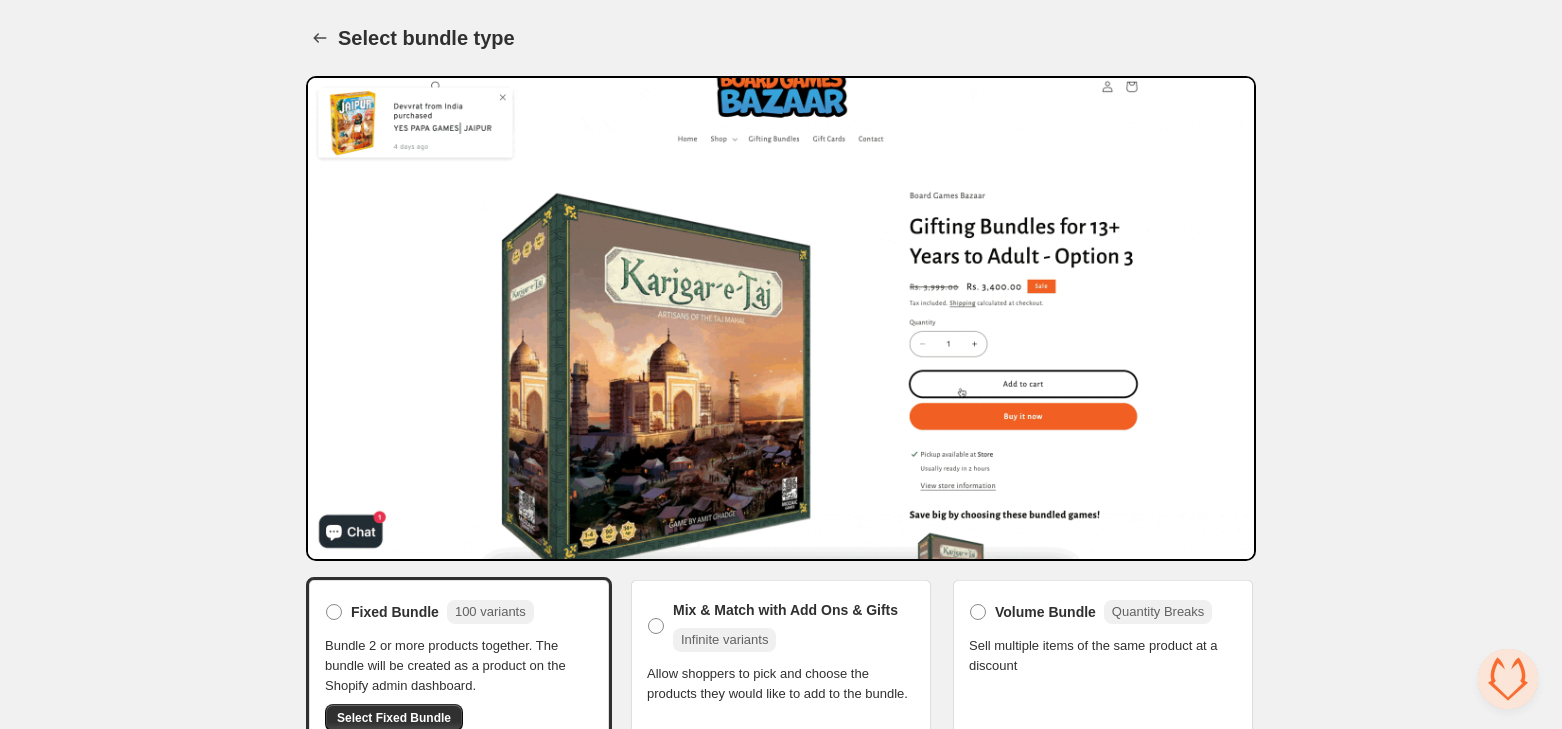 scroll, scrollTop: 186, scrollLeft: 0, axis: vertical 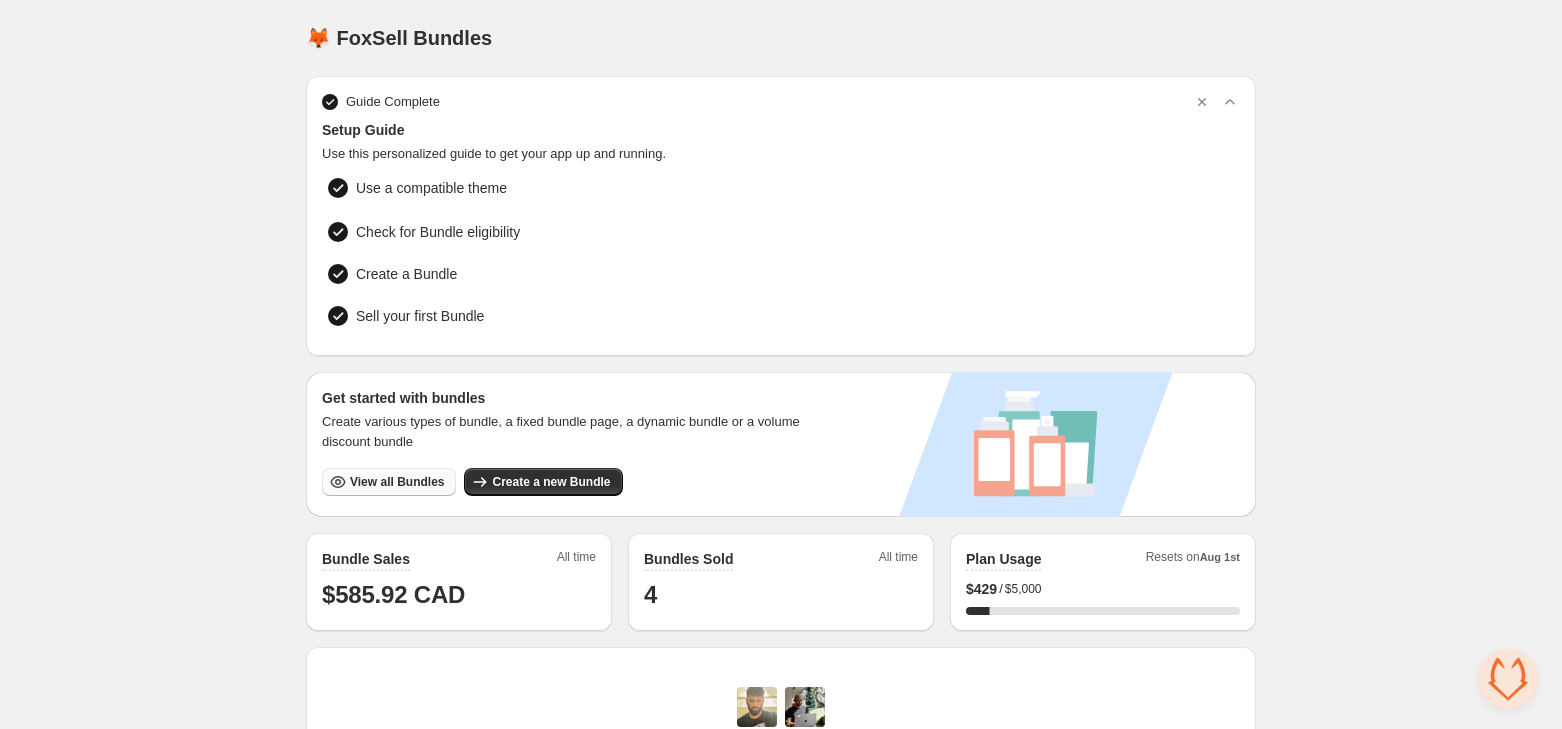 click on "View all Bundles" at bounding box center [397, 482] 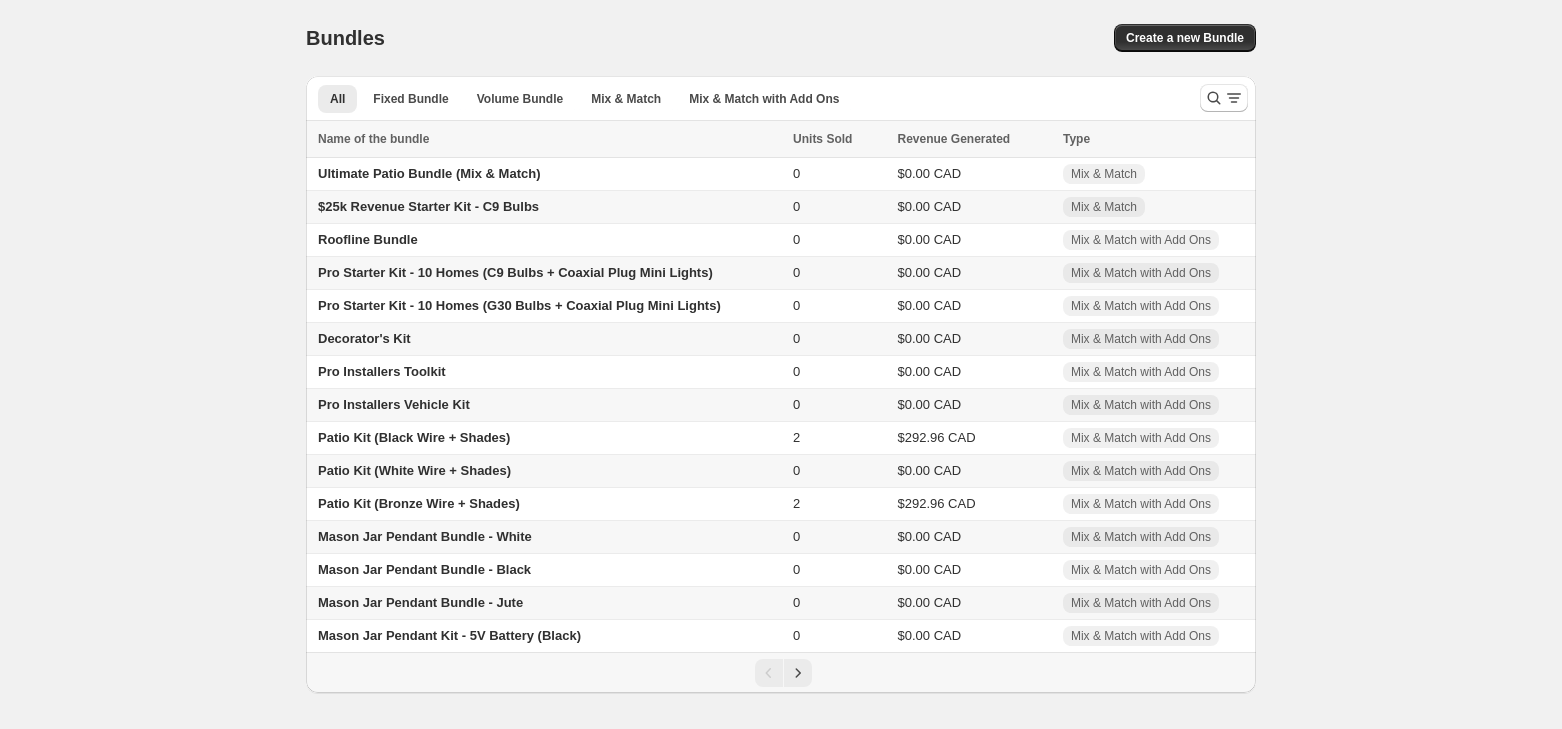 scroll, scrollTop: 0, scrollLeft: 0, axis: both 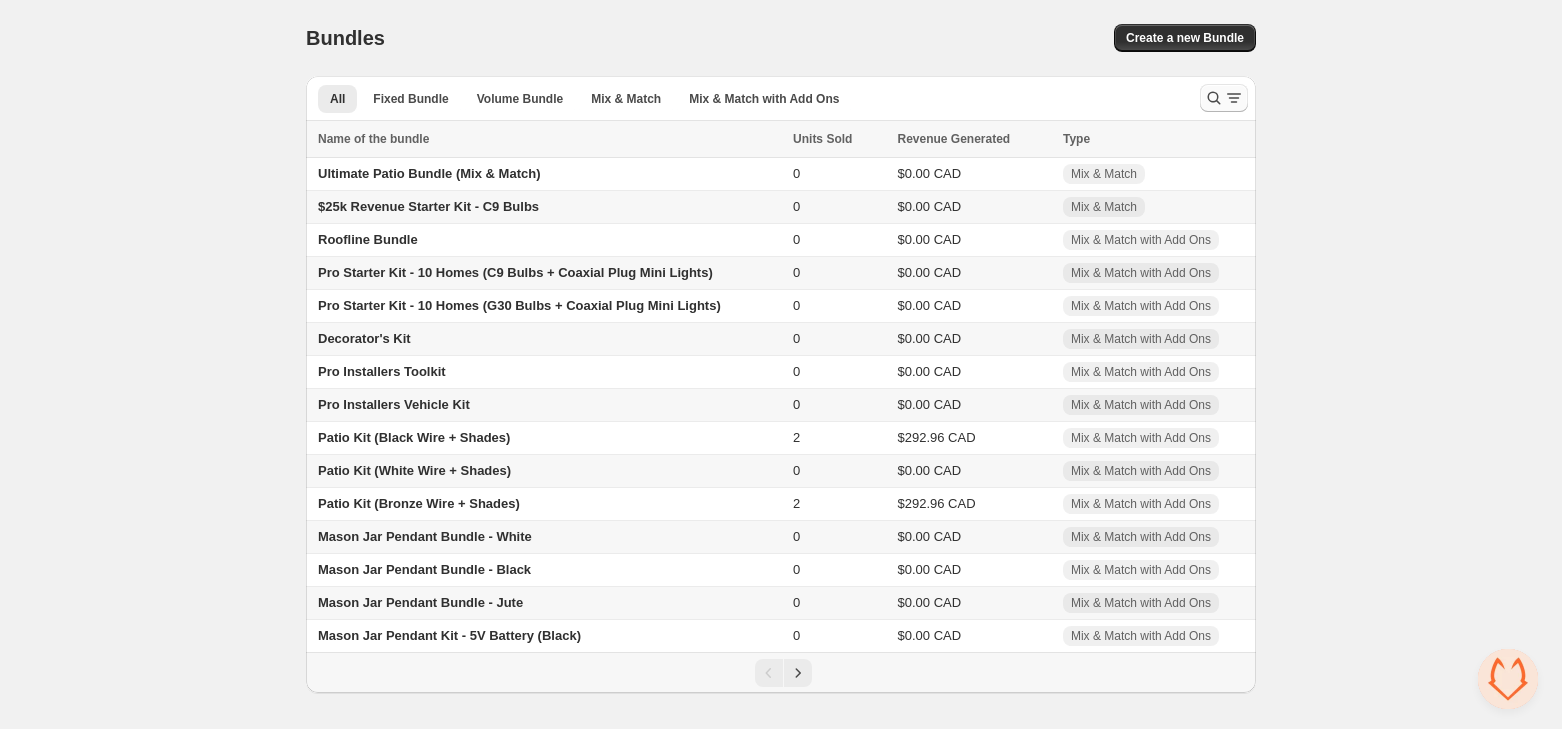 click 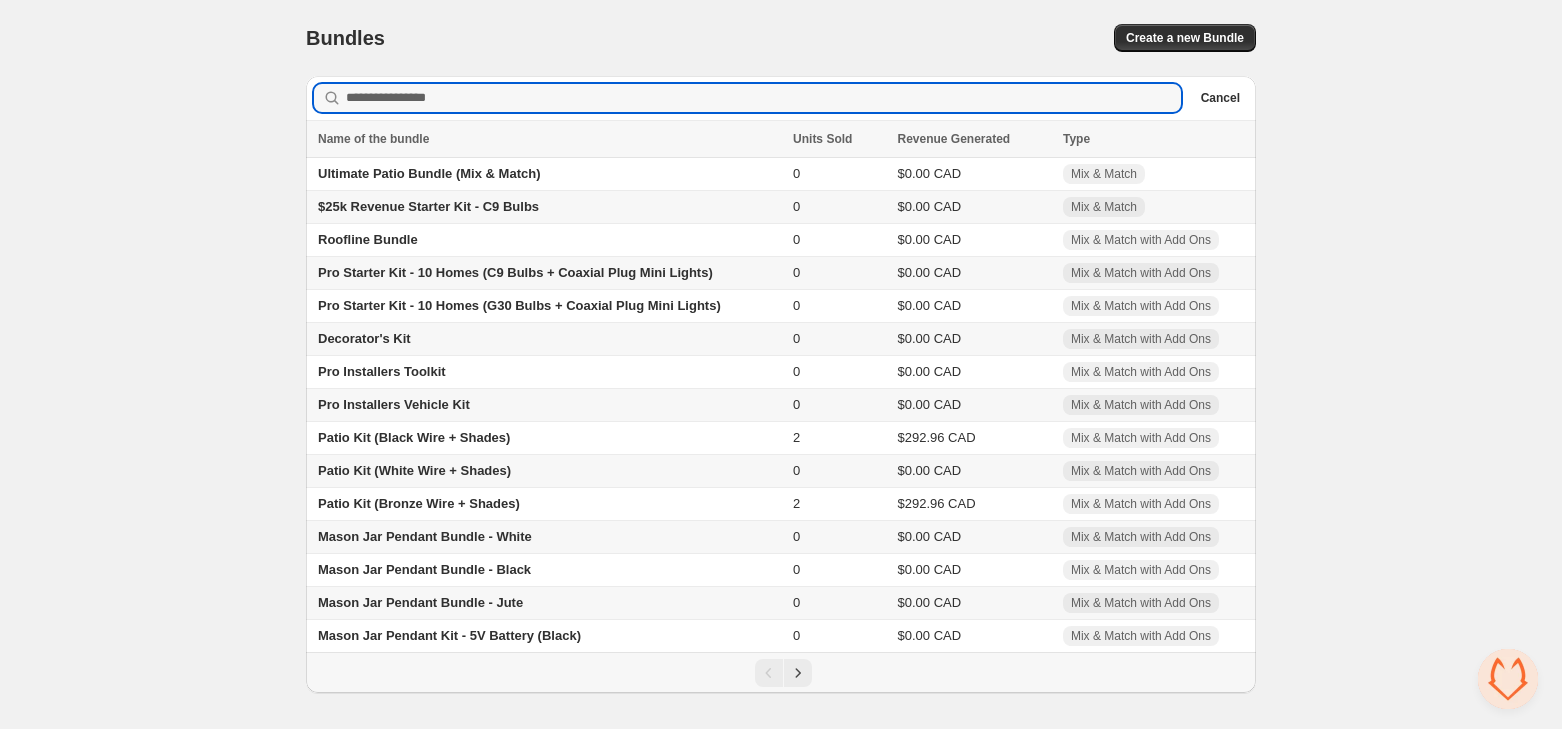 type on "**********" 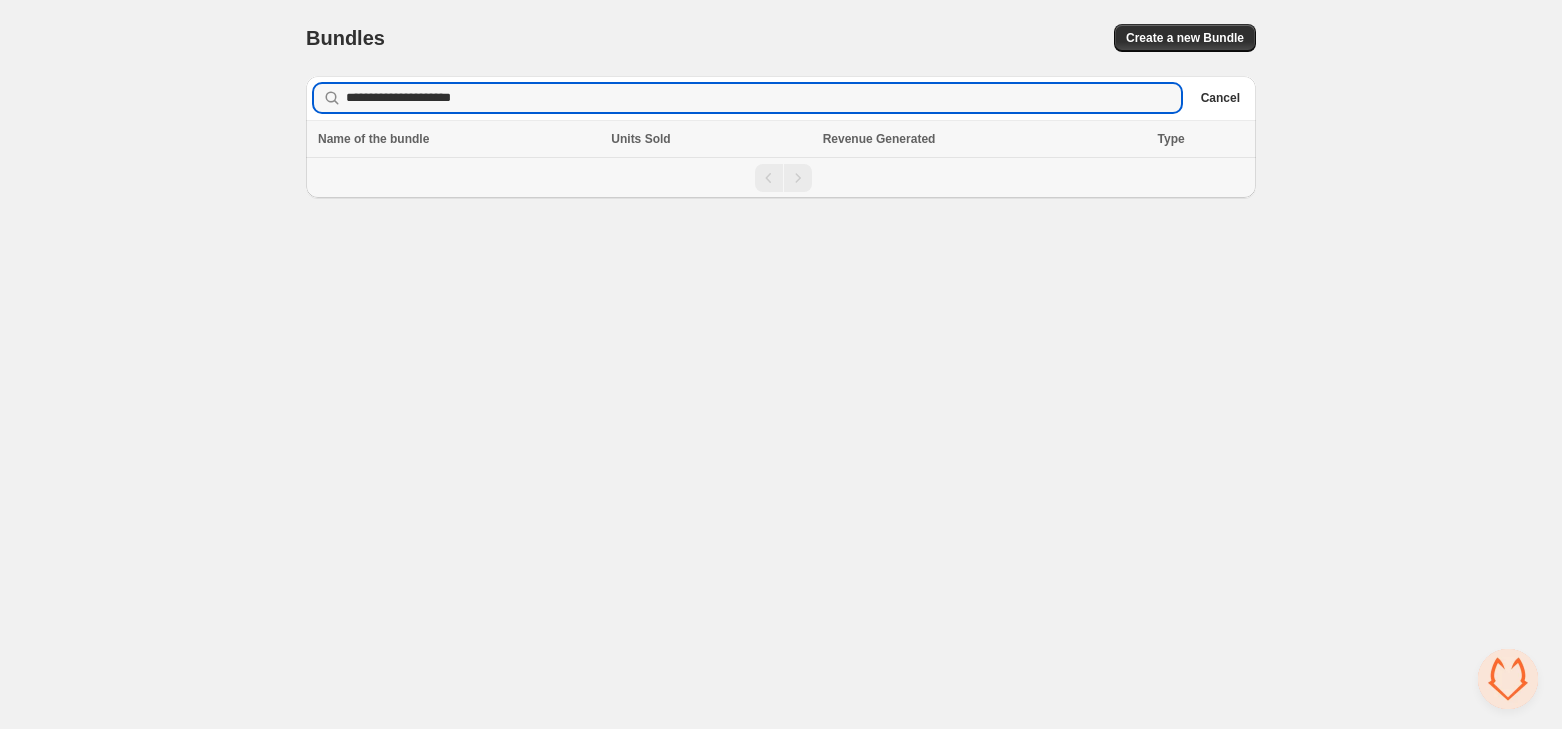 drag, startPoint x: 532, startPoint y: 103, endPoint x: 300, endPoint y: 90, distance: 232.36394 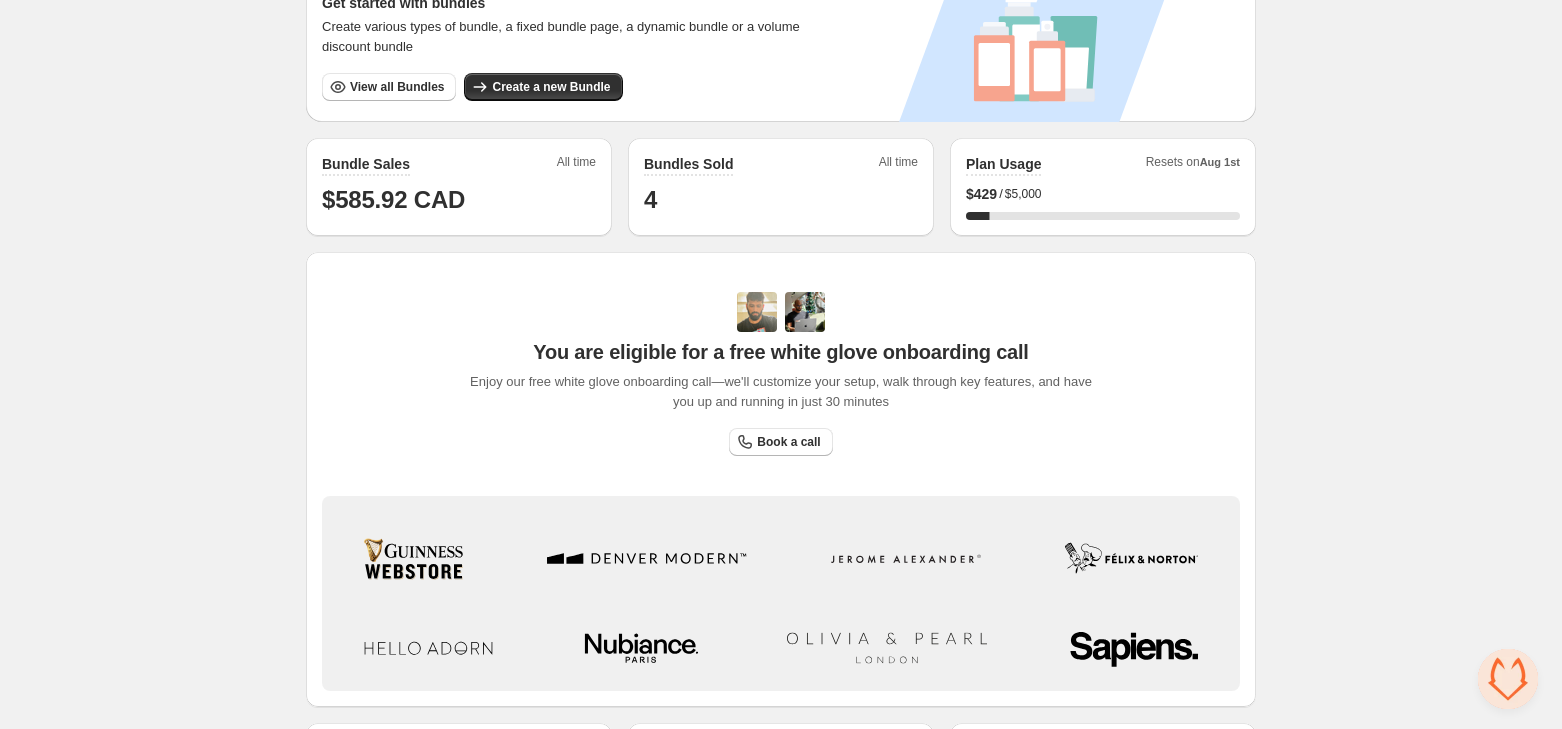 scroll, scrollTop: 373, scrollLeft: 0, axis: vertical 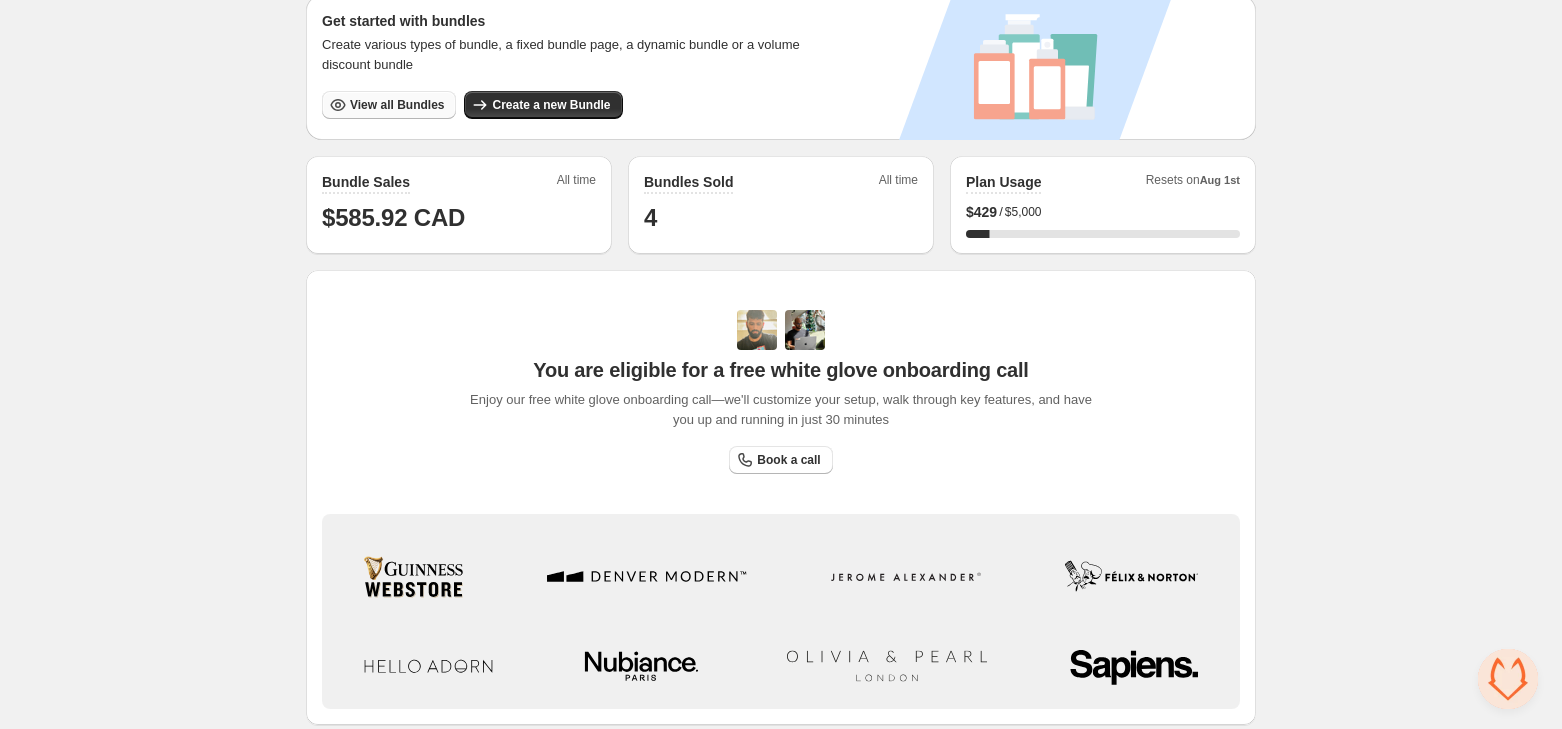 click on "View all Bundles" at bounding box center [397, 105] 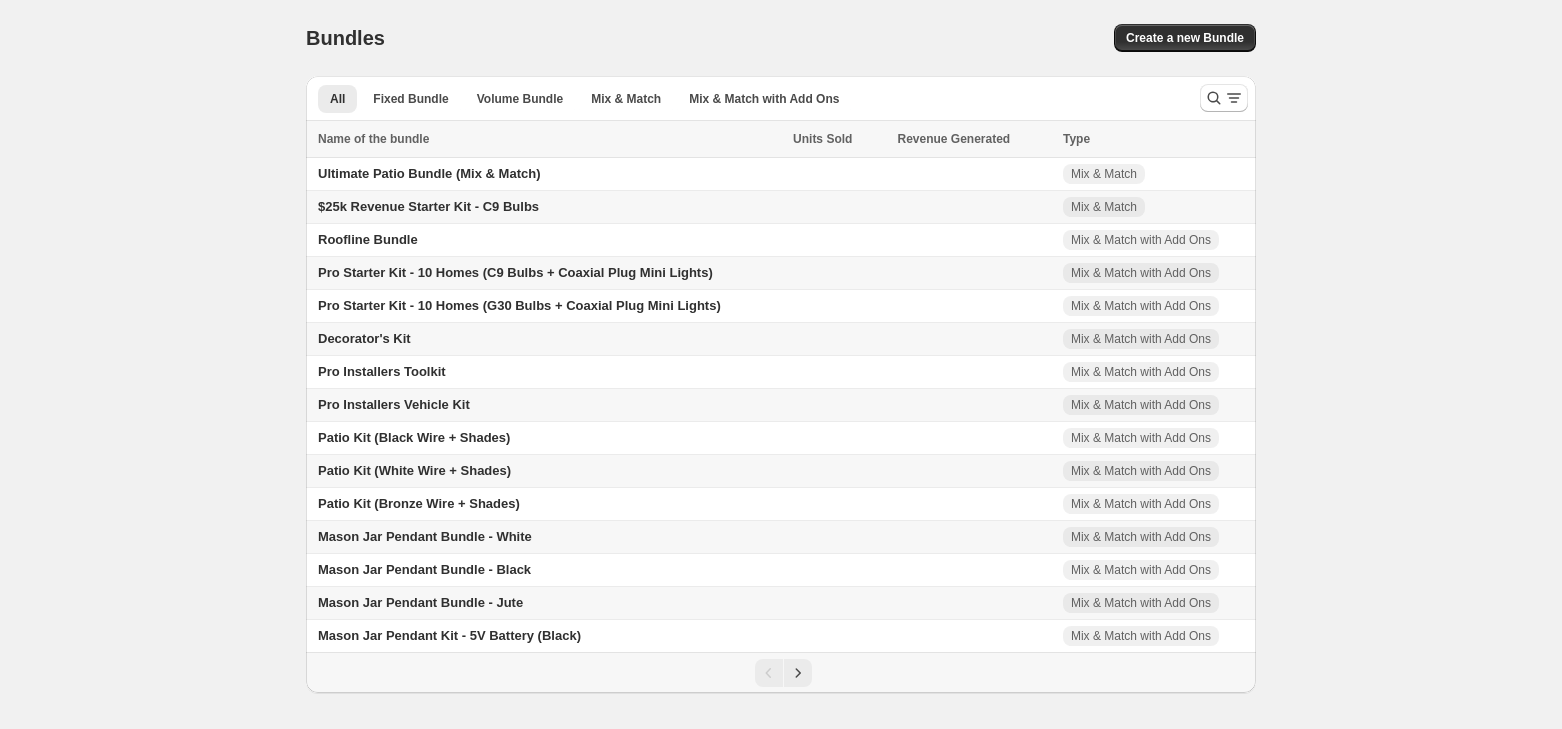 scroll, scrollTop: 0, scrollLeft: 0, axis: both 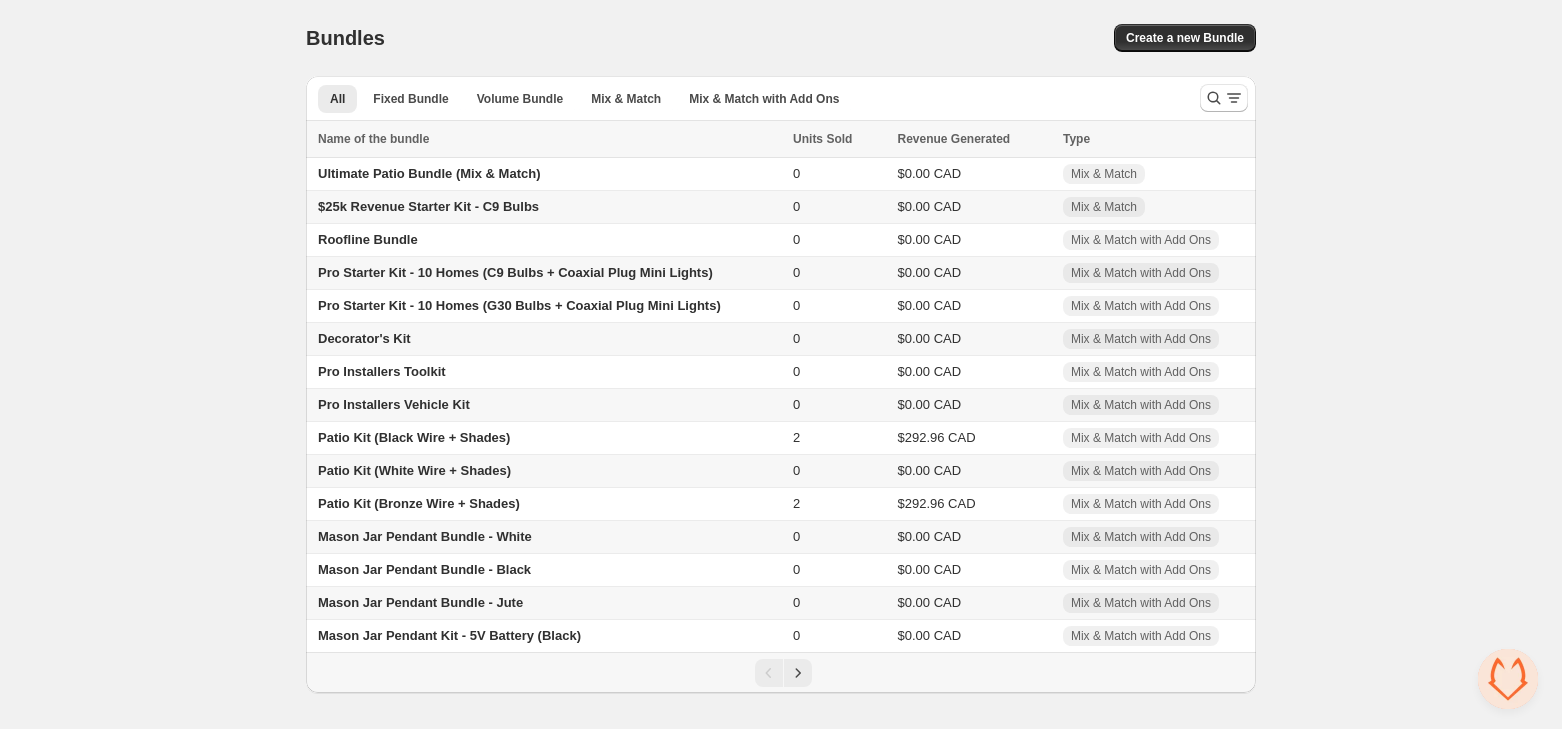 click on "Decorator's Kit" at bounding box center [546, 339] 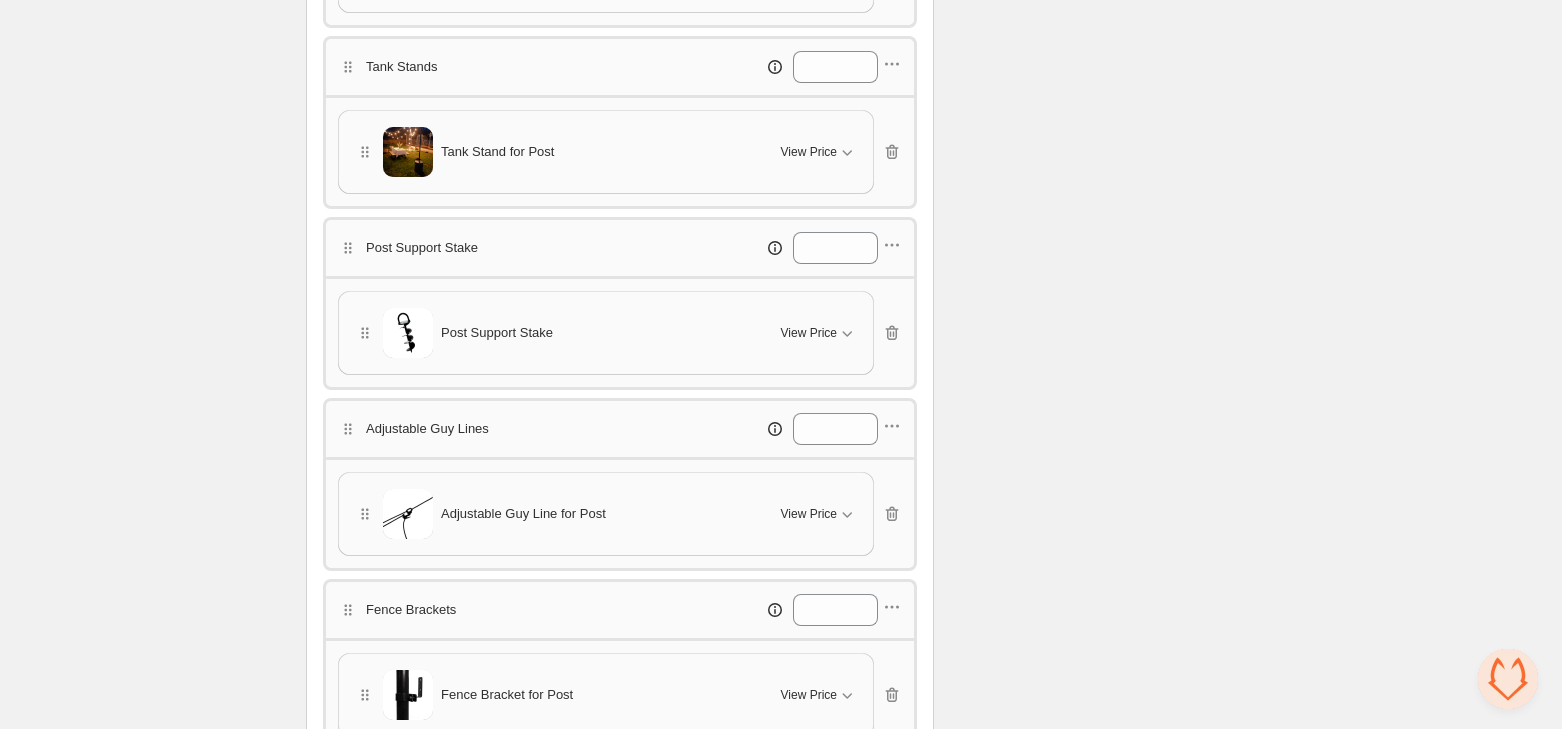 scroll, scrollTop: 1510, scrollLeft: 0, axis: vertical 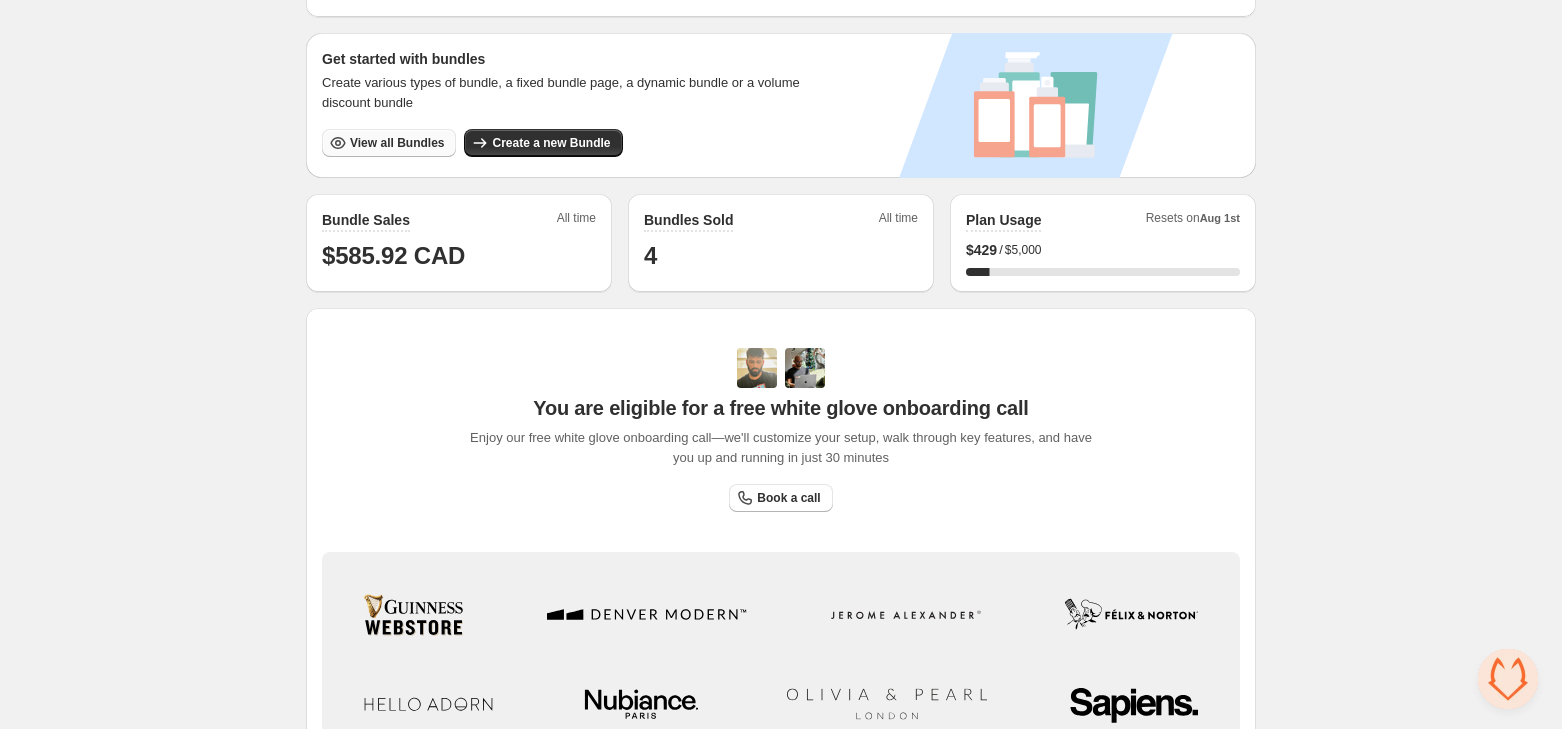 click on "View all Bundles" at bounding box center (397, 143) 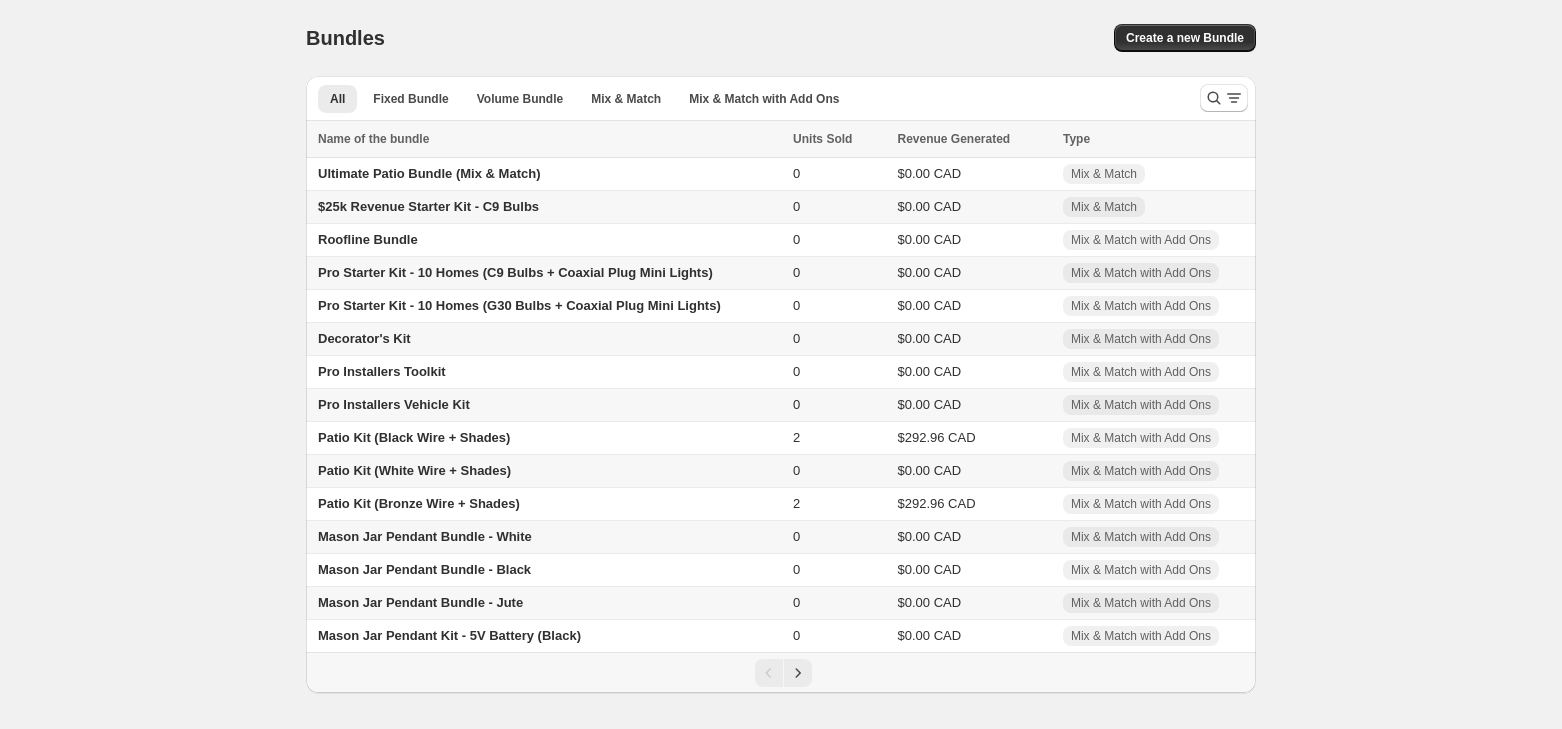 scroll, scrollTop: 0, scrollLeft: 0, axis: both 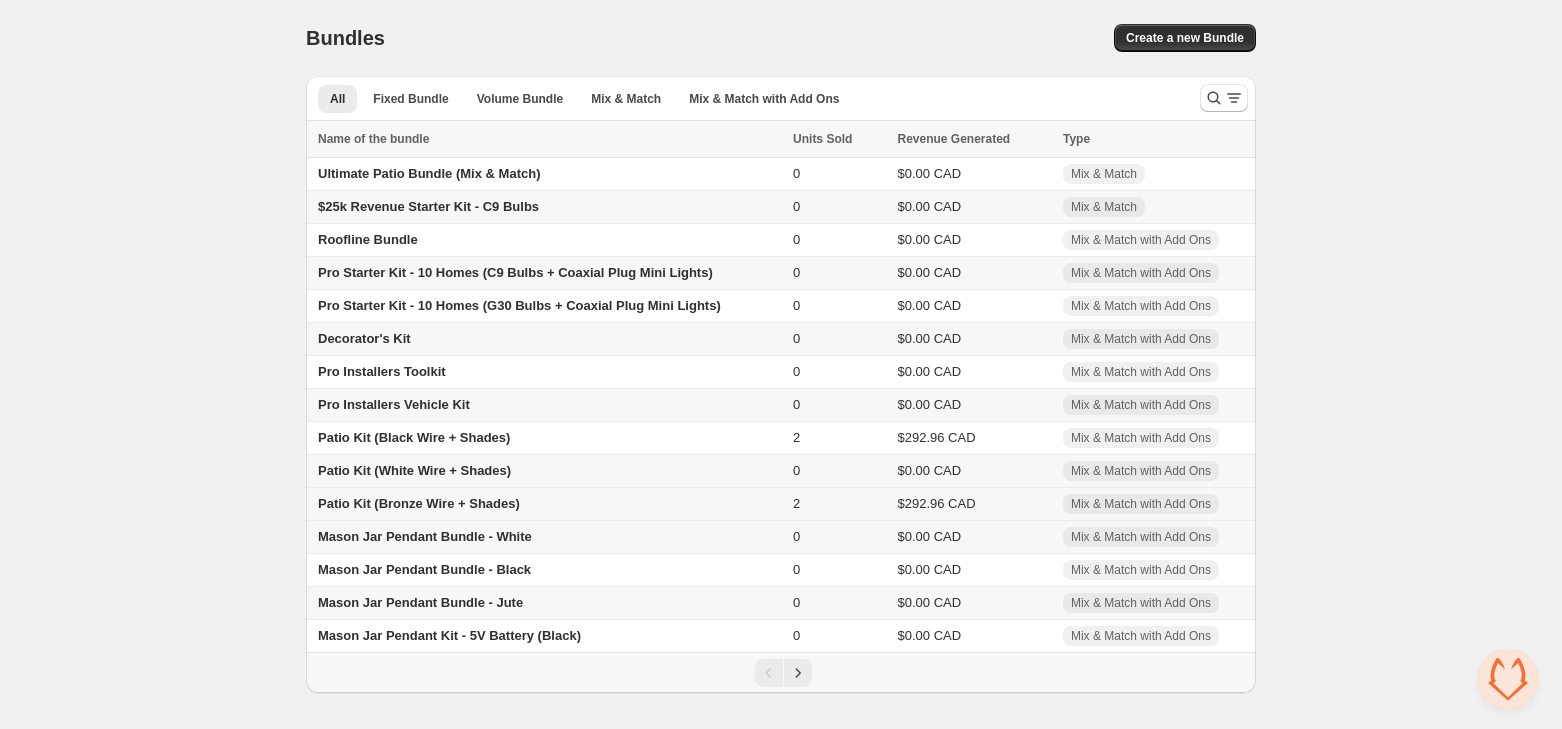 click on "Patio Kit (Bronze Wire + Shades)" at bounding box center (419, 503) 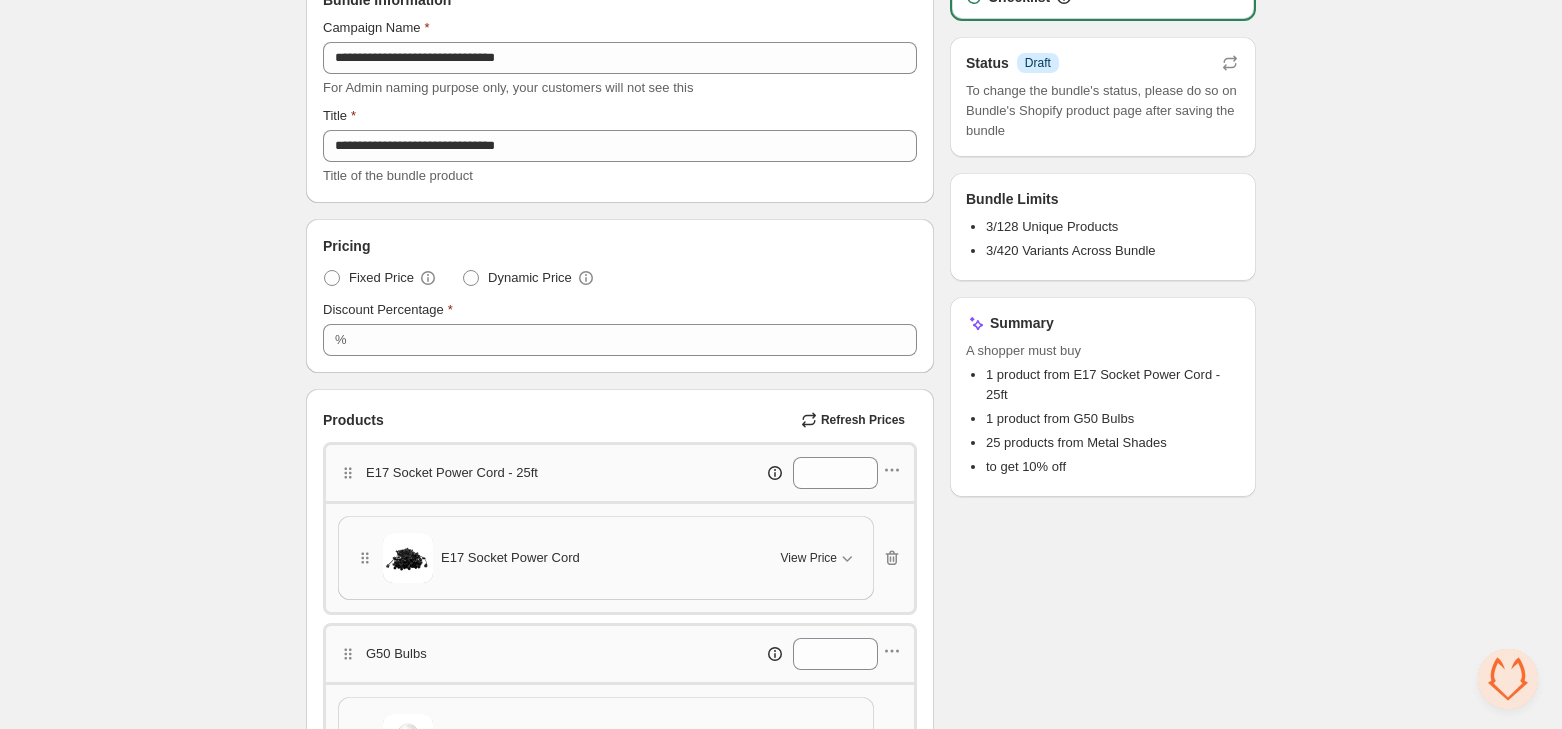 scroll, scrollTop: 141, scrollLeft: 0, axis: vertical 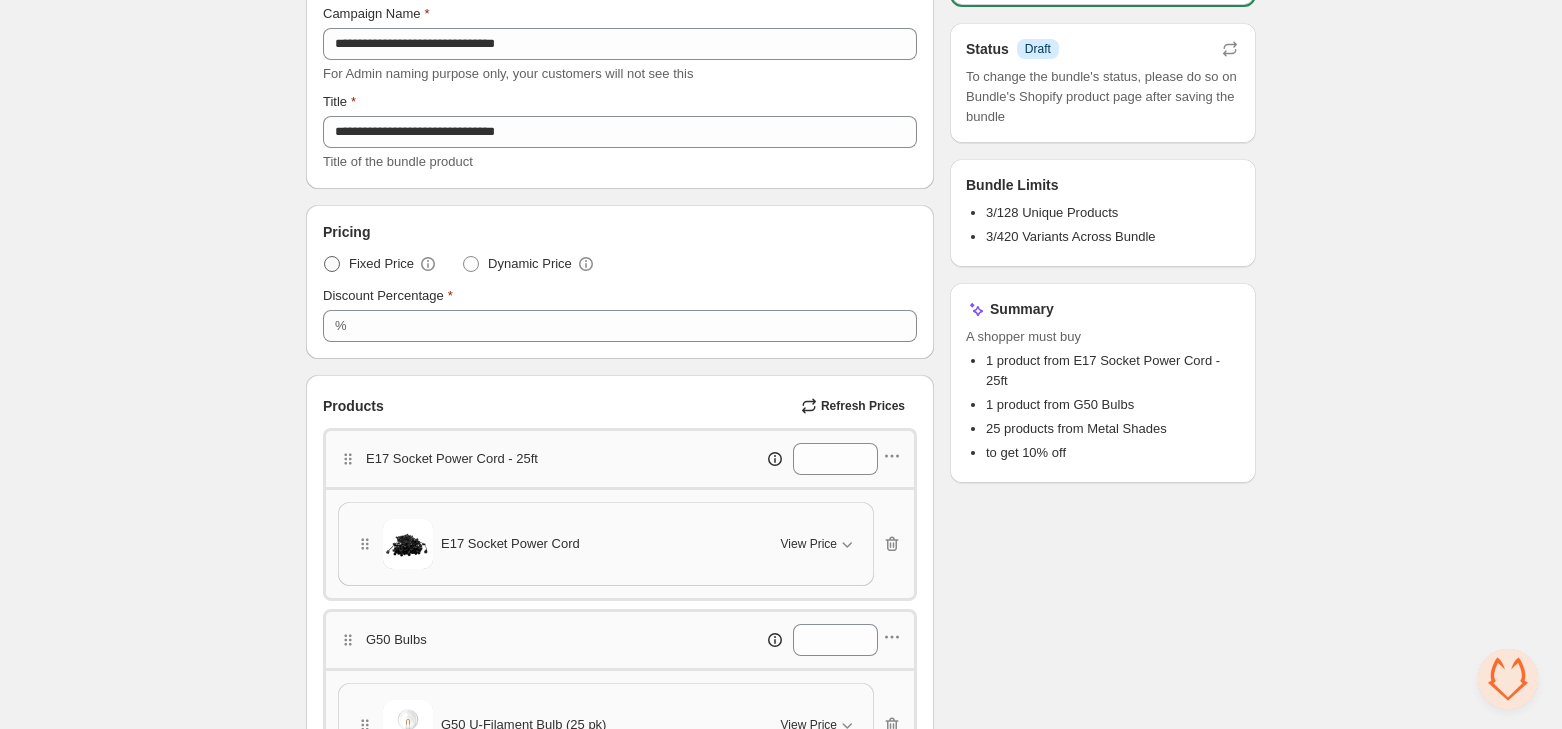 click at bounding box center (332, 264) 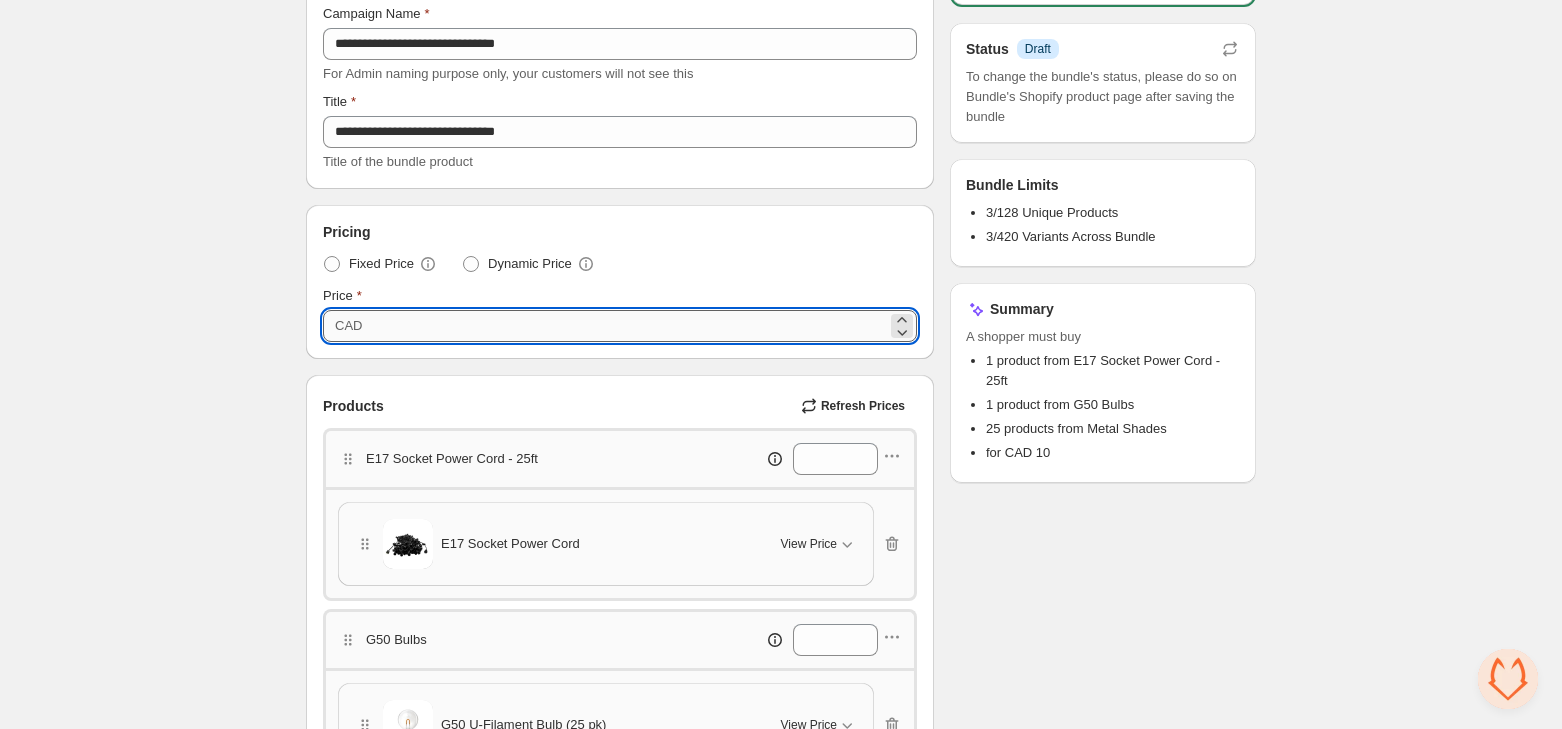 click on "**" at bounding box center (627, 326) 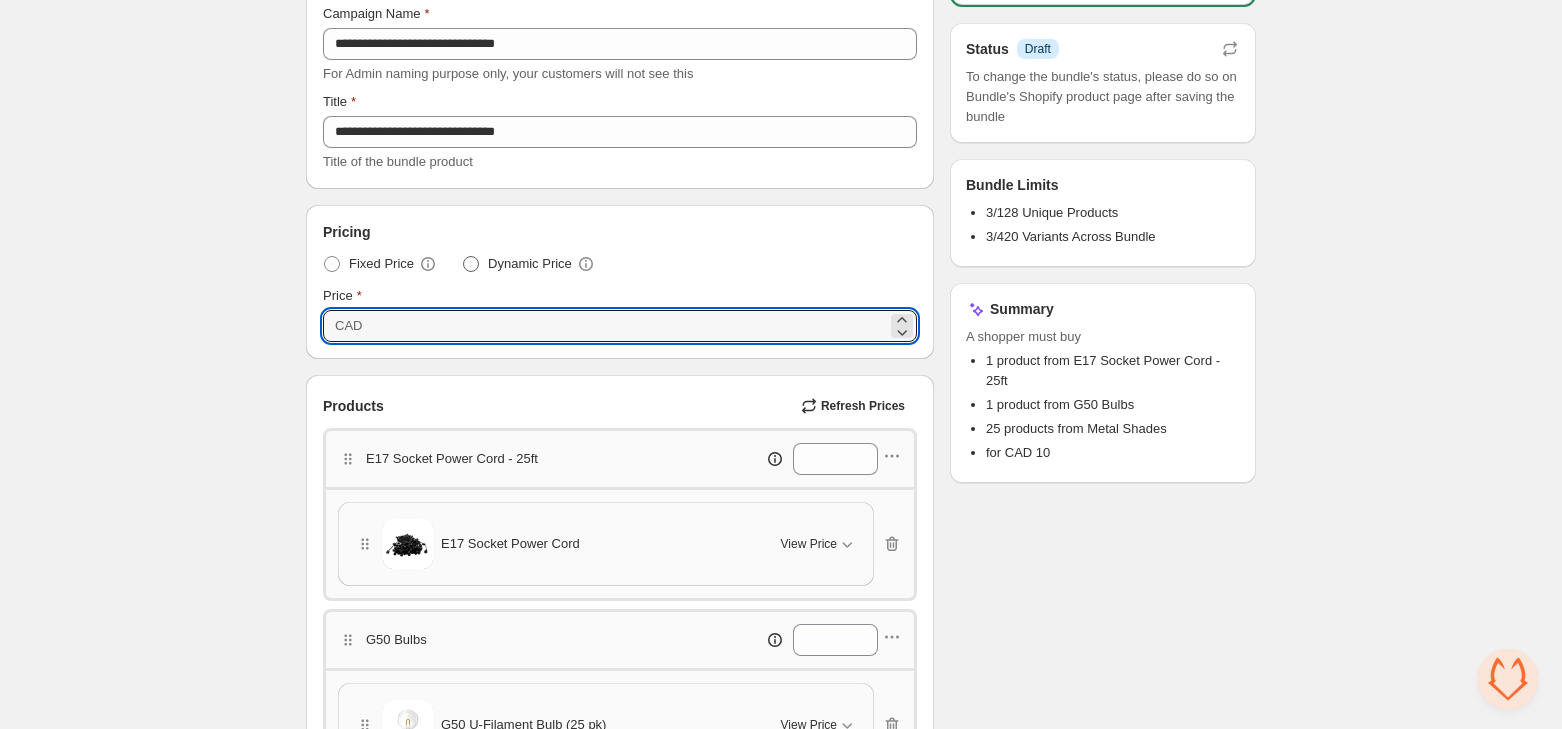 click at bounding box center [471, 264] 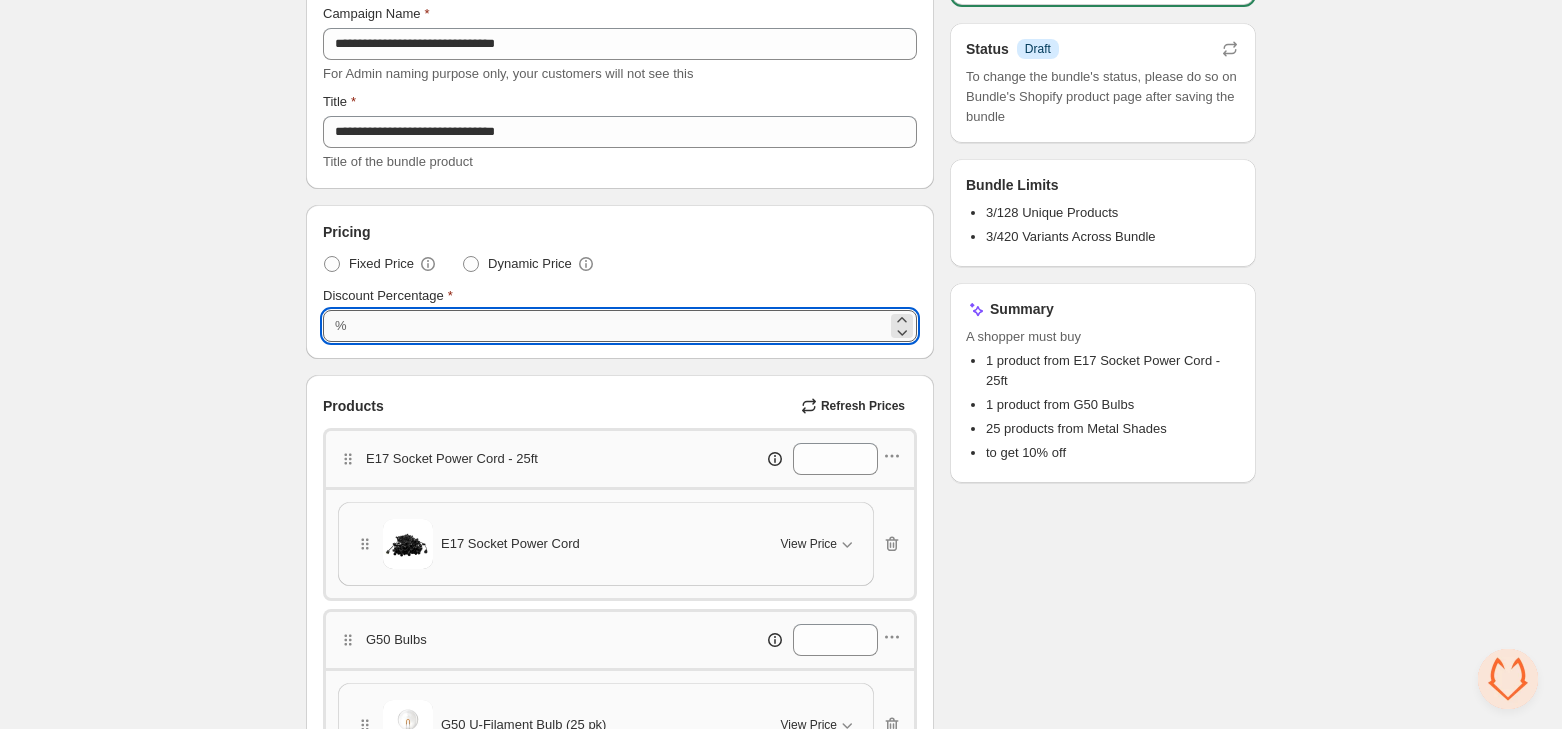 click on "**" at bounding box center (620, 326) 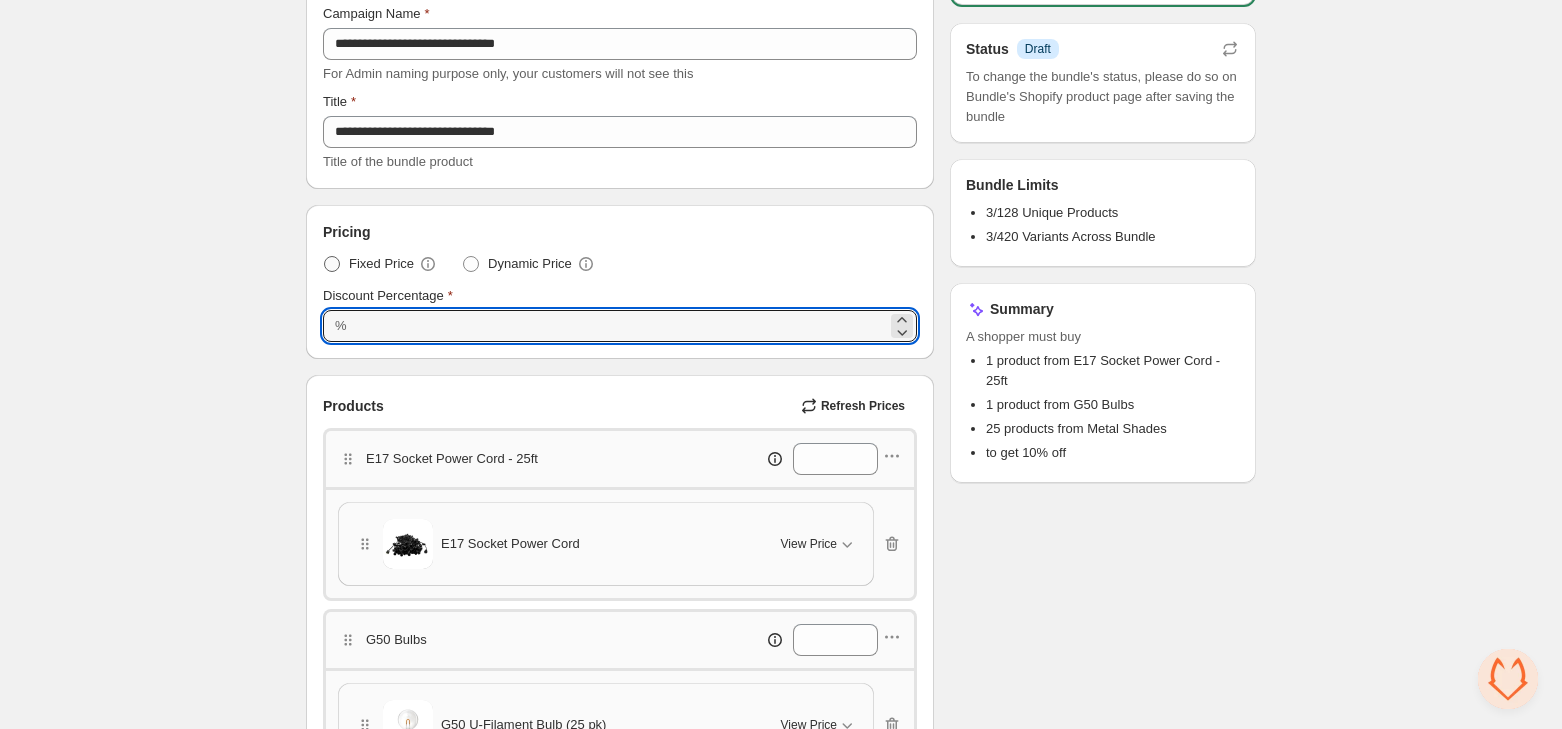 click on "Fixed Price" at bounding box center (380, 264) 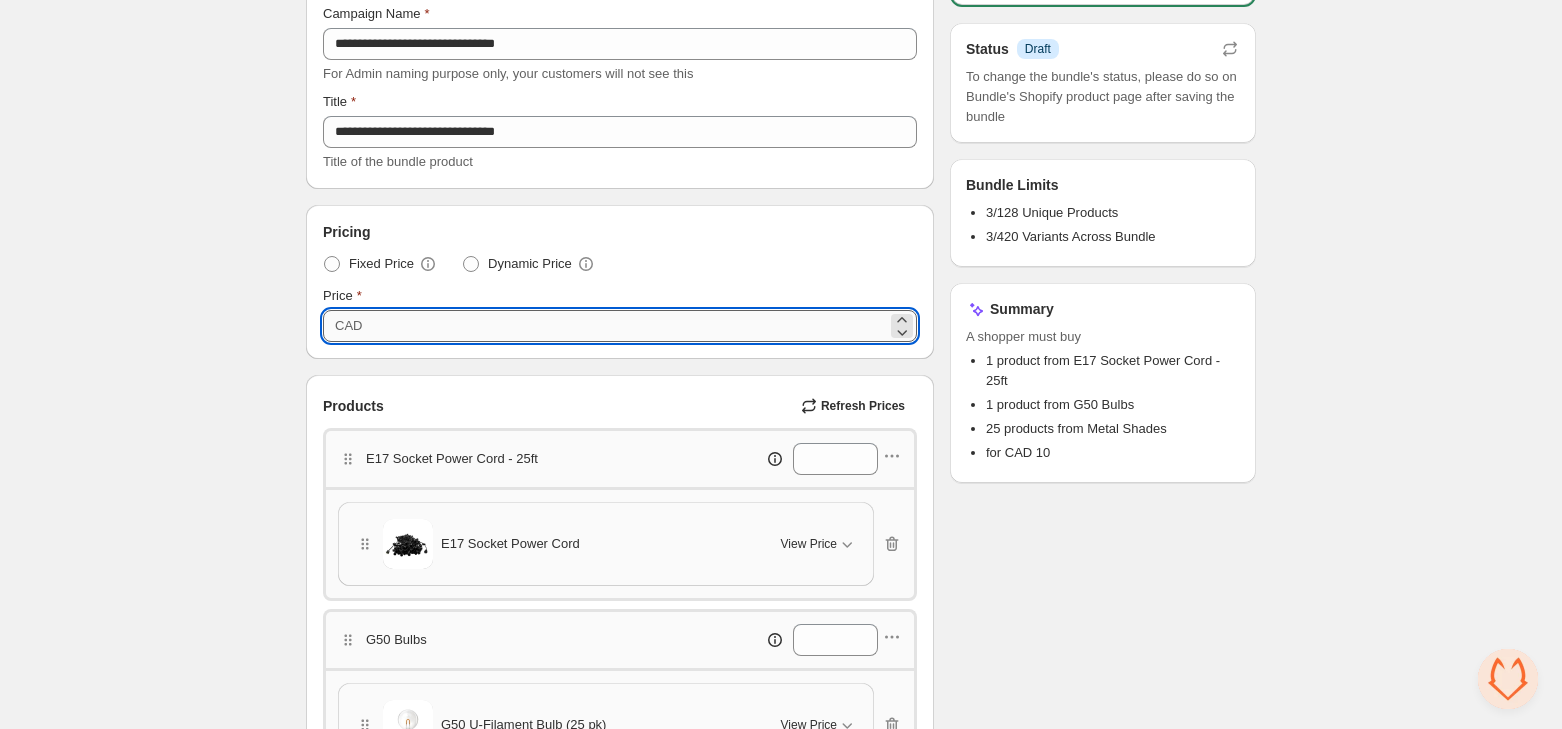 click on "**" at bounding box center [627, 326] 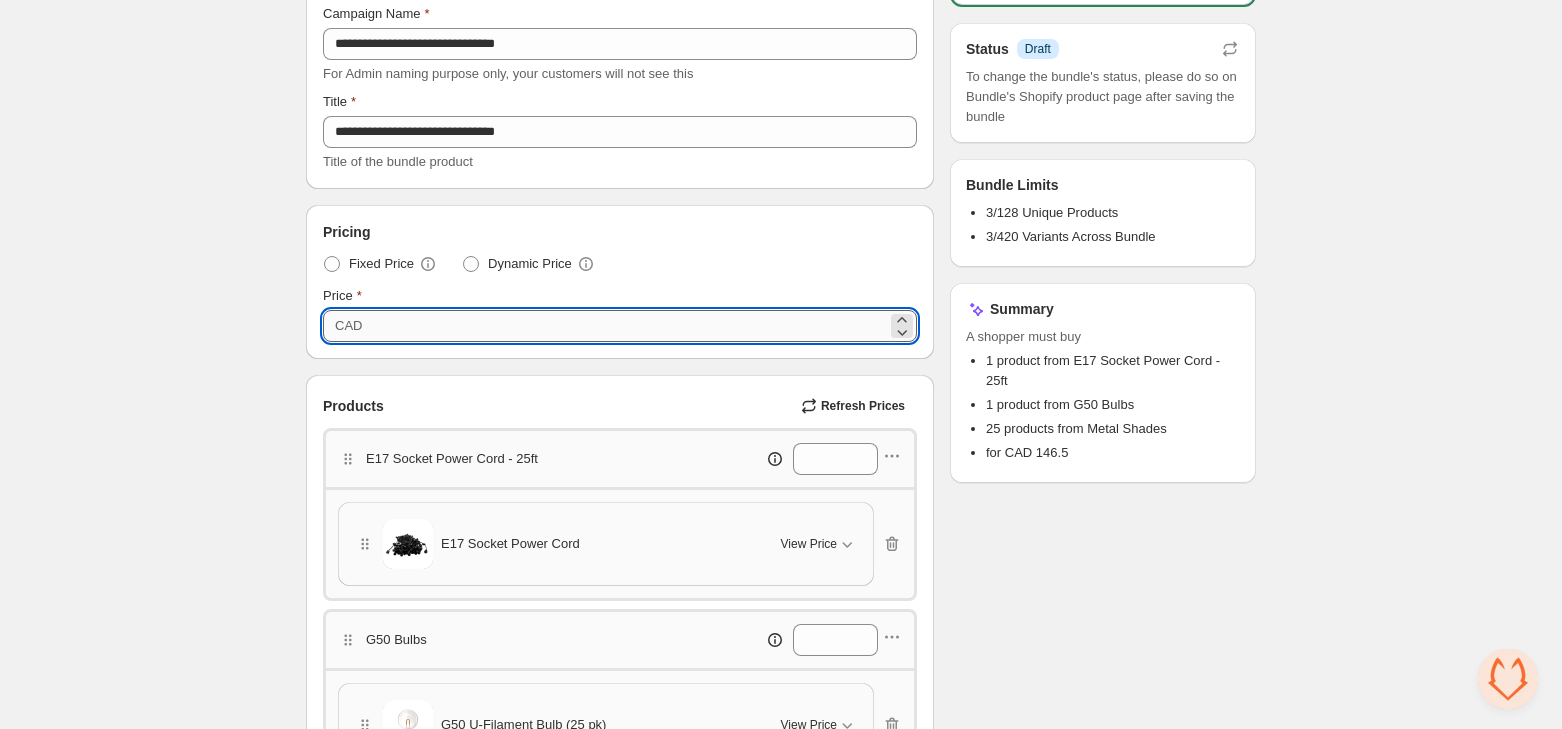 click on "*****" at bounding box center (627, 326) 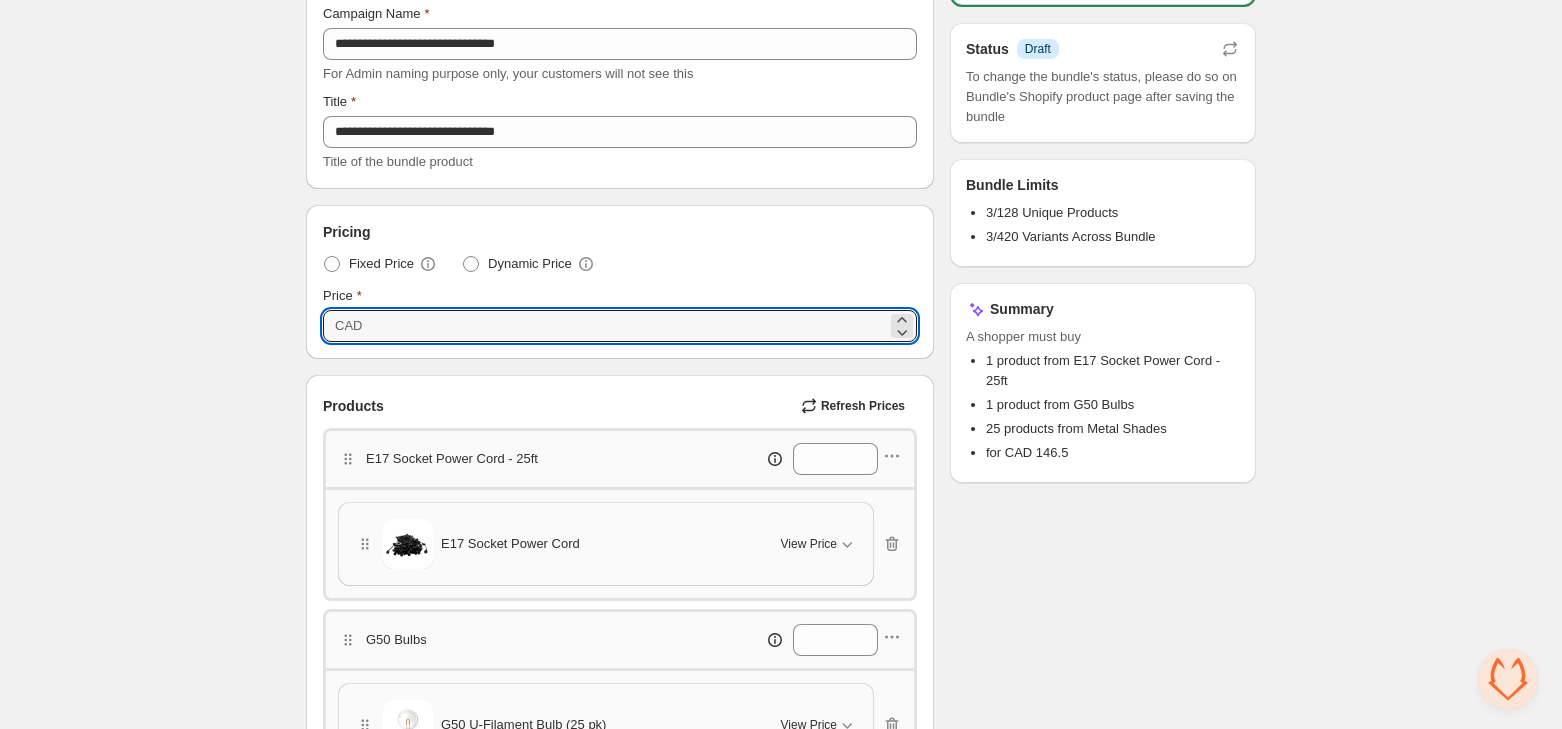 drag, startPoint x: 440, startPoint y: 333, endPoint x: 326, endPoint y: 334, distance: 114.00439 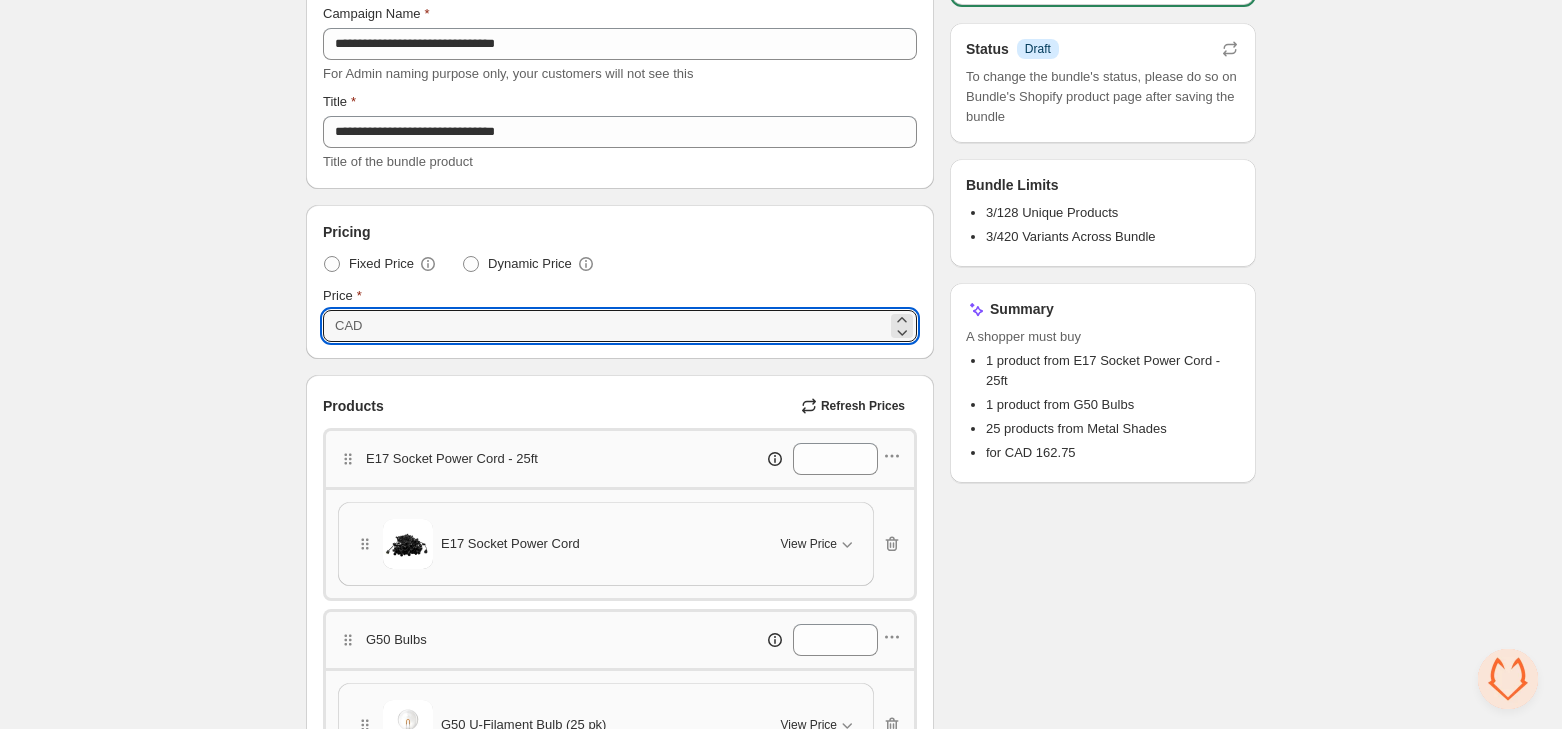 type on "******" 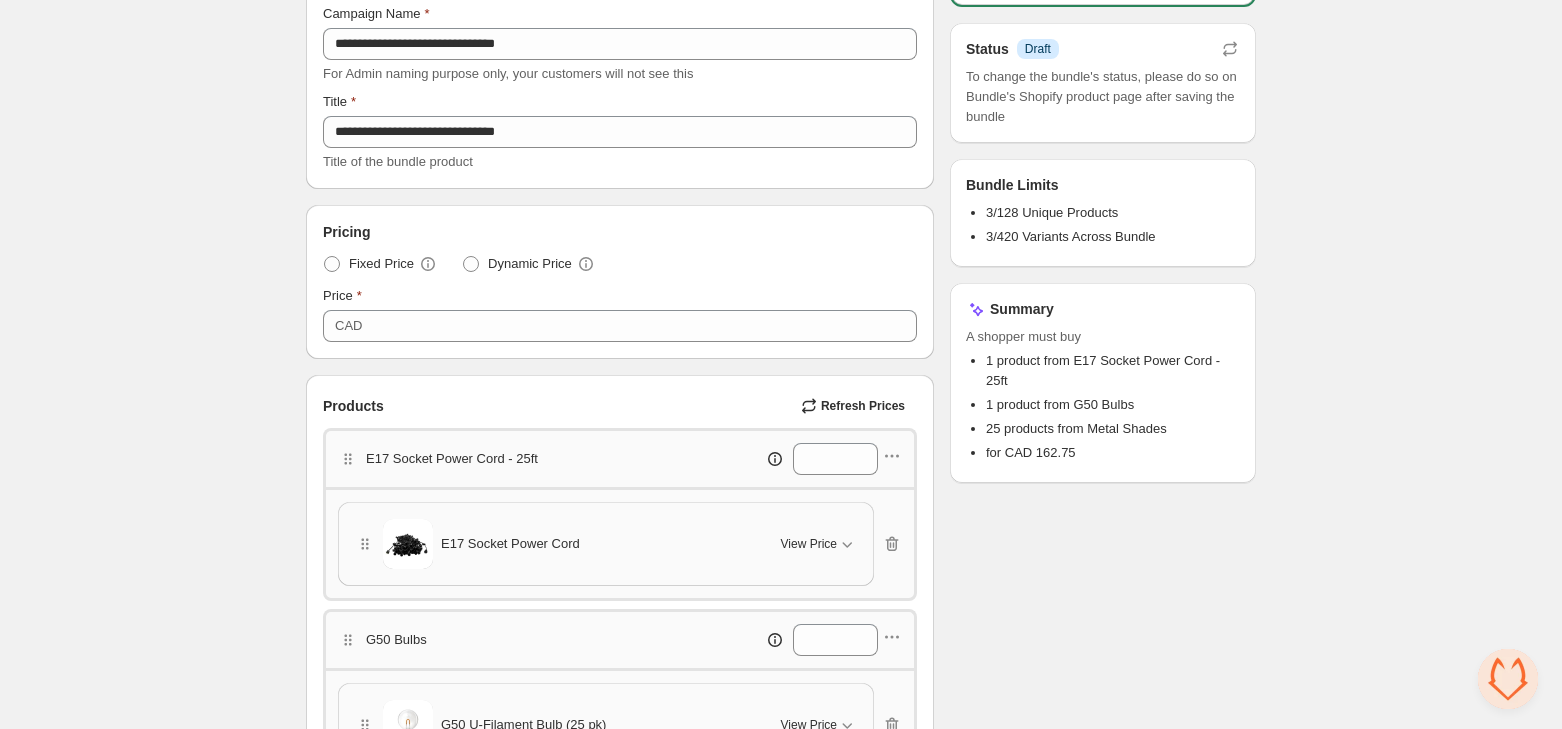 click on "**********" at bounding box center (781, 628) 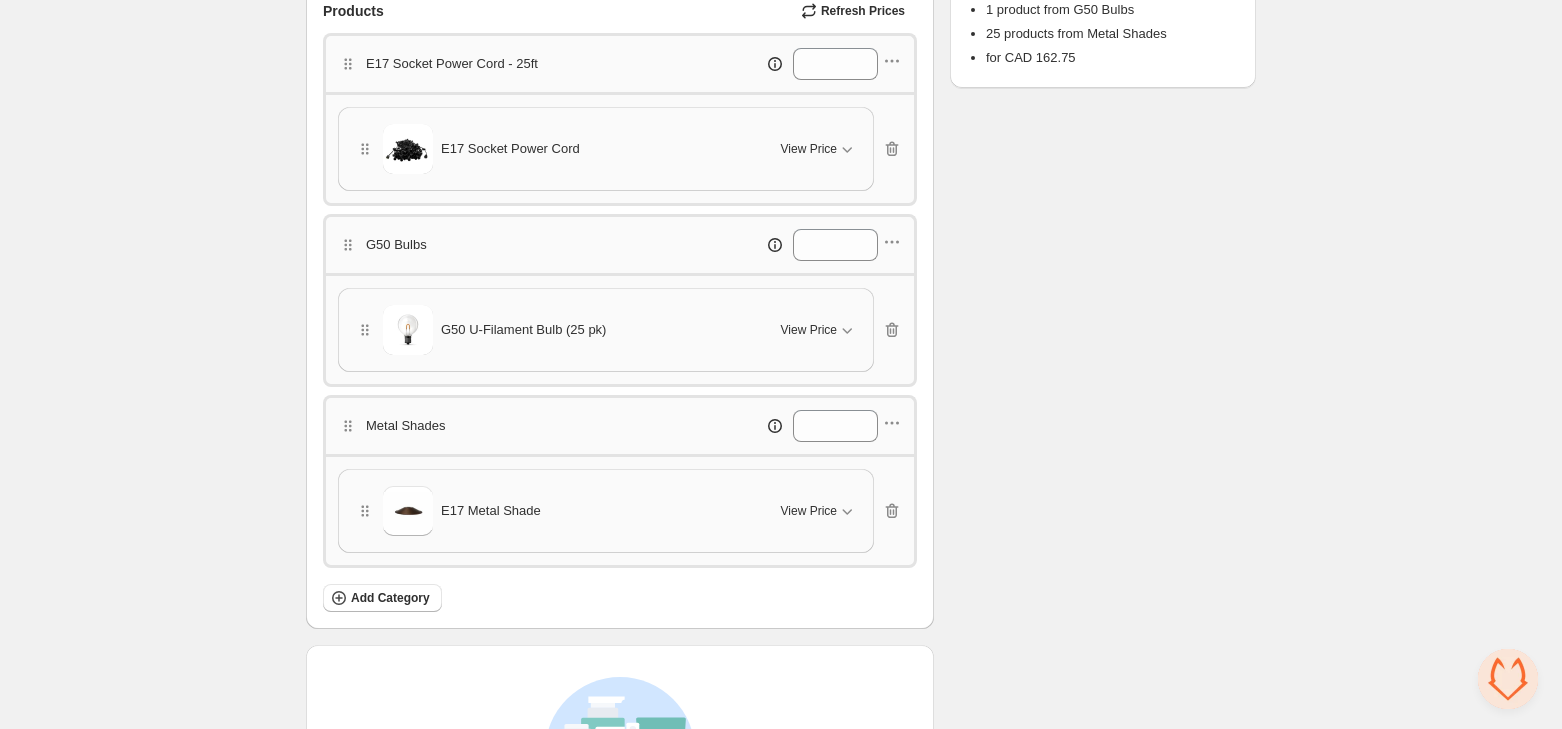 scroll, scrollTop: 0, scrollLeft: 0, axis: both 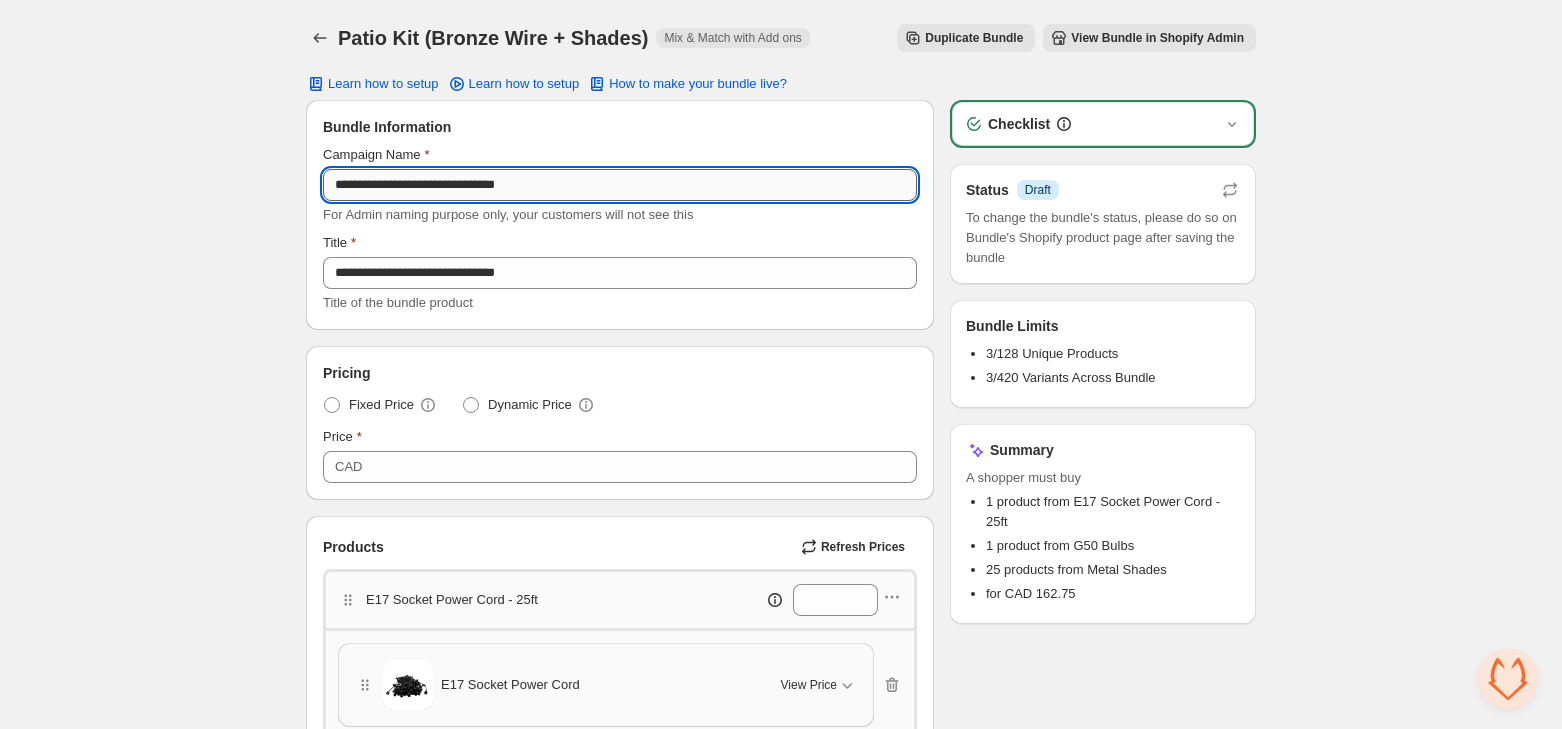 click on "**********" at bounding box center (620, 185) 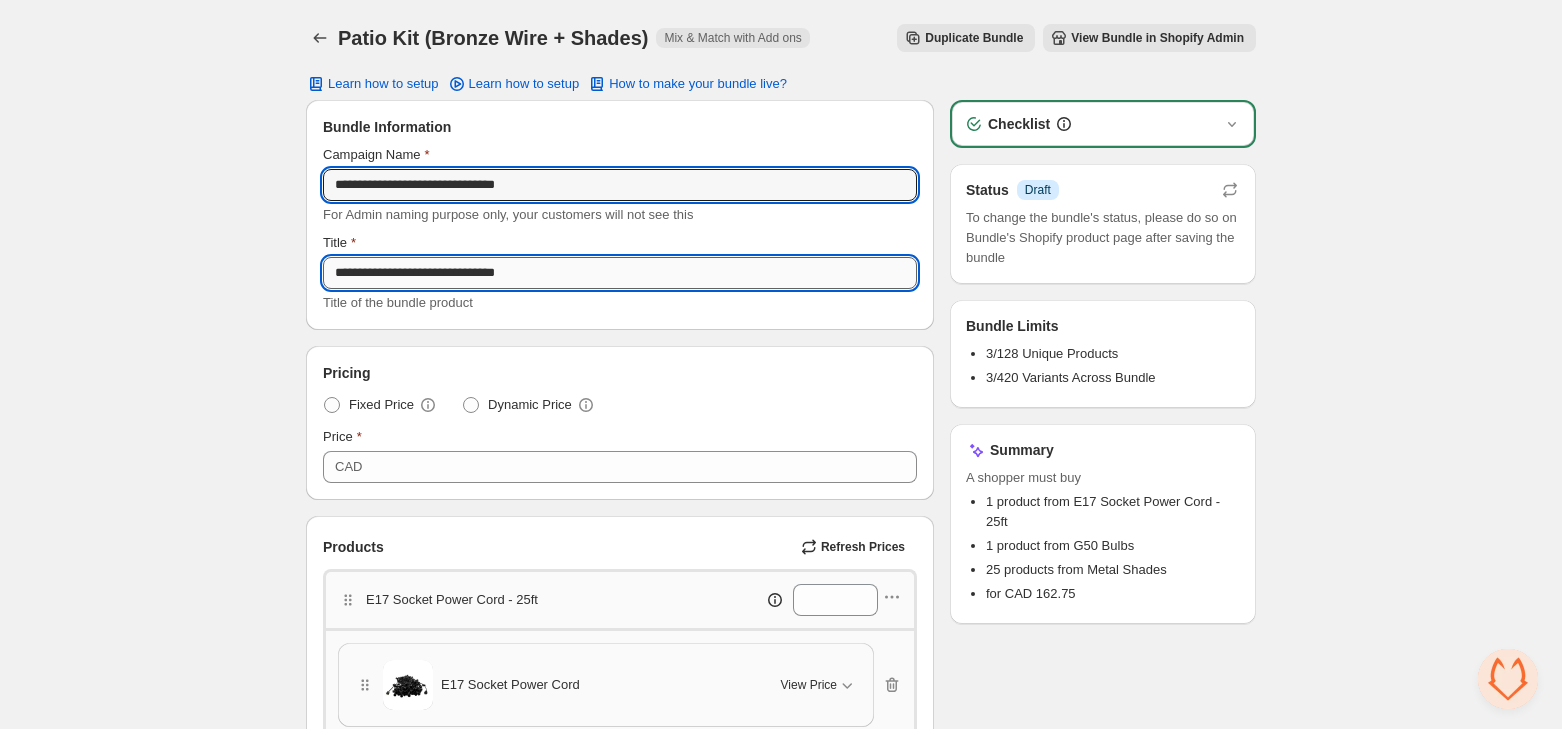 click on "**********" at bounding box center [620, 273] 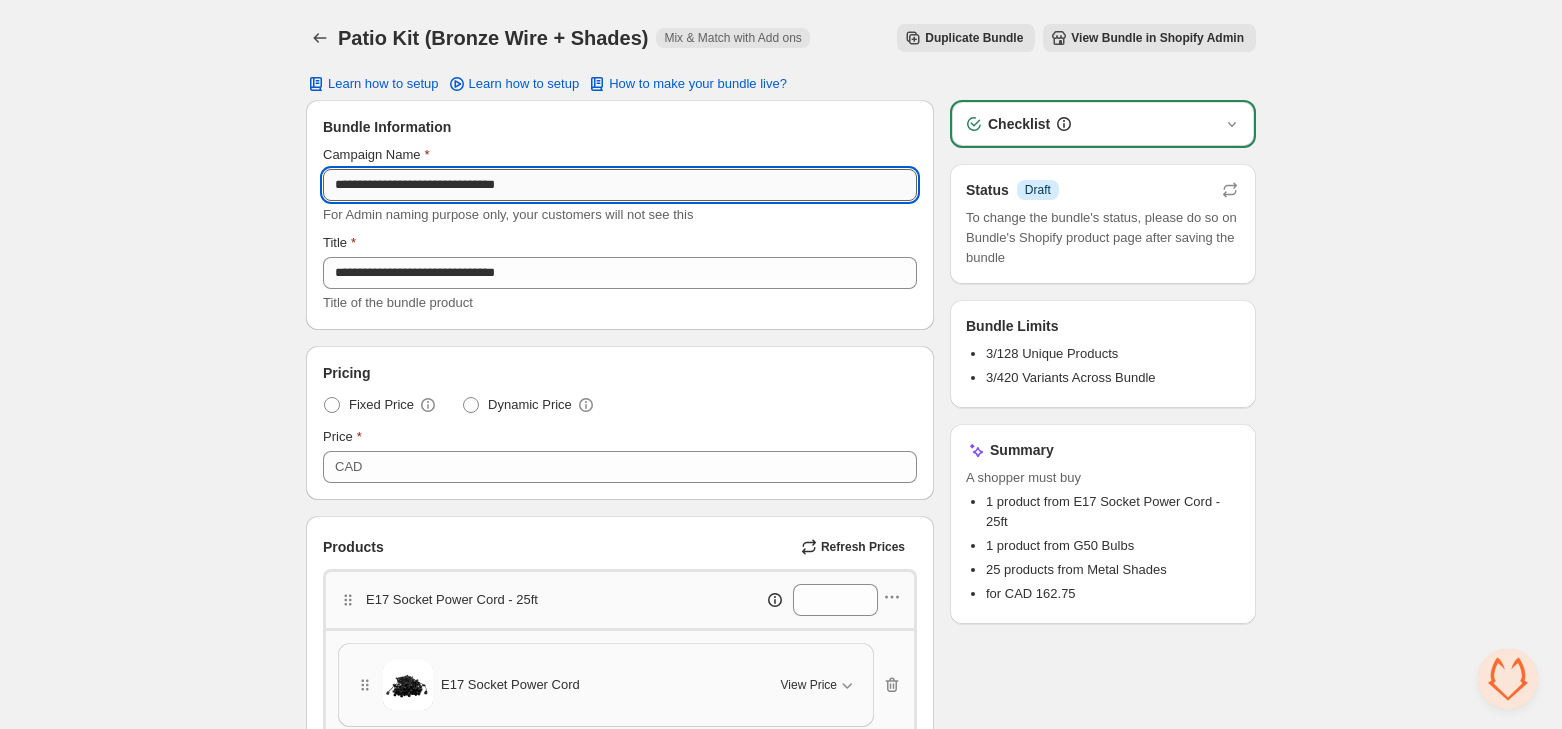 click on "**********" at bounding box center [620, 185] 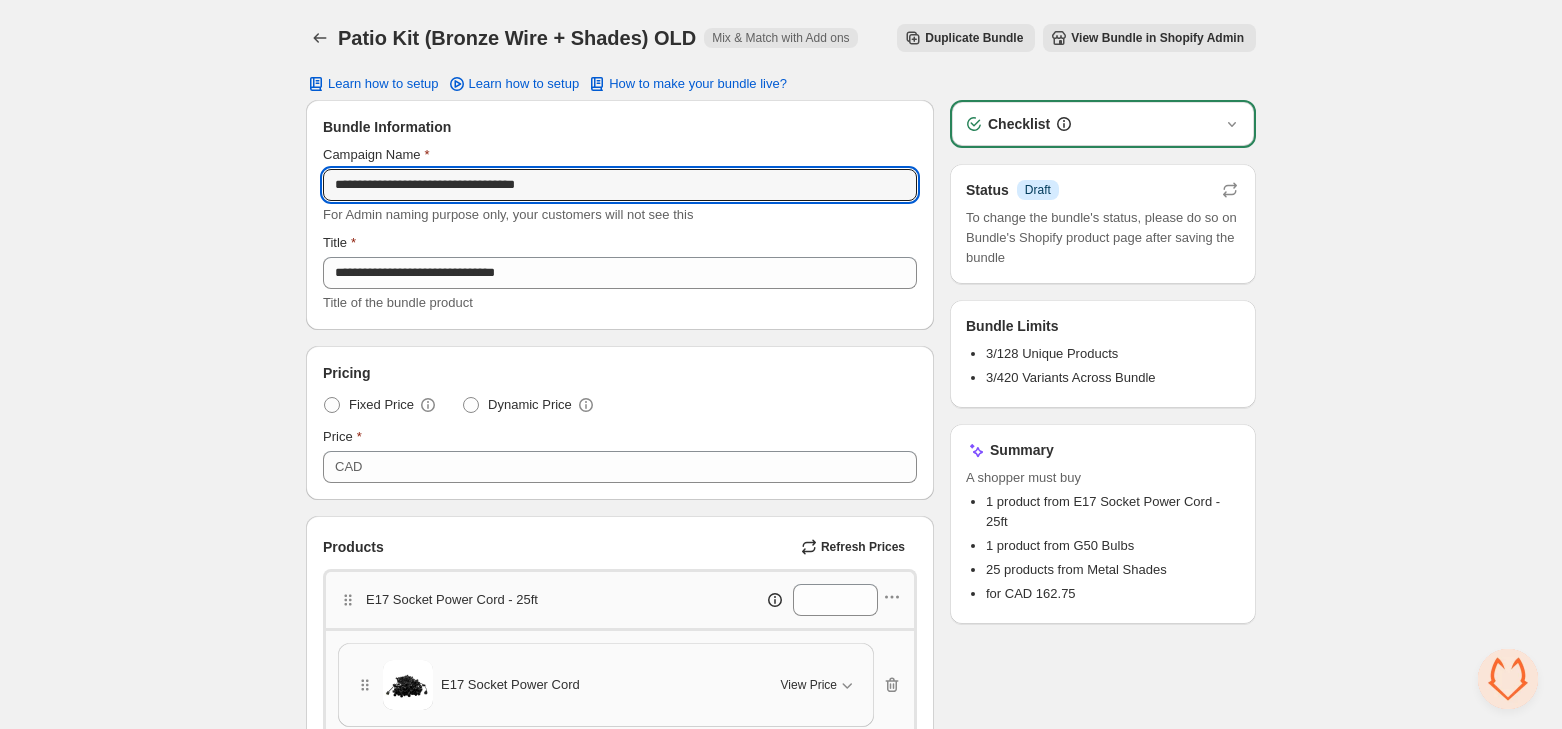 type on "**********" 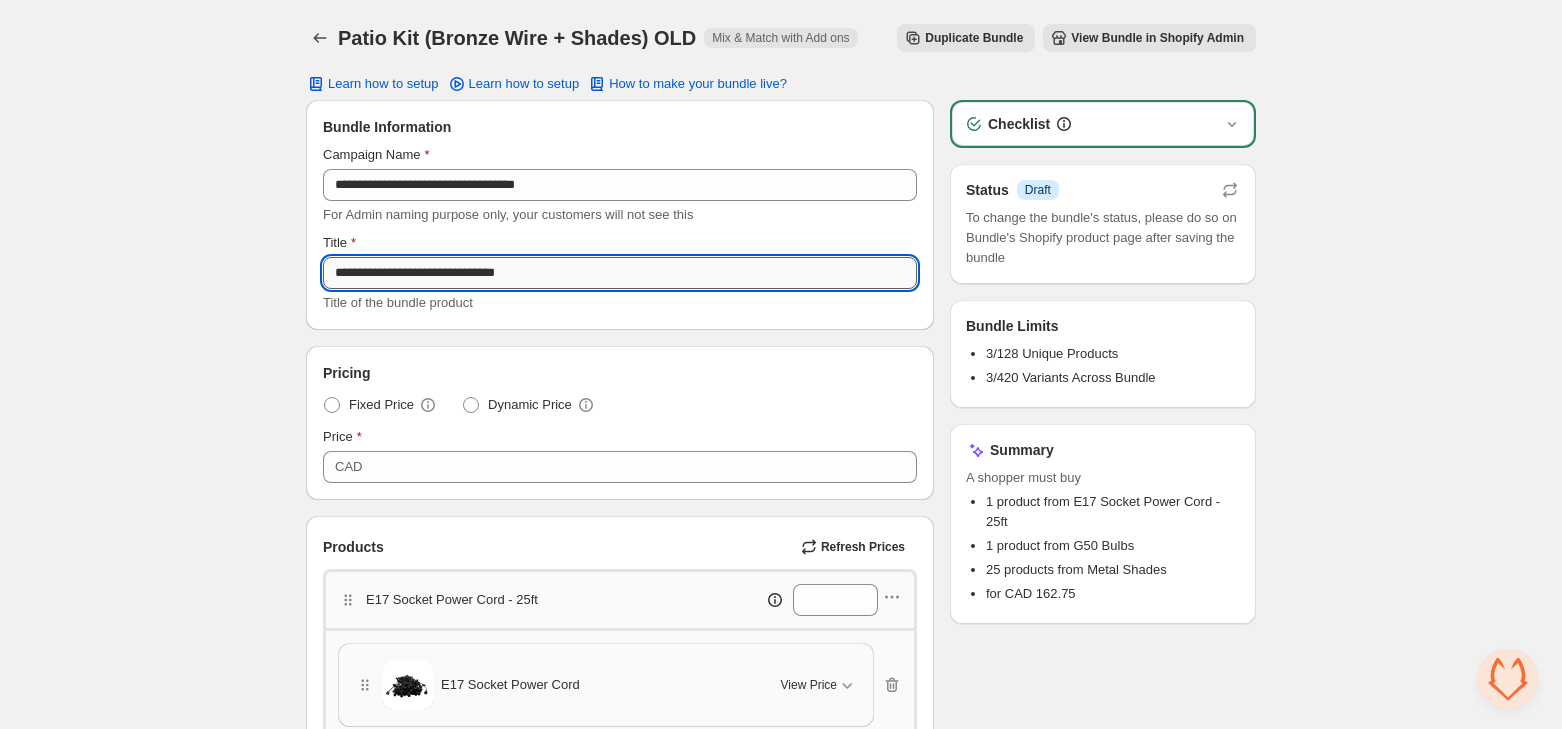 click on "**********" at bounding box center (620, 273) 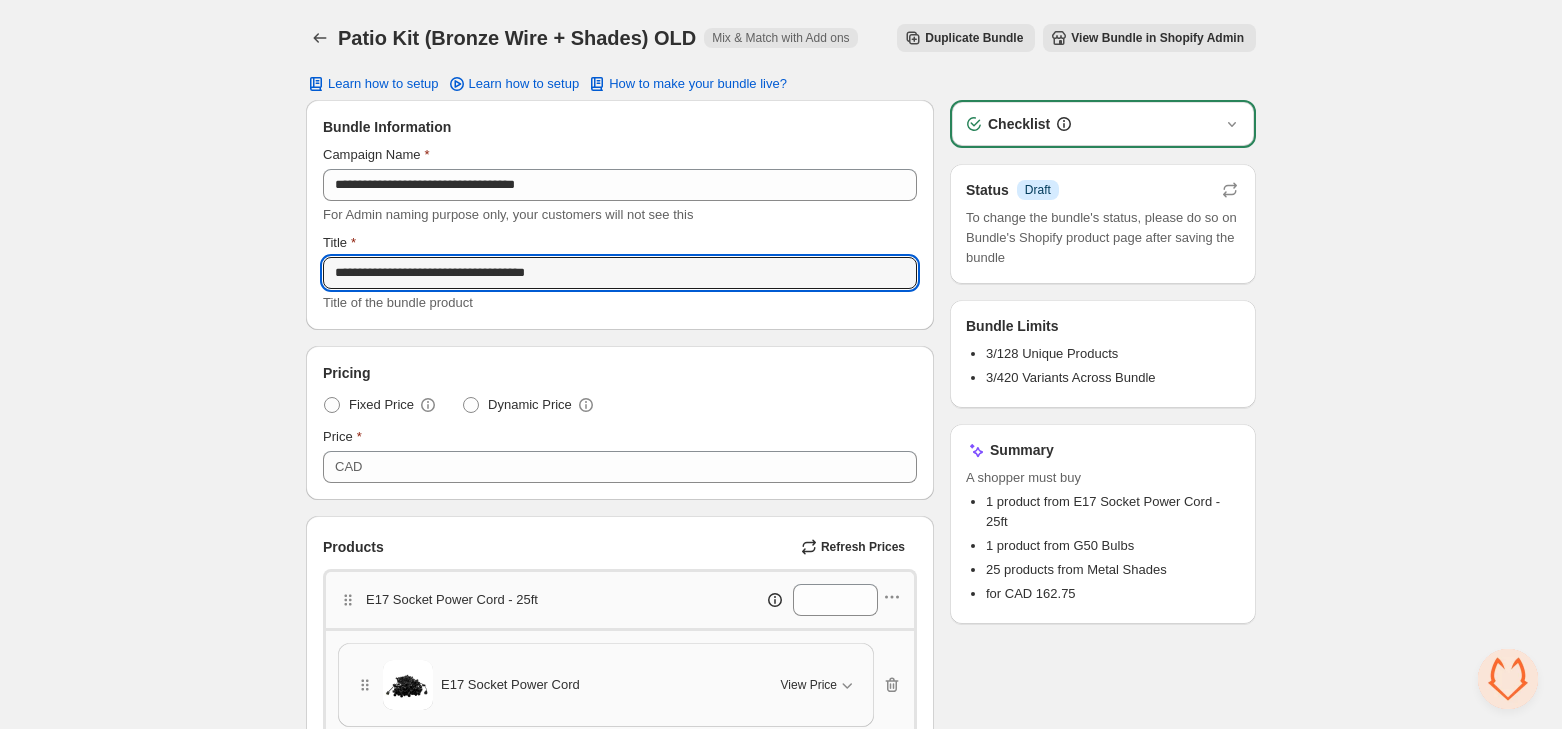 type on "**********" 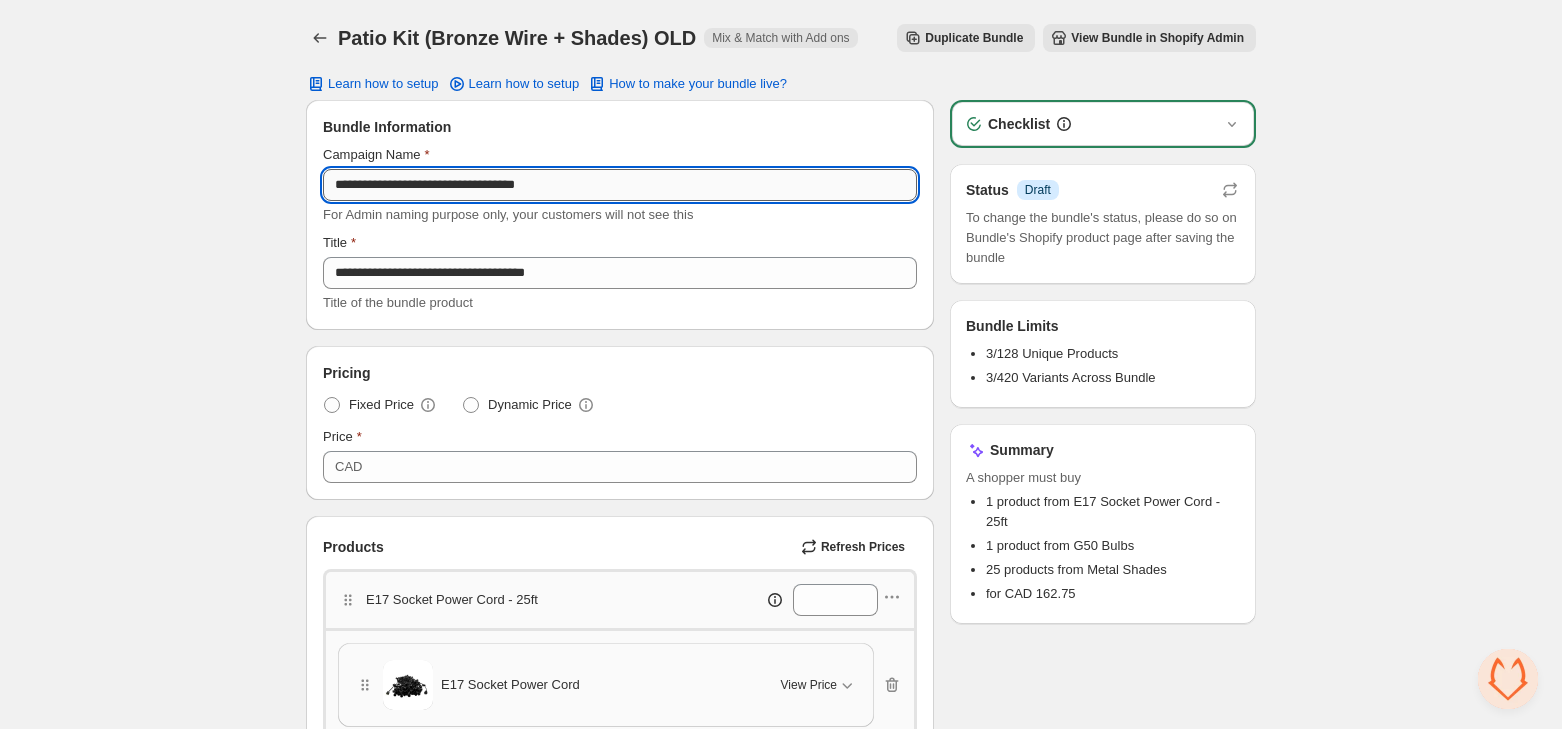 click on "**********" at bounding box center [620, 185] 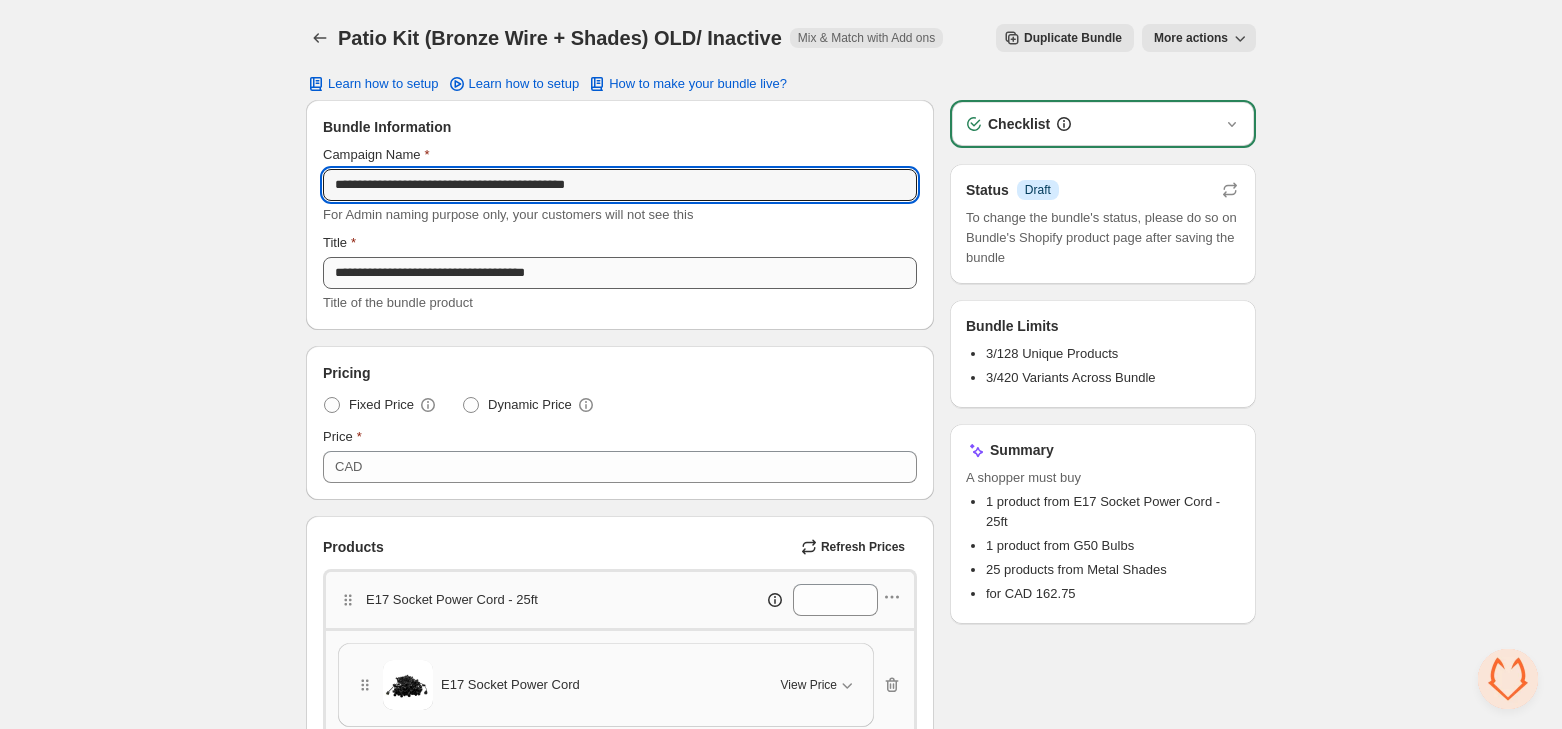 type on "**********" 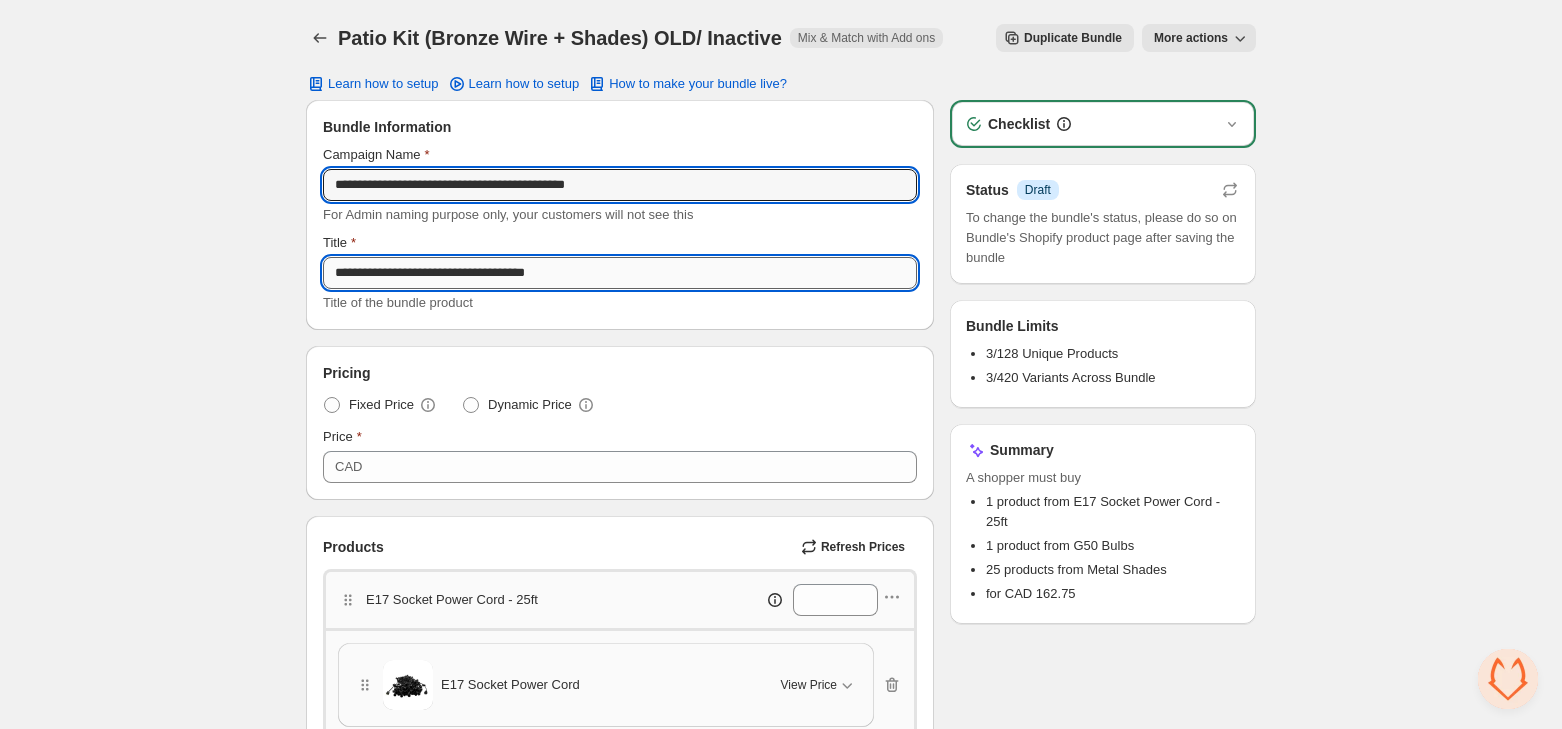 click on "**********" at bounding box center (620, 273) 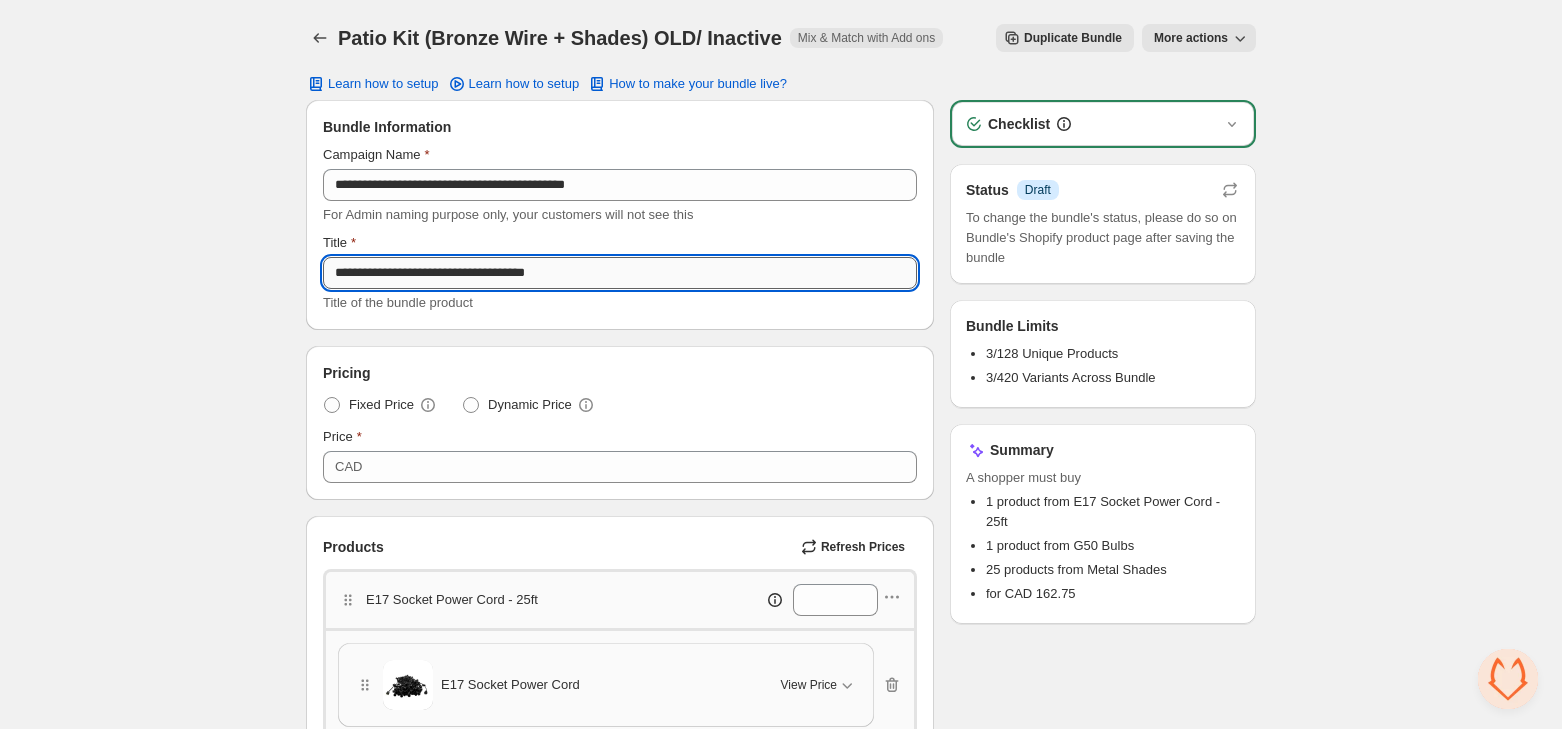 click on "**********" at bounding box center [620, 273] 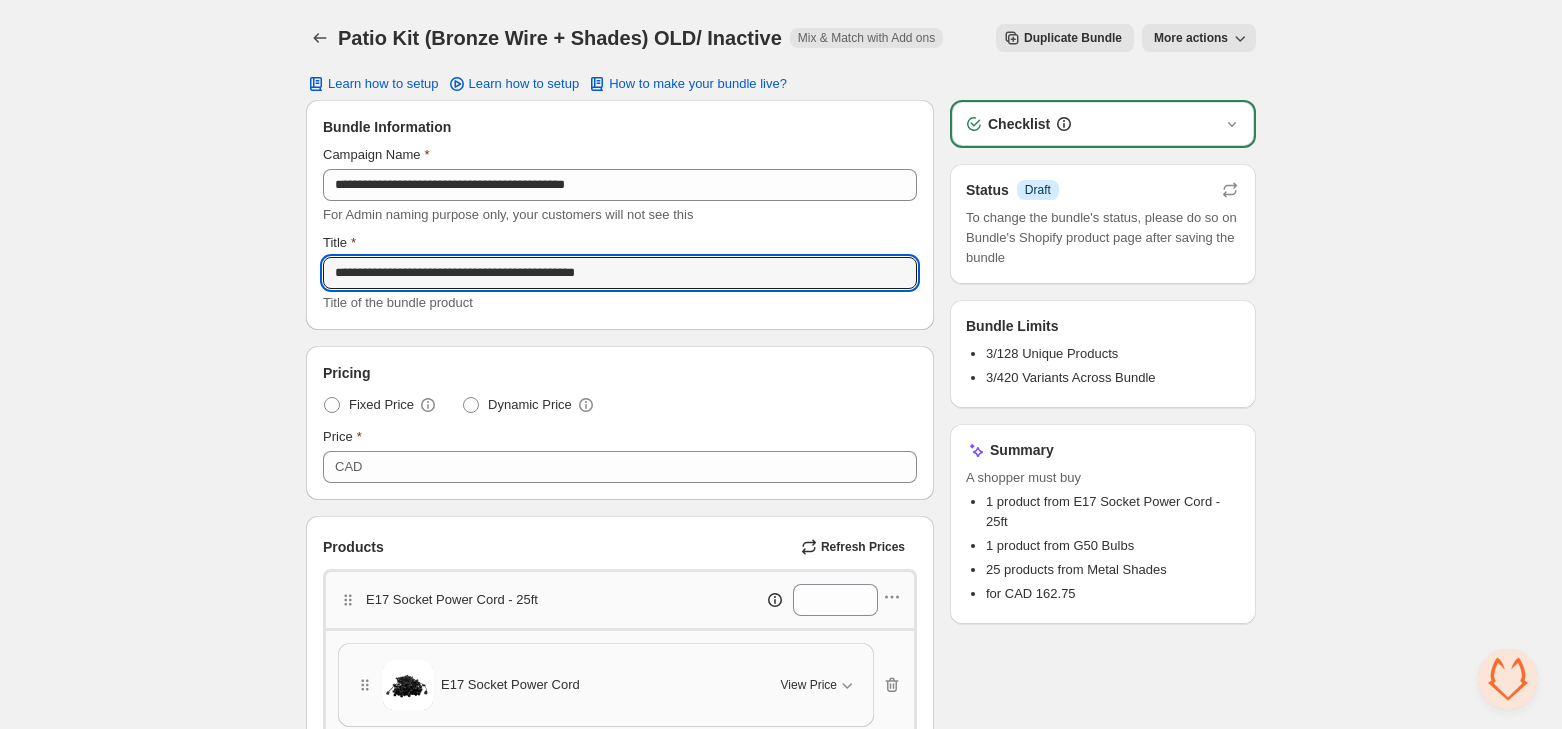 type on "**********" 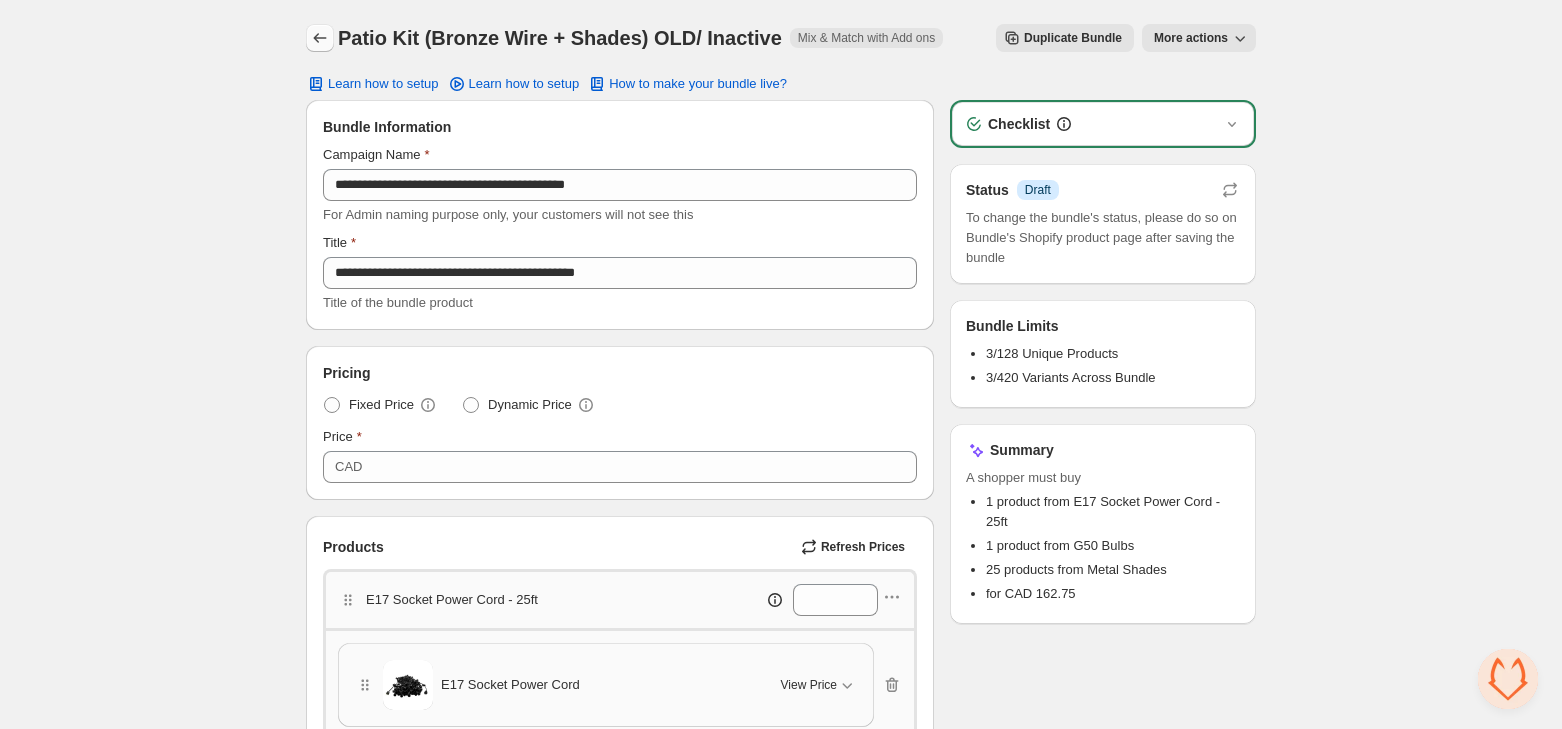 click at bounding box center [320, 38] 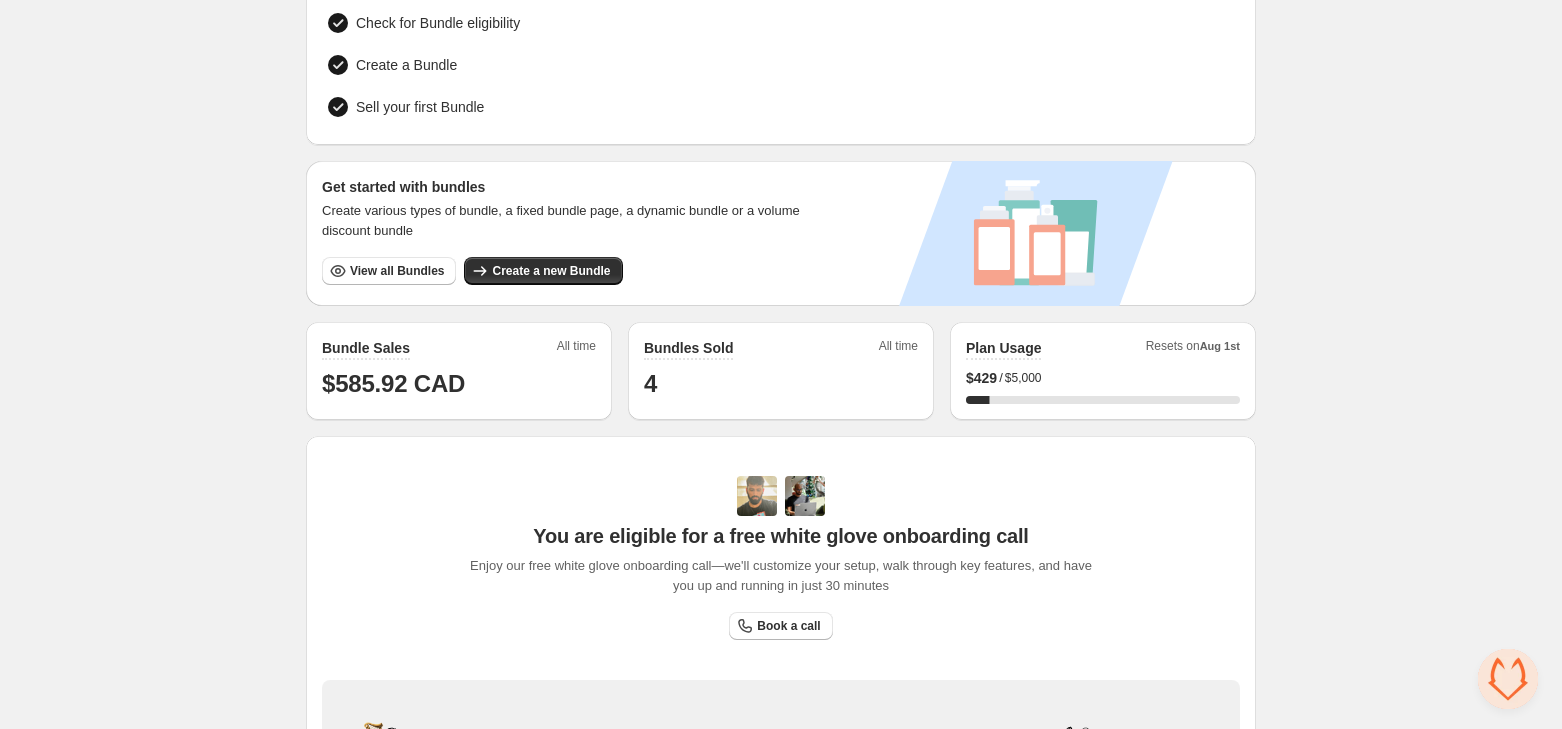 scroll, scrollTop: 238, scrollLeft: 0, axis: vertical 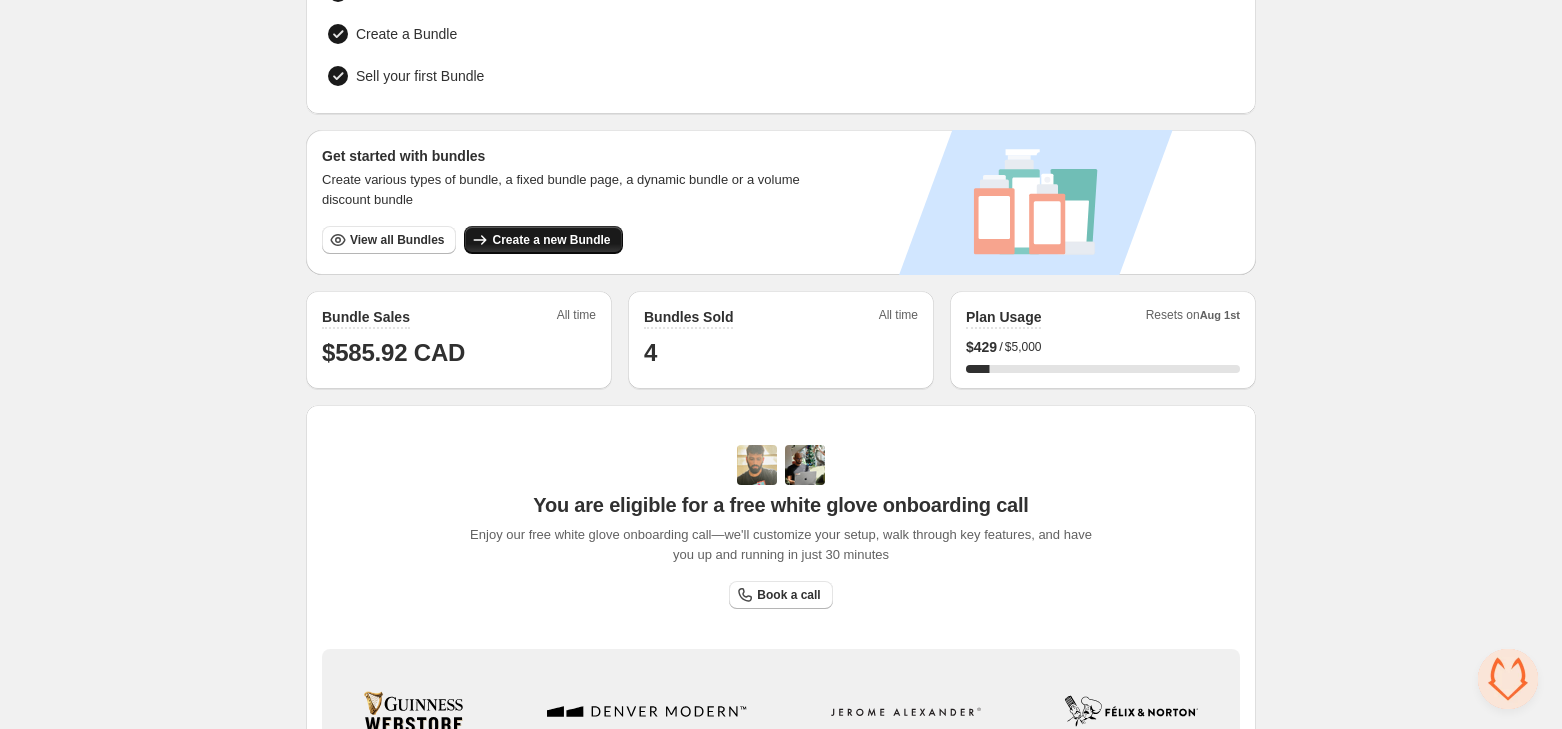 click on "Create a new Bundle" at bounding box center (551, 240) 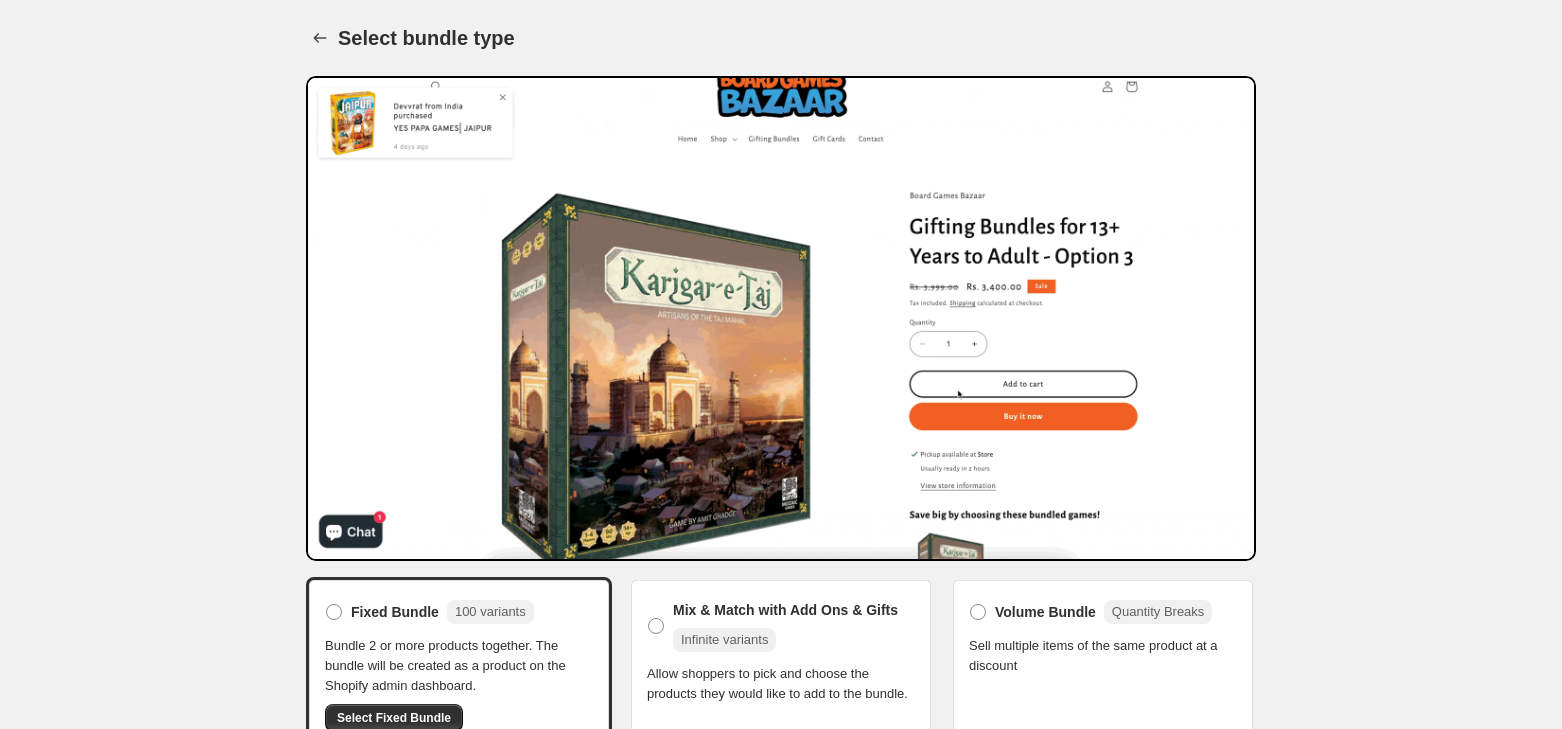 scroll, scrollTop: 186, scrollLeft: 0, axis: vertical 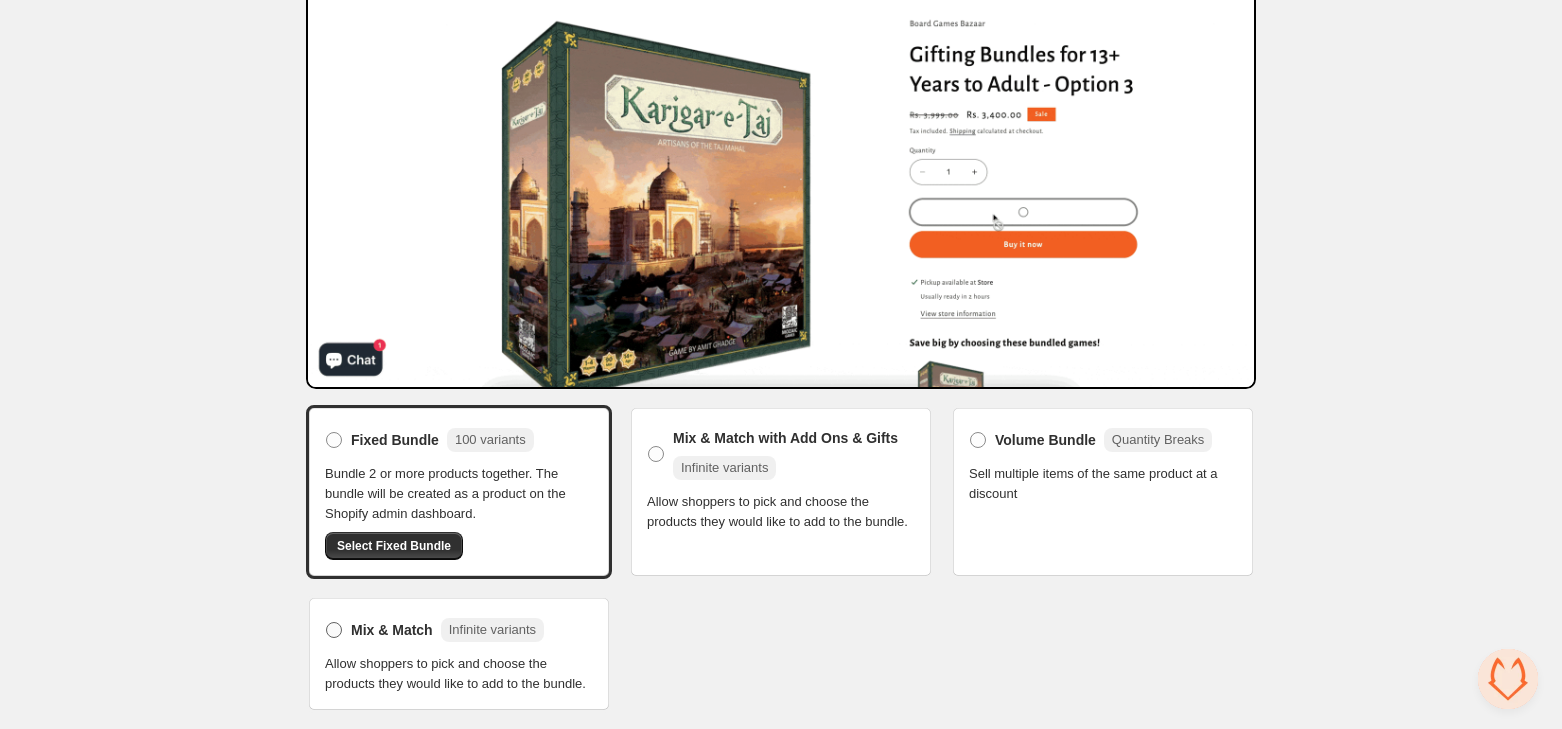 click at bounding box center (334, 630) 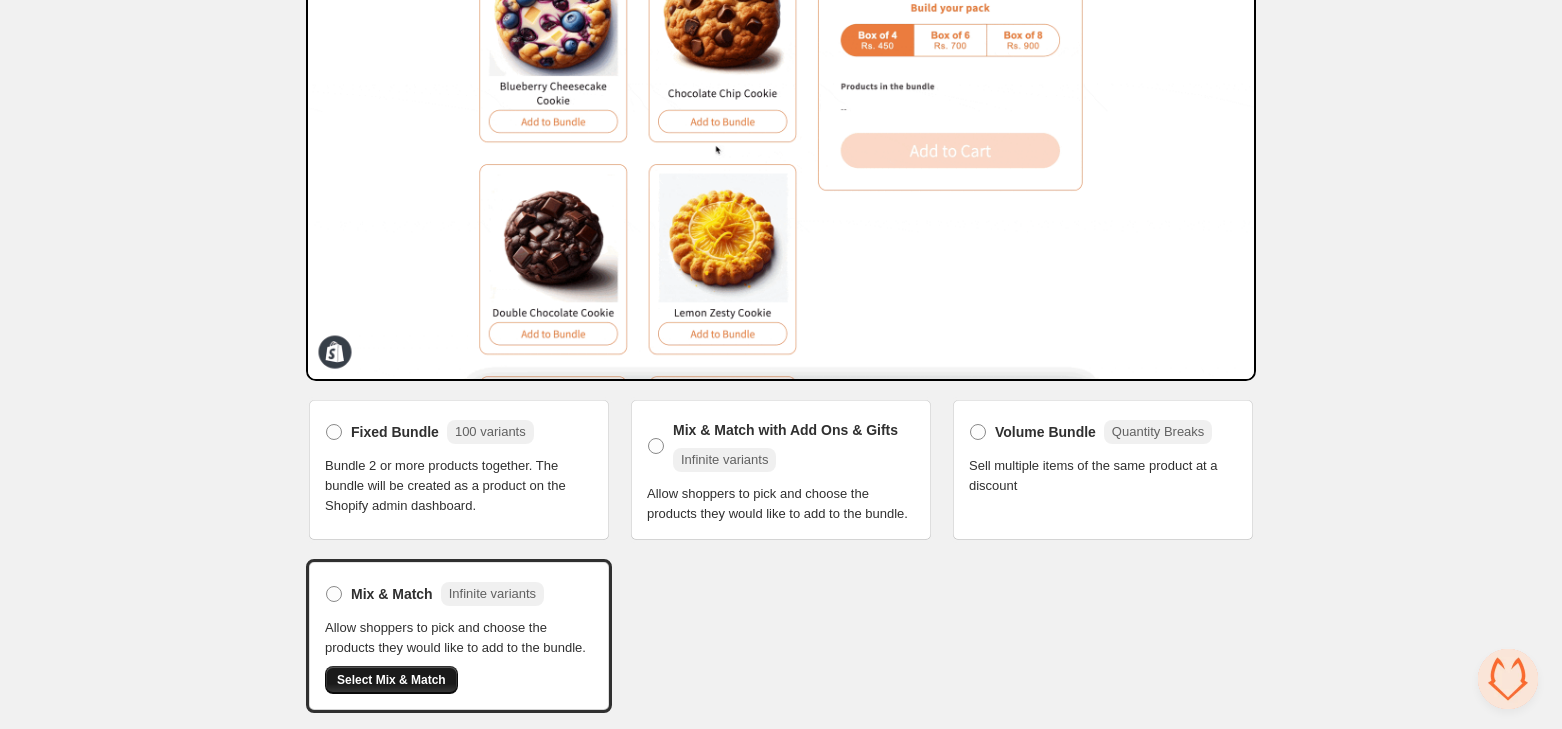 click on "Select Mix & Match" at bounding box center [391, 680] 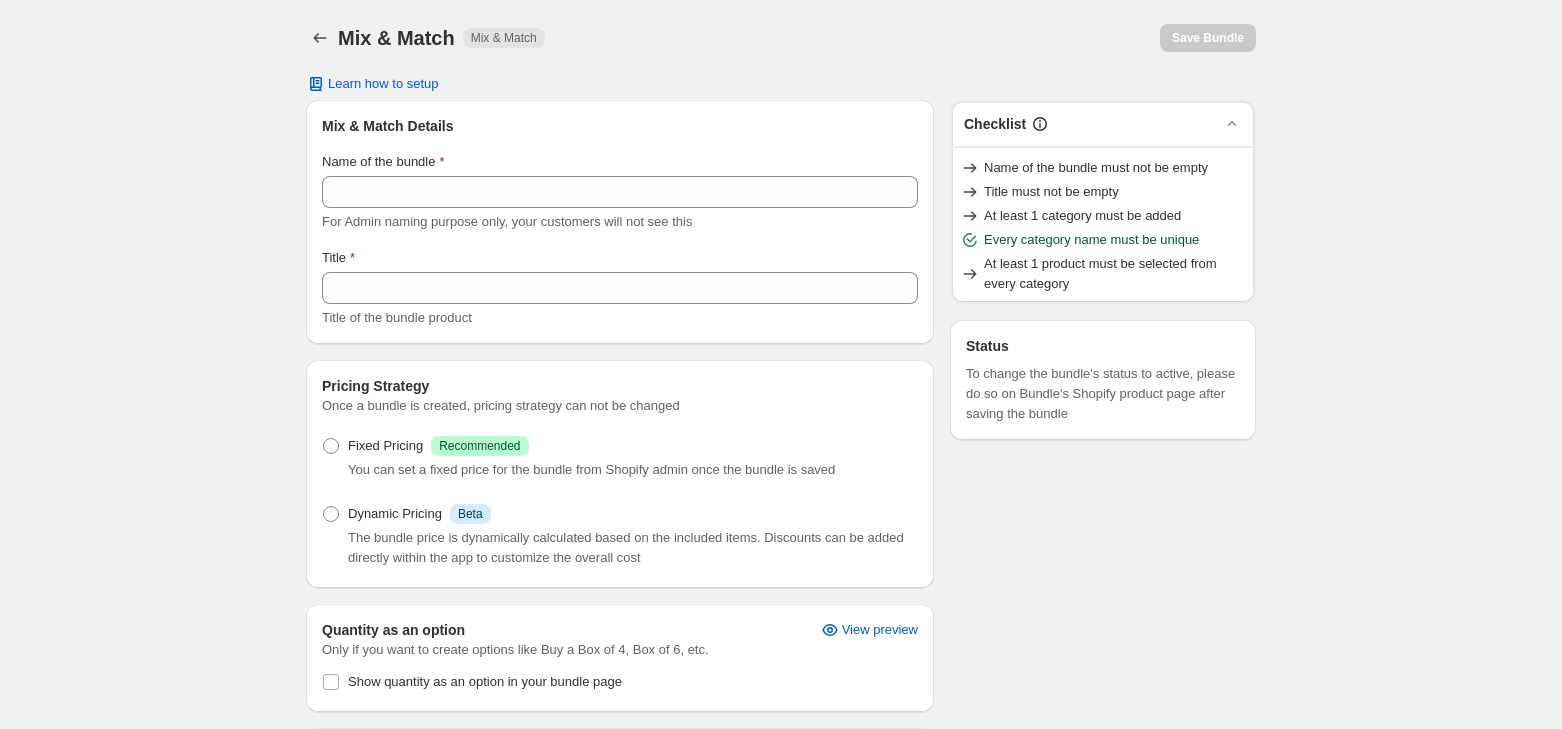 scroll, scrollTop: 0, scrollLeft: 0, axis: both 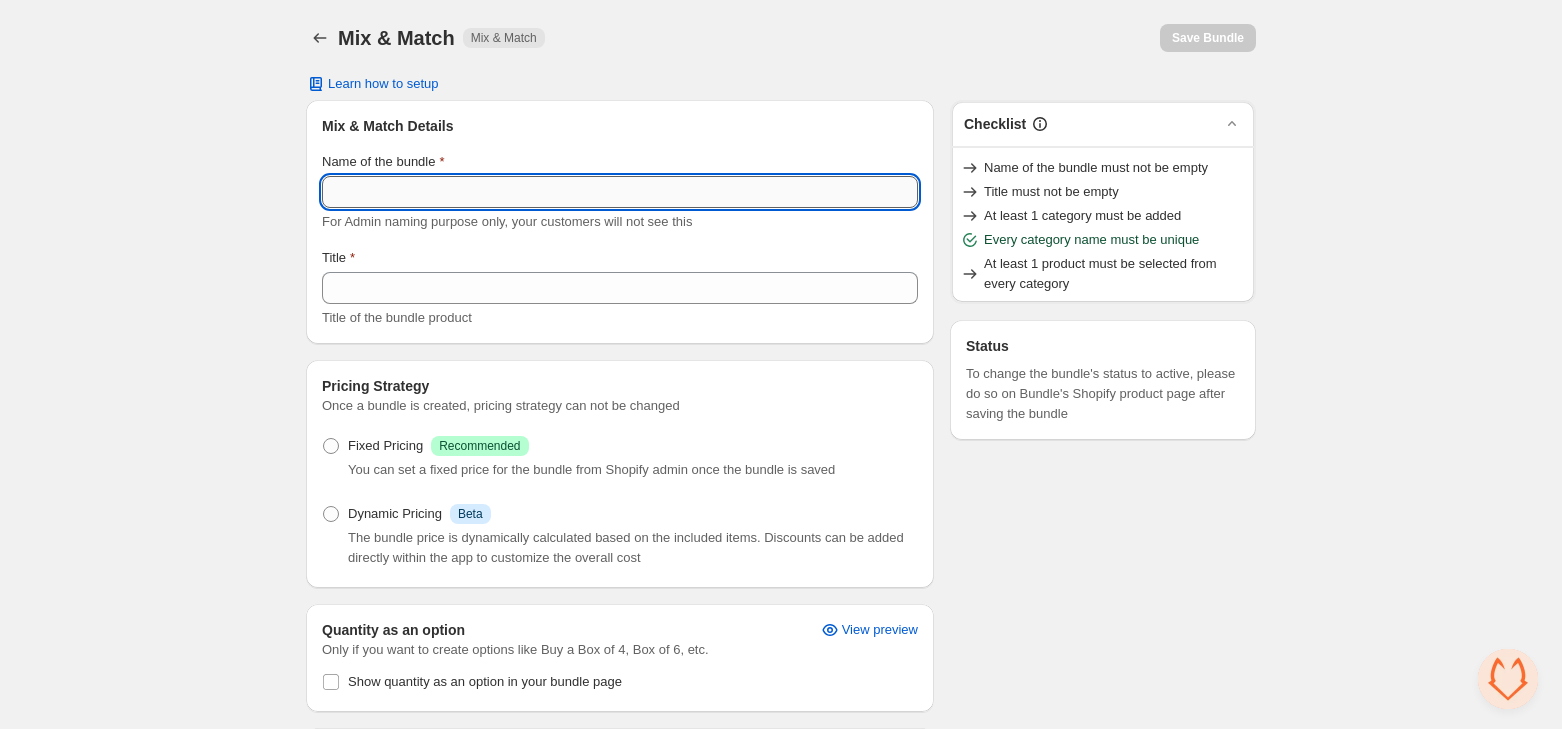 click on "Name of the bundle" at bounding box center [620, 192] 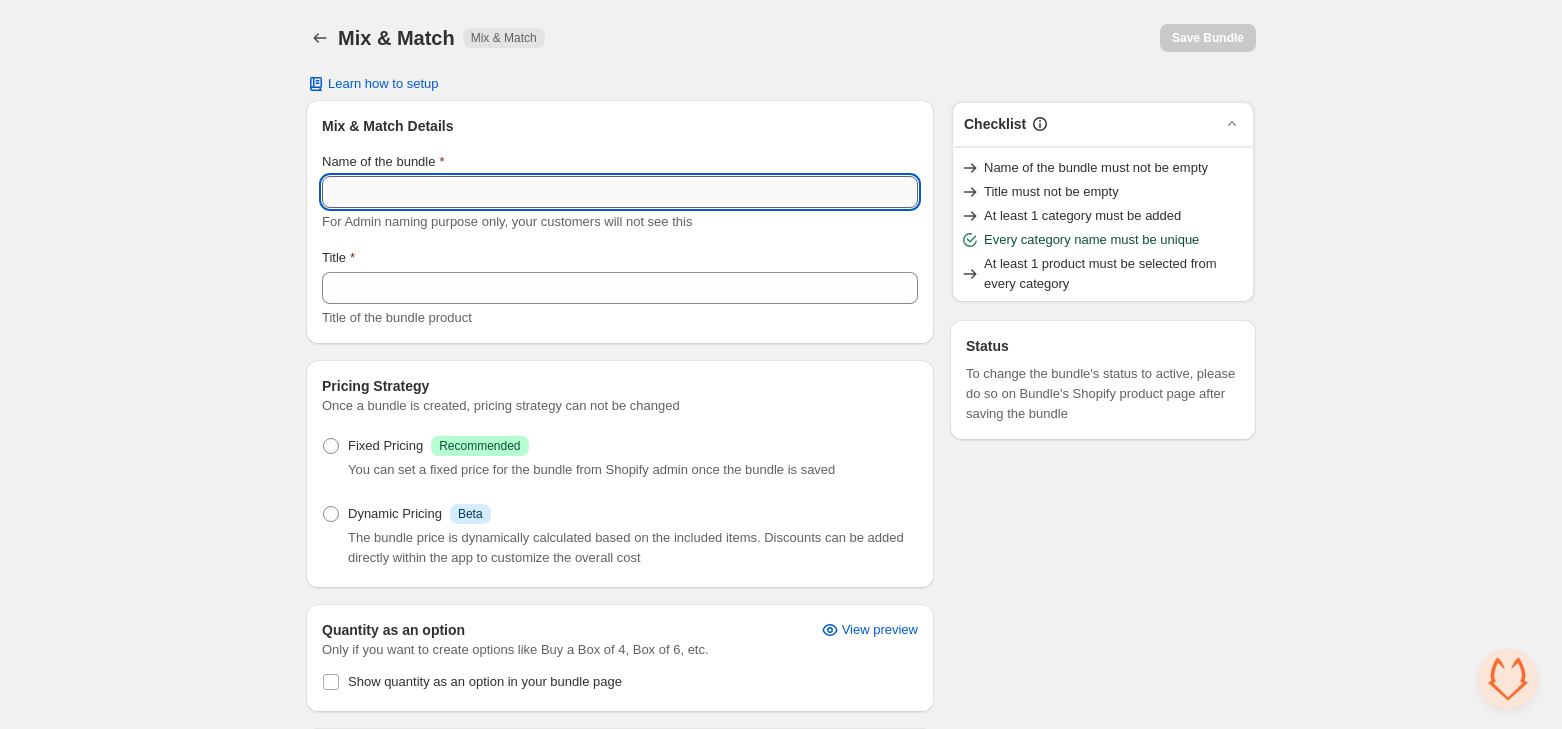 paste on "**********" 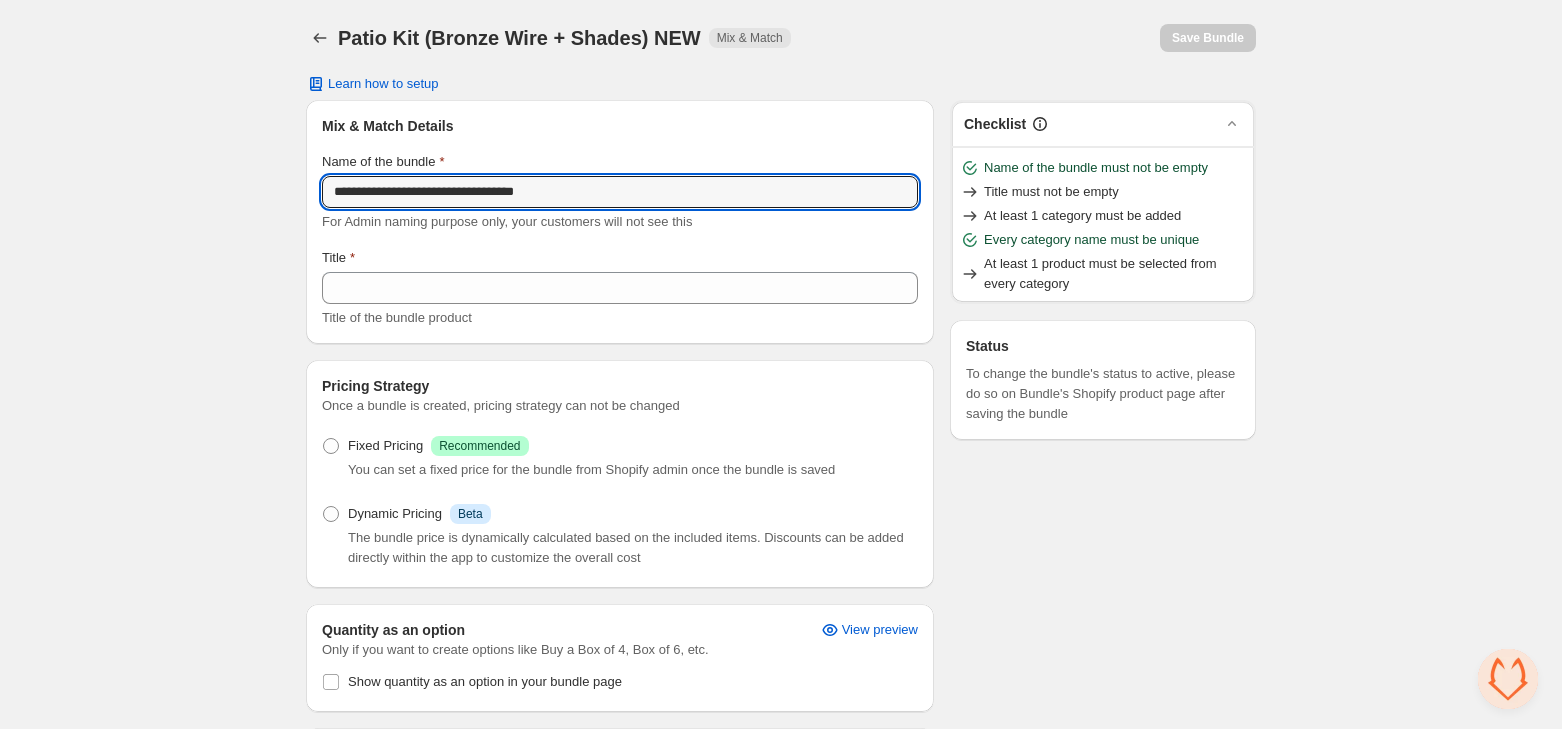 type on "**********" 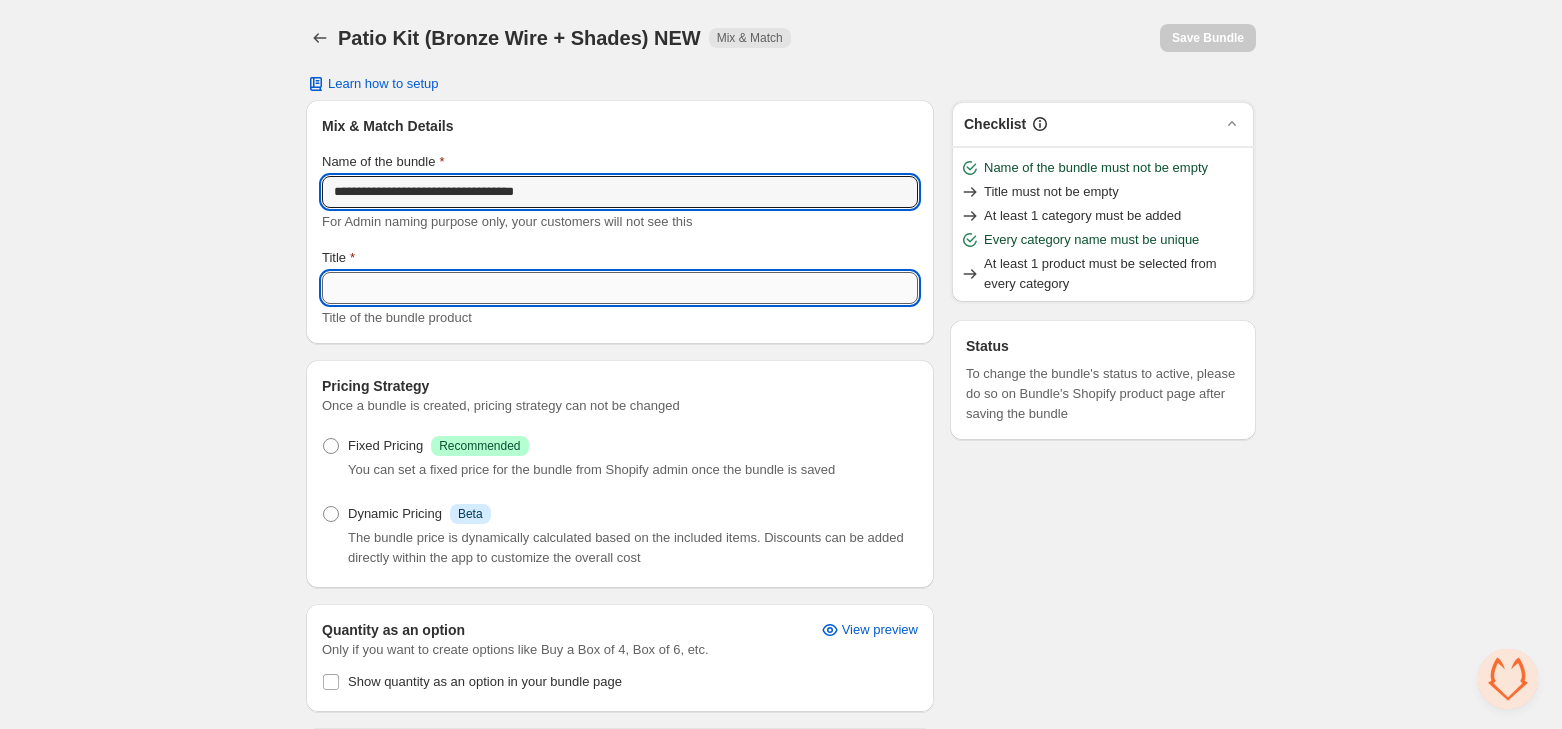 click on "Title" at bounding box center [620, 288] 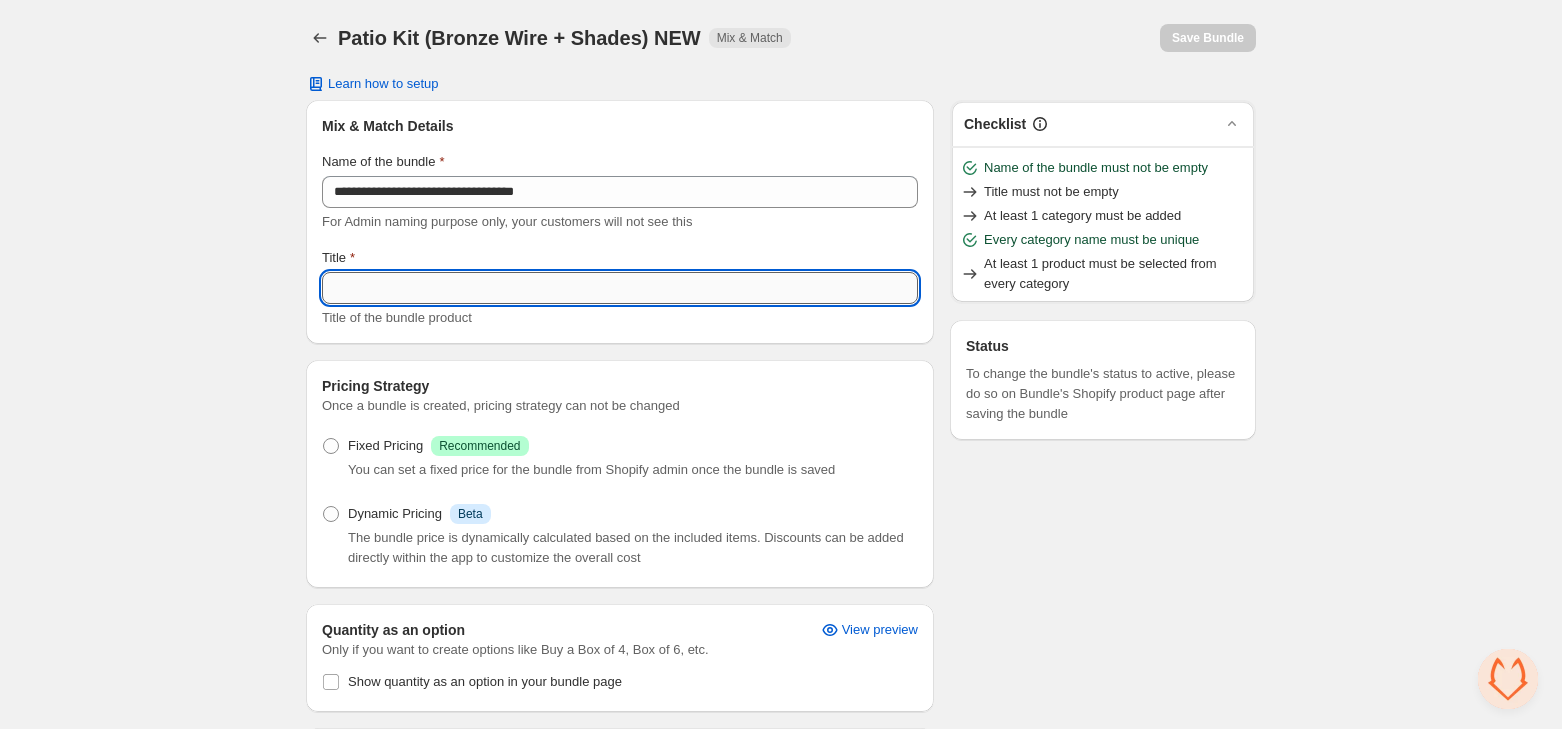 paste on "**********" 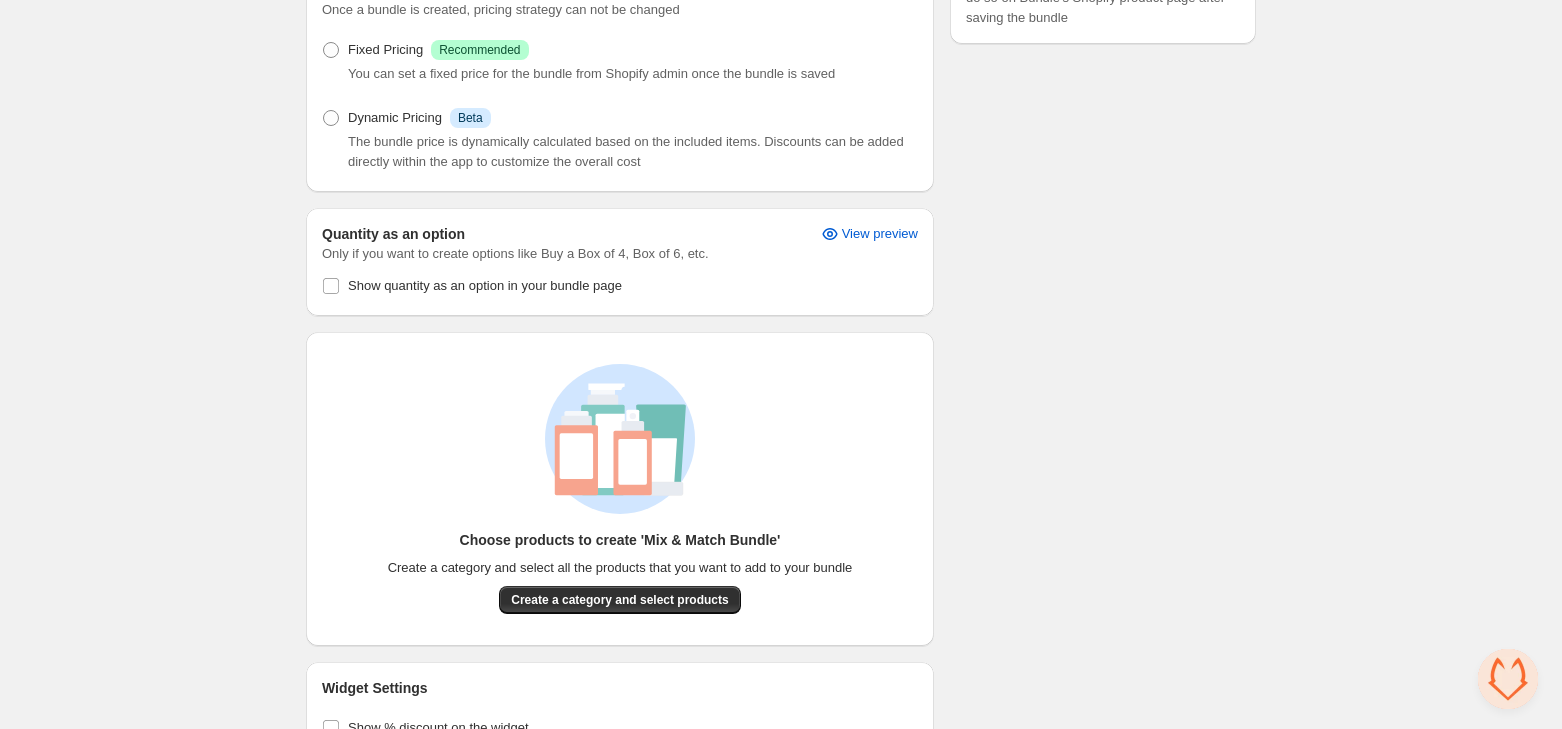 scroll, scrollTop: 400, scrollLeft: 0, axis: vertical 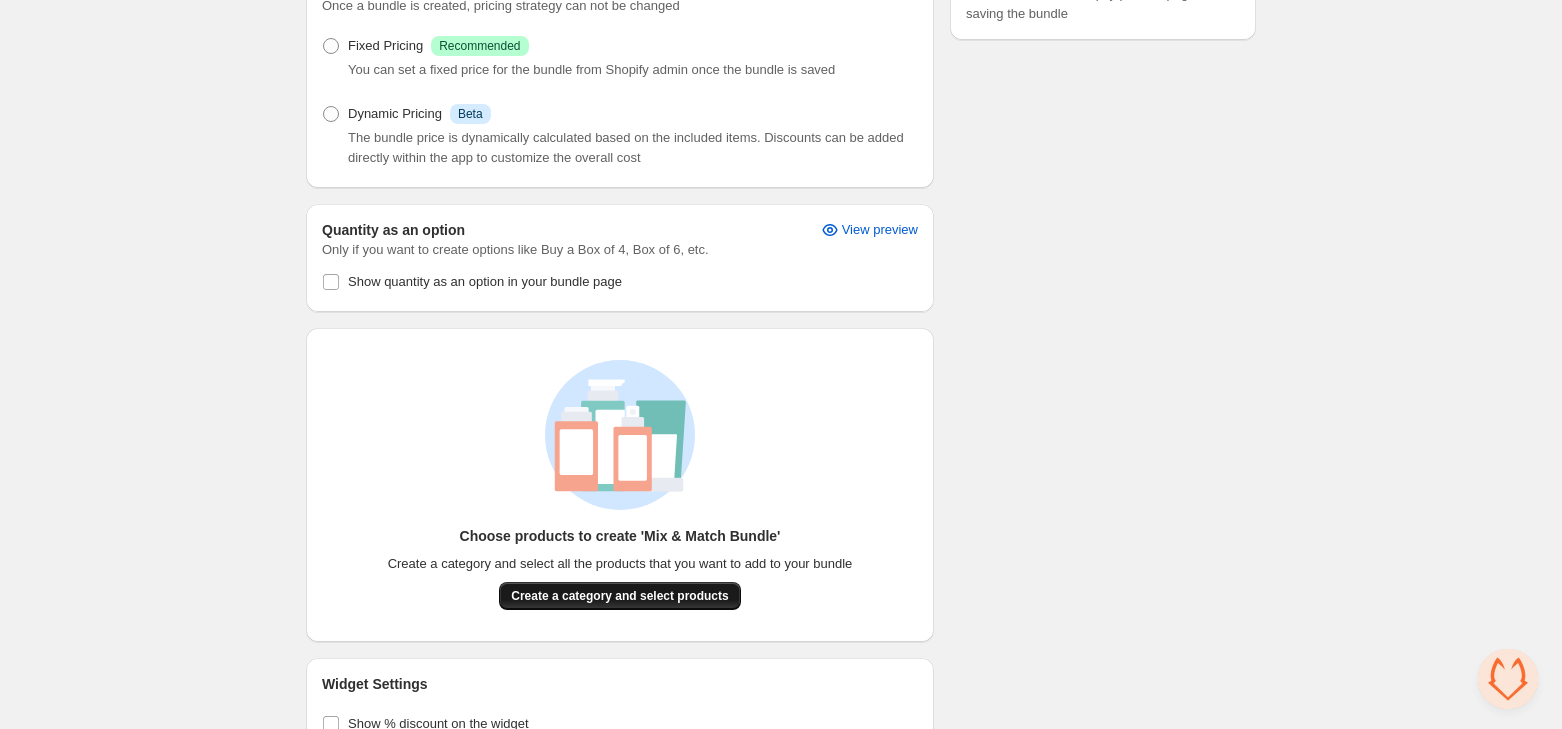 type on "**********" 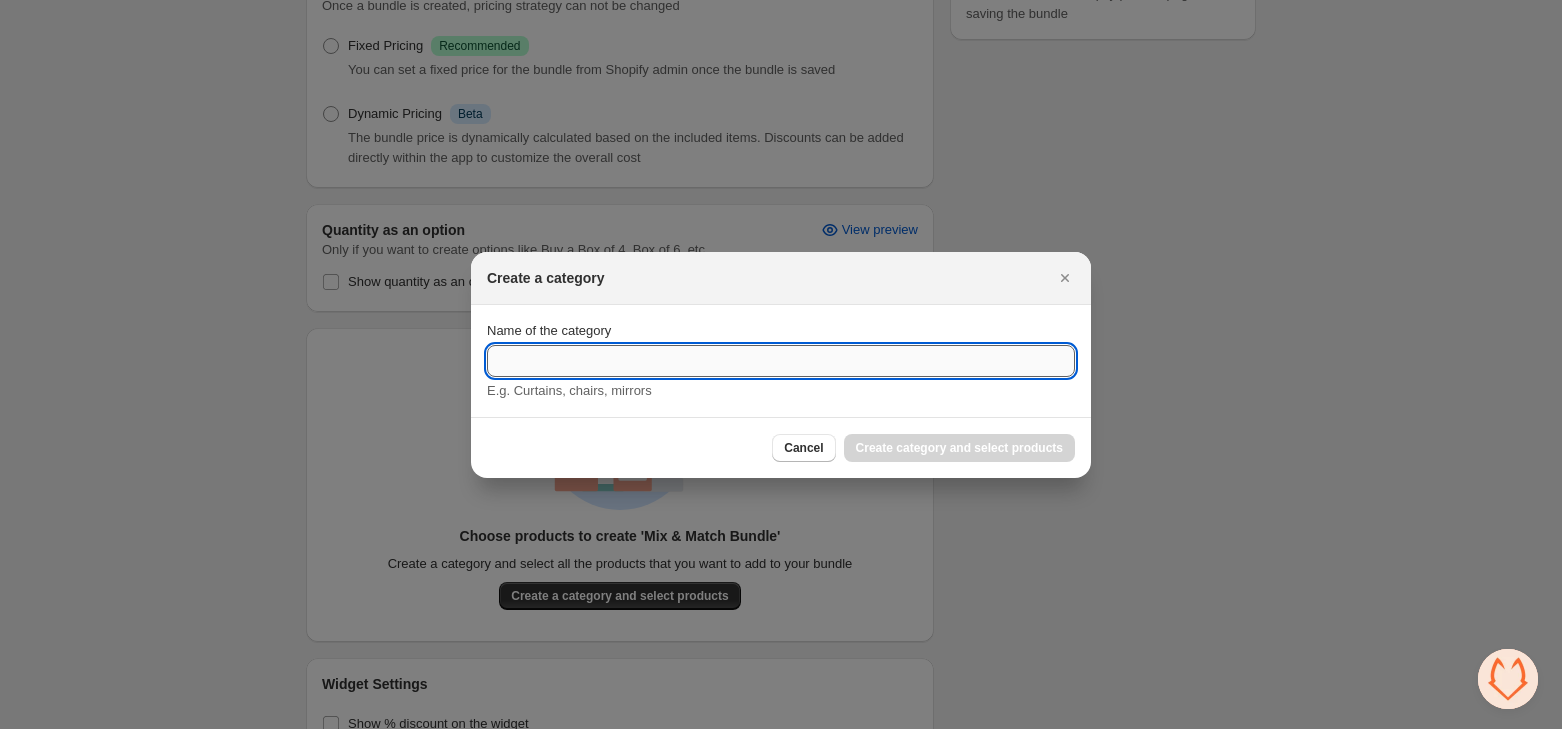 click on "Name of the category" at bounding box center (781, 361) 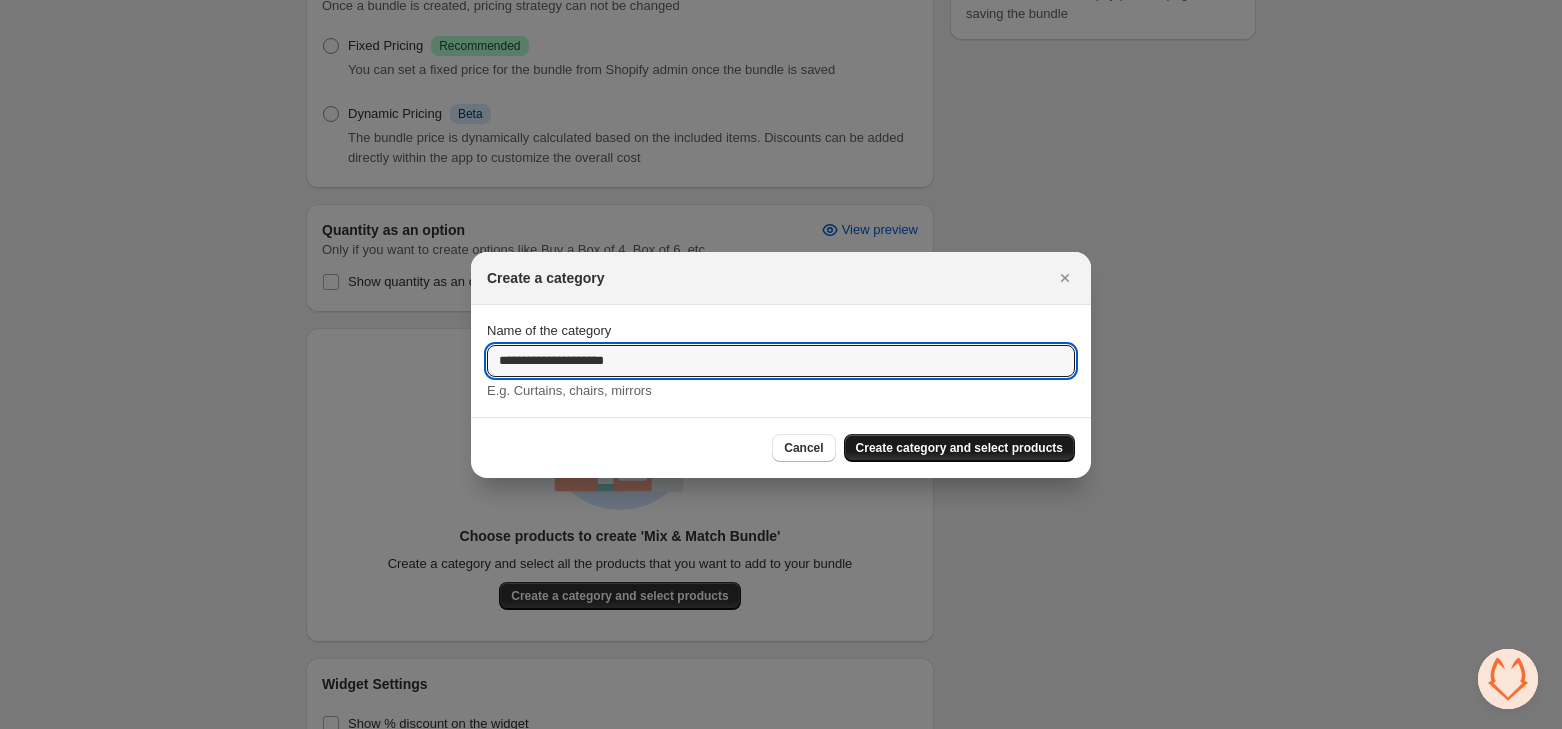 type on "**********" 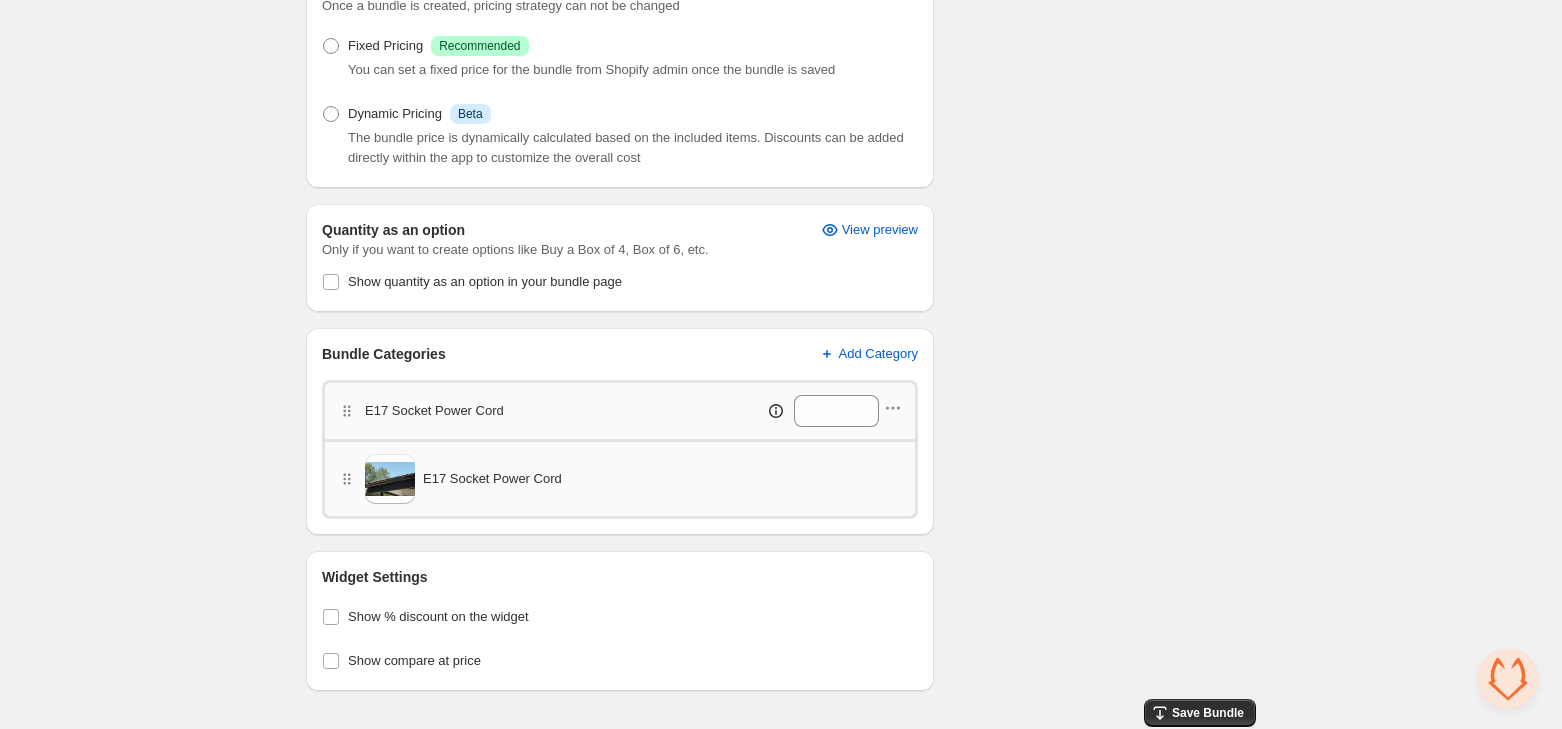 scroll, scrollTop: 402, scrollLeft: 0, axis: vertical 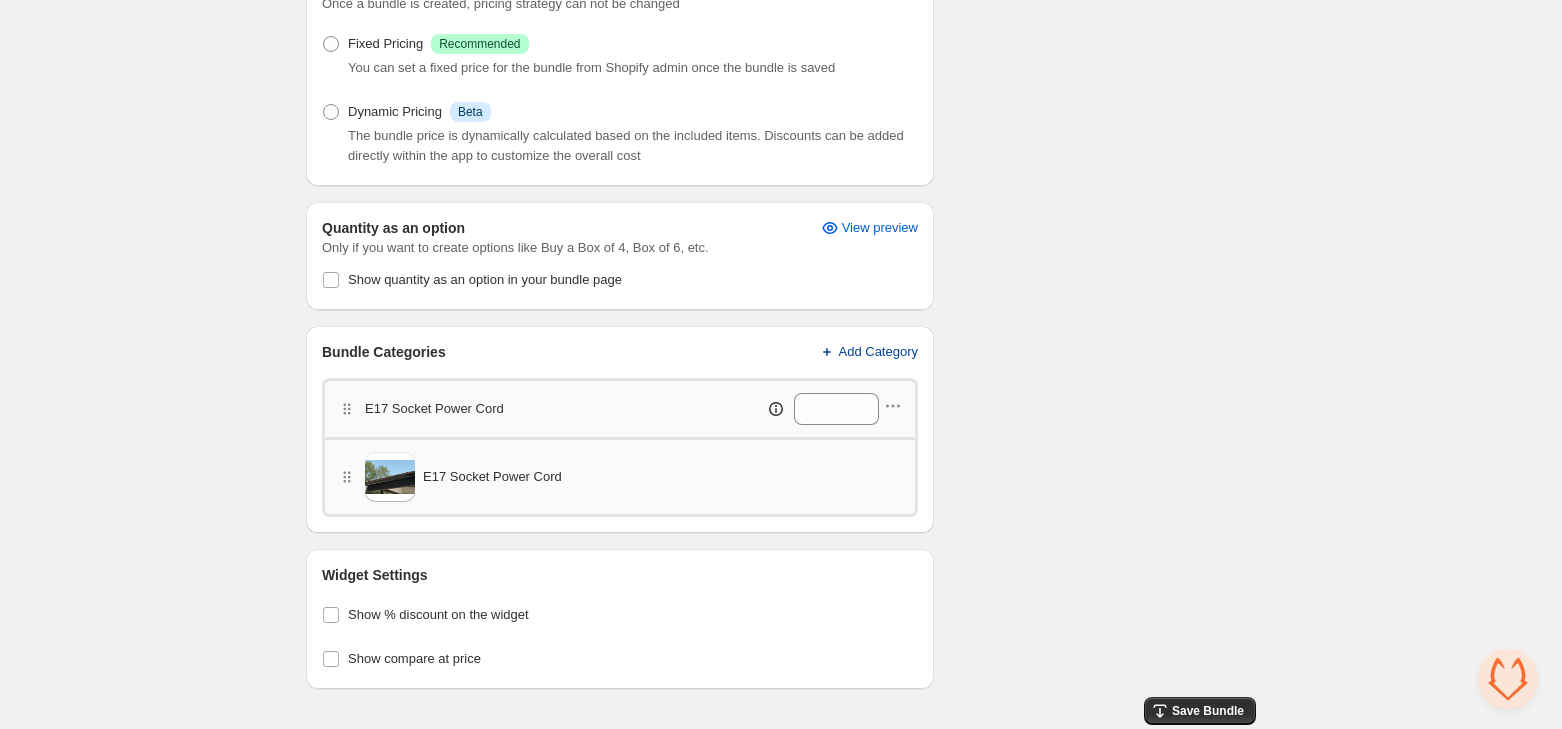 click on "Add Category" at bounding box center (868, 352) 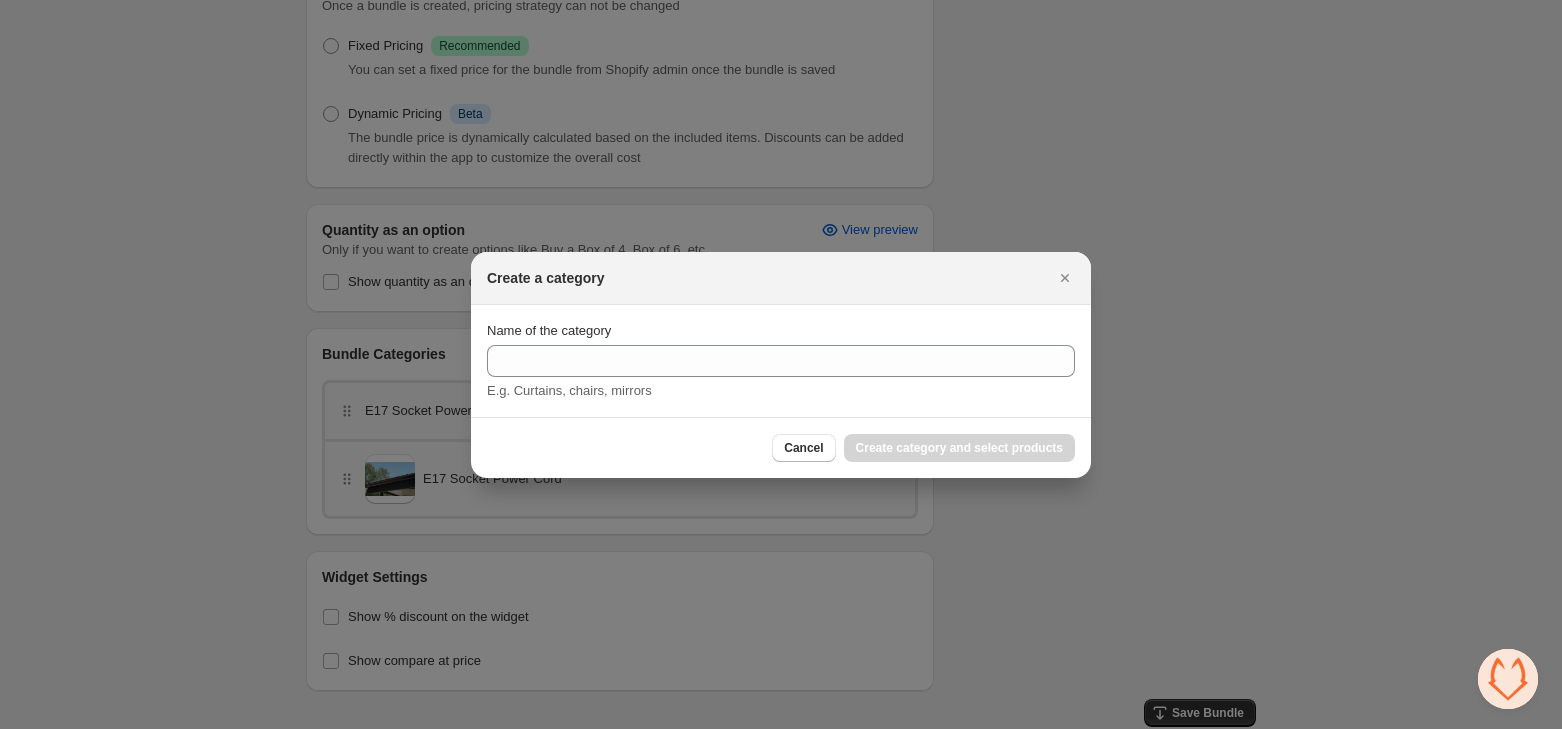 scroll, scrollTop: 0, scrollLeft: 0, axis: both 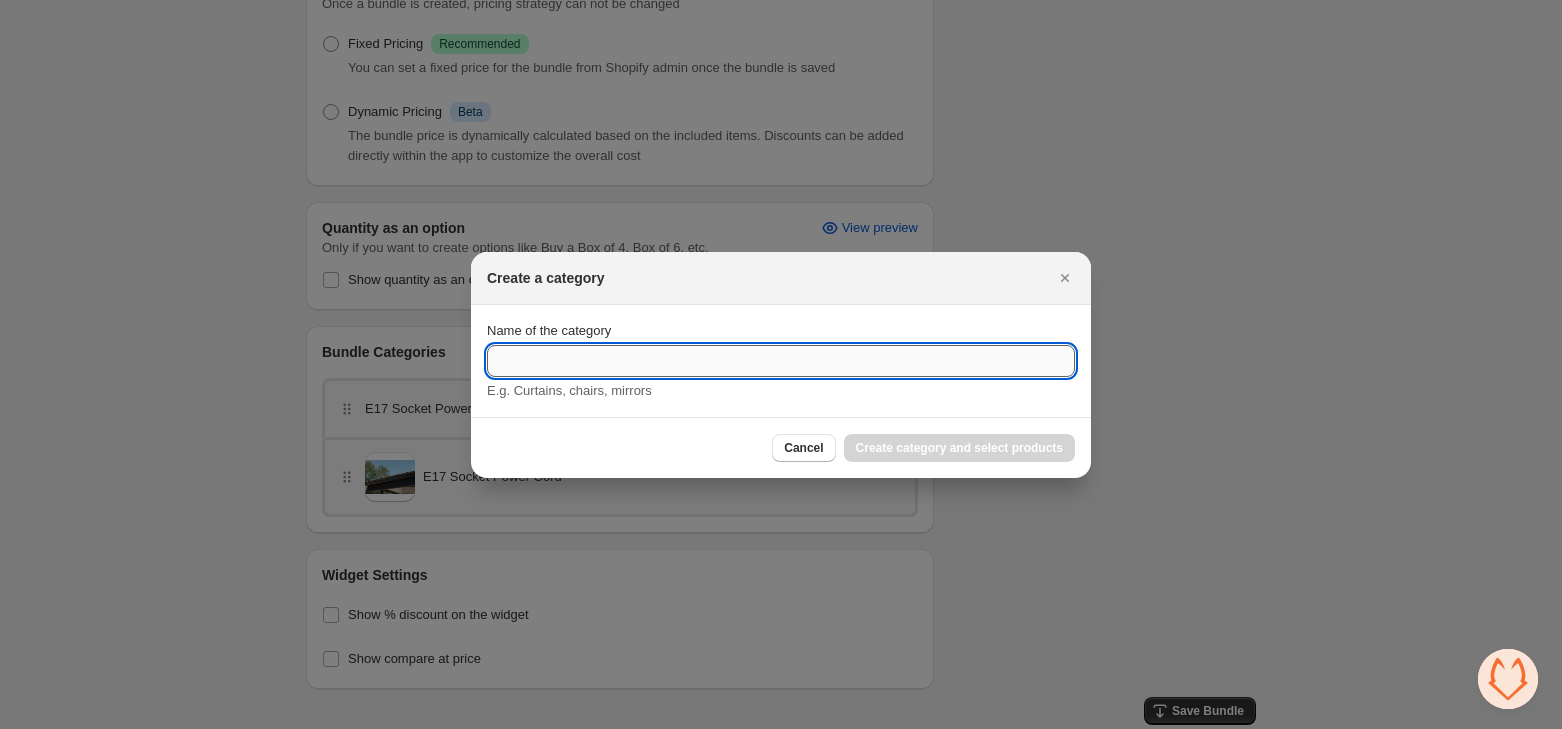 click on "Name of the category" at bounding box center (781, 361) 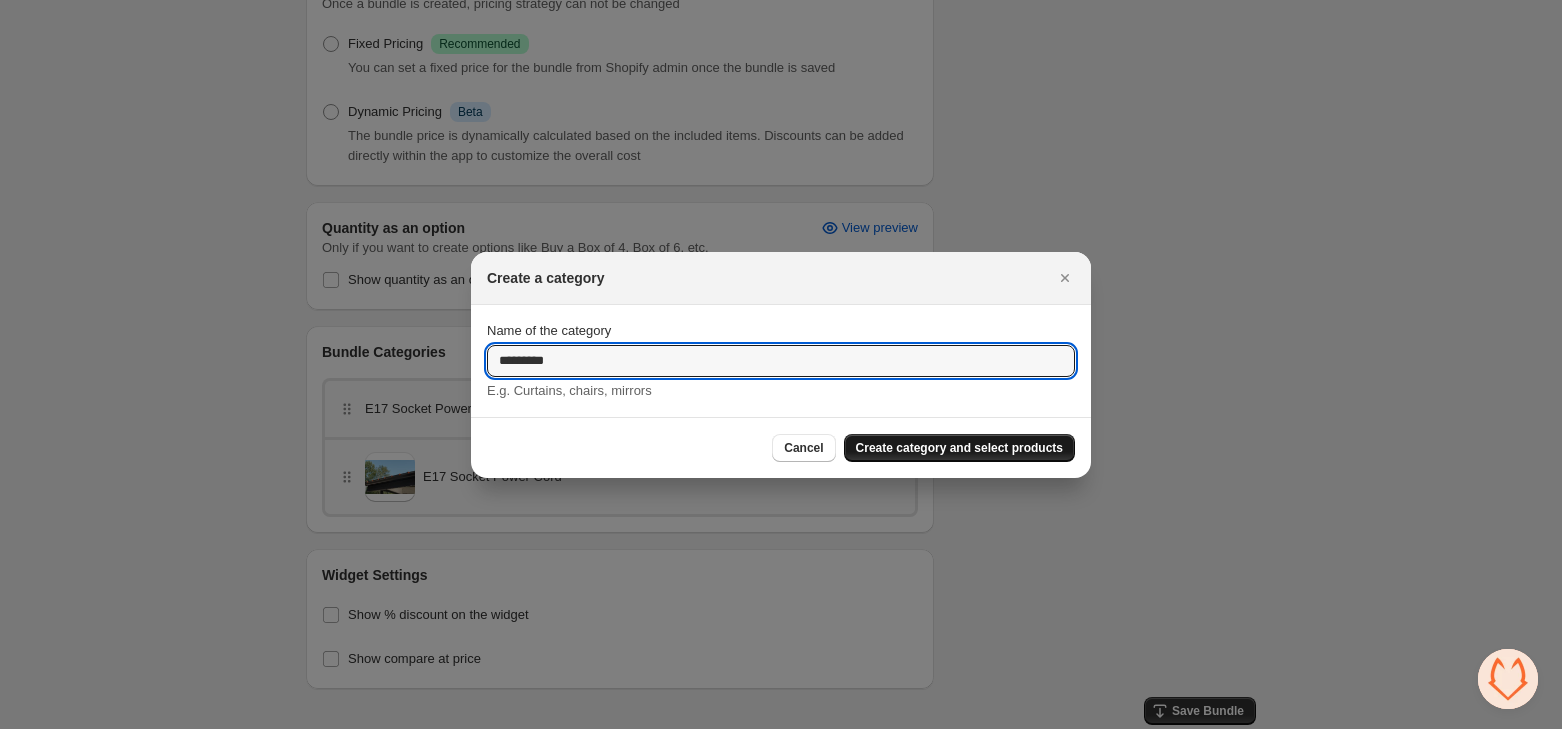 type on "*********" 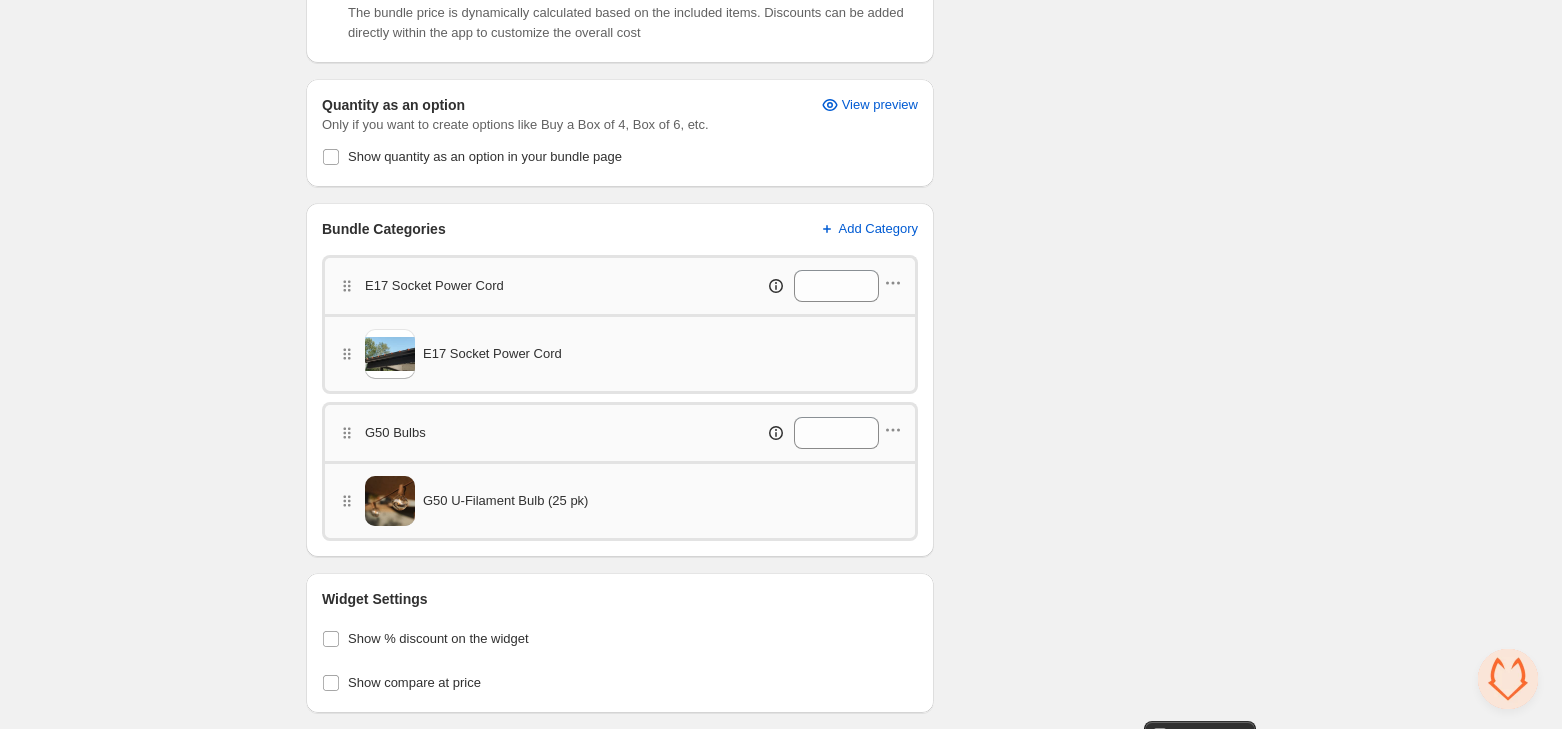 scroll, scrollTop: 546, scrollLeft: 0, axis: vertical 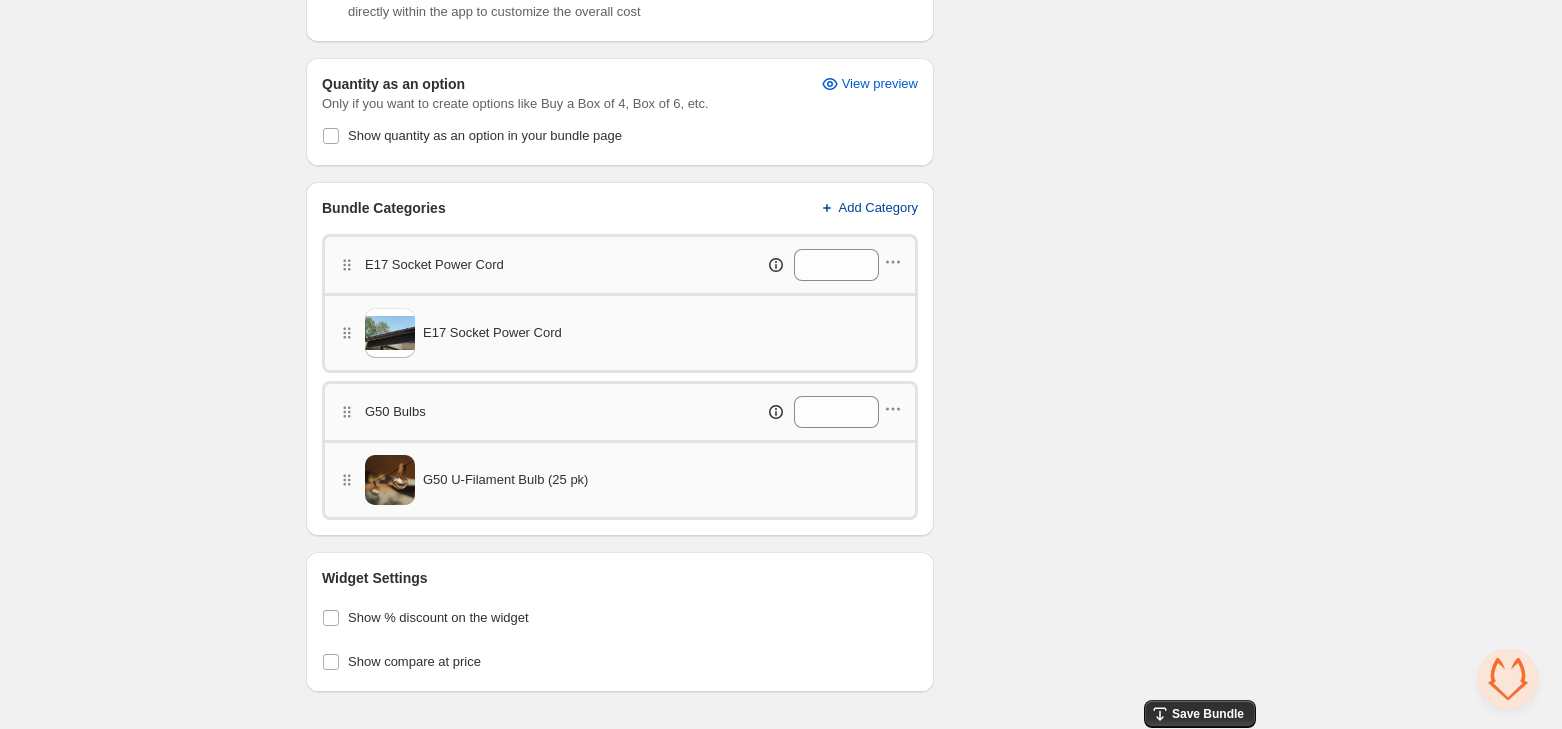 click on "Add Category" at bounding box center [879, 208] 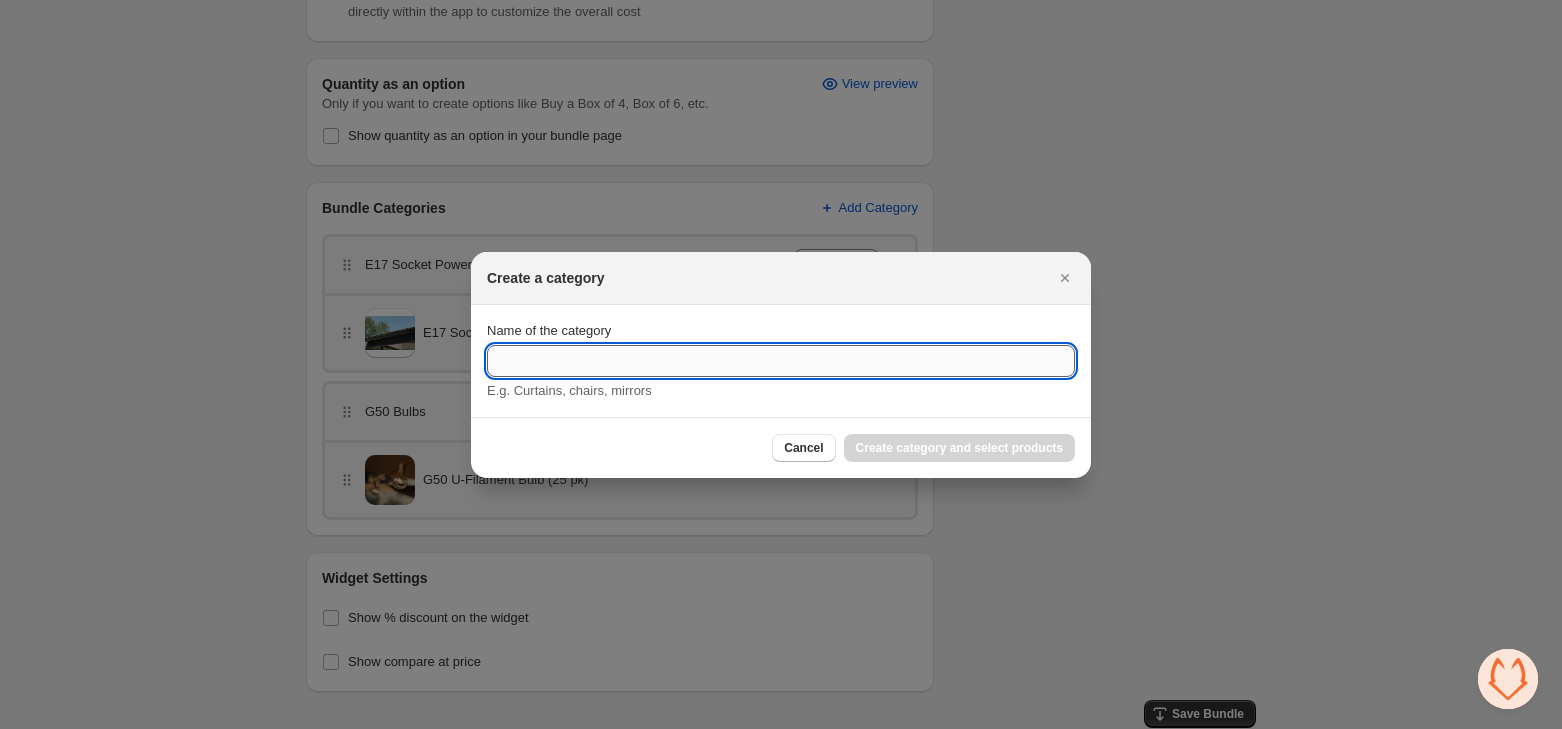 click on "Name of the category" at bounding box center [781, 361] 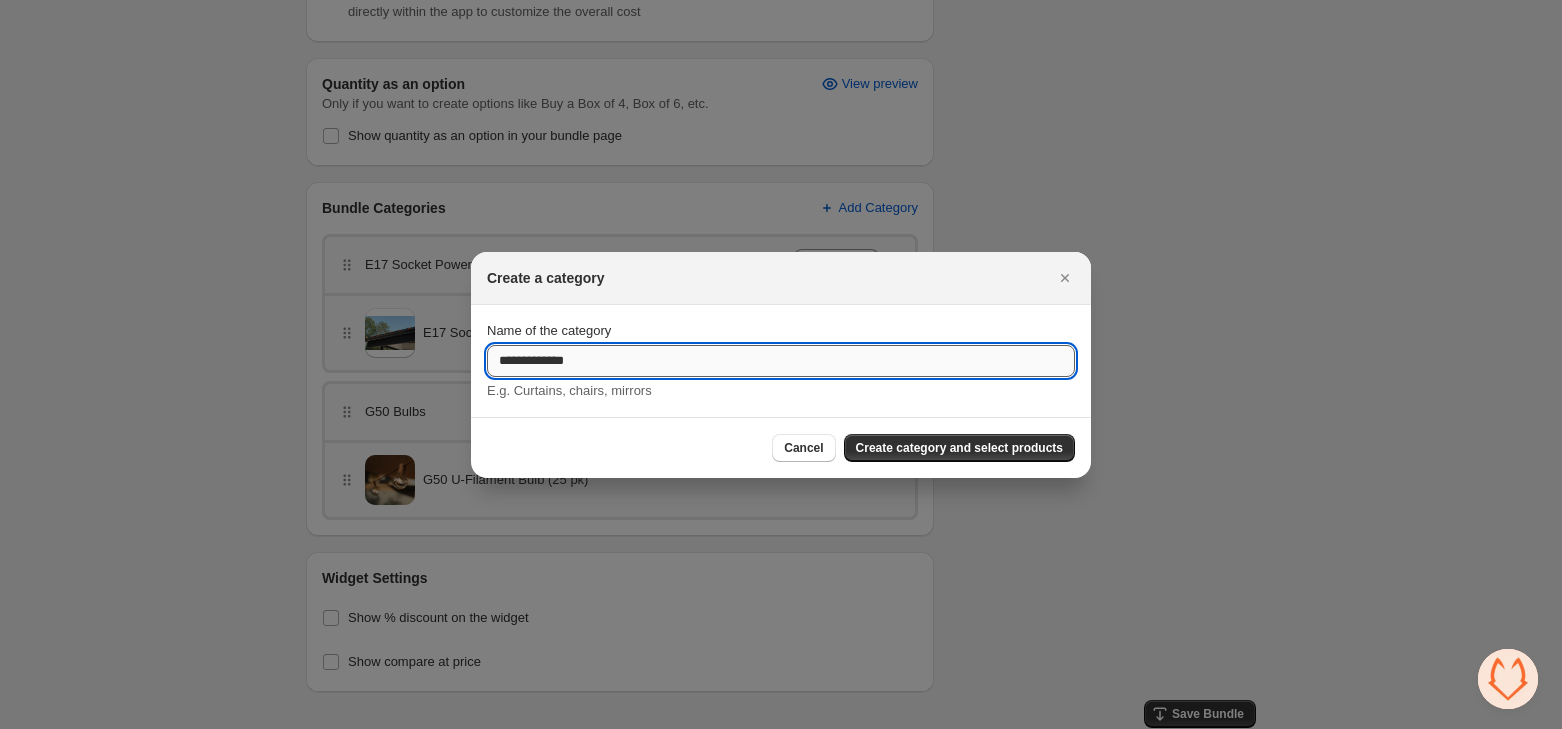 click on "**********" at bounding box center [781, 361] 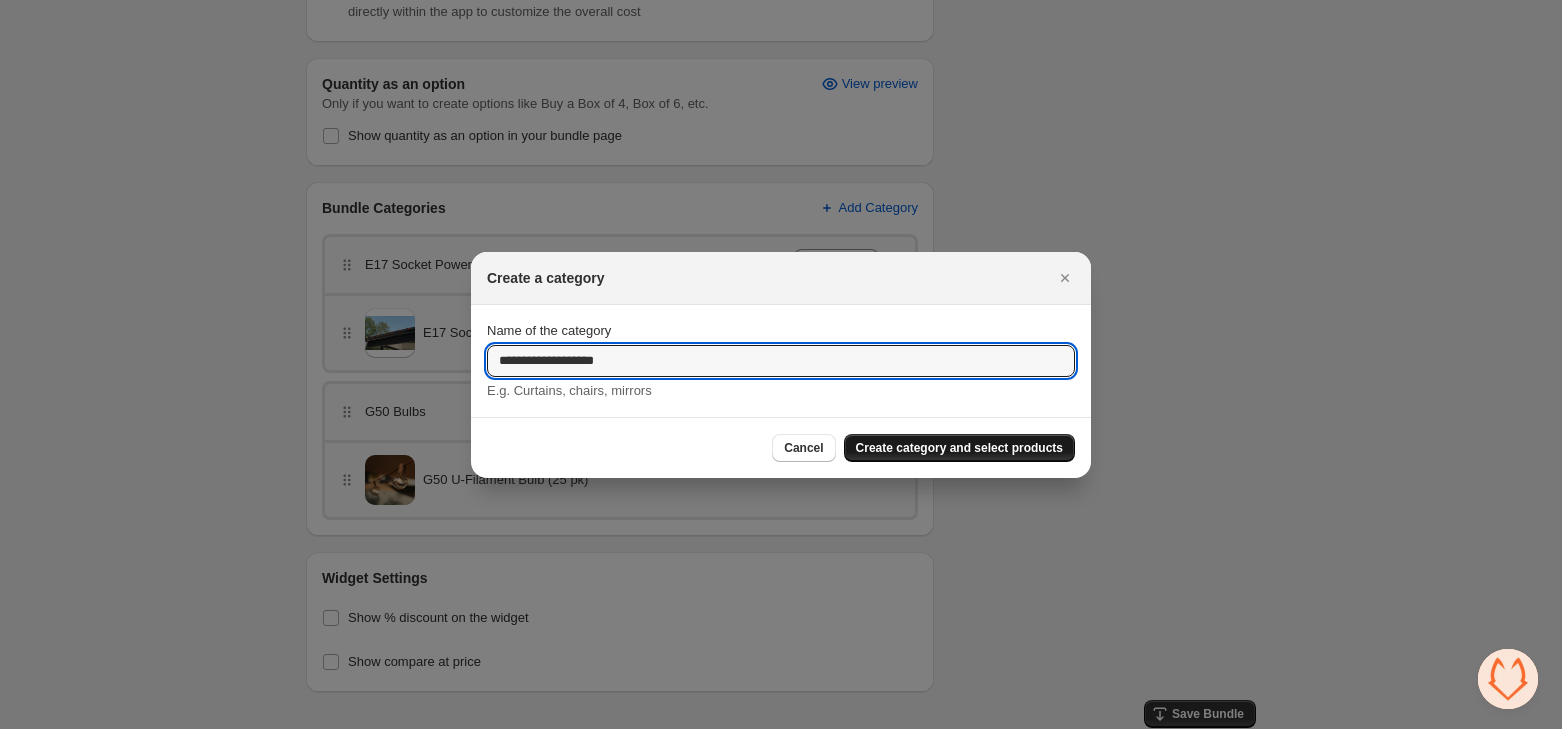 type on "**********" 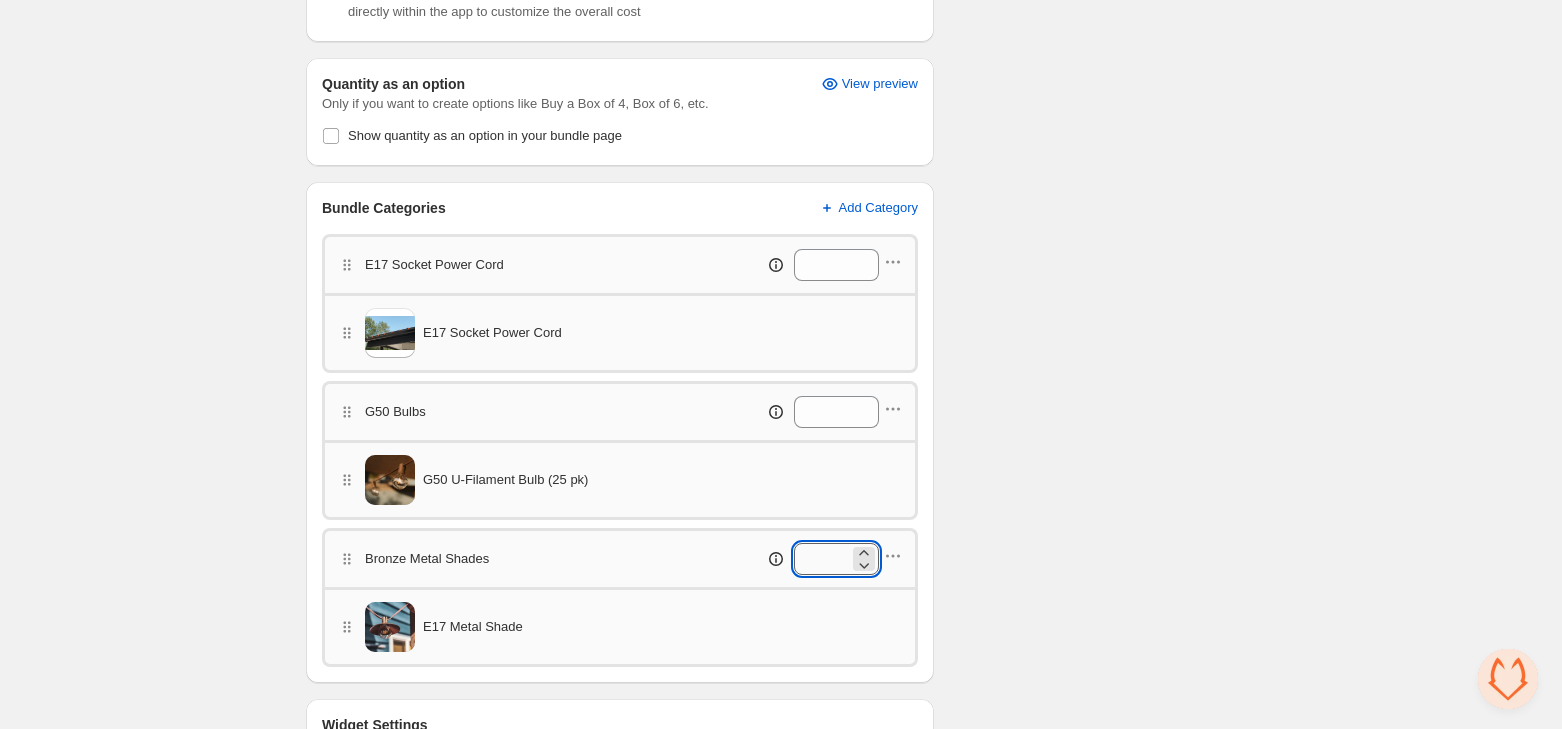 drag, startPoint x: 820, startPoint y: 541, endPoint x: 794, endPoint y: 542, distance: 26.019224 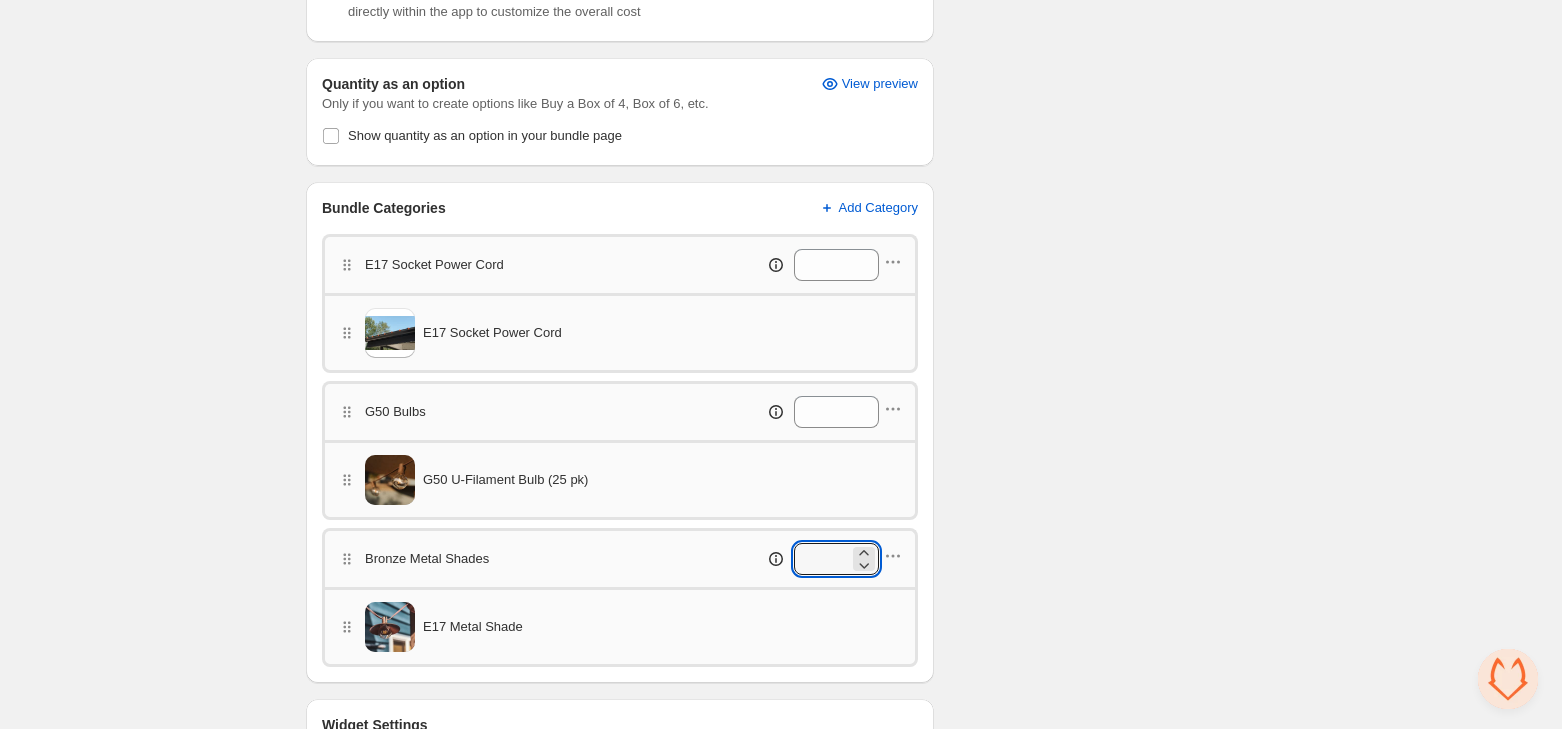 type on "**" 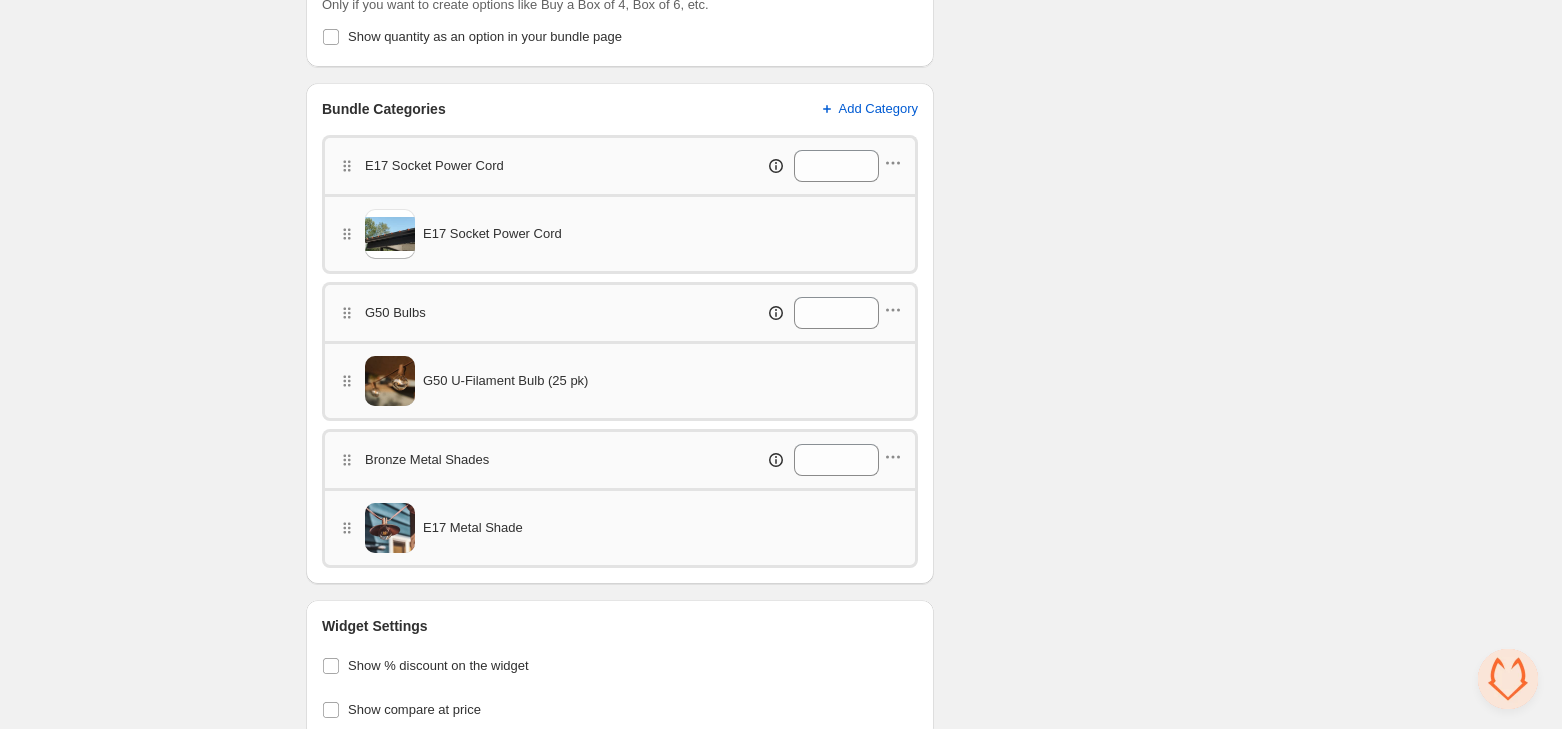 scroll, scrollTop: 690, scrollLeft: 0, axis: vertical 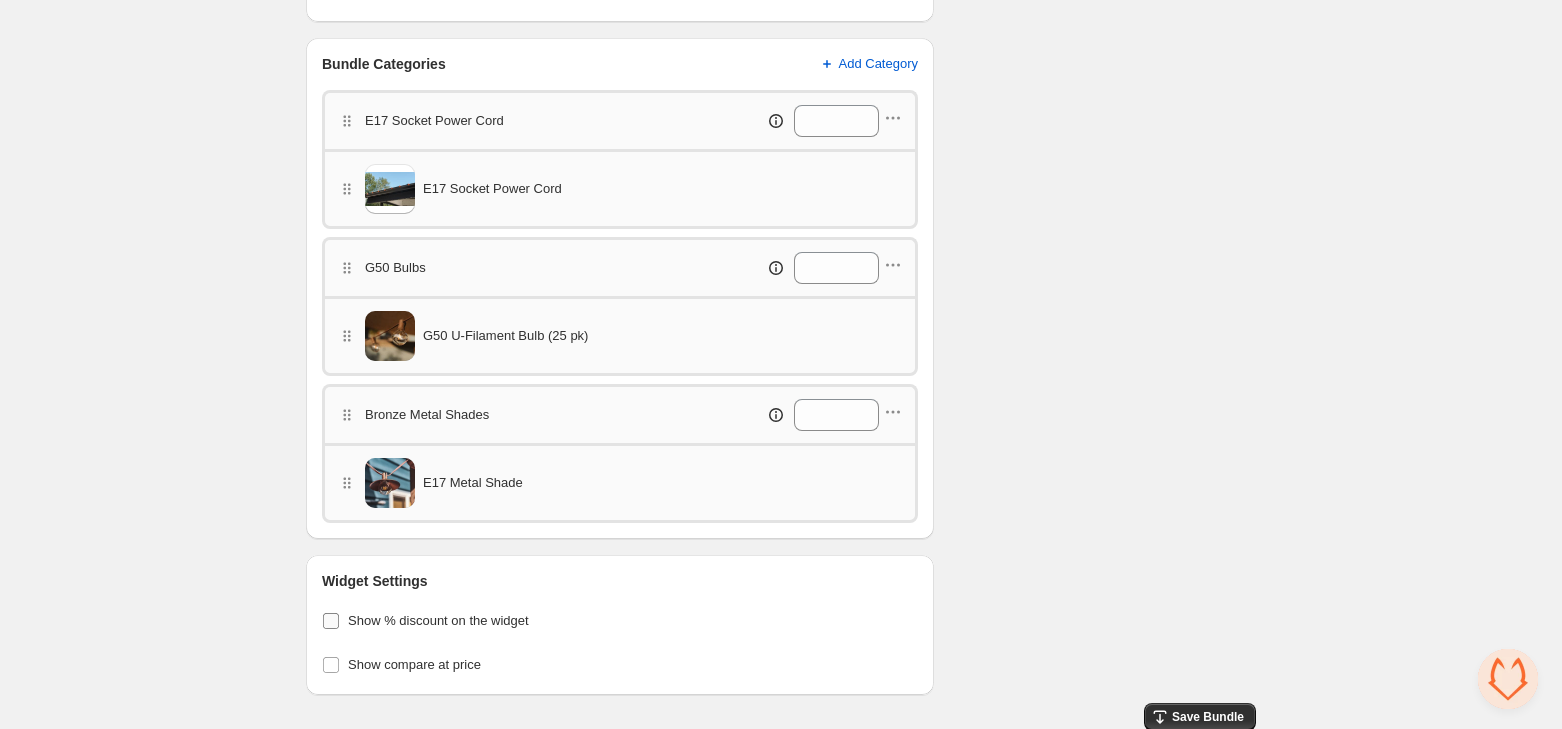 click on "Show % discount on the widget" at bounding box center [438, 620] 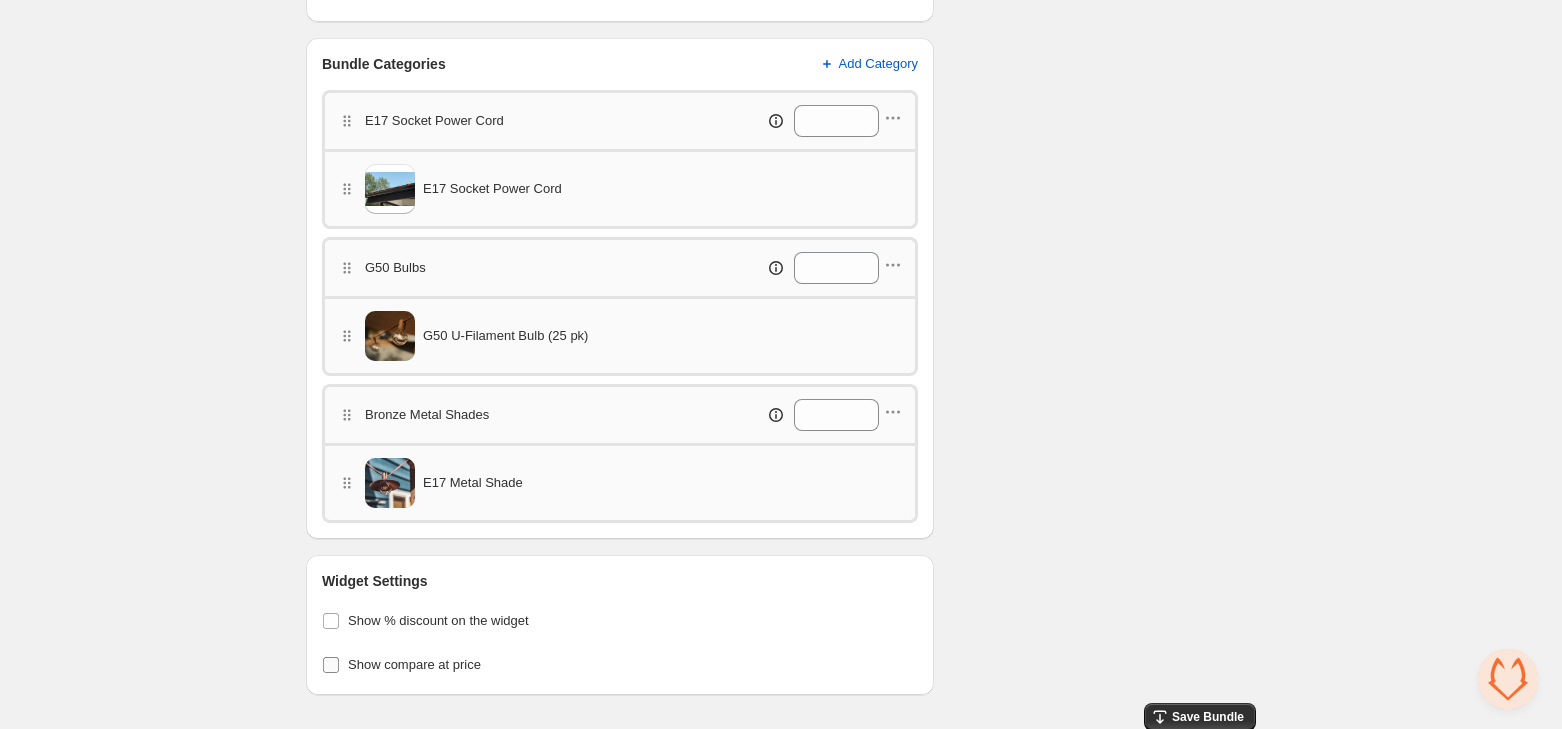 click on "Show compare at price" at bounding box center [414, 664] 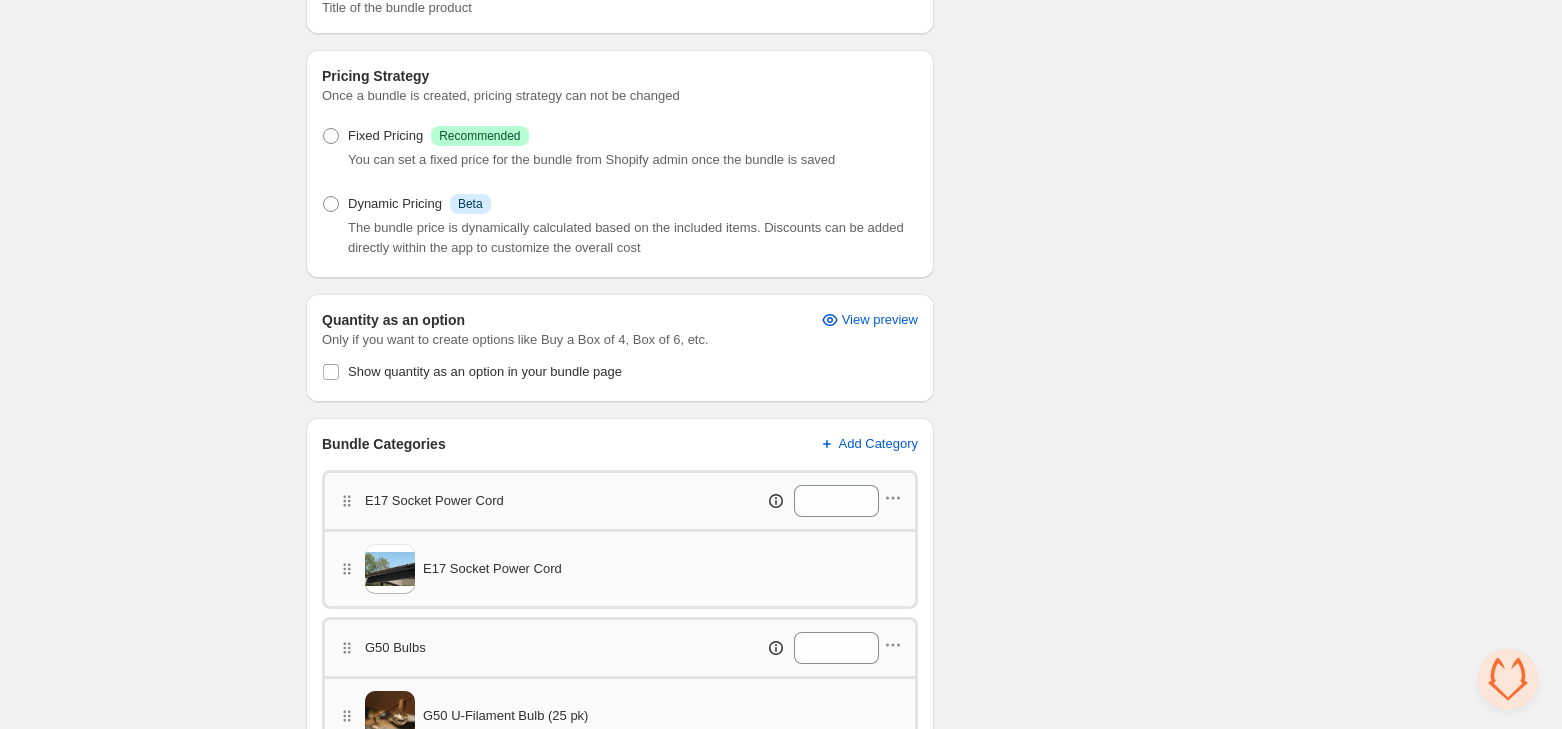 scroll, scrollTop: 0, scrollLeft: 0, axis: both 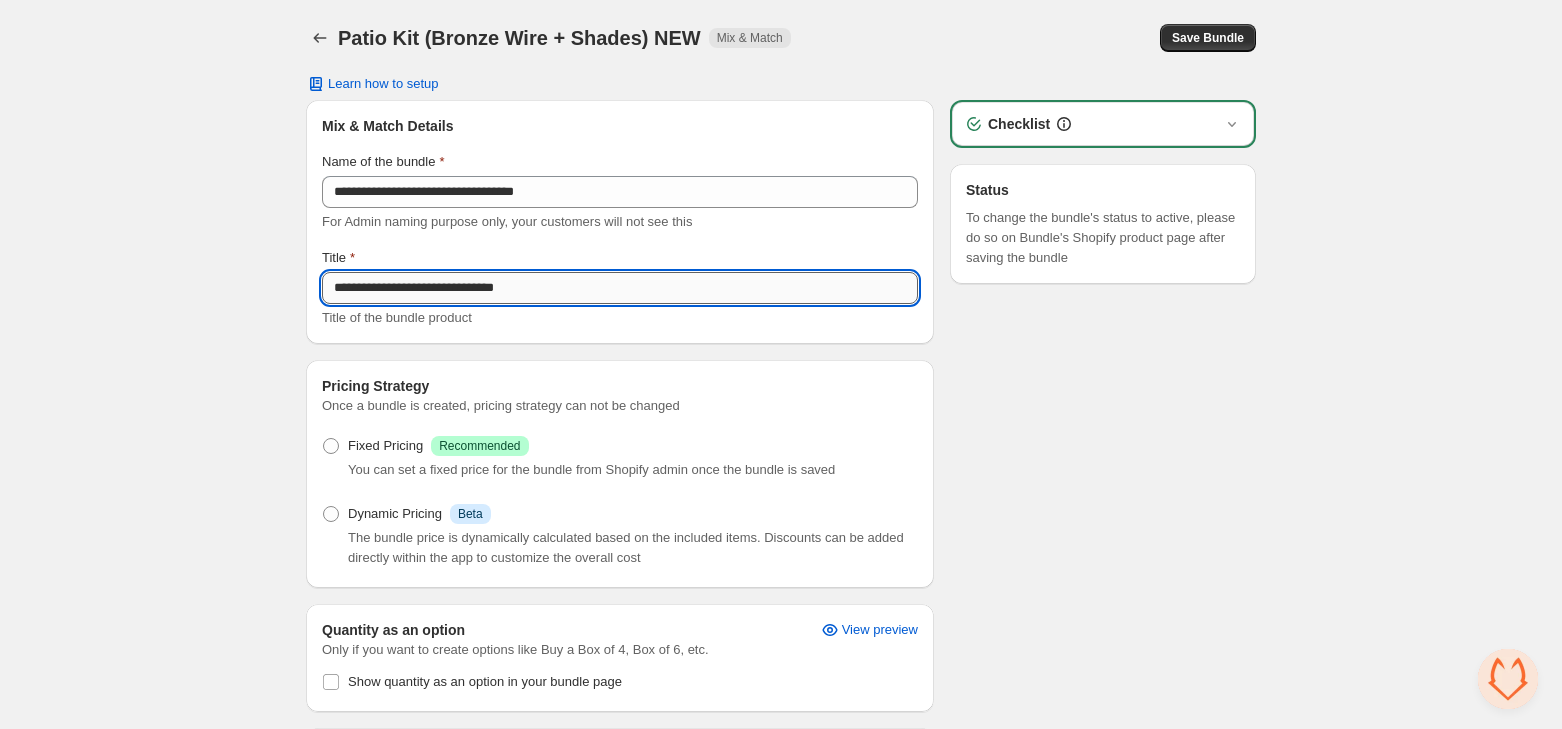 click on "**********" at bounding box center (620, 288) 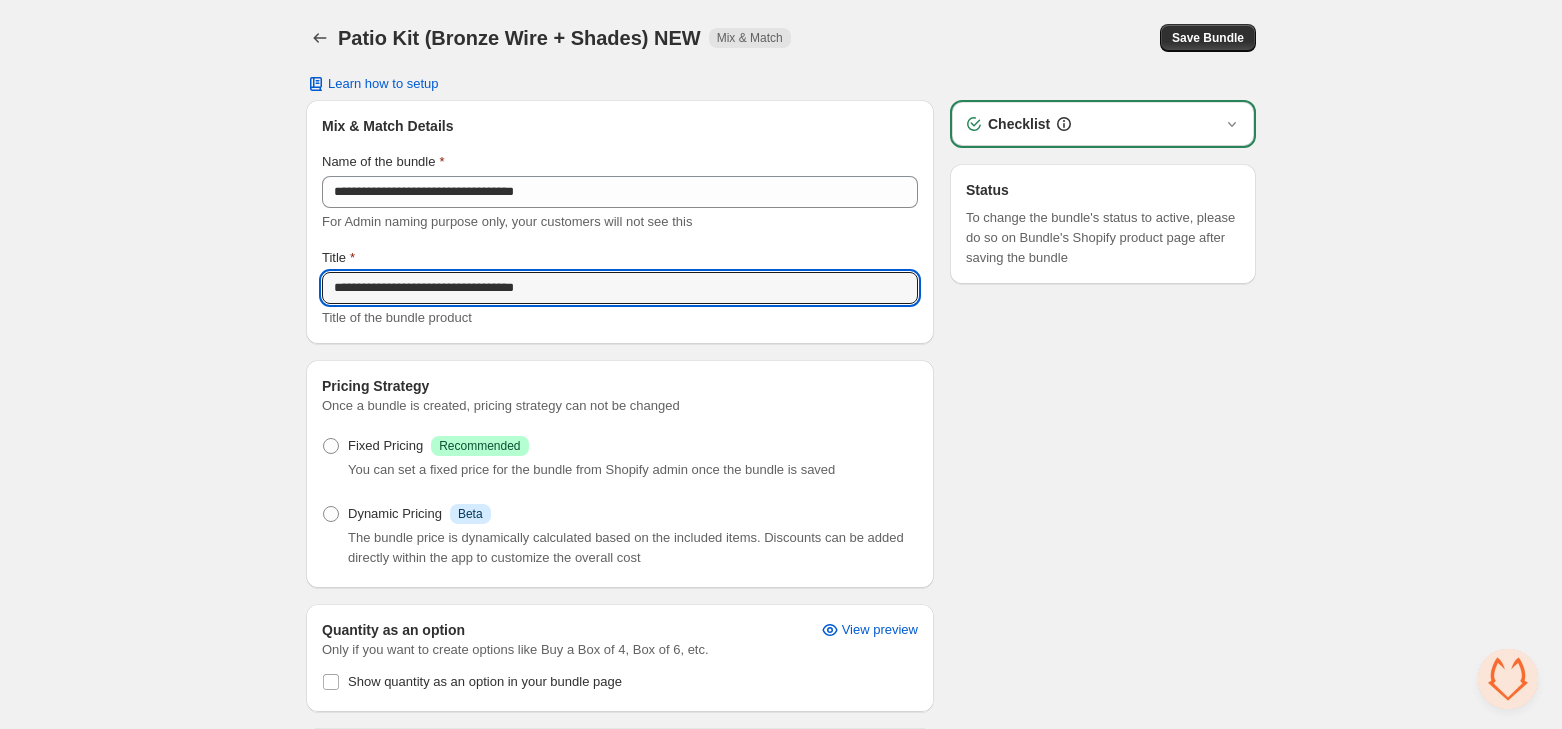 type on "**********" 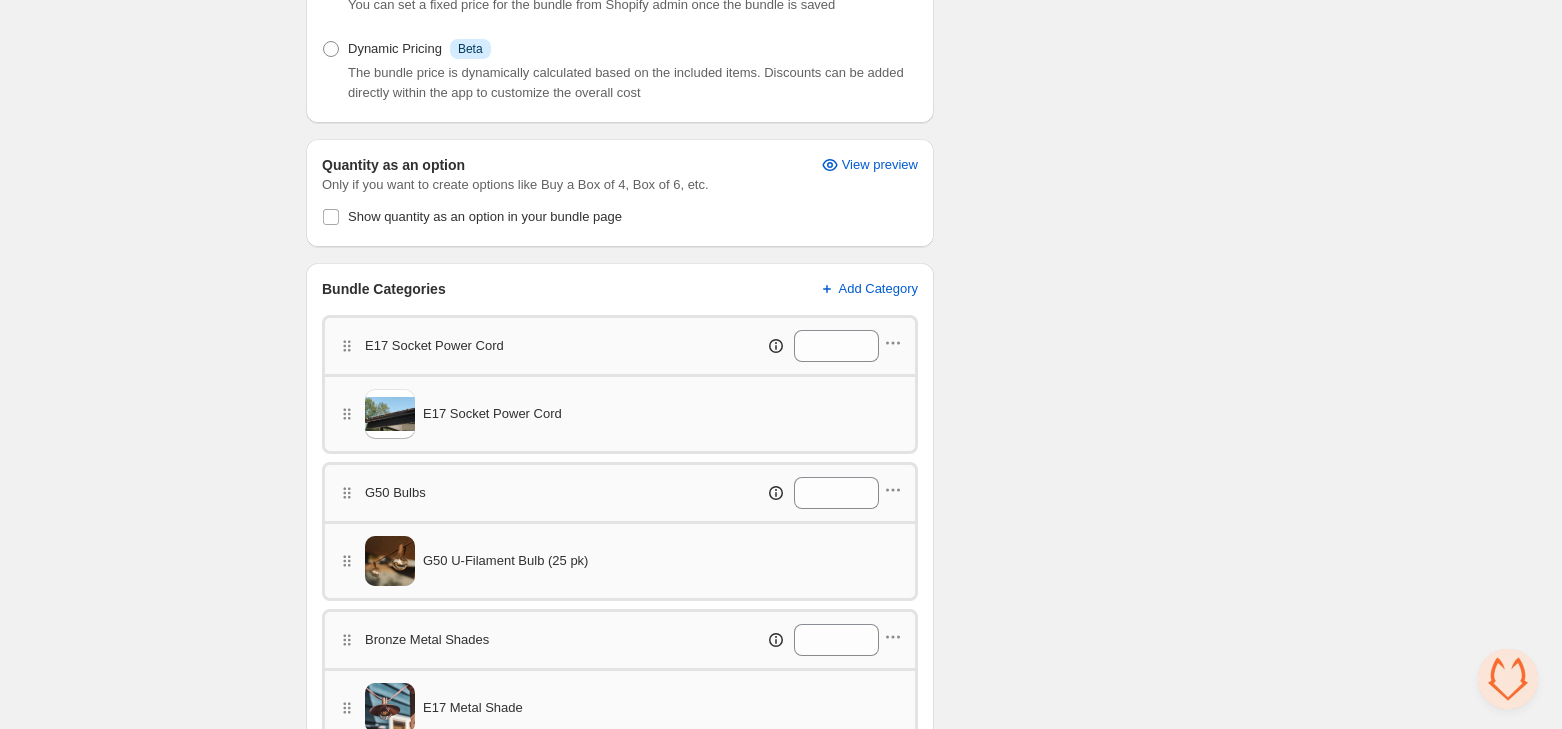 scroll, scrollTop: 676, scrollLeft: 0, axis: vertical 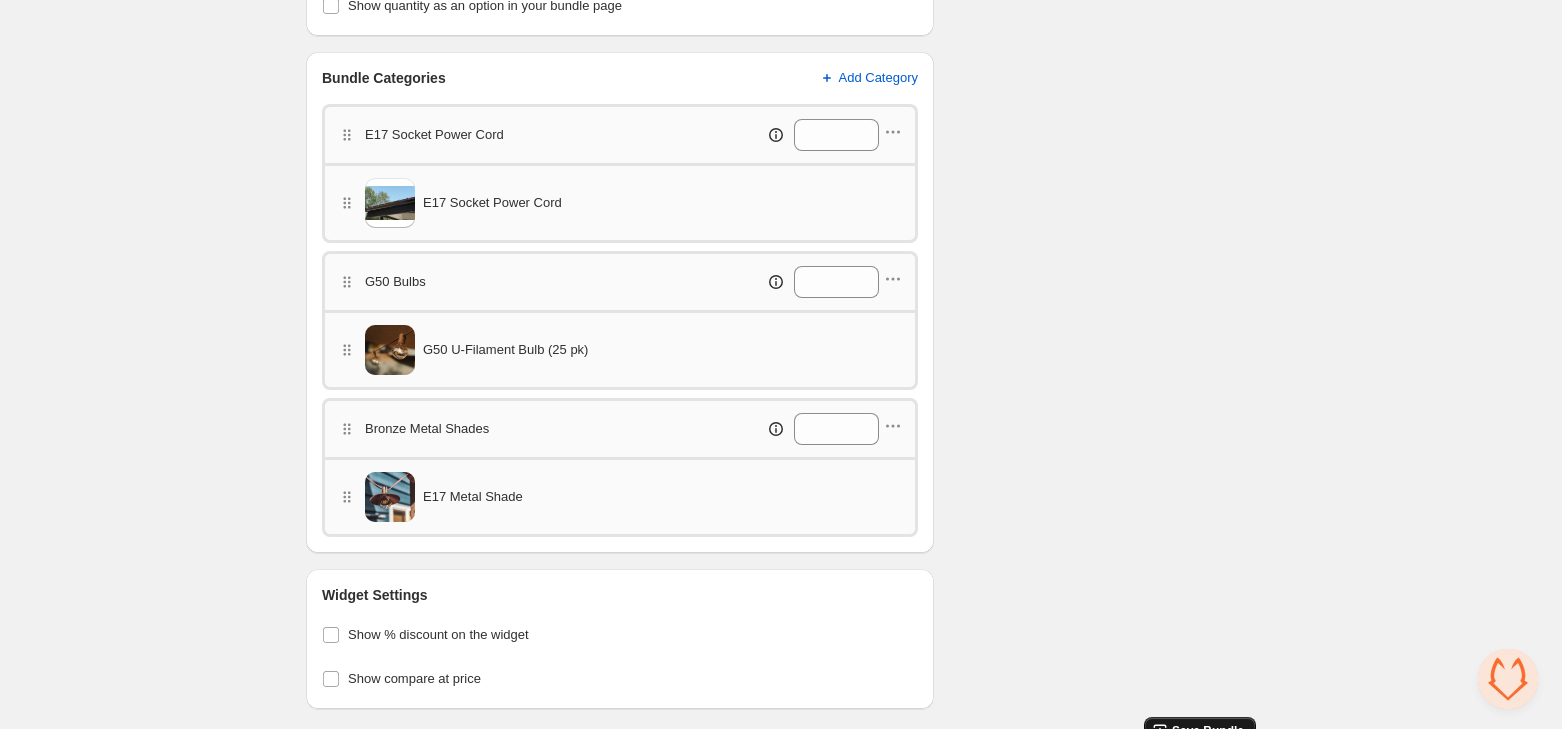 click on "Save Bundle" at bounding box center [1208, 731] 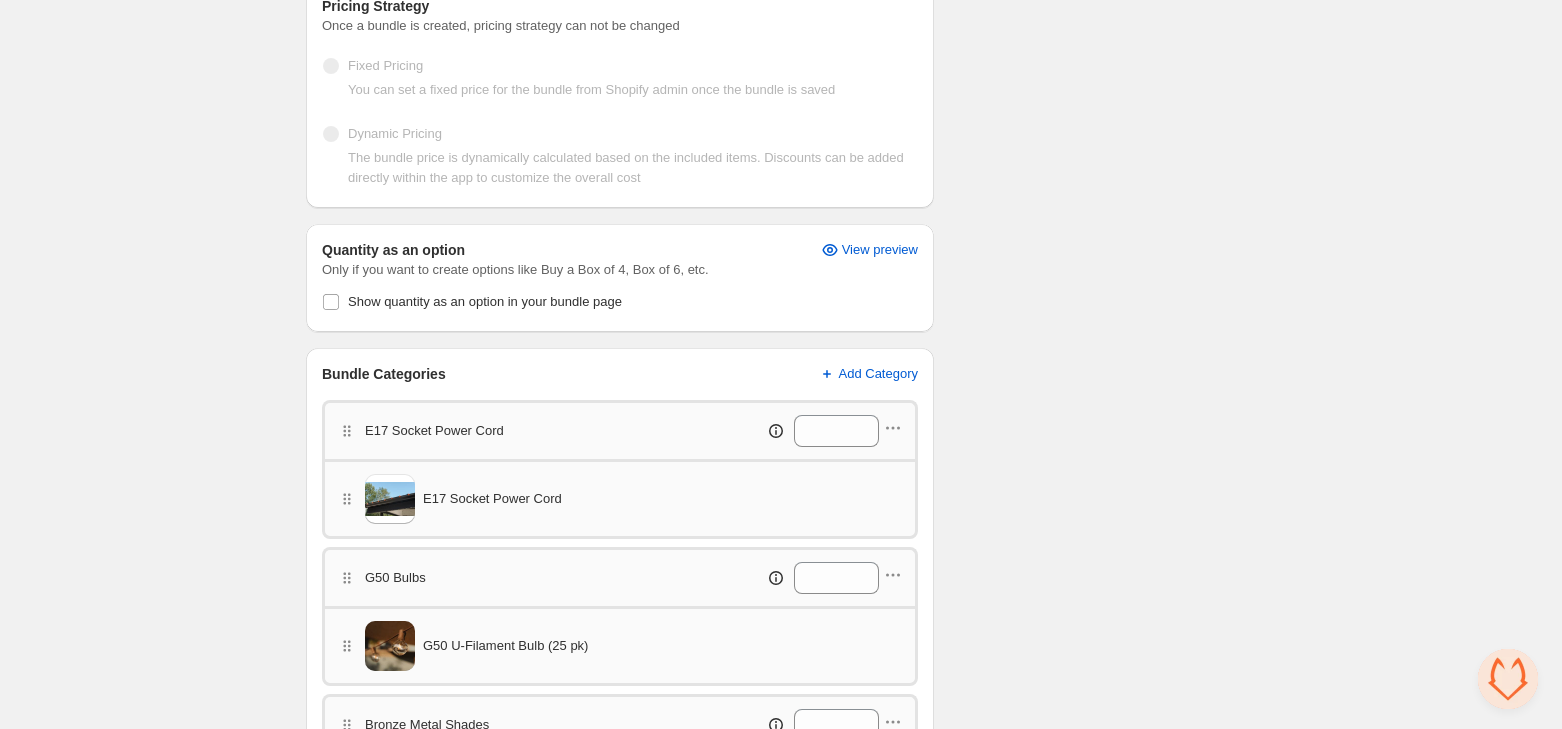 scroll, scrollTop: 0, scrollLeft: 0, axis: both 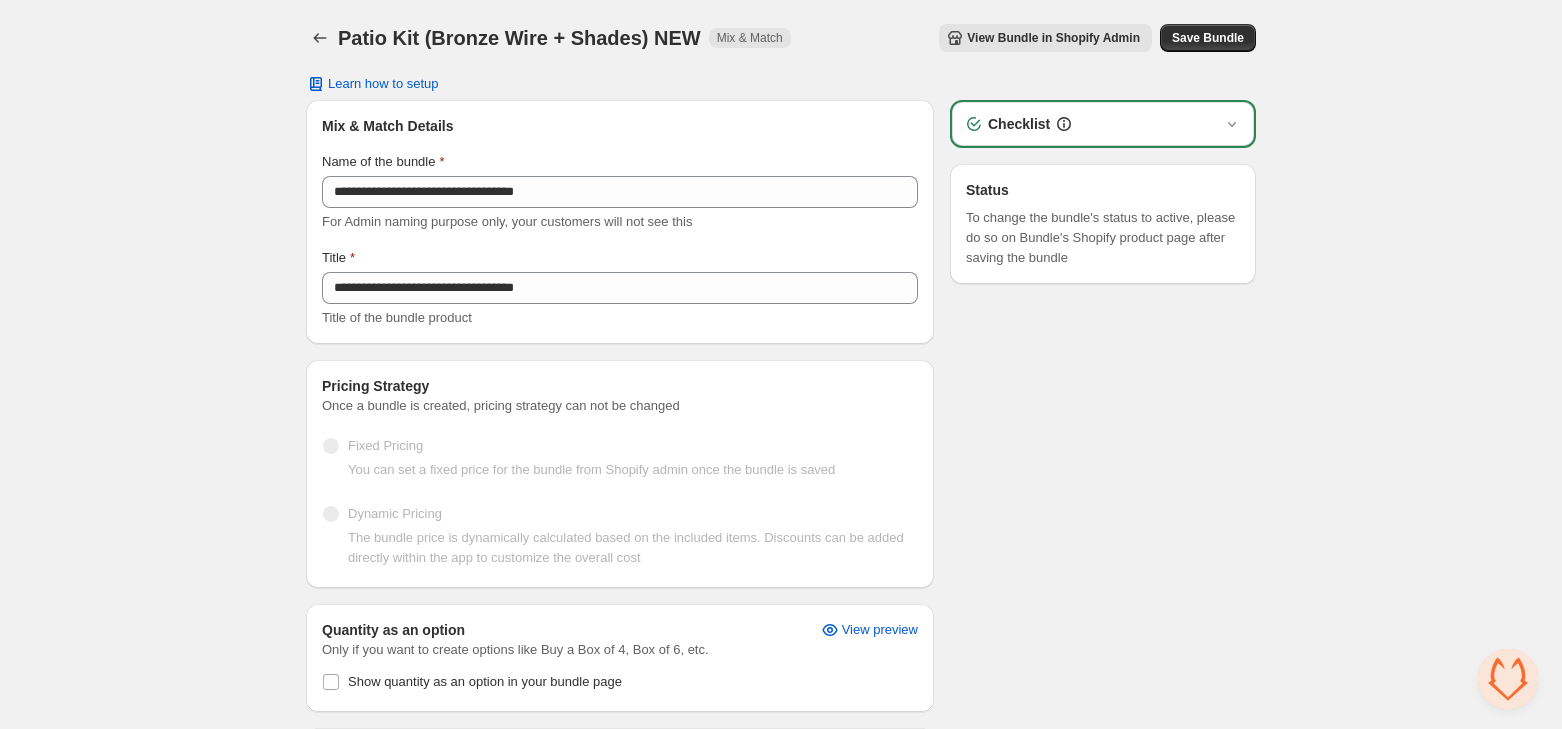 click on "Patio Kit (Bronze Wire + Shades) NEW. This page is ready Patio Kit (Bronze Wire + Shades) NEW Mix & Match View Bundle in Shopify Admin More actions View Bundle in Shopify Admin Save Bundle" at bounding box center [781, 38] 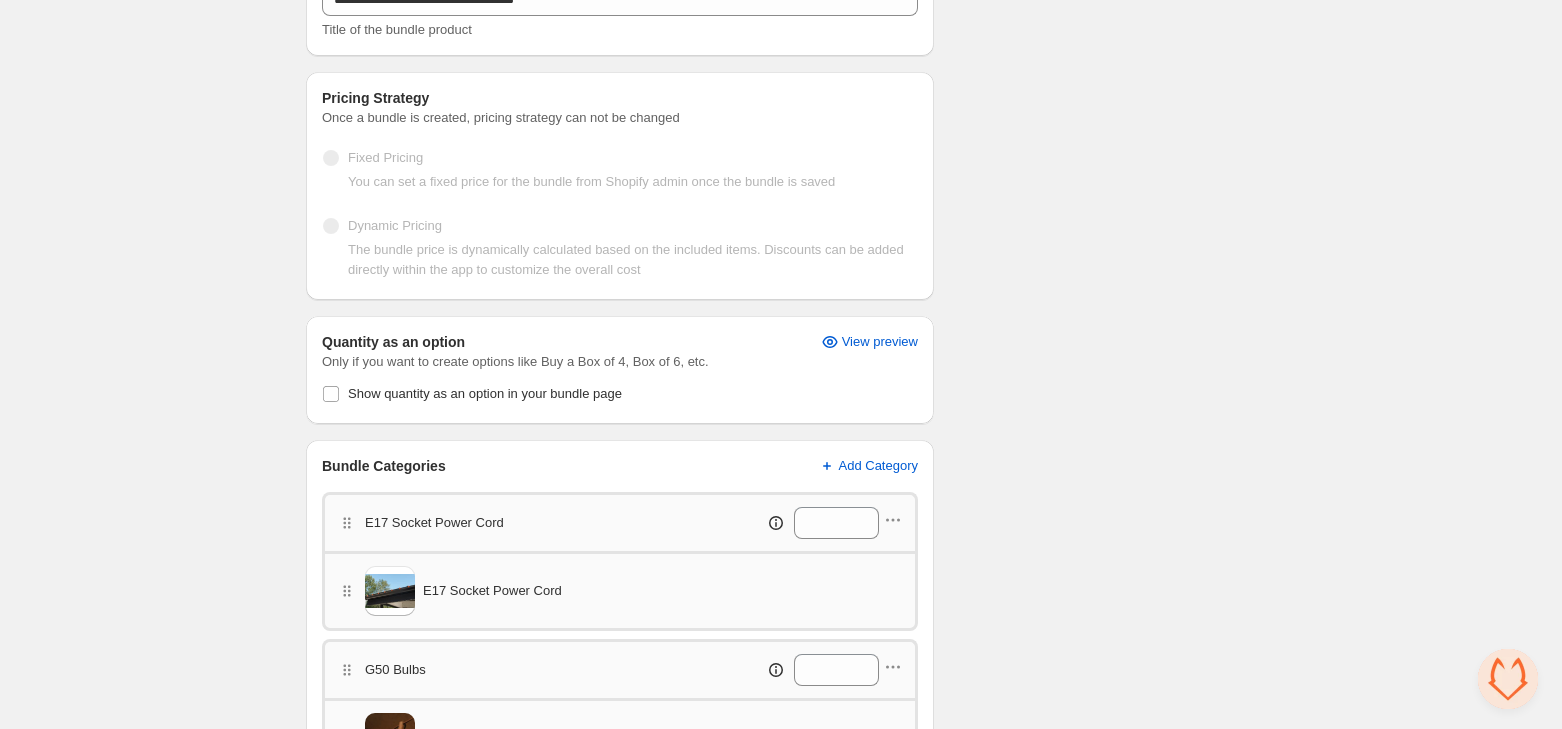 scroll, scrollTop: 0, scrollLeft: 0, axis: both 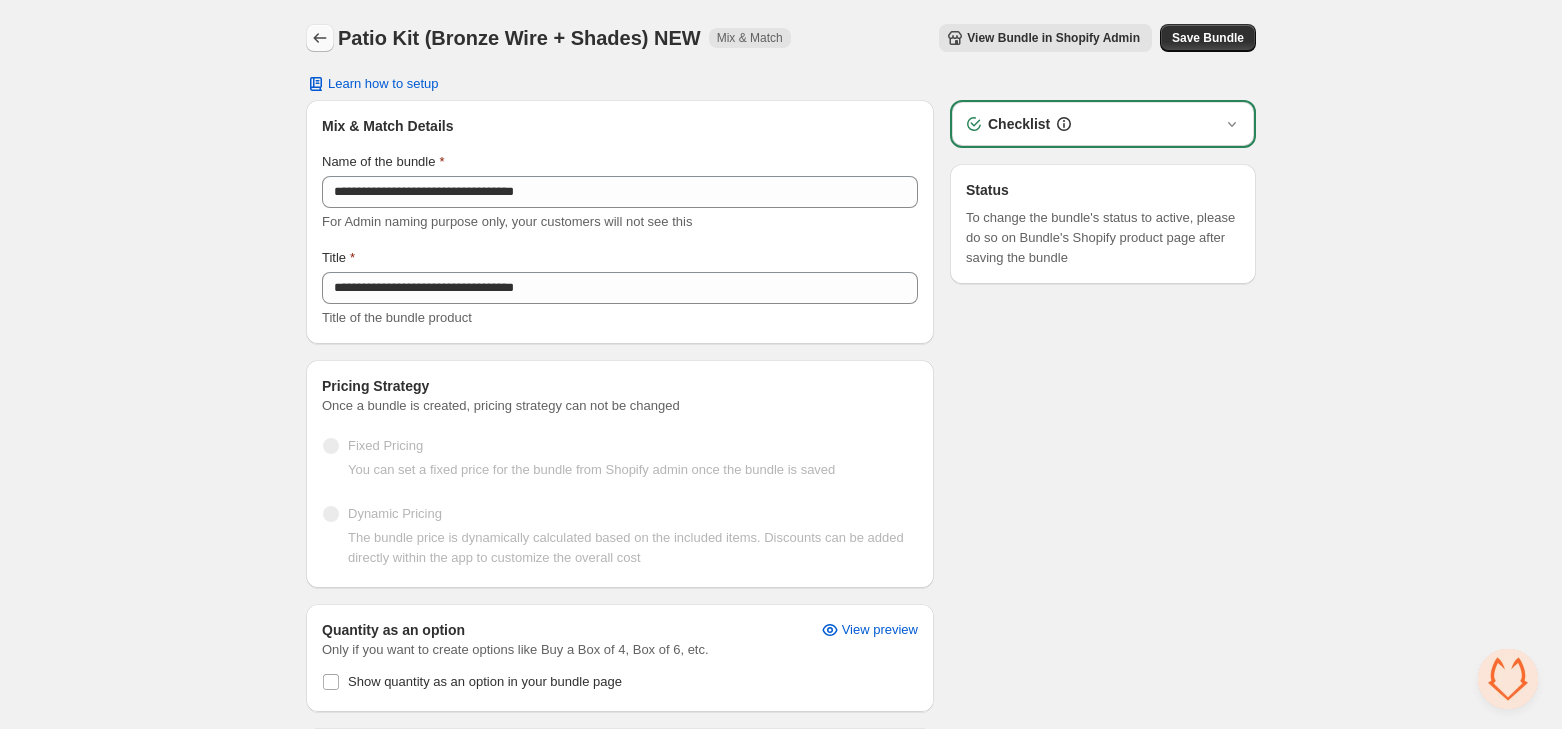 click 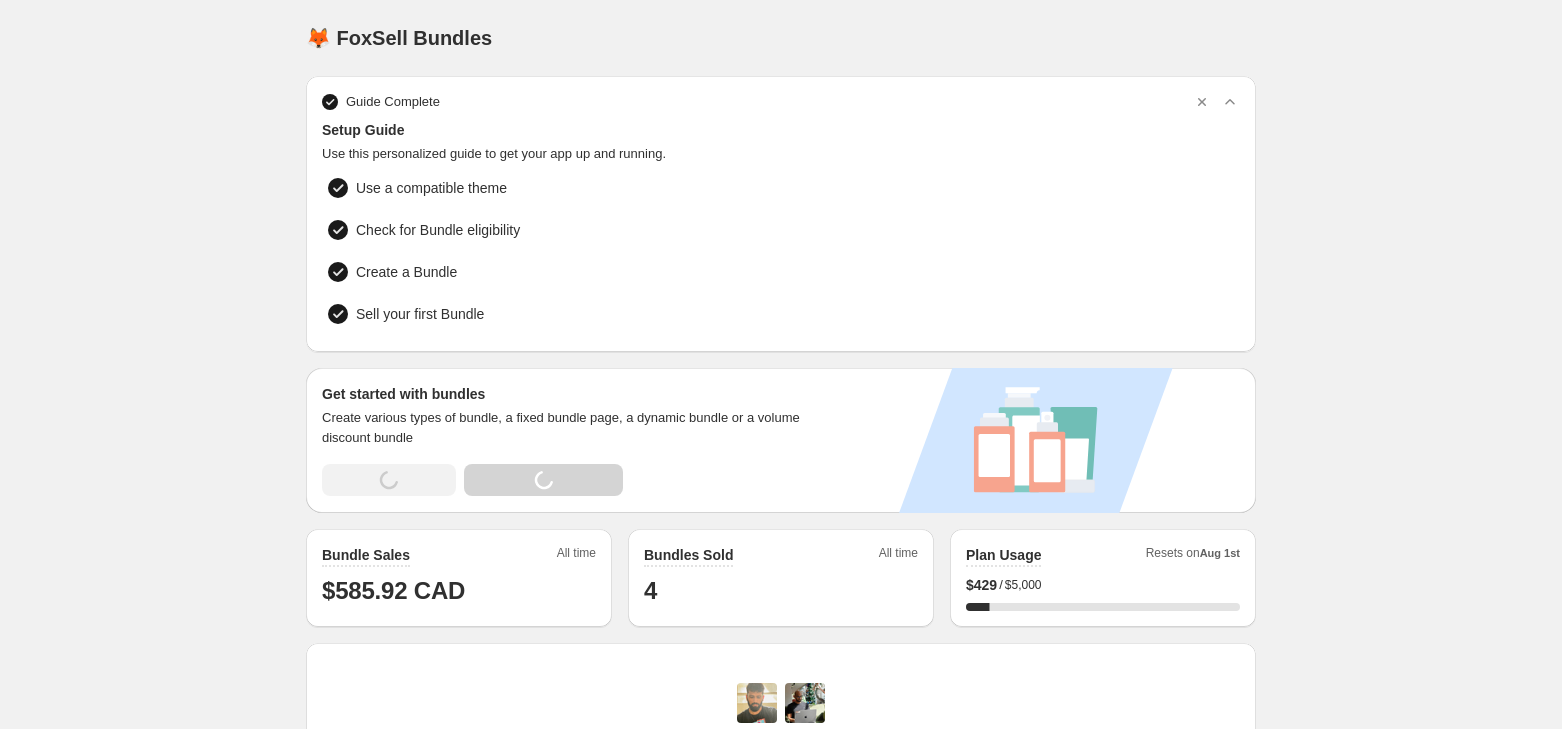 scroll, scrollTop: 0, scrollLeft: 0, axis: both 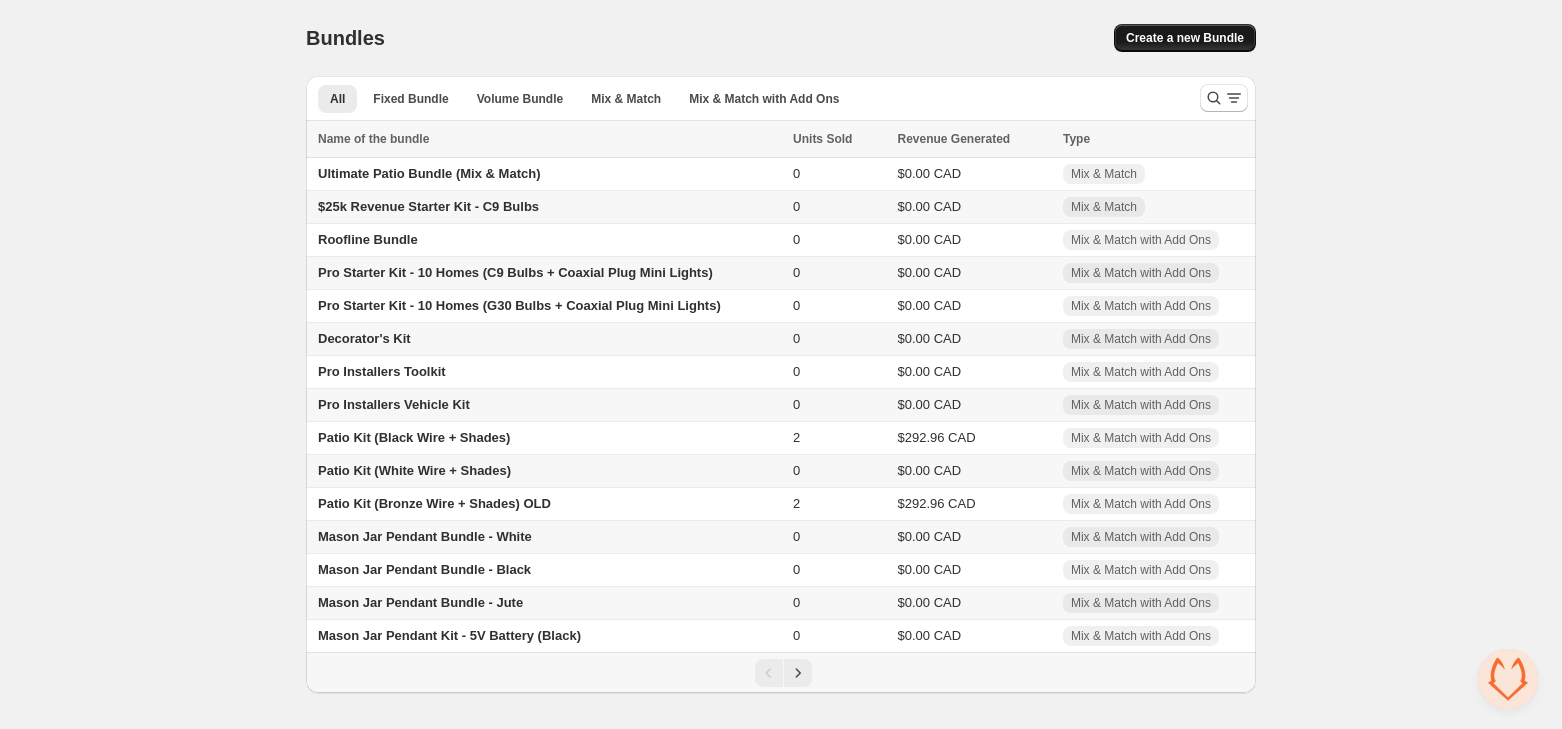 click on "Create a new Bundle" at bounding box center (1185, 38) 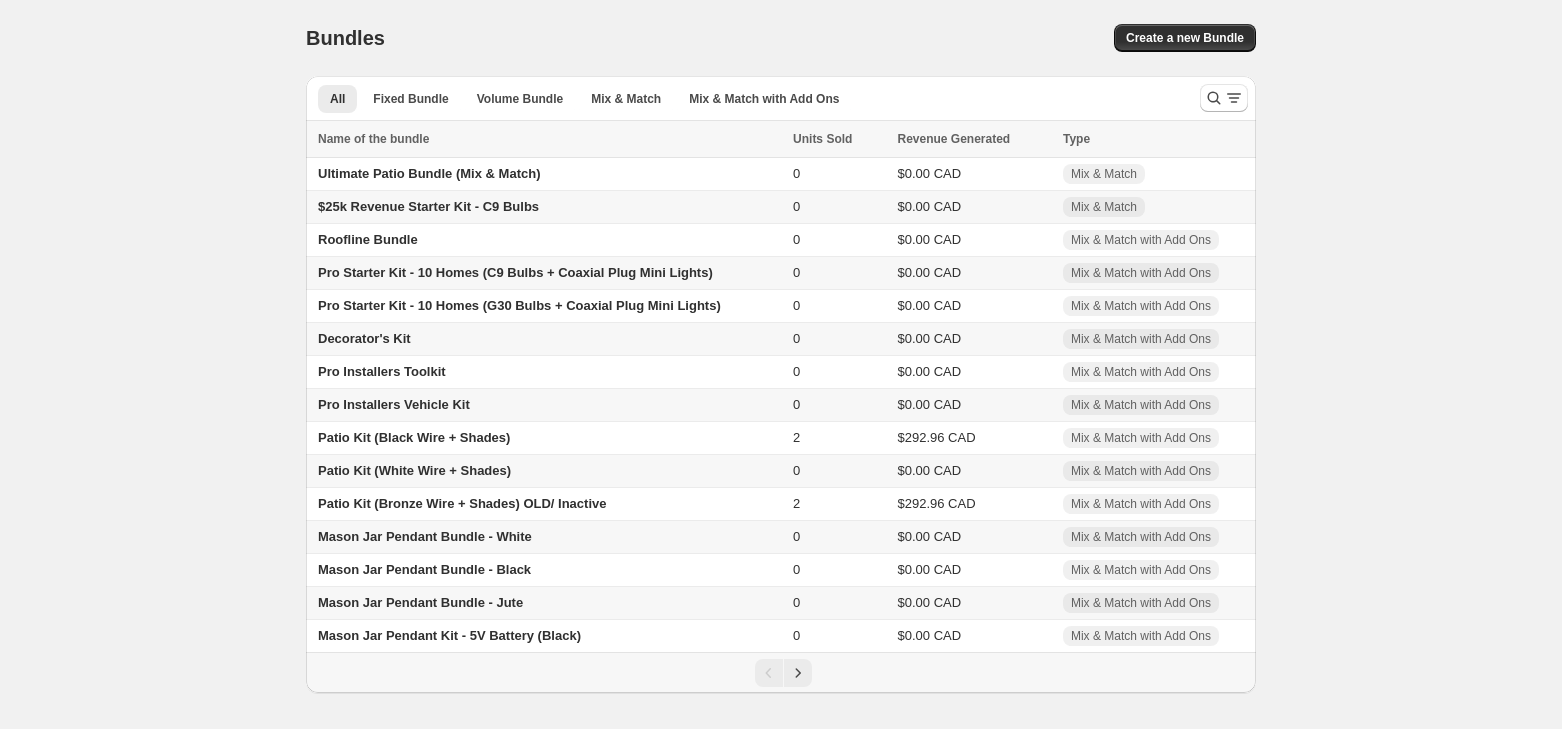 scroll, scrollTop: 0, scrollLeft: 0, axis: both 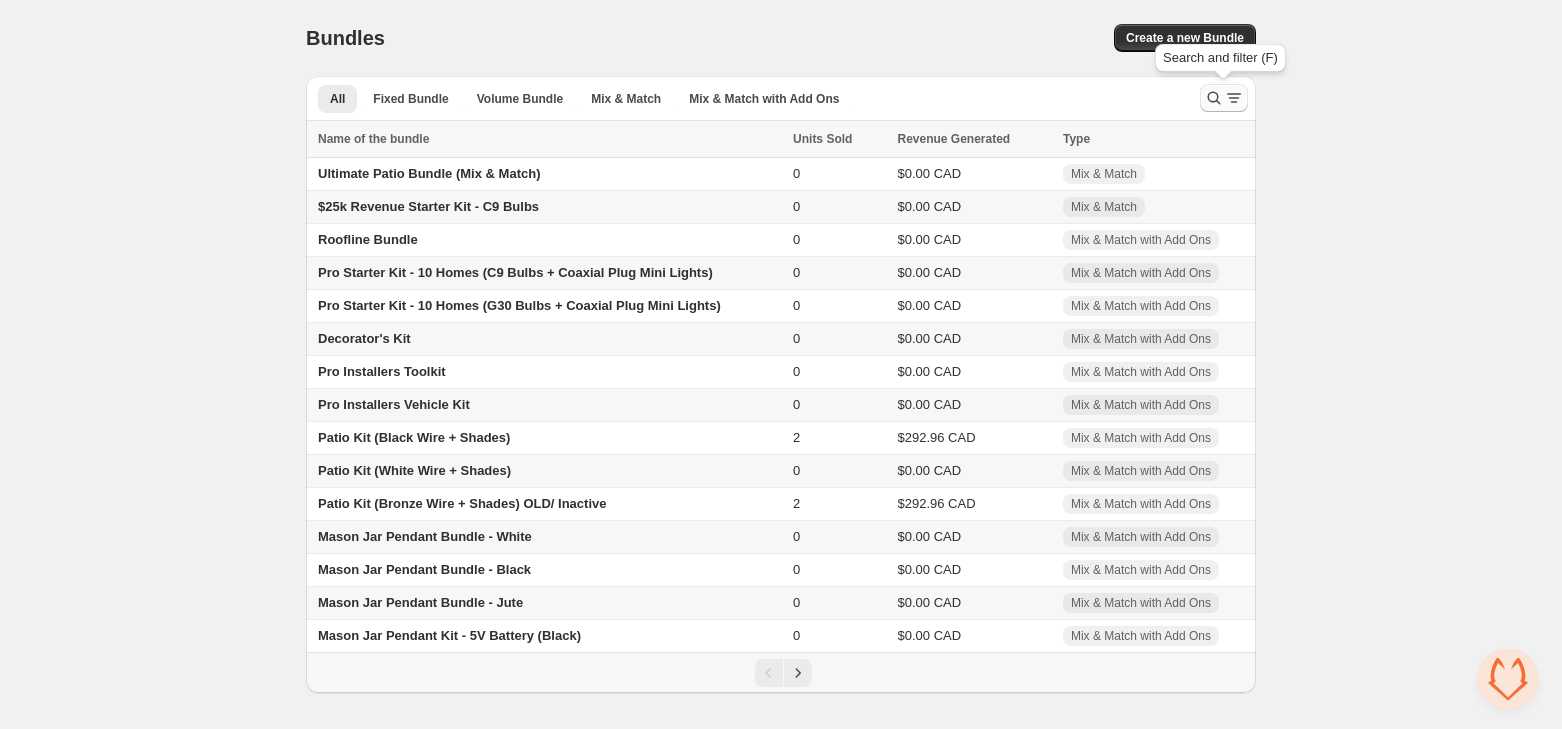 click 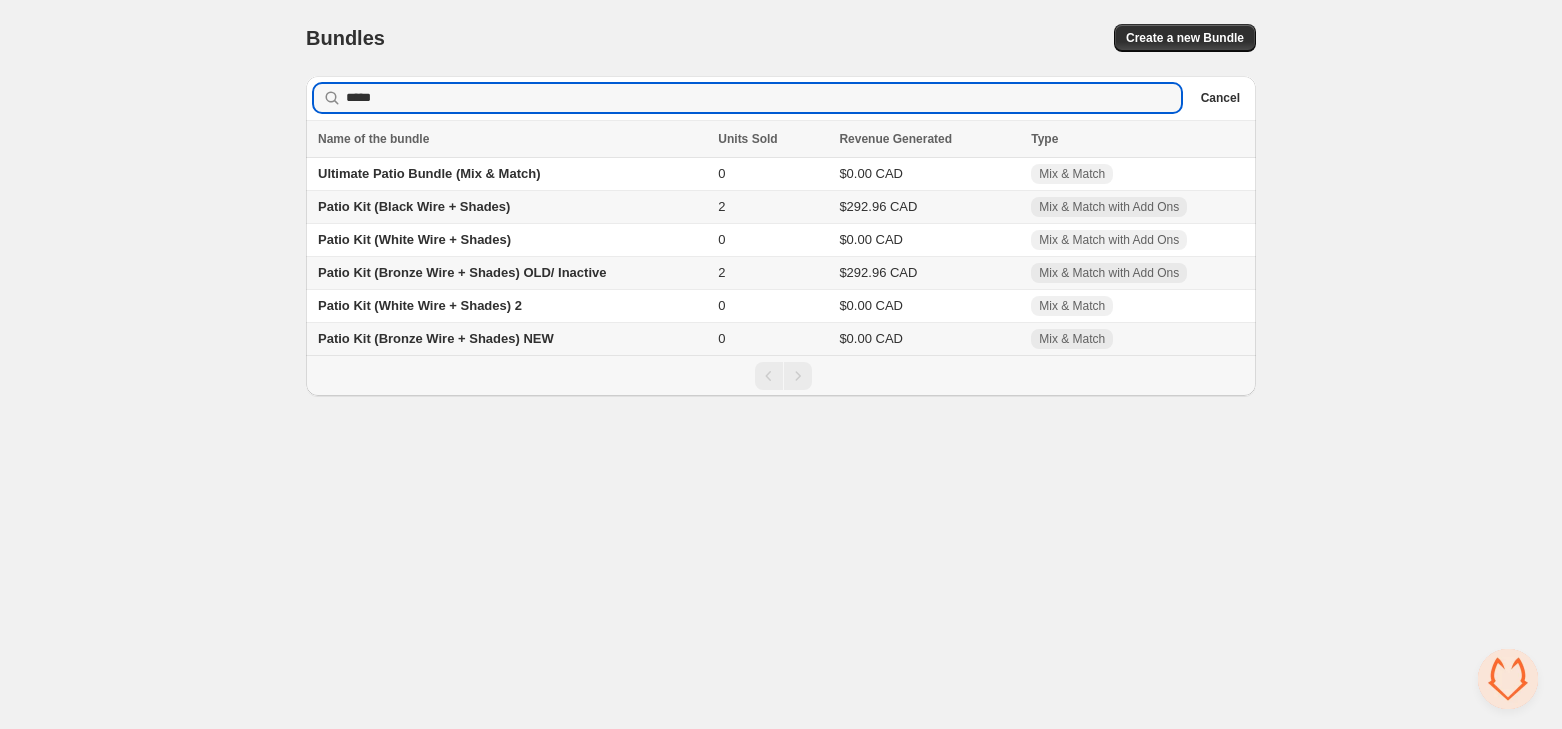 type on "*****" 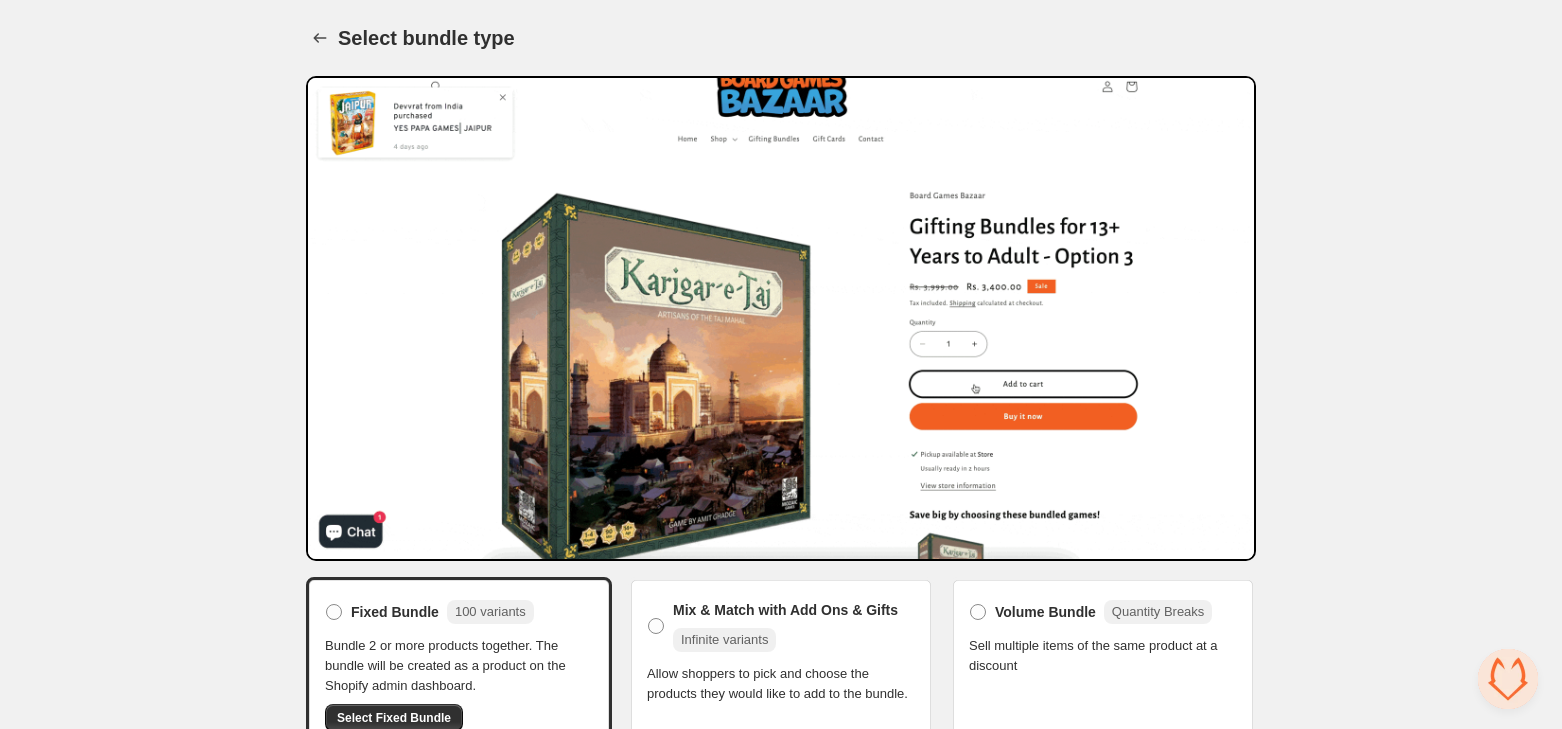 scroll, scrollTop: 186, scrollLeft: 0, axis: vertical 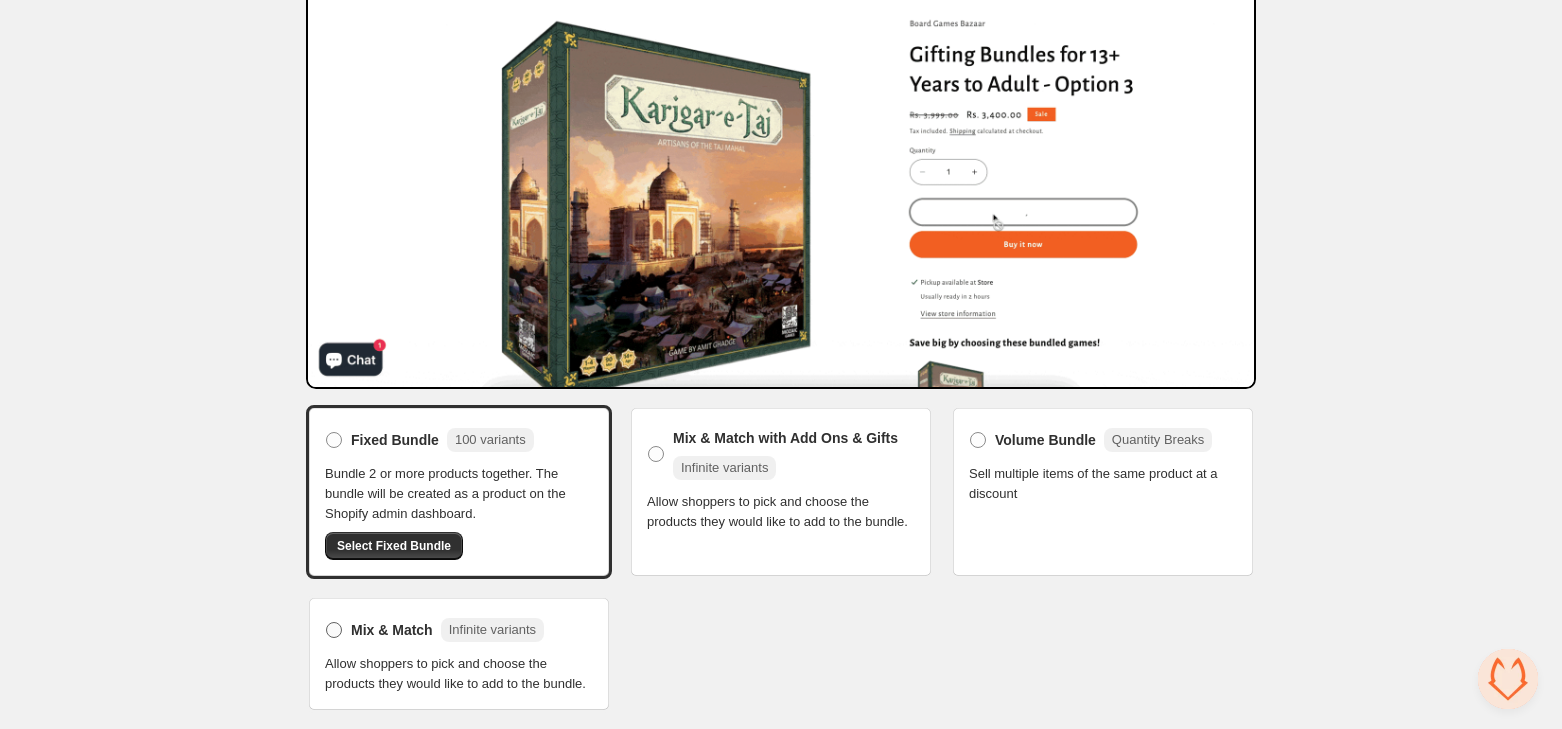 click on "Mix & Match" at bounding box center [392, 630] 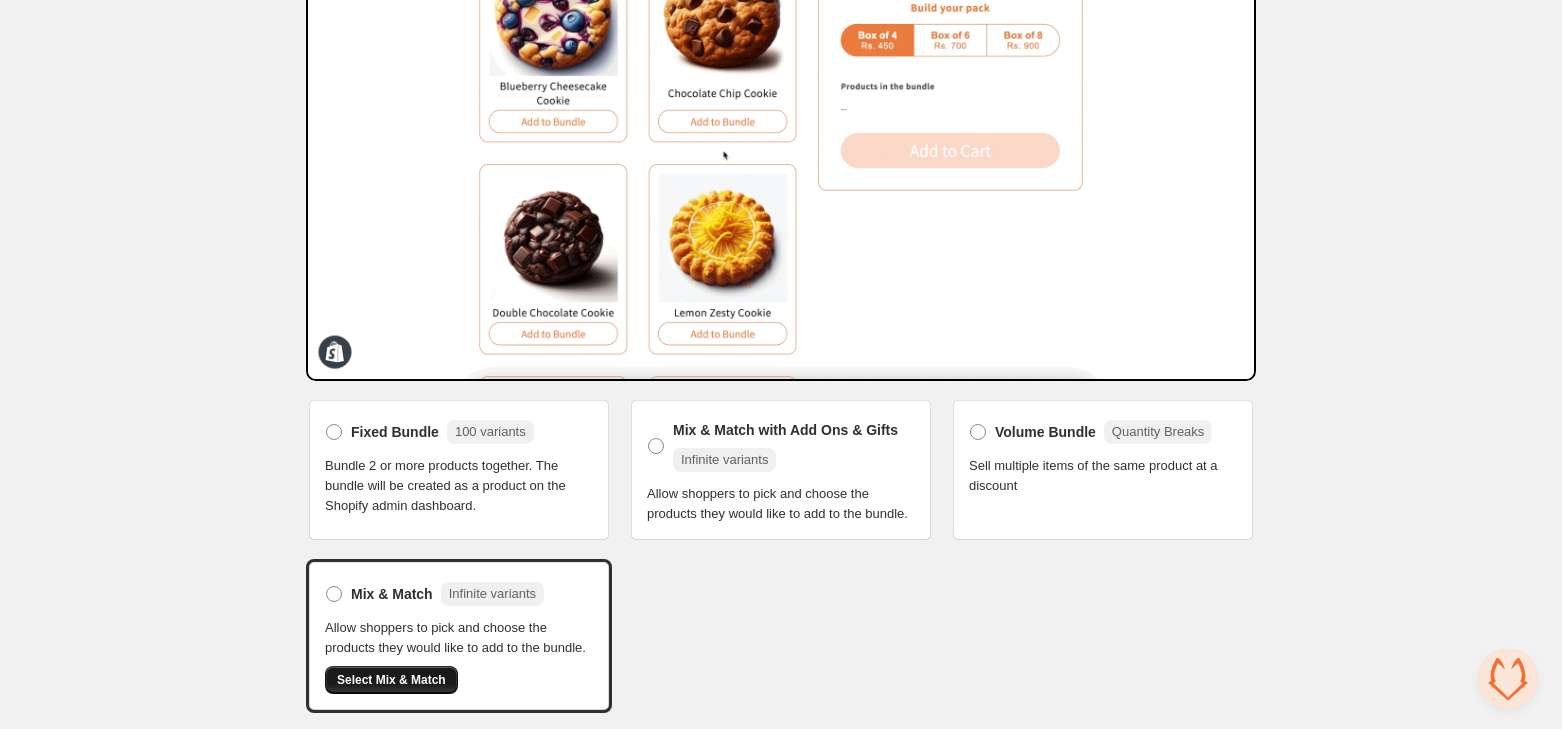 click on "Select Mix & Match" at bounding box center (391, 680) 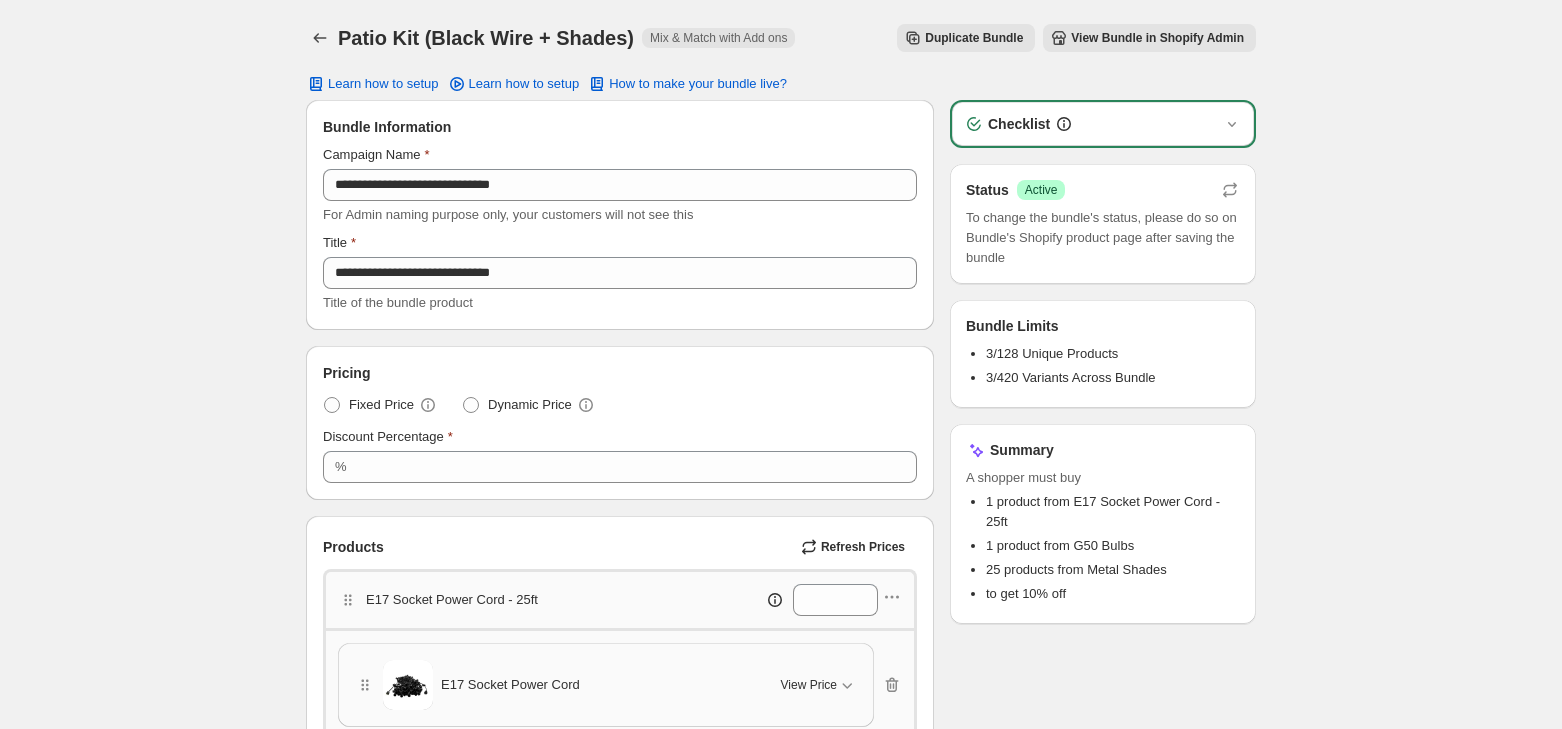 scroll, scrollTop: 0, scrollLeft: 0, axis: both 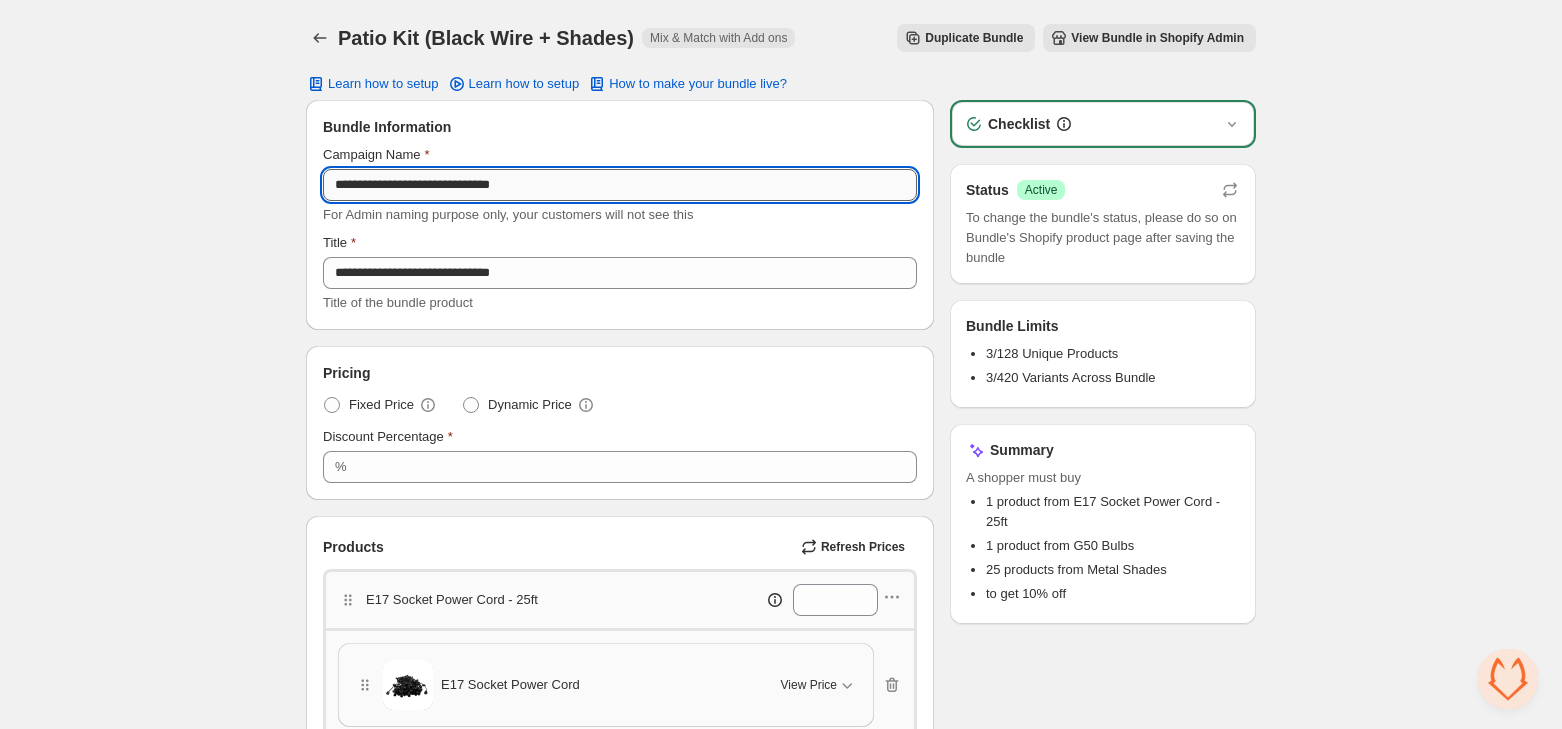 click on "**********" at bounding box center [620, 185] 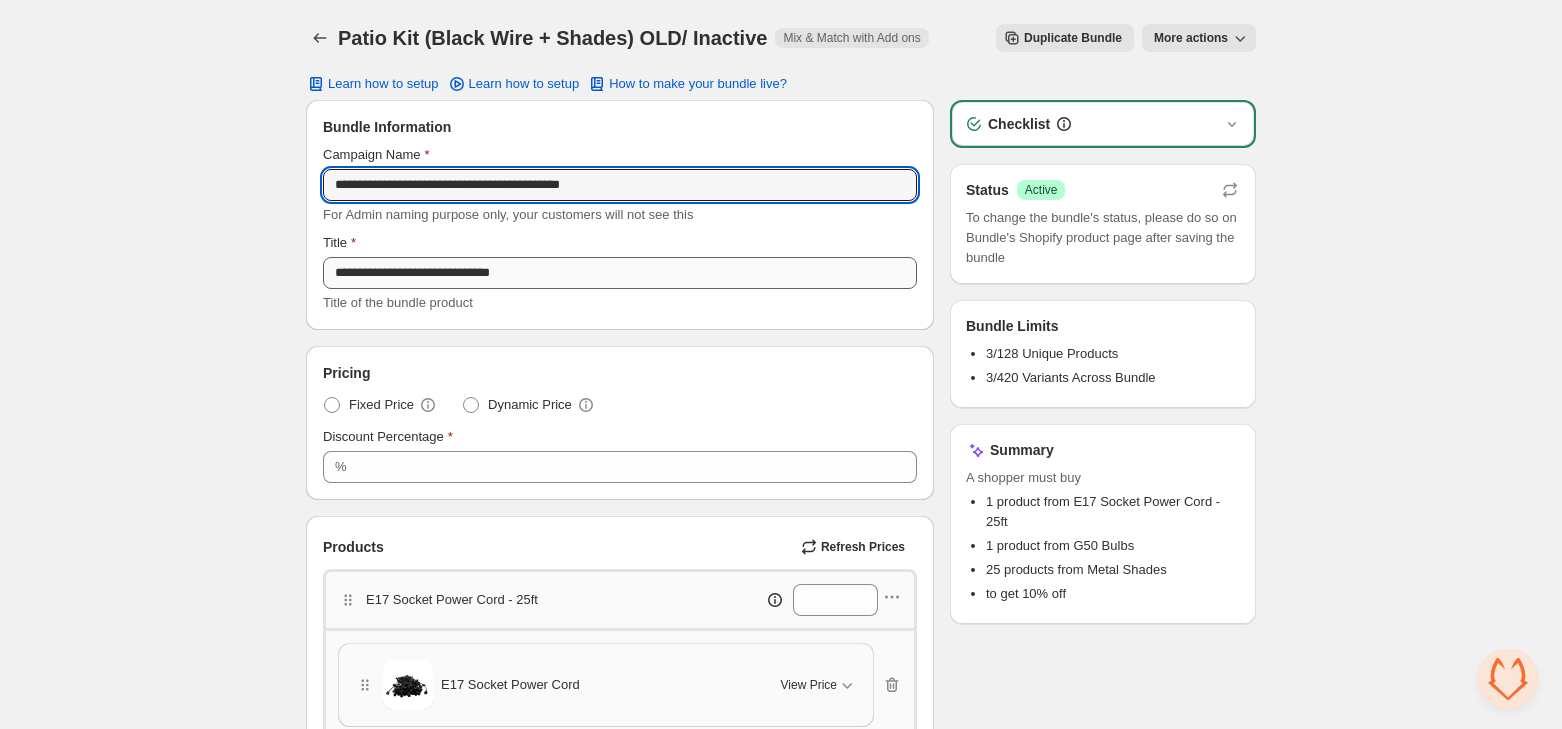 type on "**********" 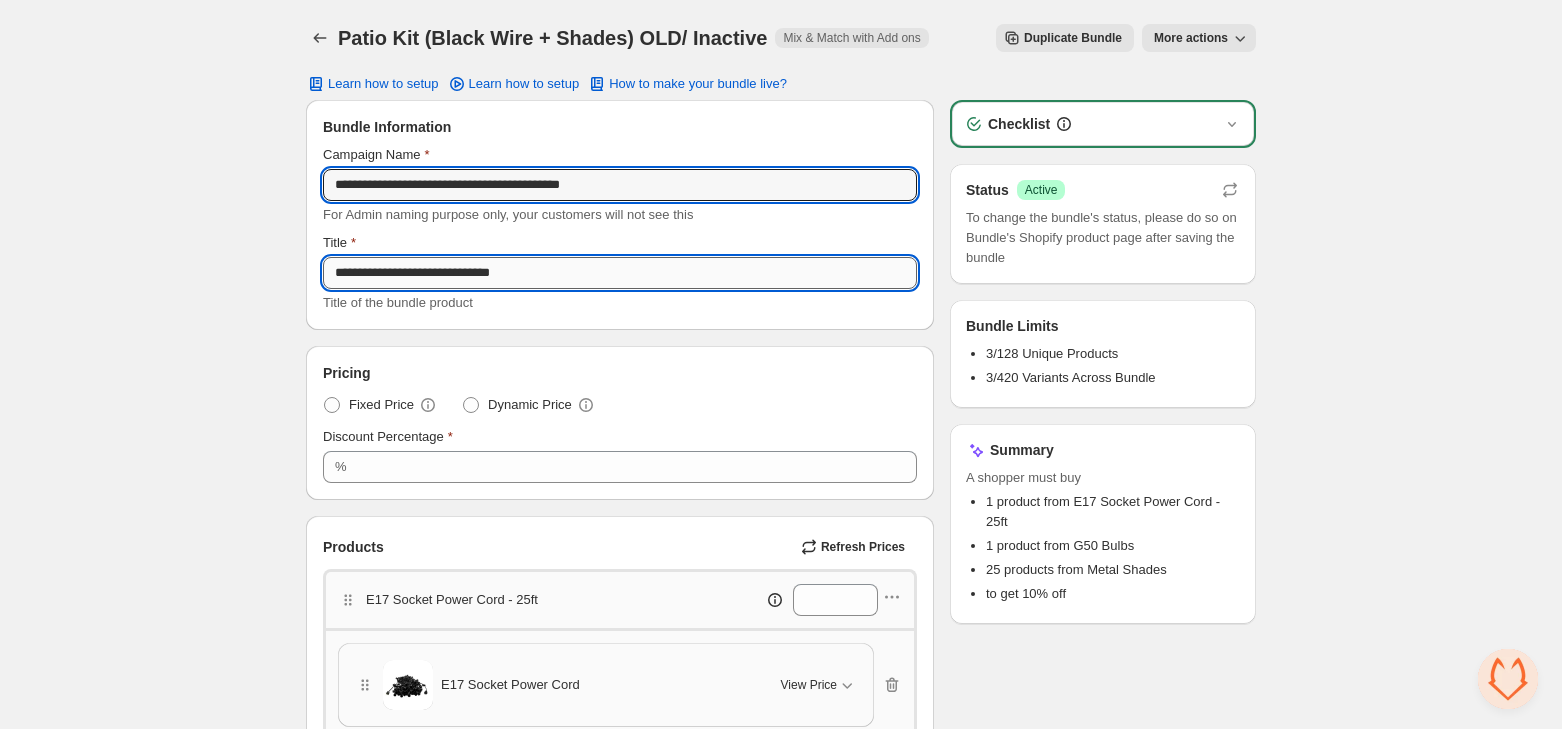 click on "**********" at bounding box center [620, 273] 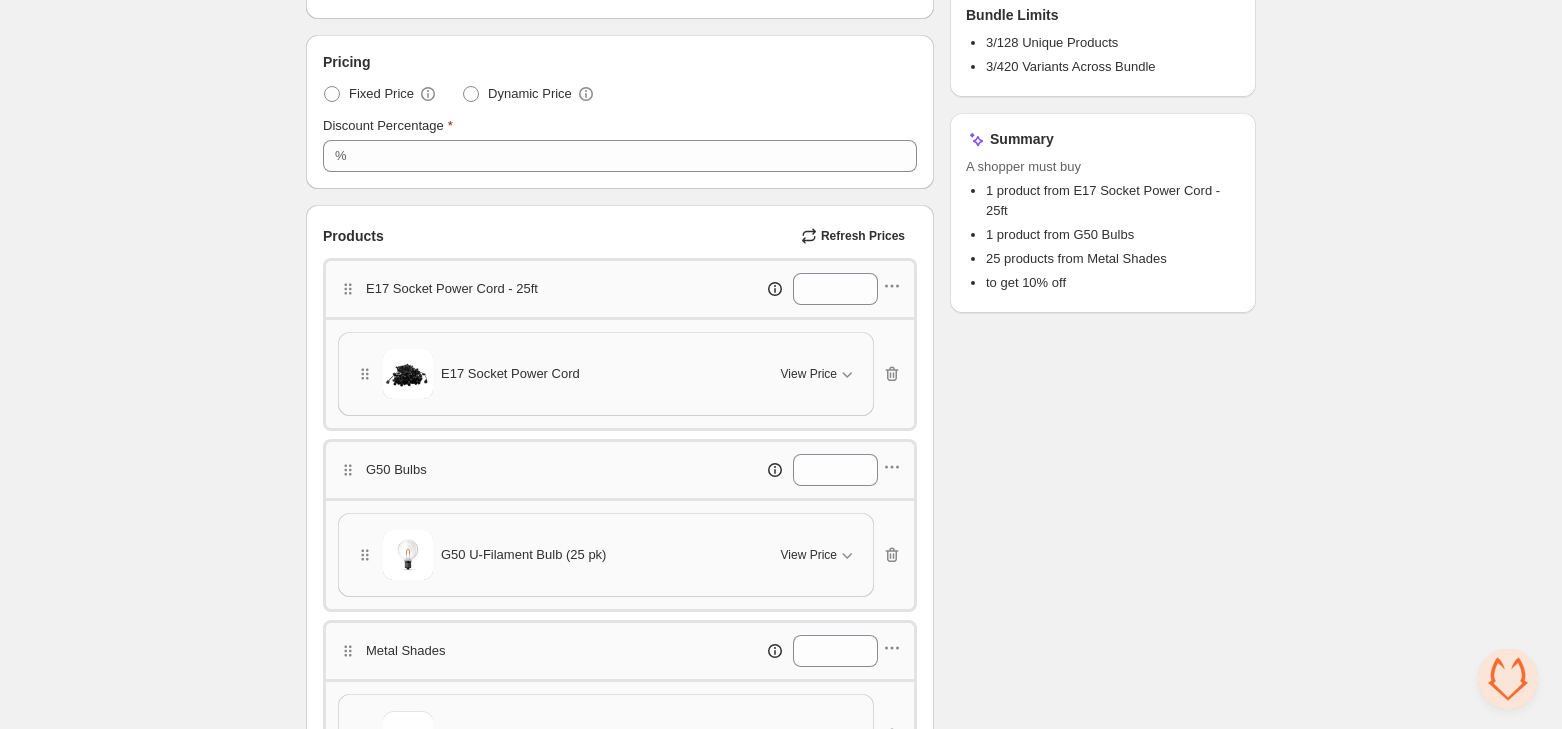 scroll, scrollTop: 332, scrollLeft: 0, axis: vertical 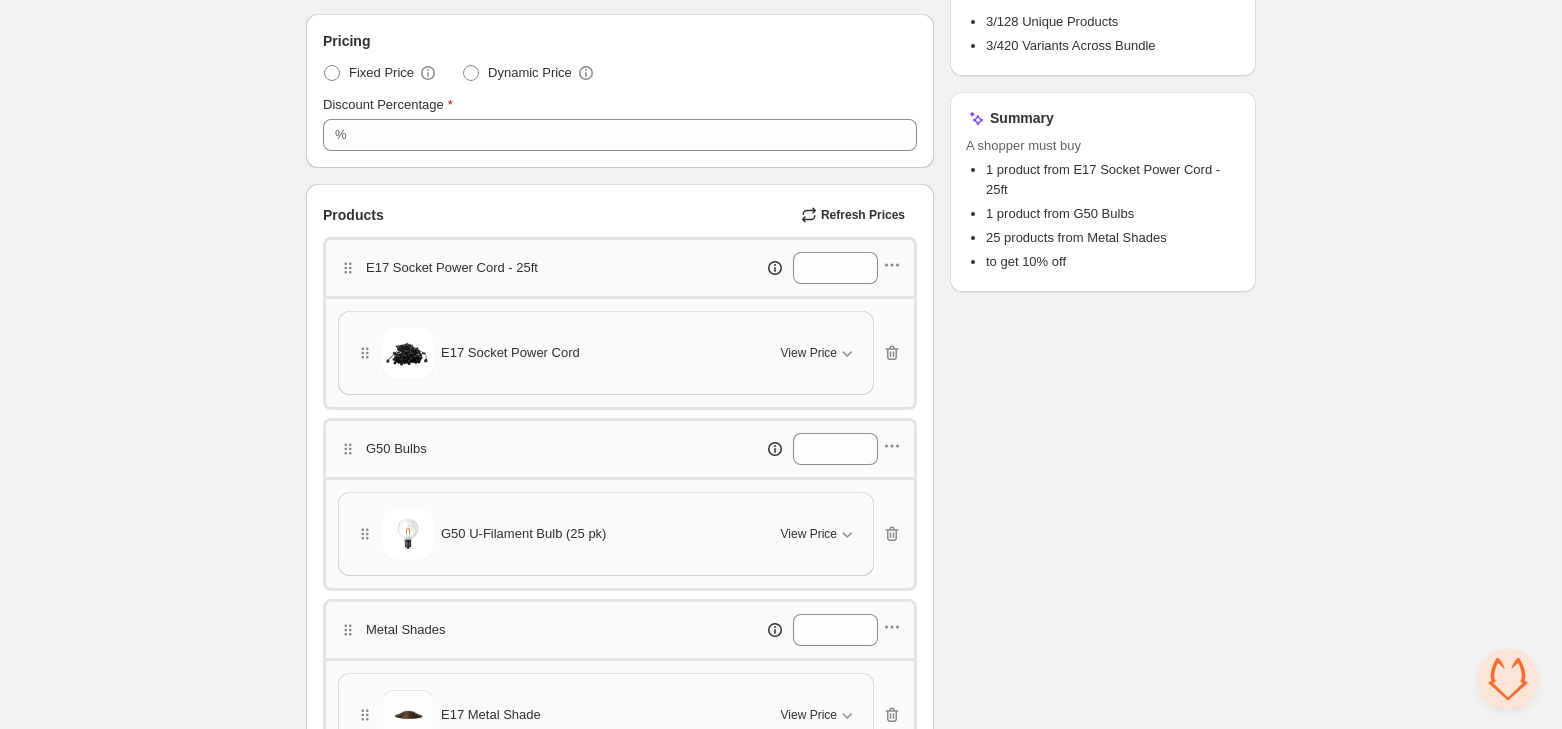 type on "**********" 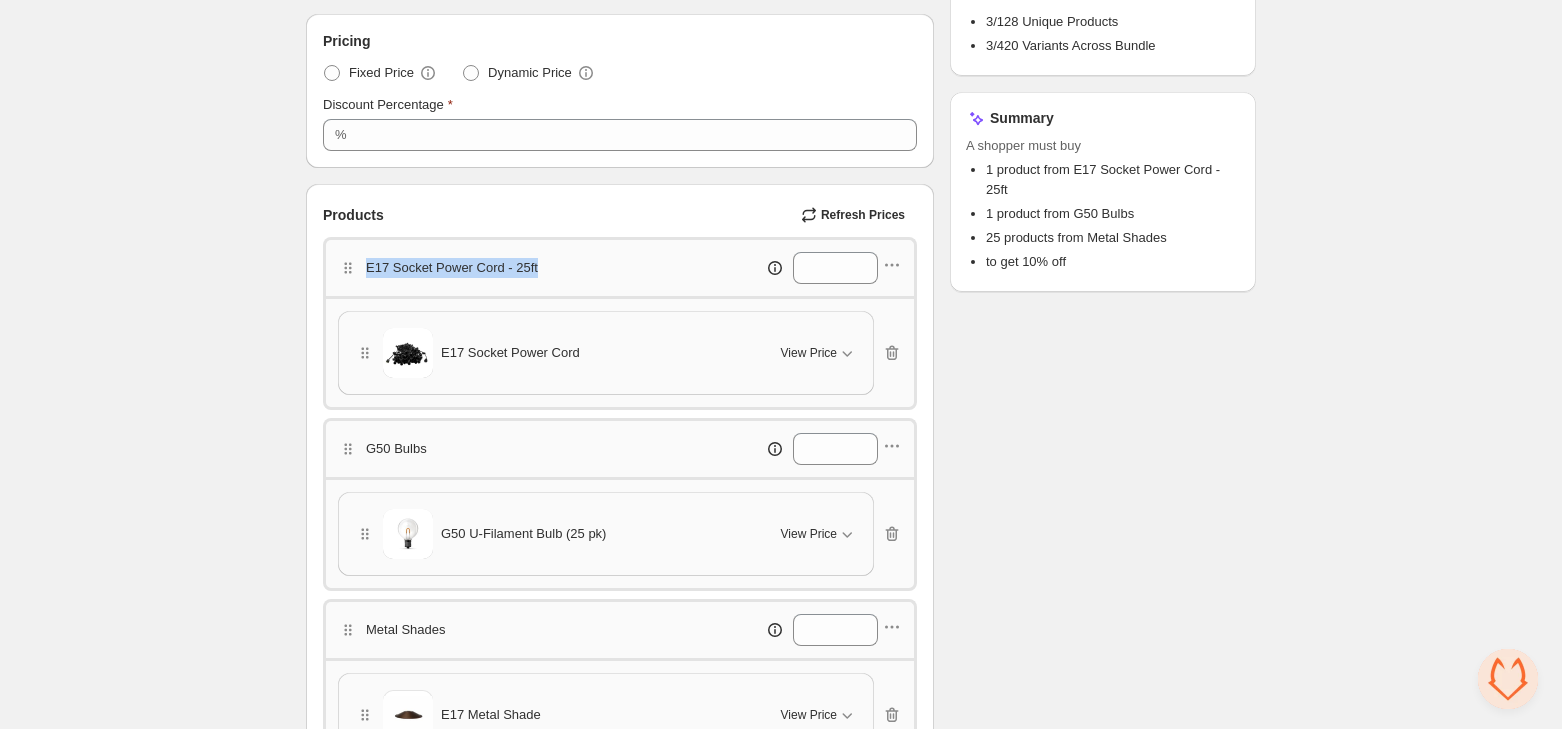 drag, startPoint x: 563, startPoint y: 271, endPoint x: 362, endPoint y: 271, distance: 201 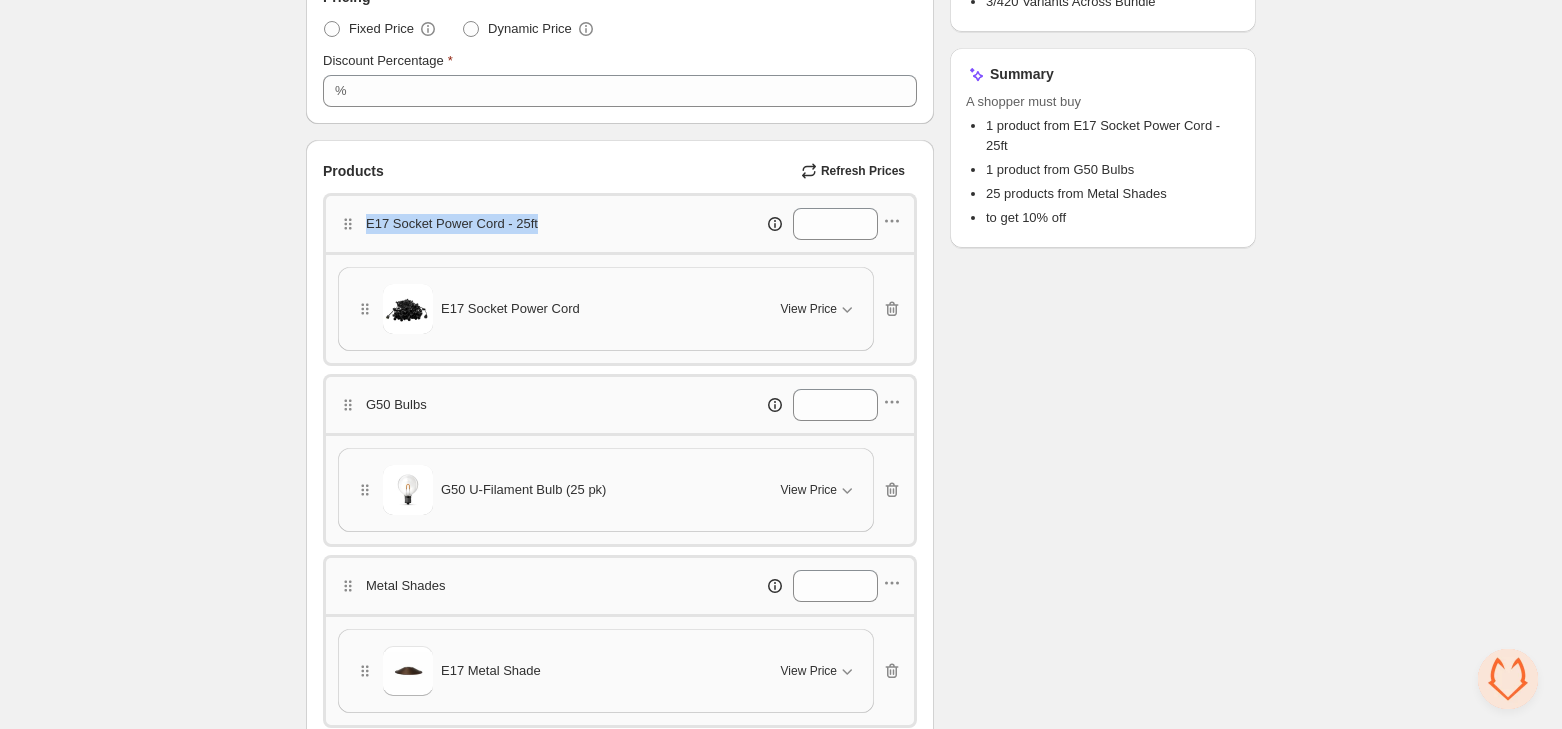 scroll, scrollTop: 0, scrollLeft: 0, axis: both 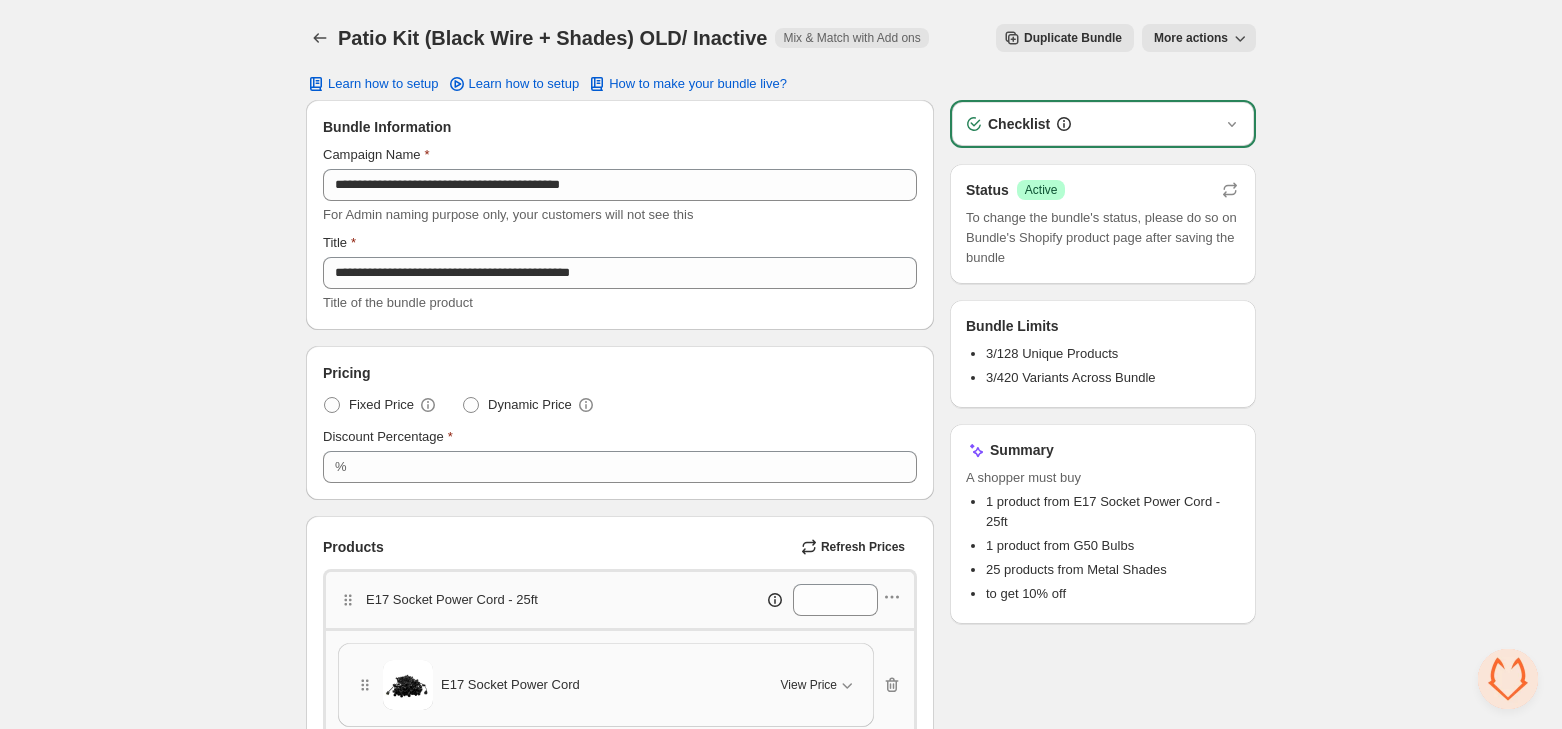 click on "**********" at bounding box center (781, 769) 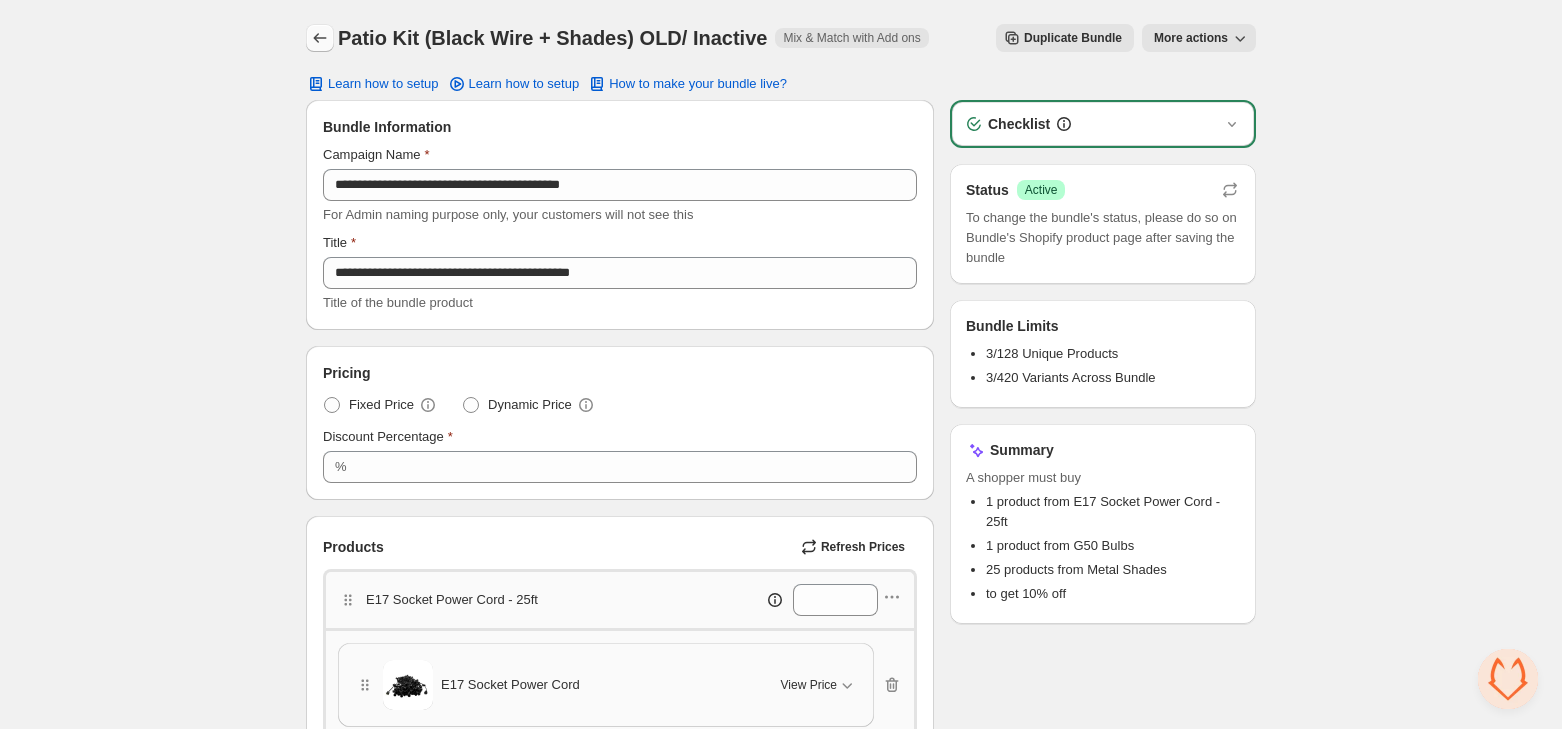 click 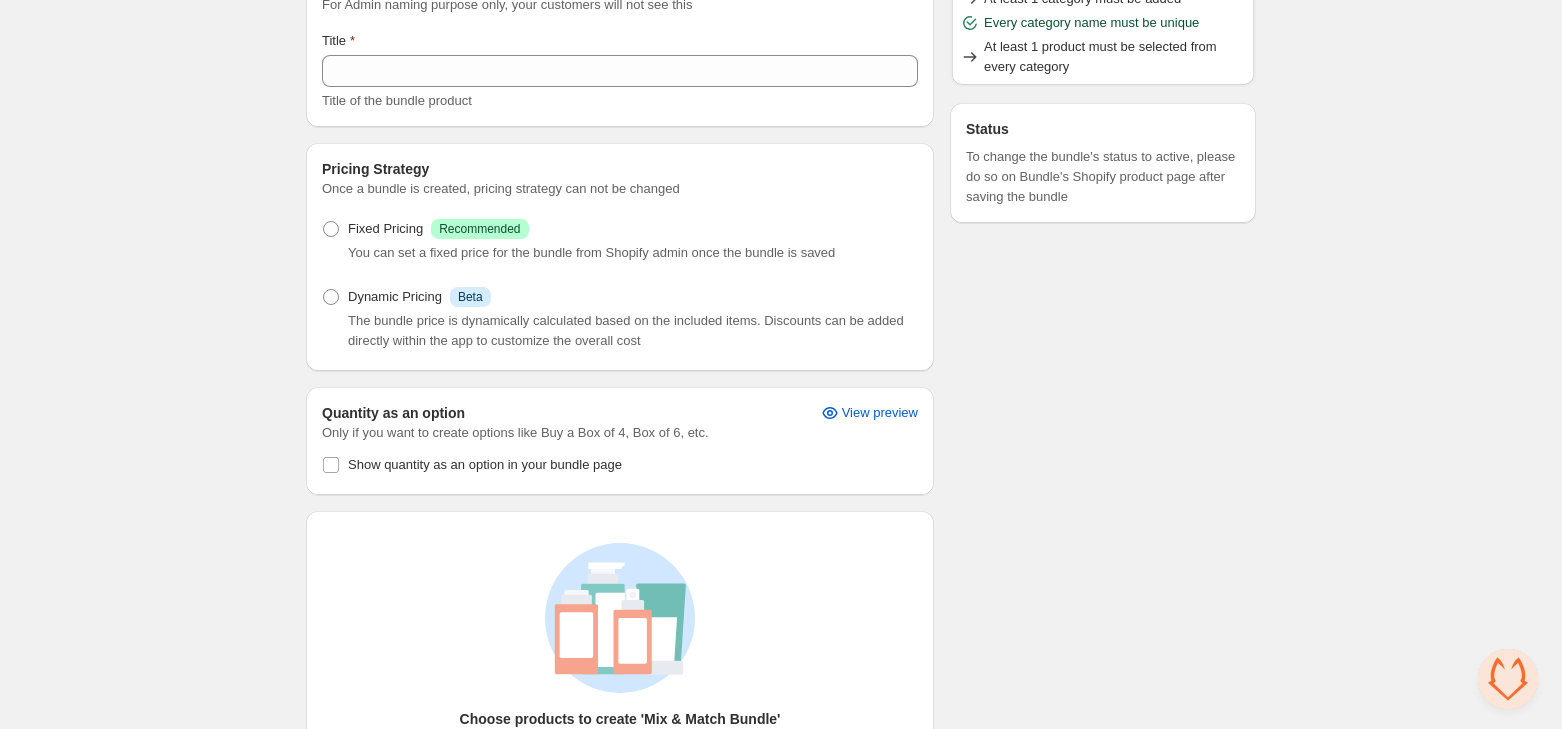 scroll, scrollTop: 513, scrollLeft: 0, axis: vertical 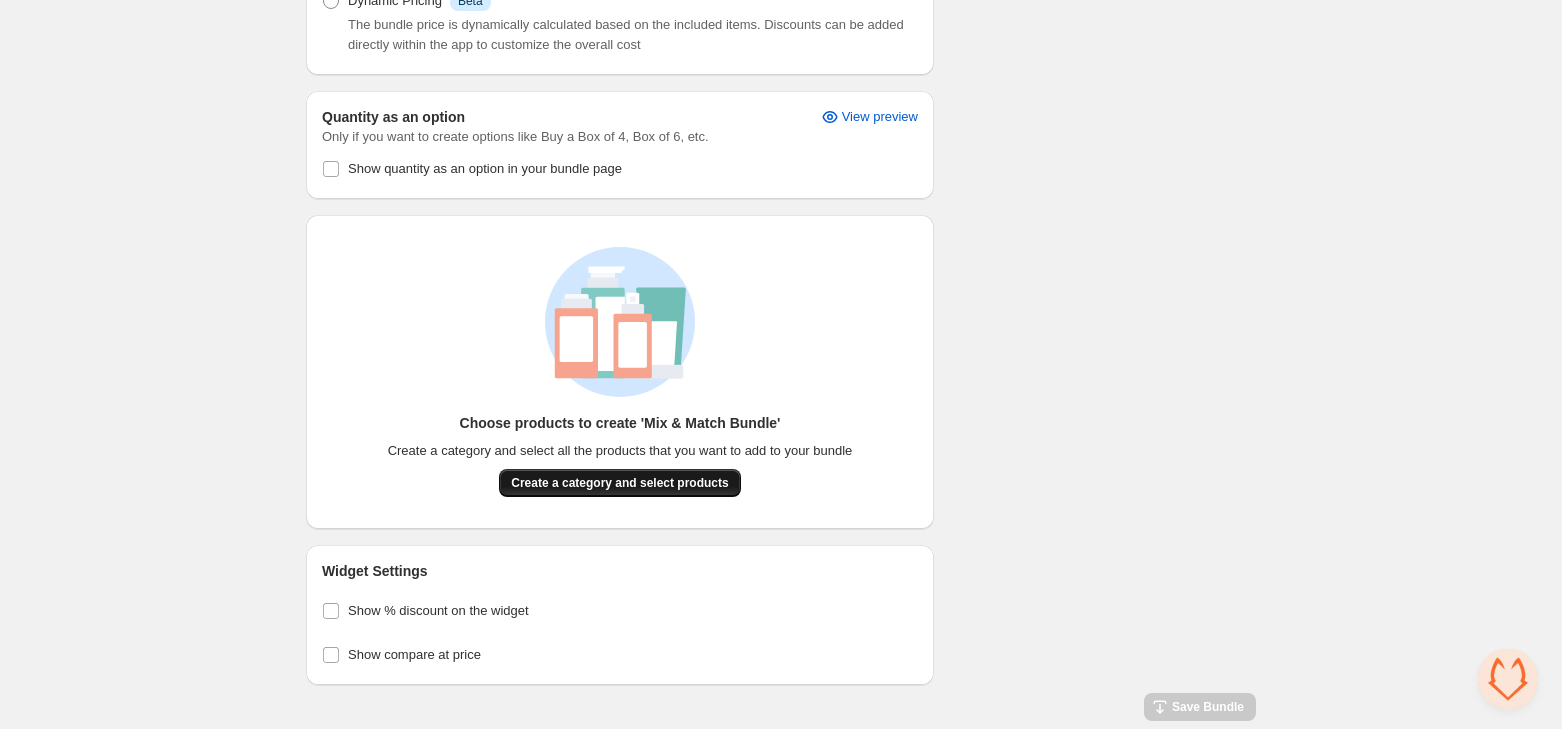 click on "Create a category and select products" at bounding box center [619, 483] 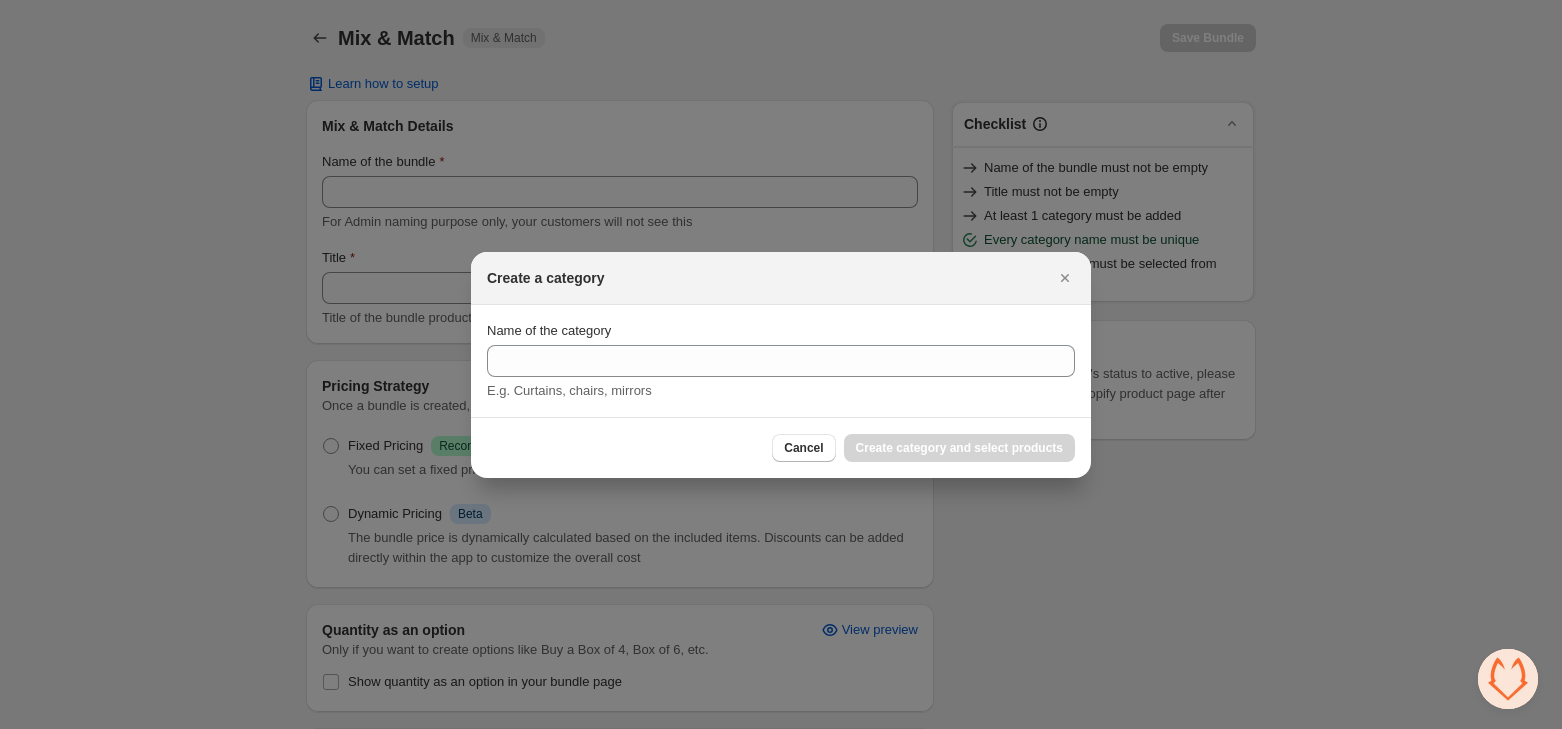 scroll, scrollTop: 0, scrollLeft: 0, axis: both 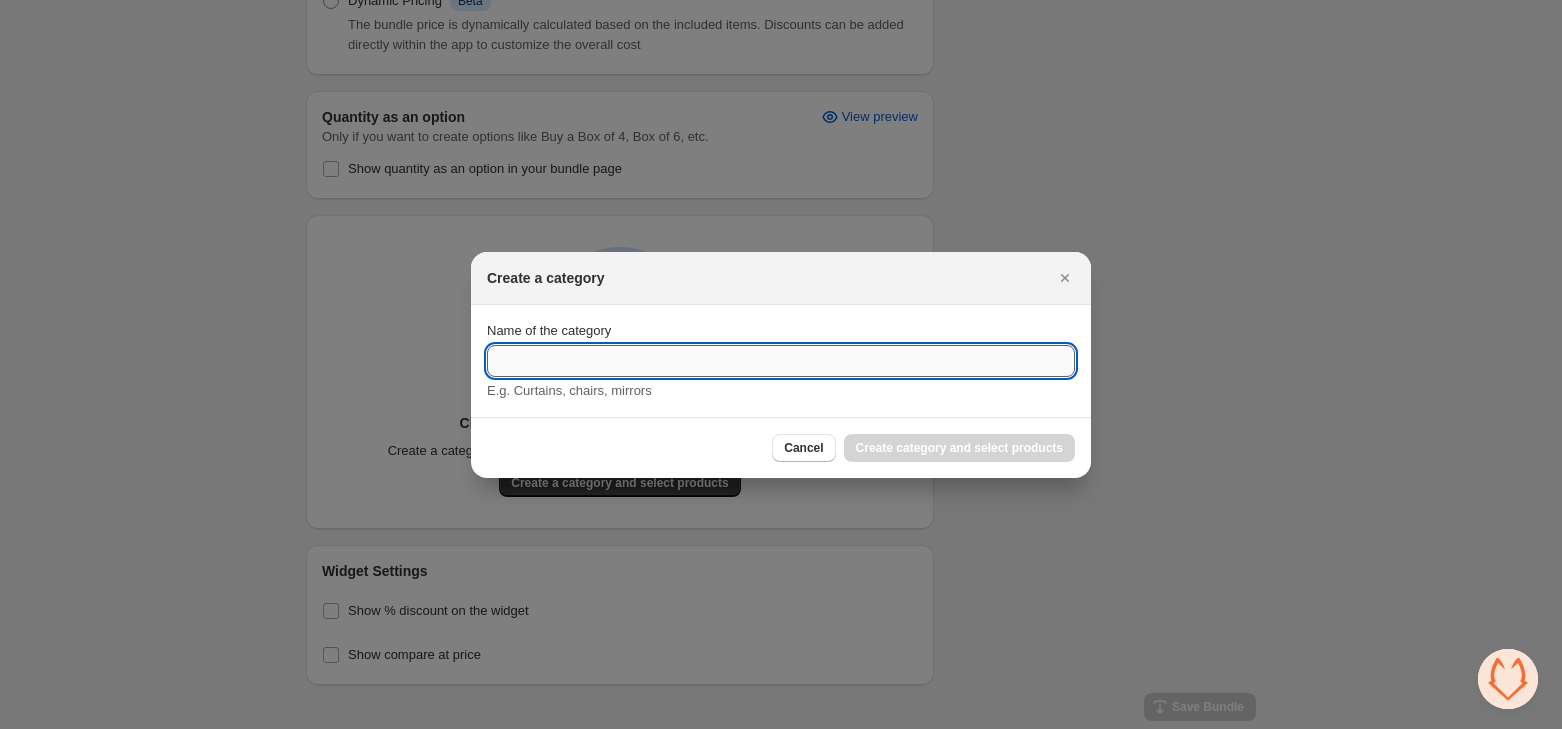click on "Name of the category" at bounding box center [781, 361] 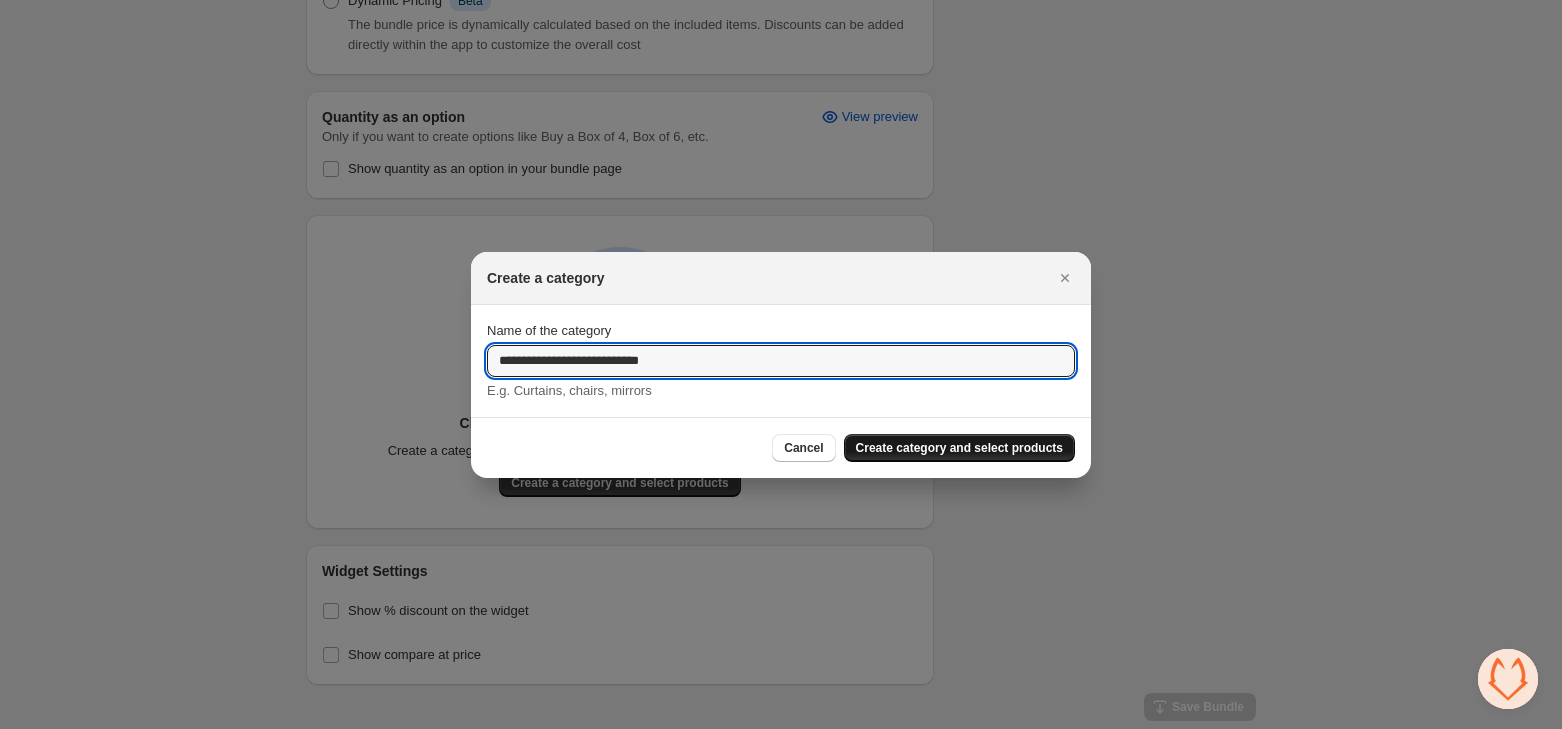 type on "**********" 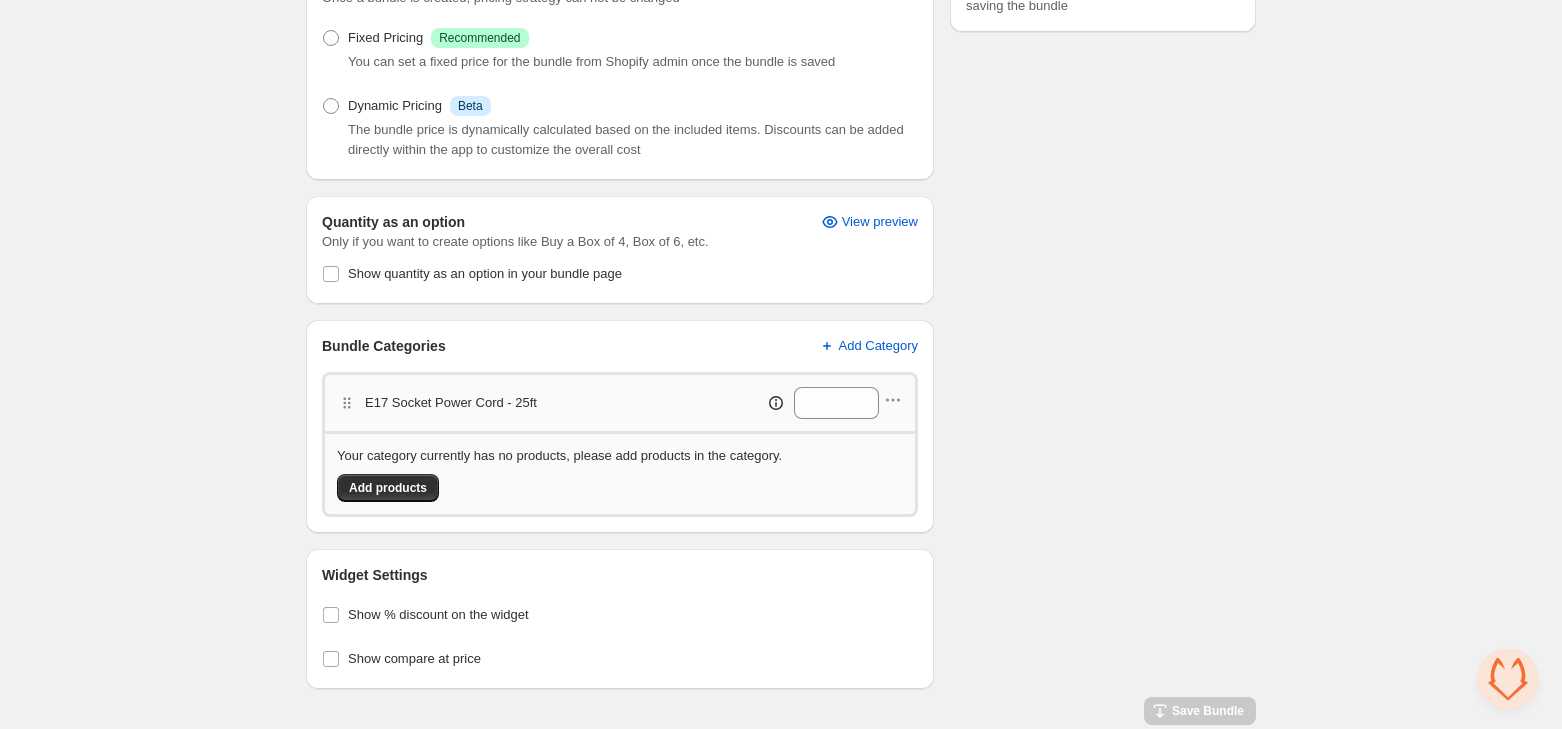 scroll, scrollTop: 402, scrollLeft: 0, axis: vertical 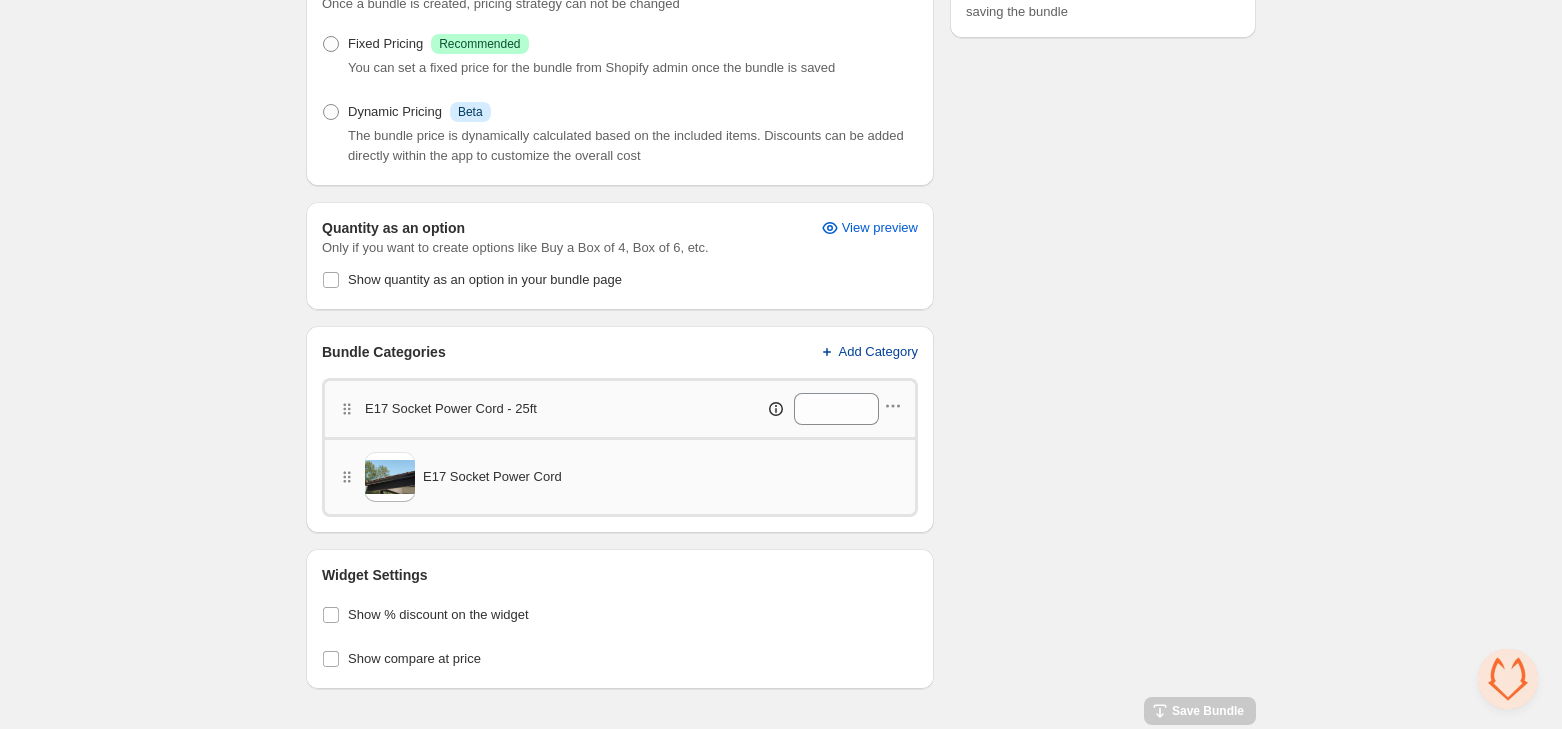 click on "Add Category" at bounding box center [879, 352] 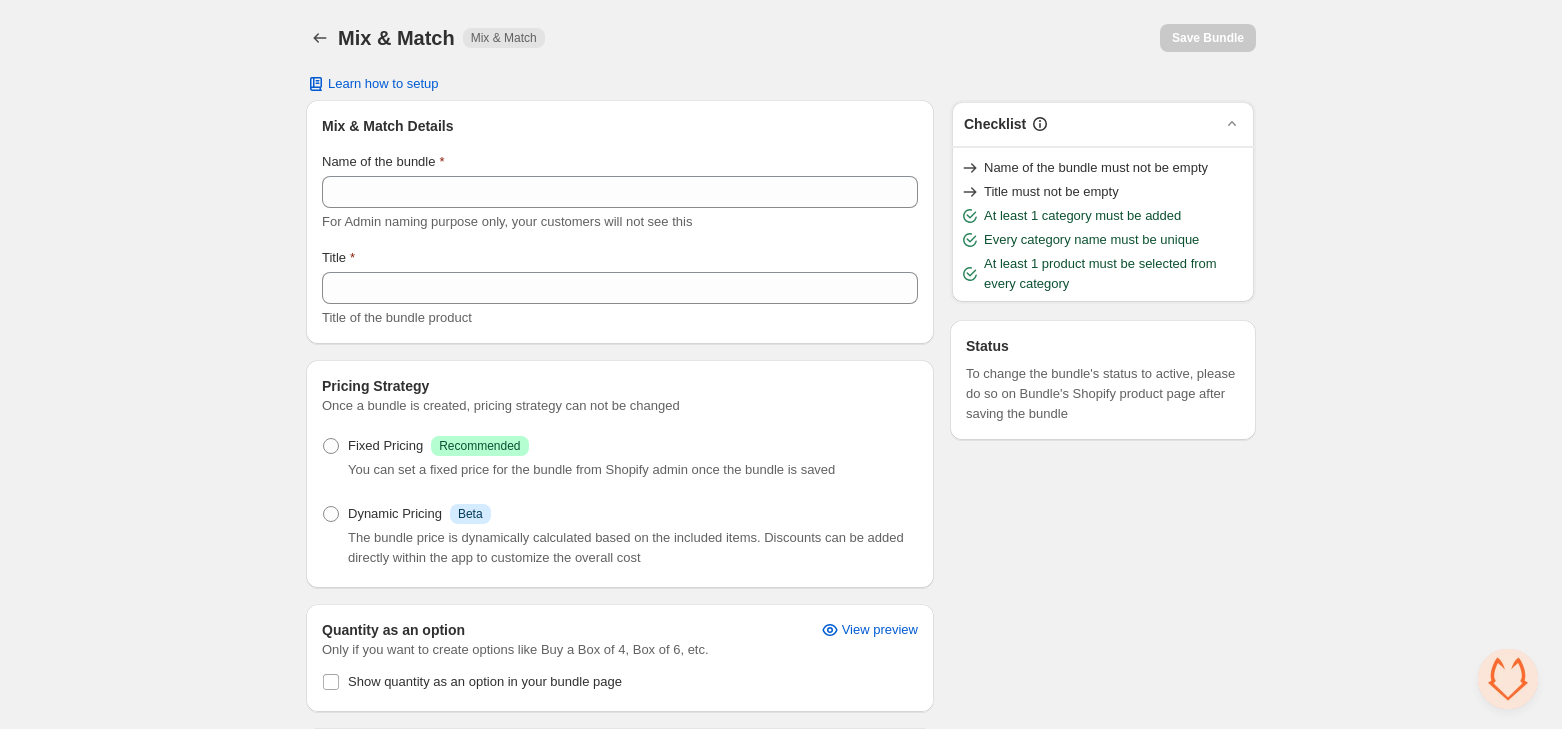 scroll, scrollTop: 402, scrollLeft: 0, axis: vertical 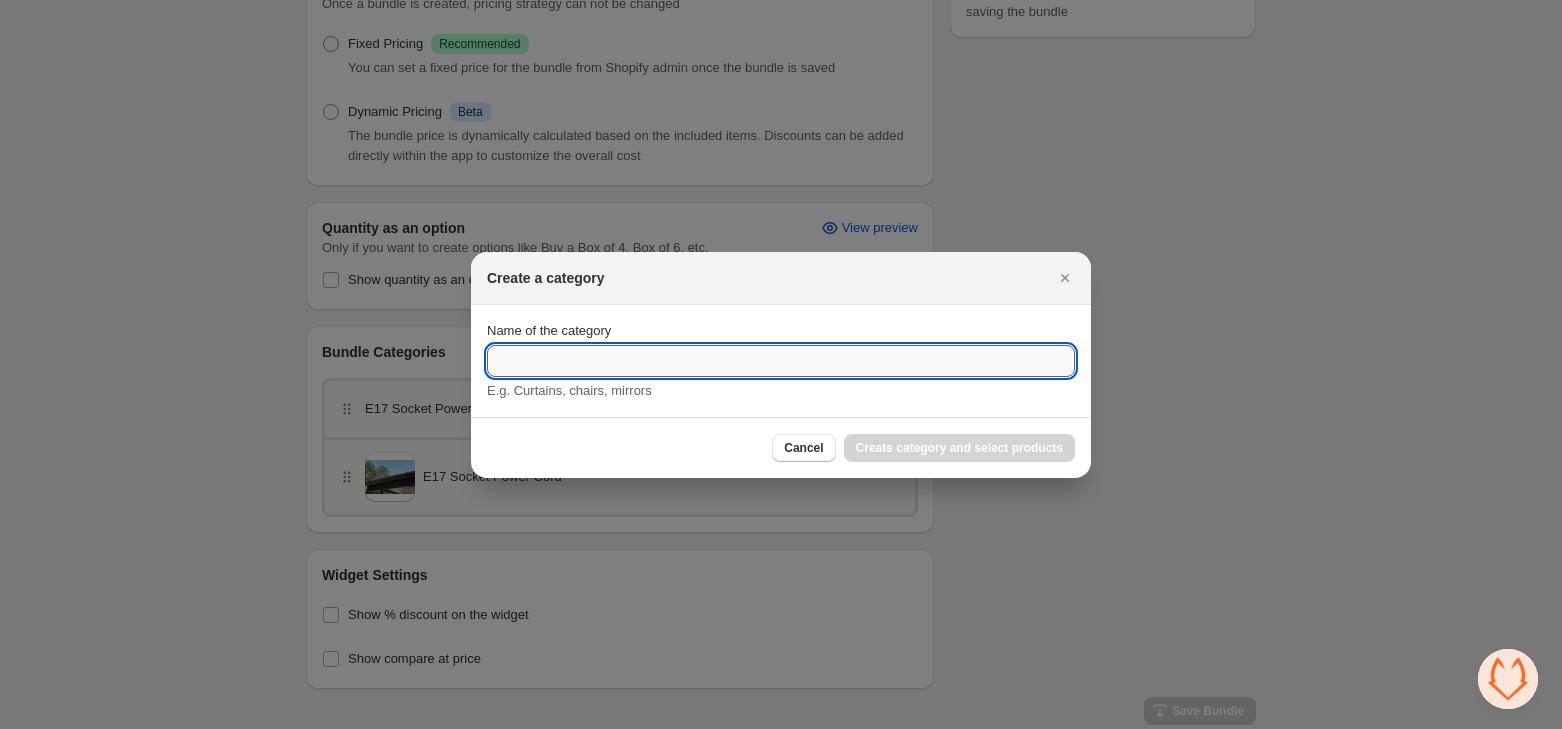 click on "Name of the category" at bounding box center [781, 361] 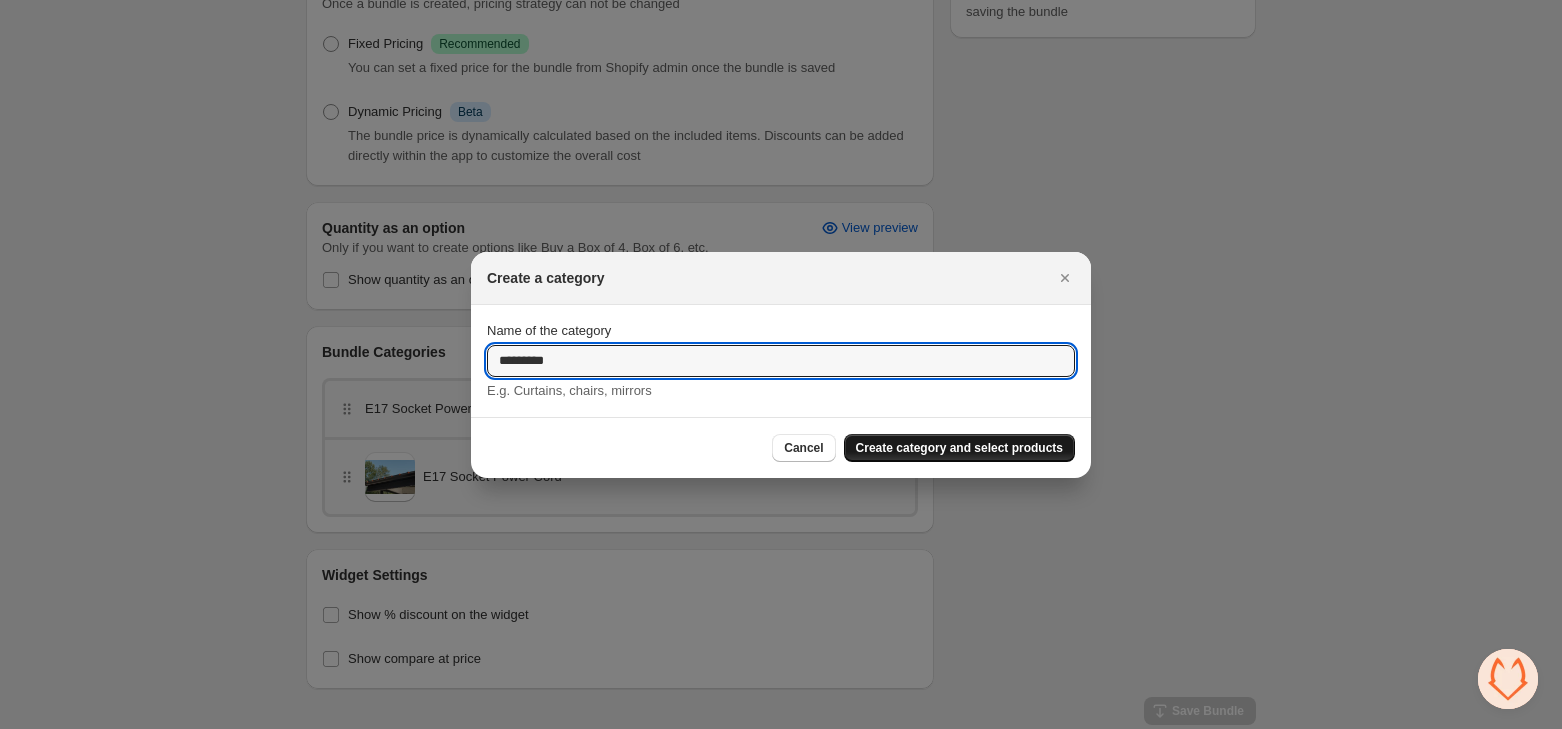 type on "*********" 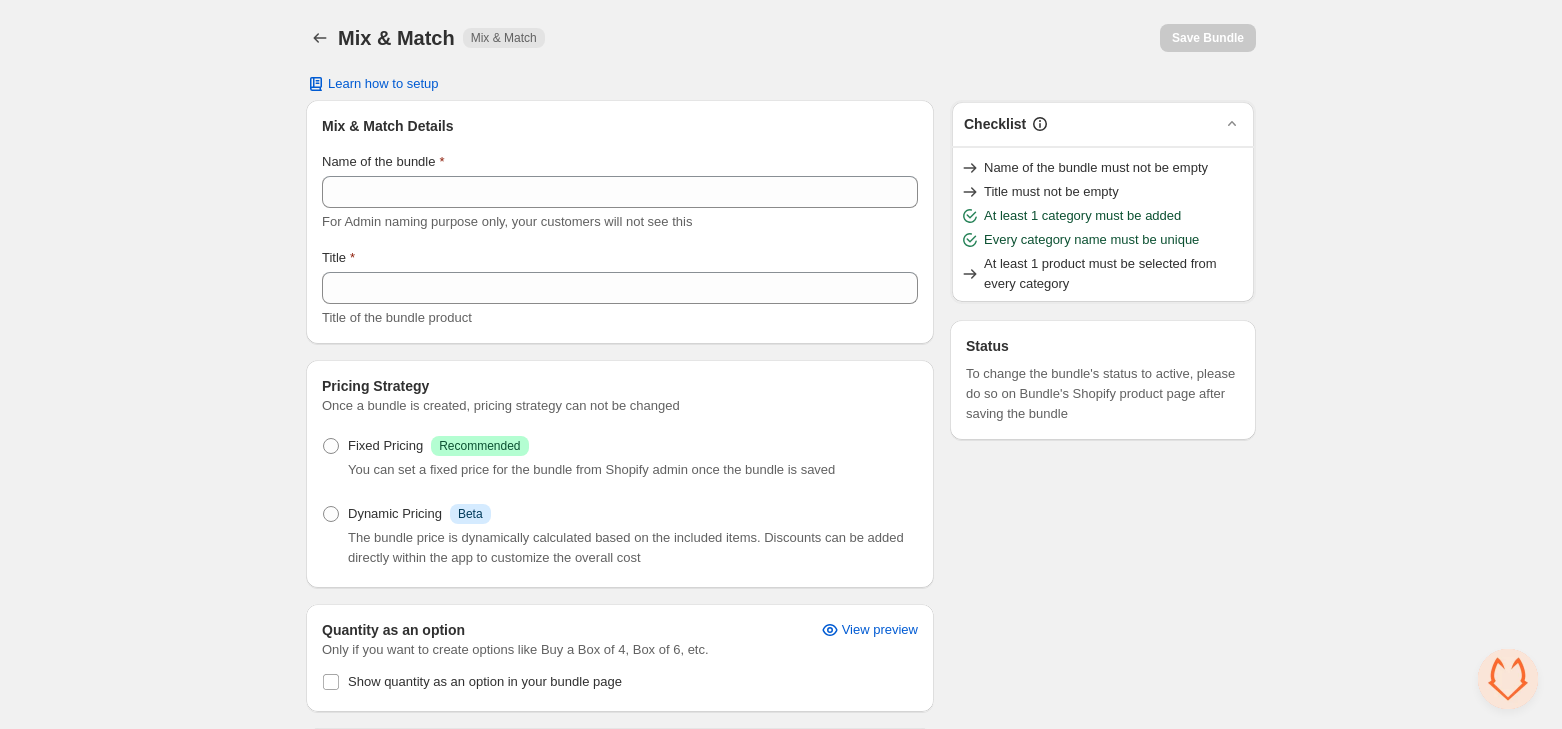 scroll, scrollTop: 402, scrollLeft: 0, axis: vertical 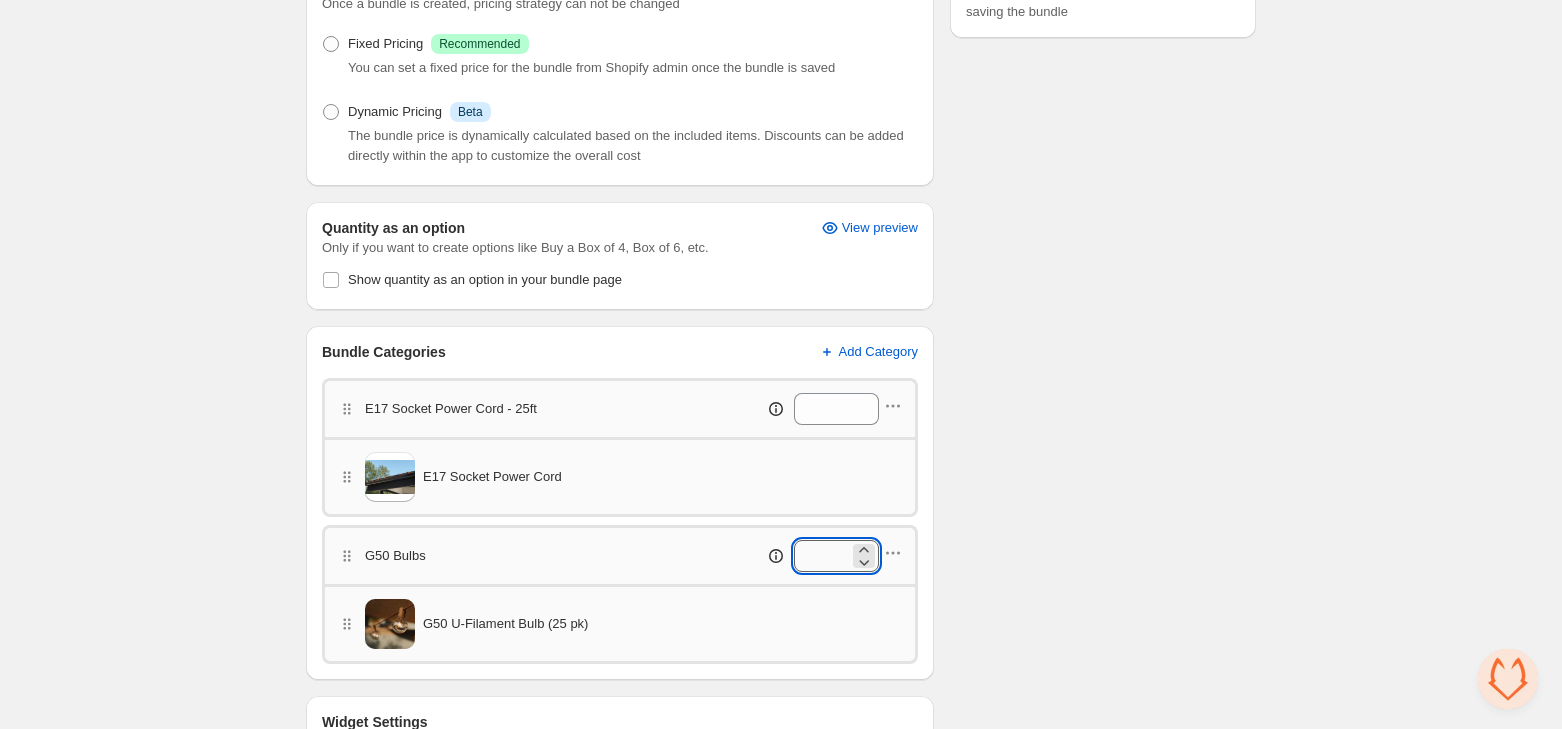click on "*" at bounding box center (821, 556) 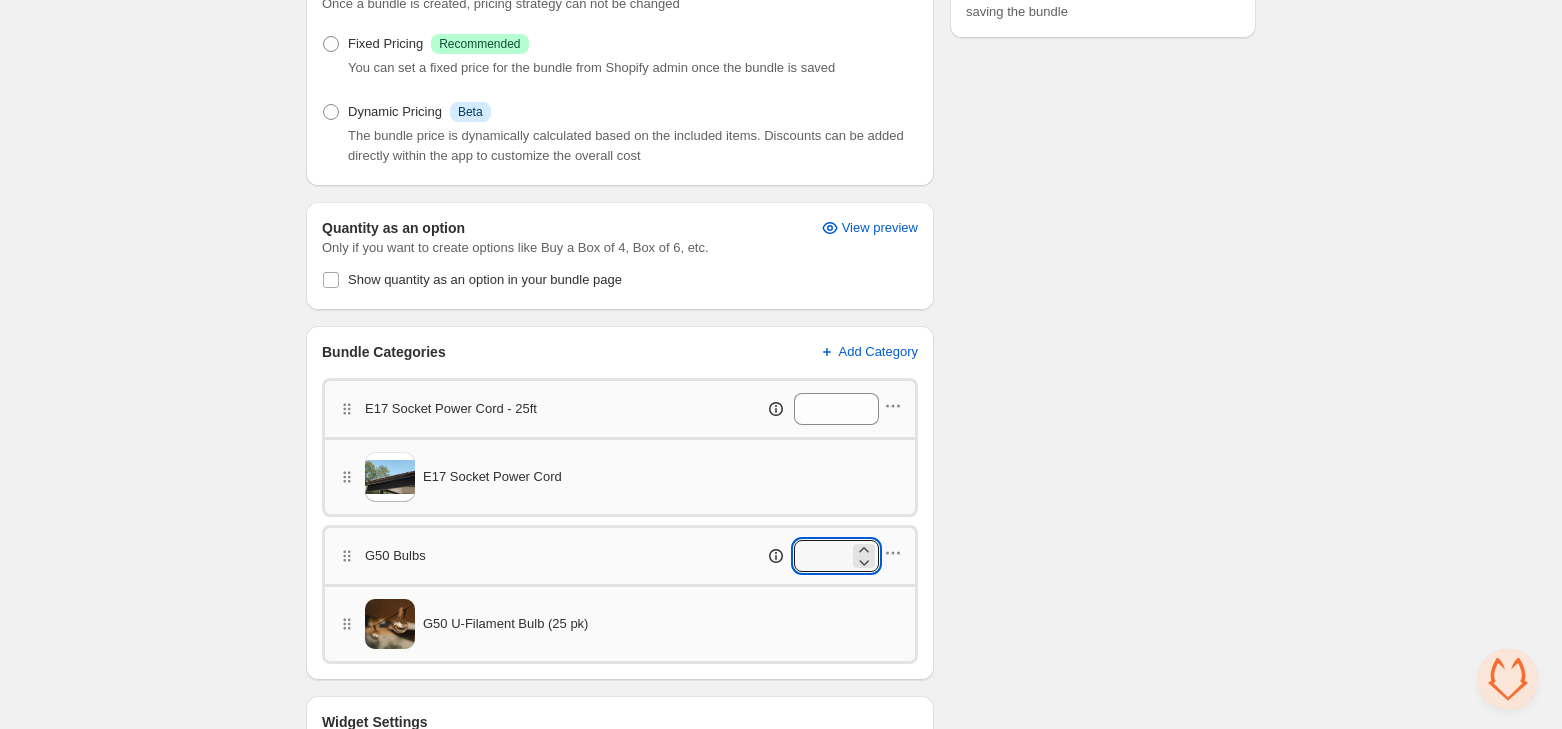 type on "**" 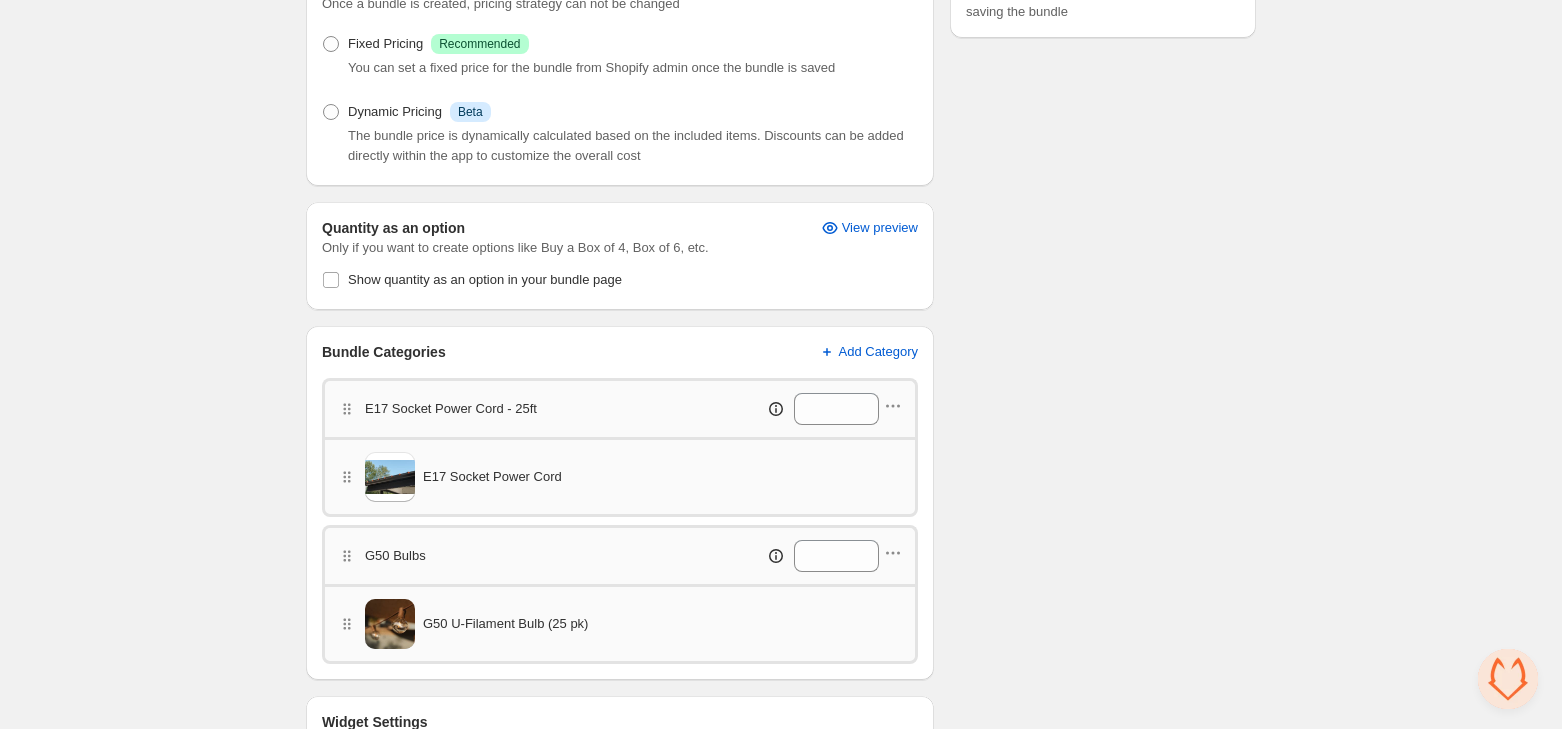 click on "Checklist Name of the bundle must not be empty Title must not be empty At least 1 category must be added Every category name must be unique At least 1 product must be selected from every category Status To change the bundle's status to active, please do so on Bundle's Shopify product page after saving the bundle" at bounding box center (1103, 267) 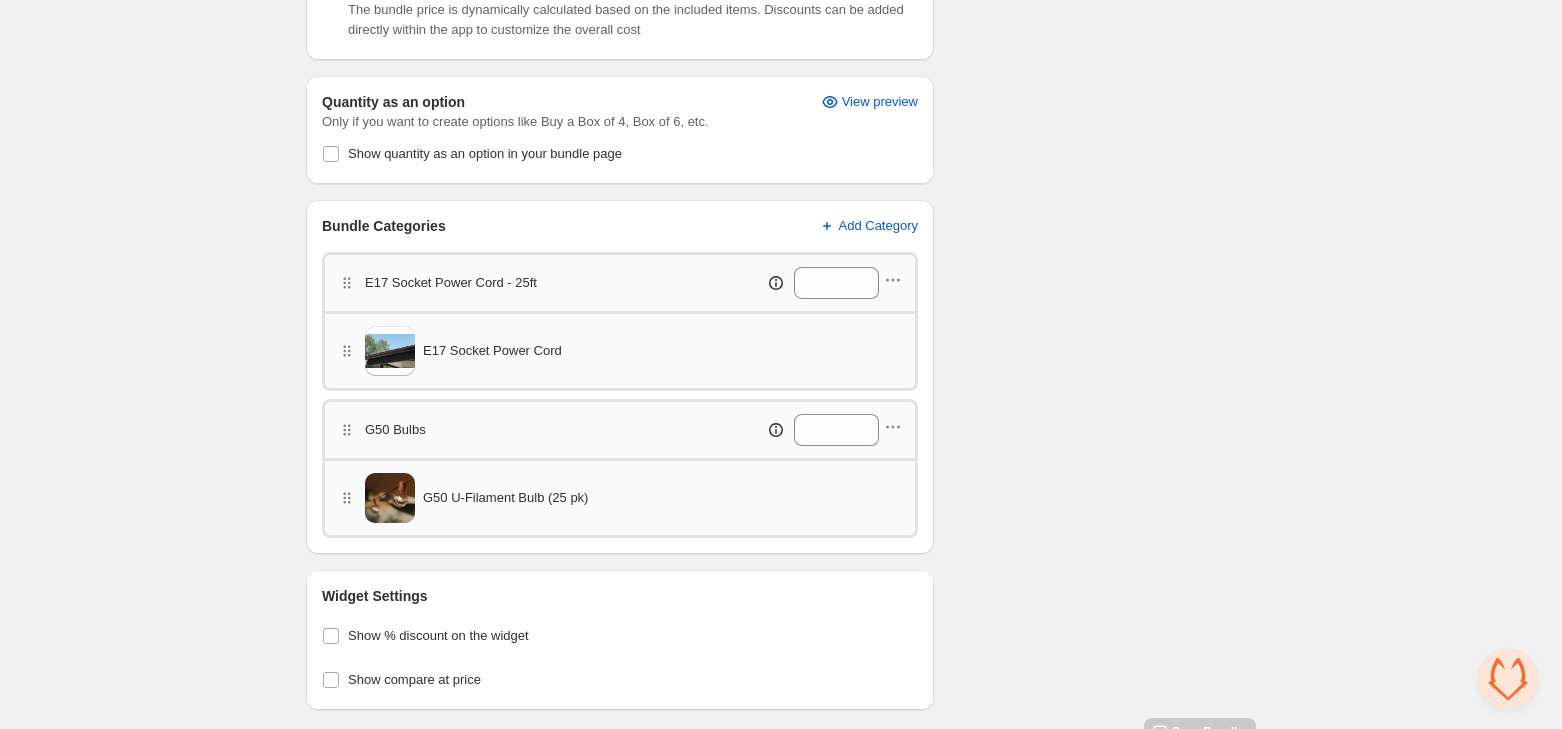 scroll, scrollTop: 546, scrollLeft: 0, axis: vertical 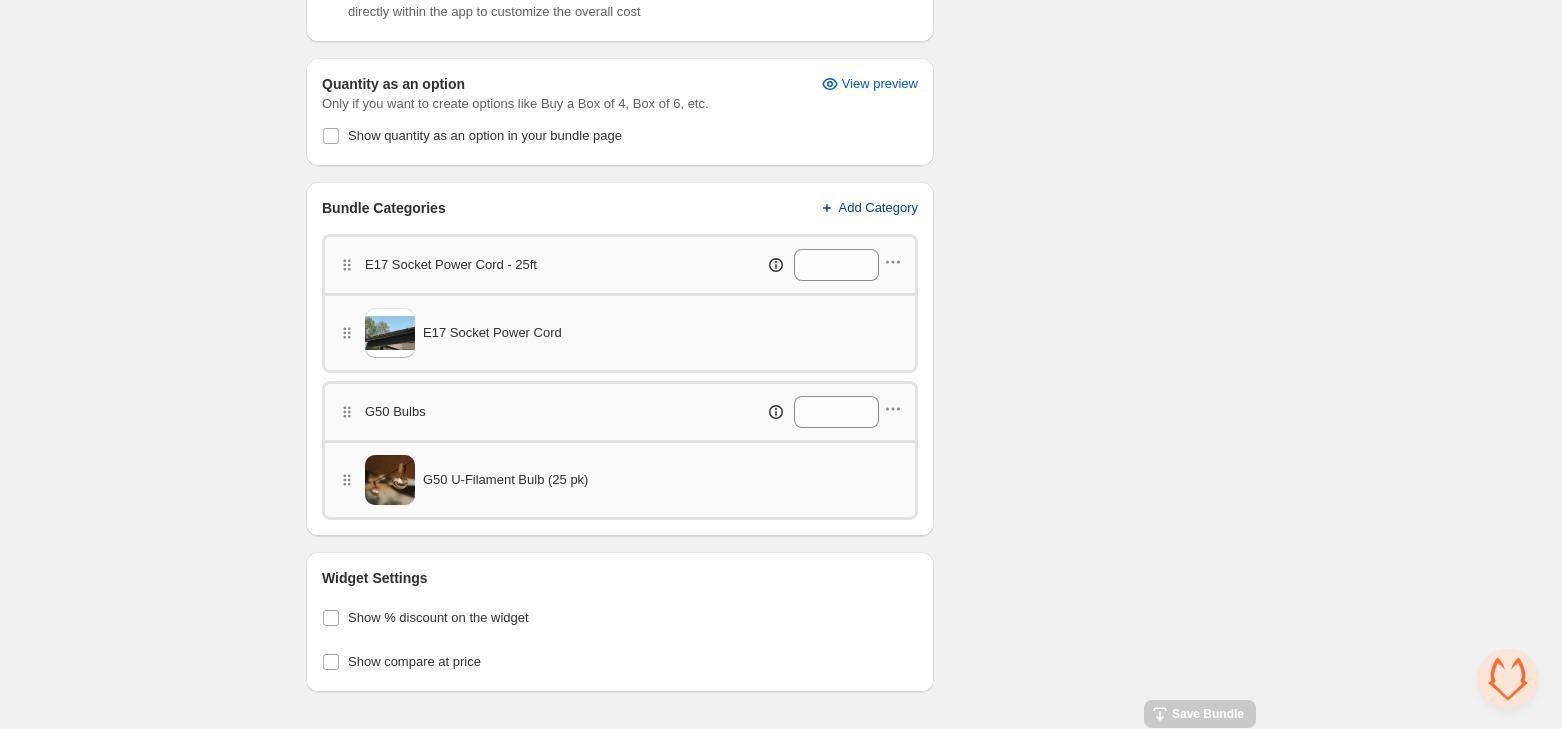 click on "Add Category" at bounding box center [879, 208] 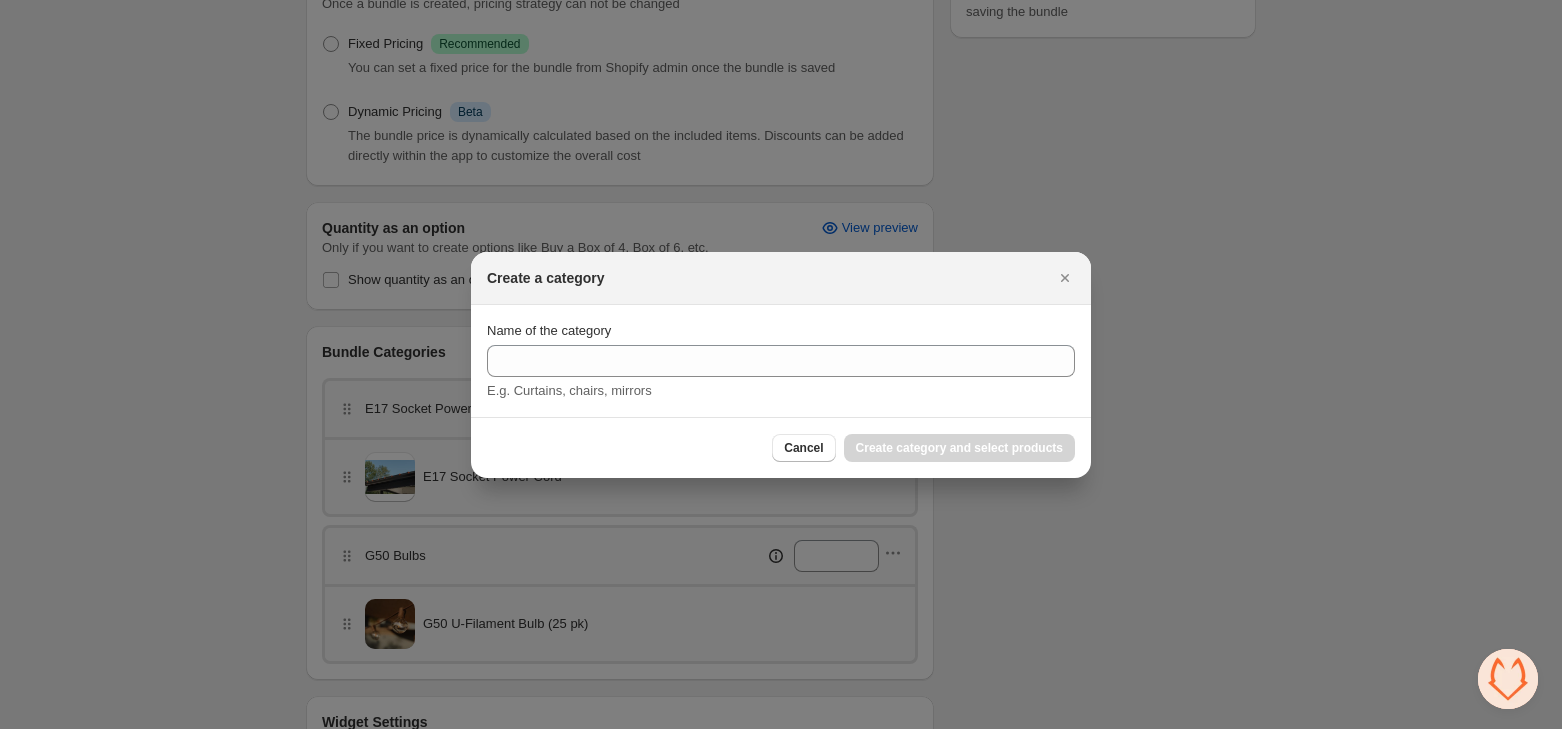 scroll, scrollTop: 546, scrollLeft: 0, axis: vertical 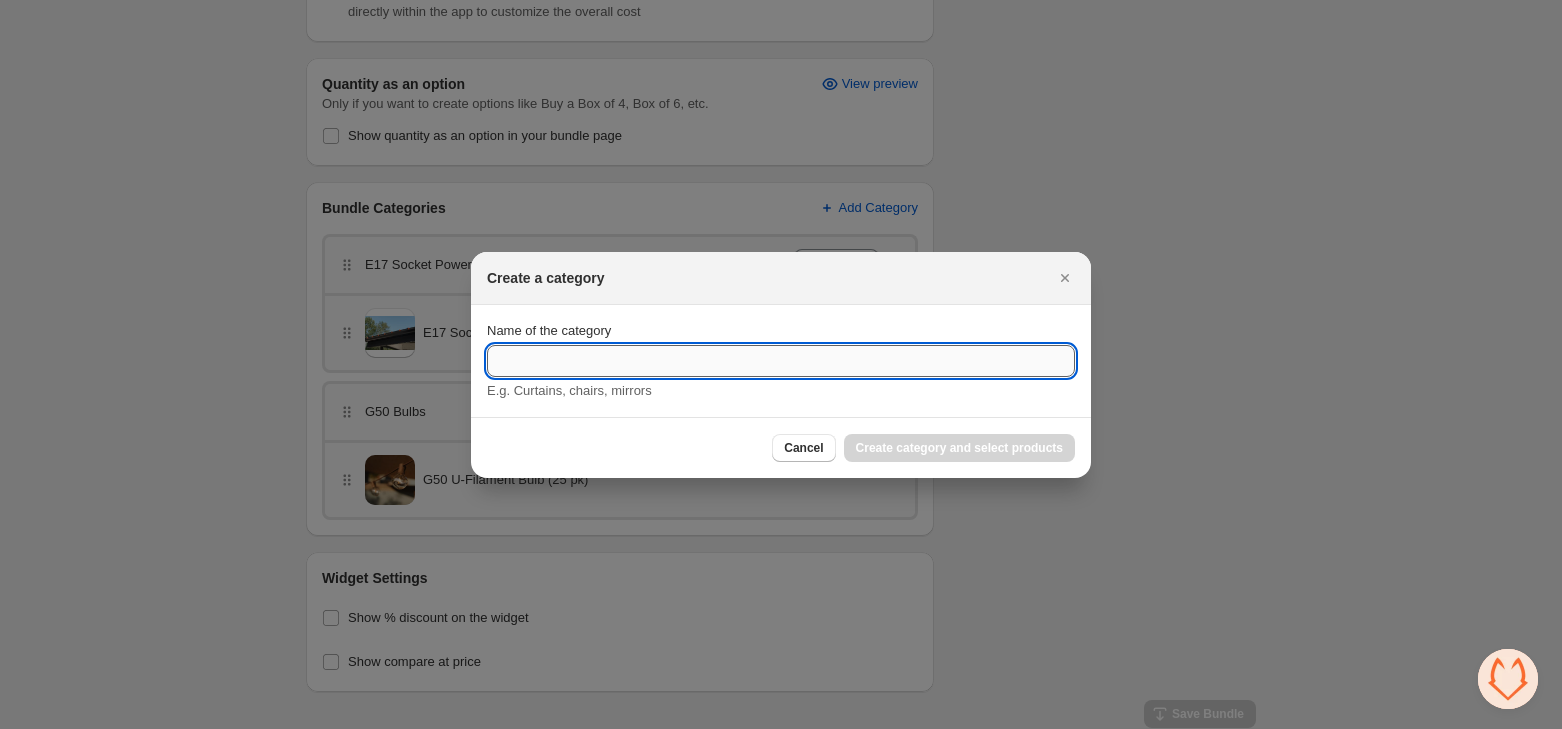 click on "Name of the category" at bounding box center [781, 361] 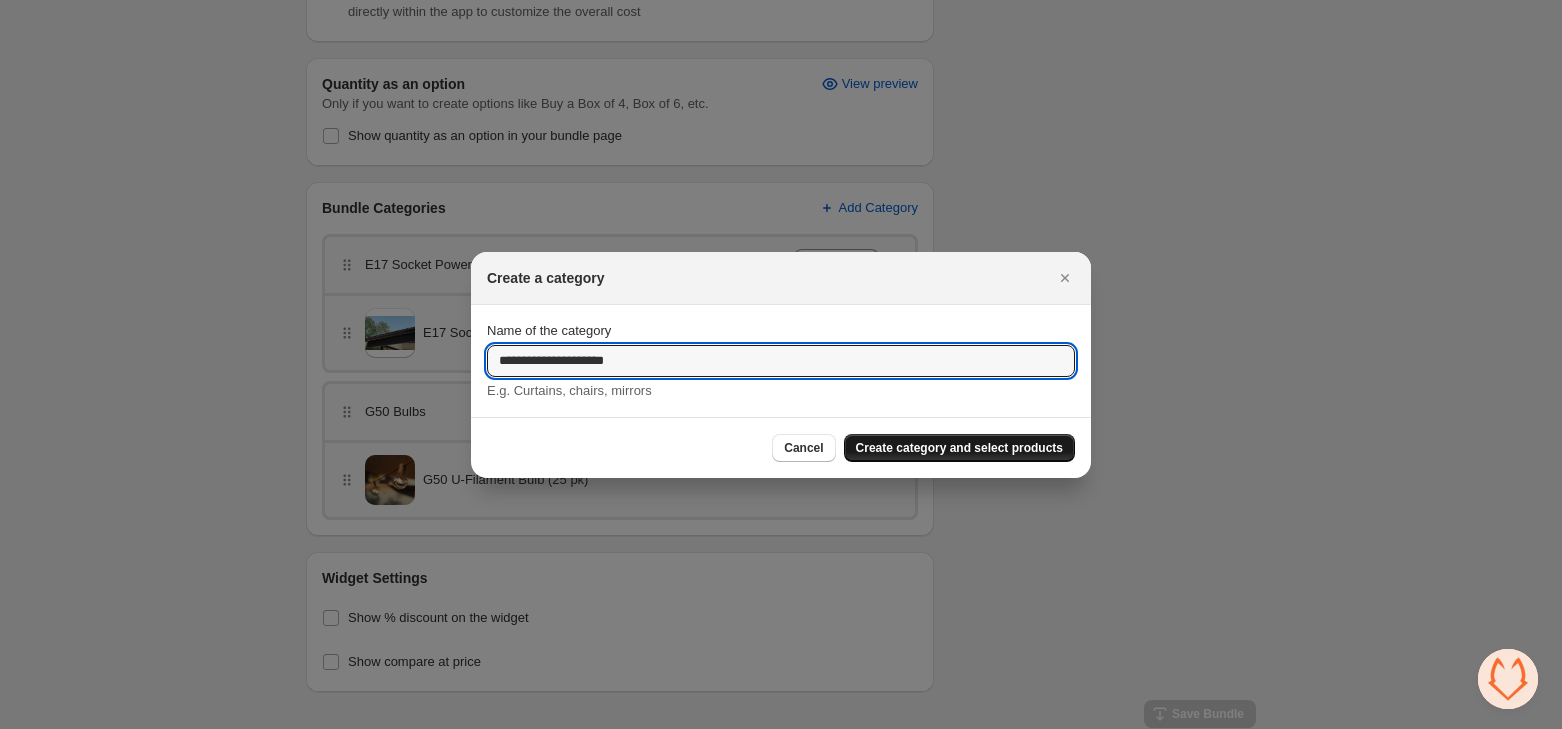 type on "**********" 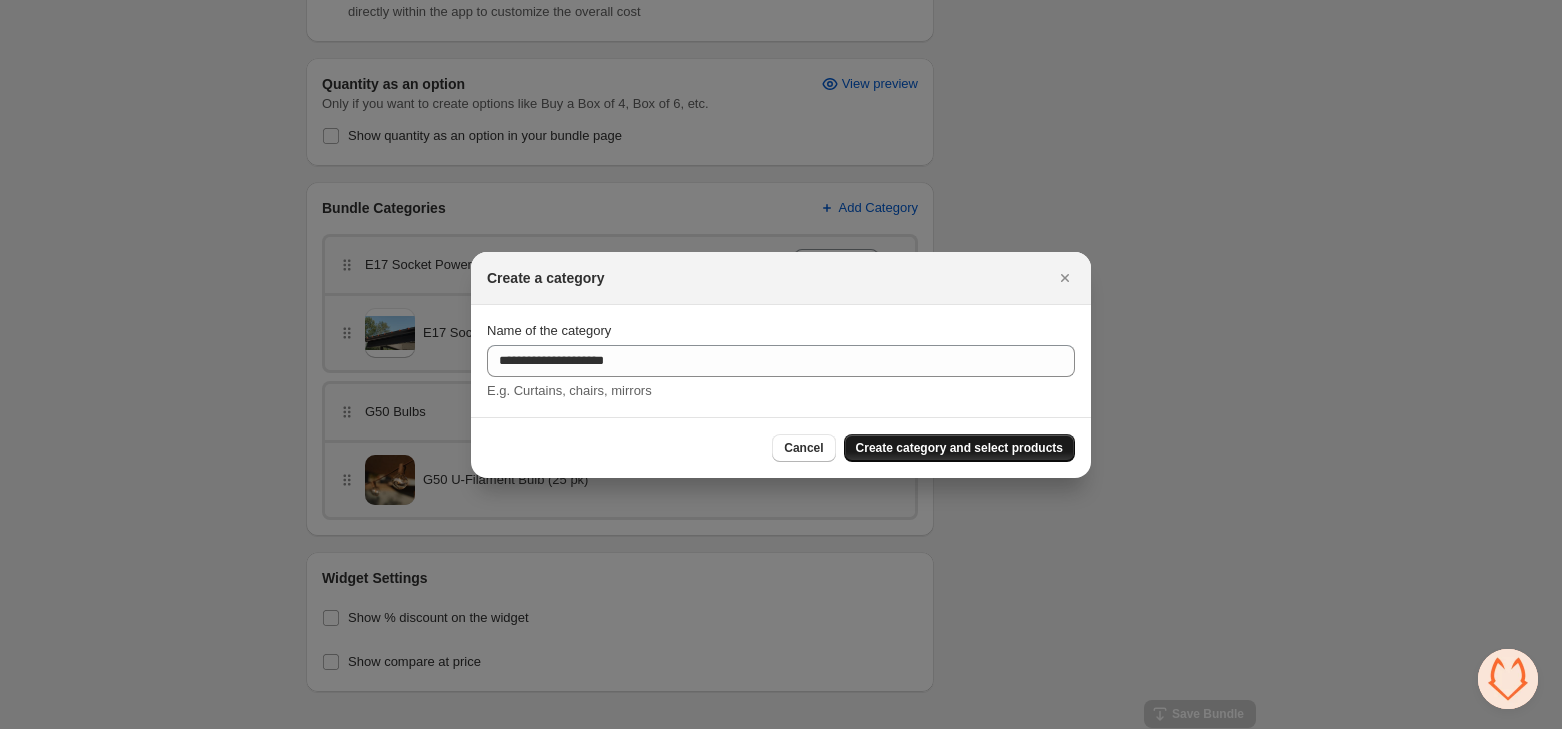 click on "Create category and select products" at bounding box center (959, 448) 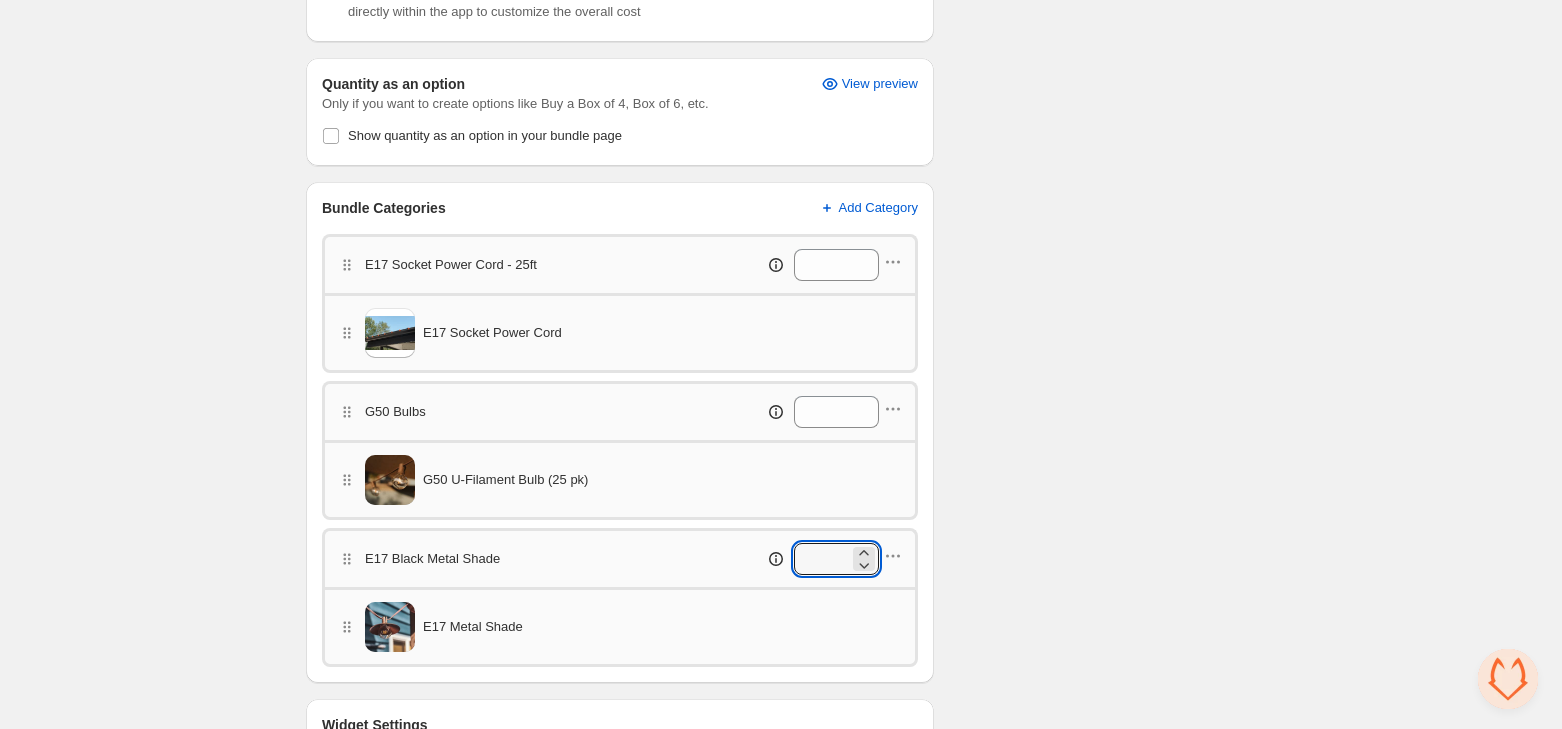 drag, startPoint x: 839, startPoint y: 550, endPoint x: 740, endPoint y: 550, distance: 99 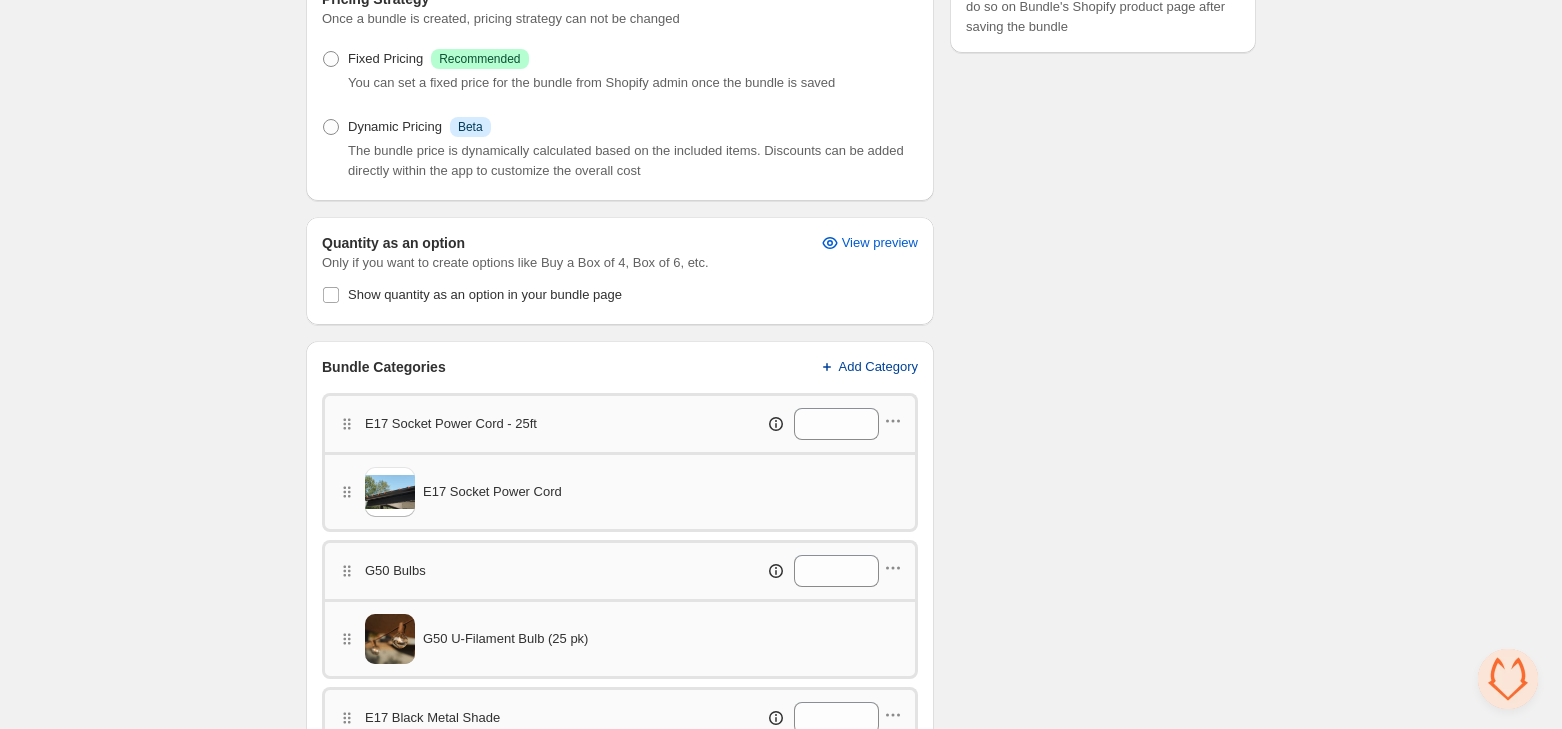 scroll, scrollTop: 32, scrollLeft: 0, axis: vertical 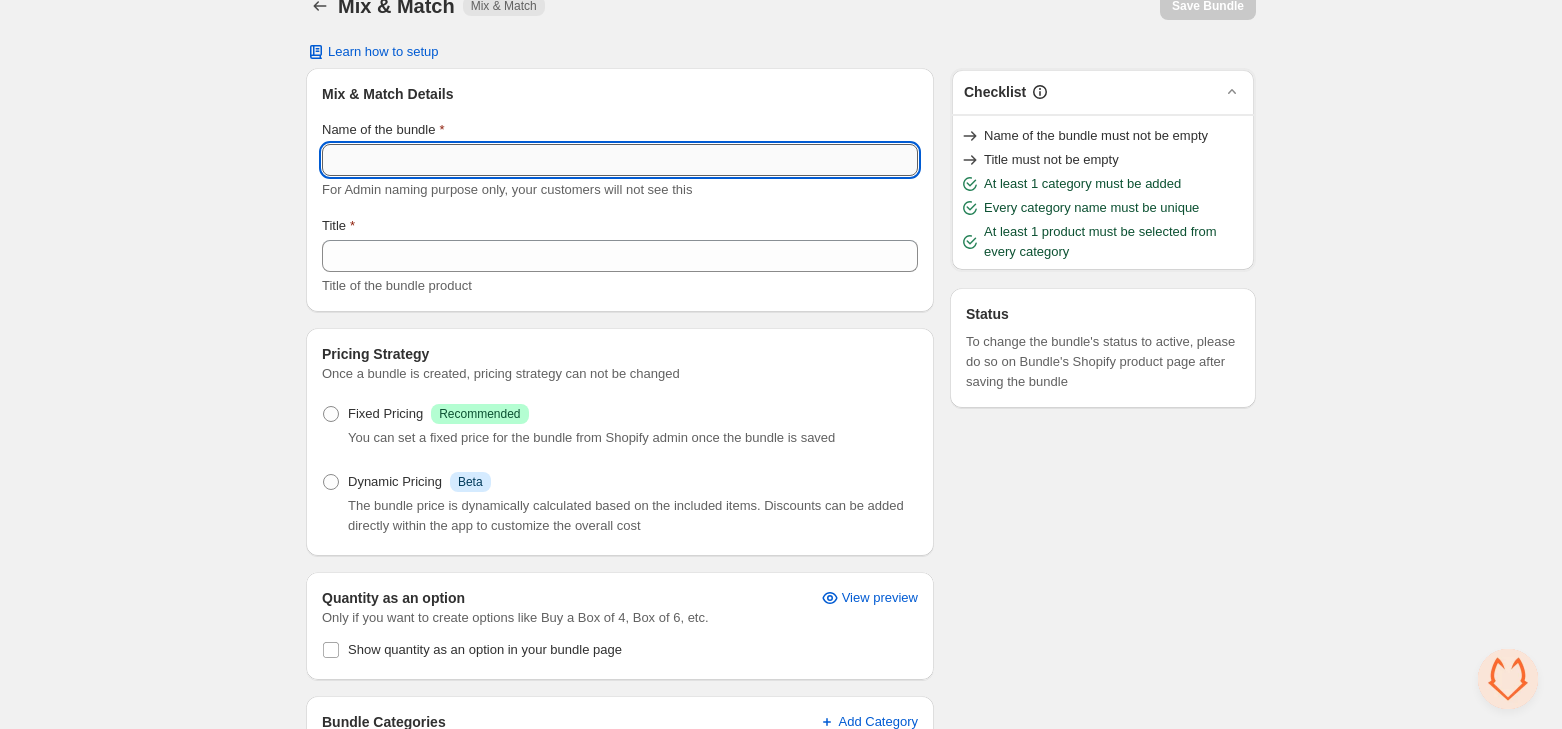 click on "Name of the bundle" at bounding box center [620, 160] 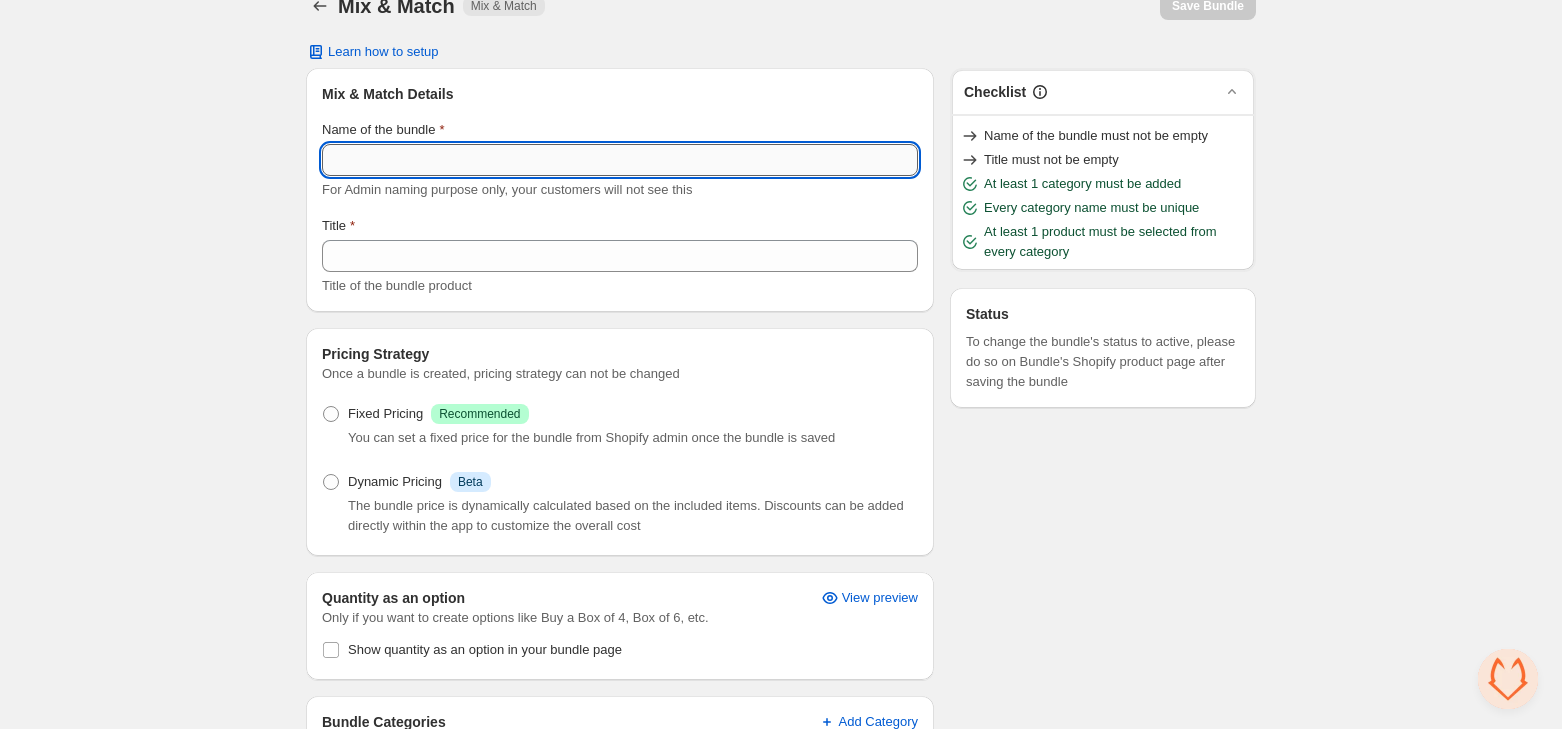 paste on "**********" 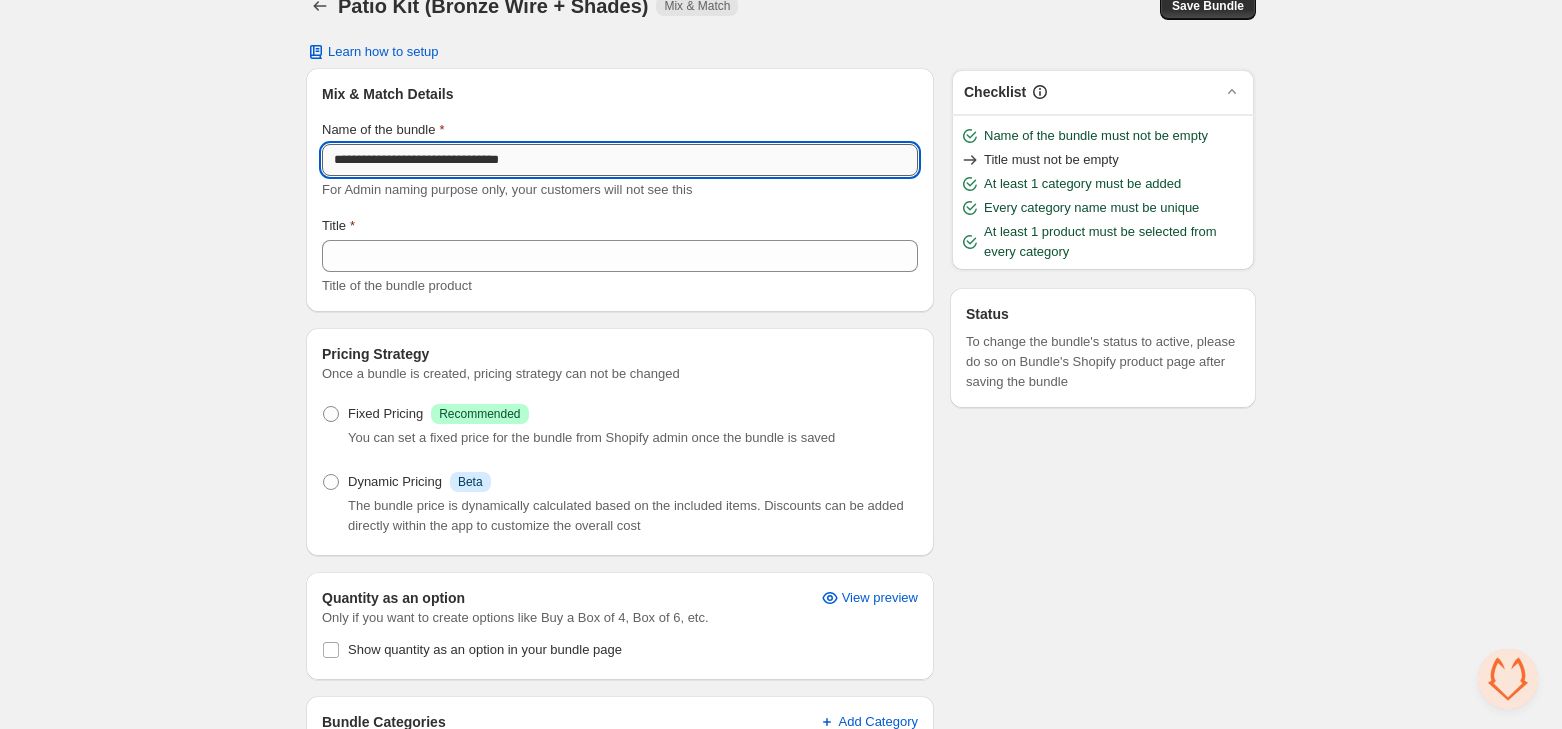 click on "**********" at bounding box center (620, 160) 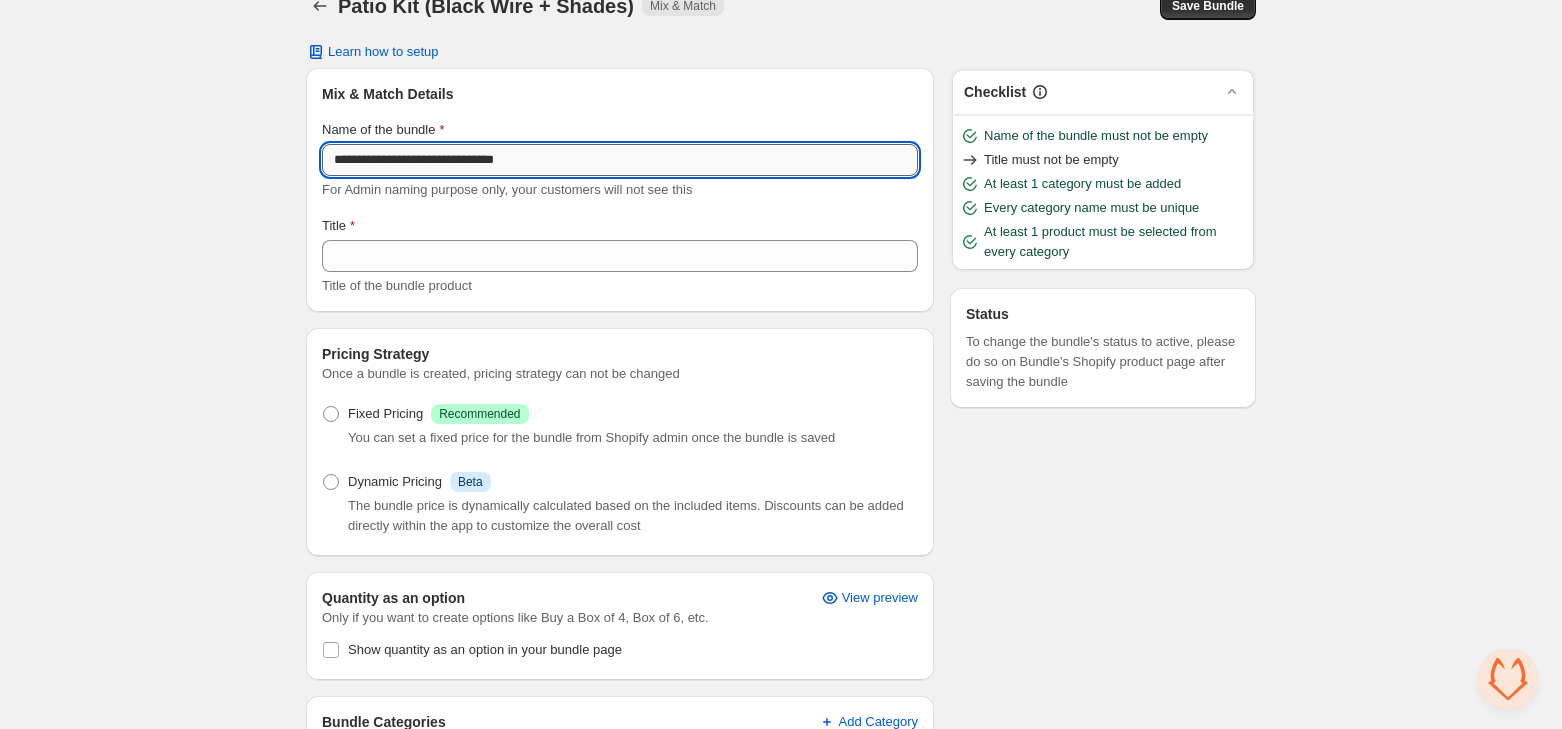 click on "**********" at bounding box center (620, 160) 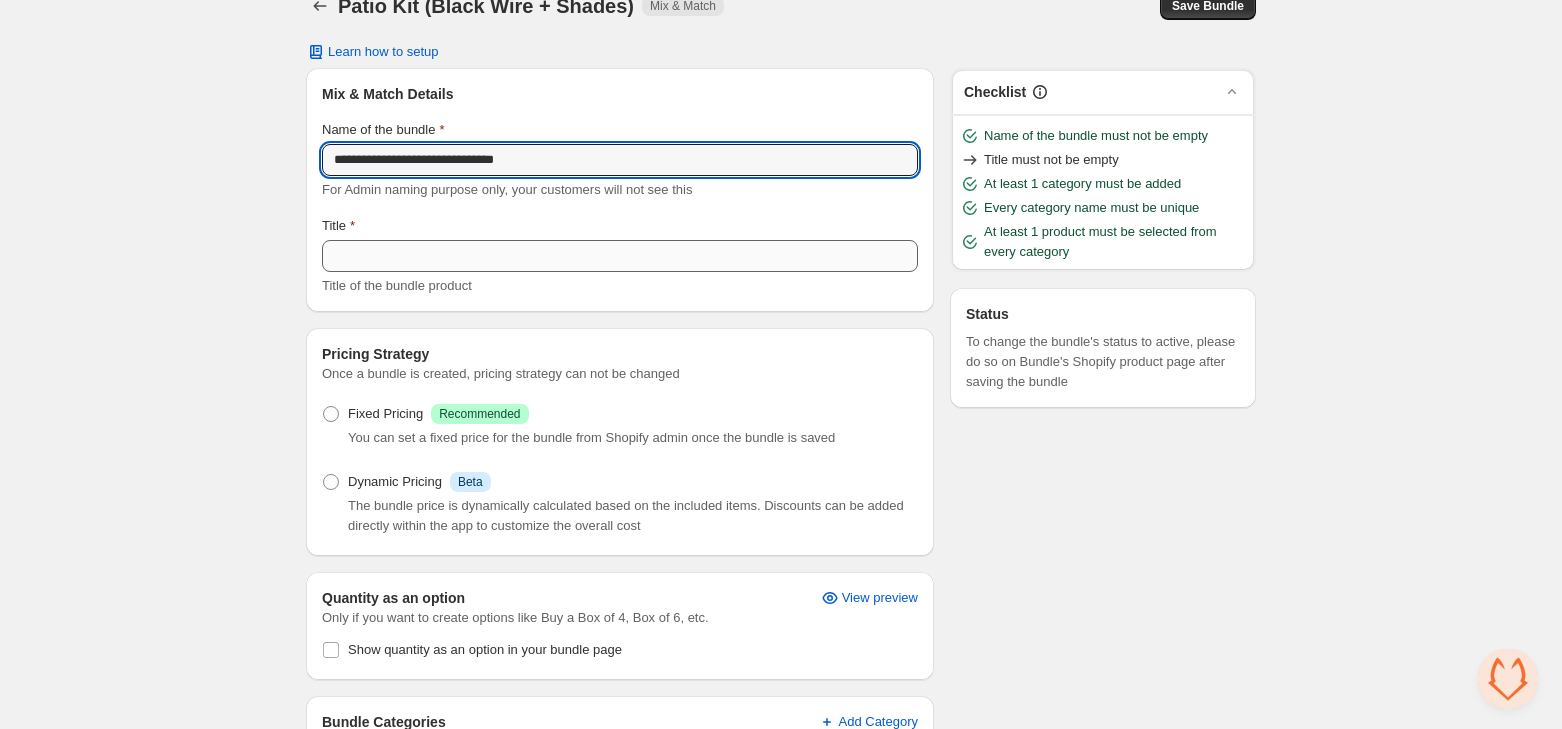 type on "**********" 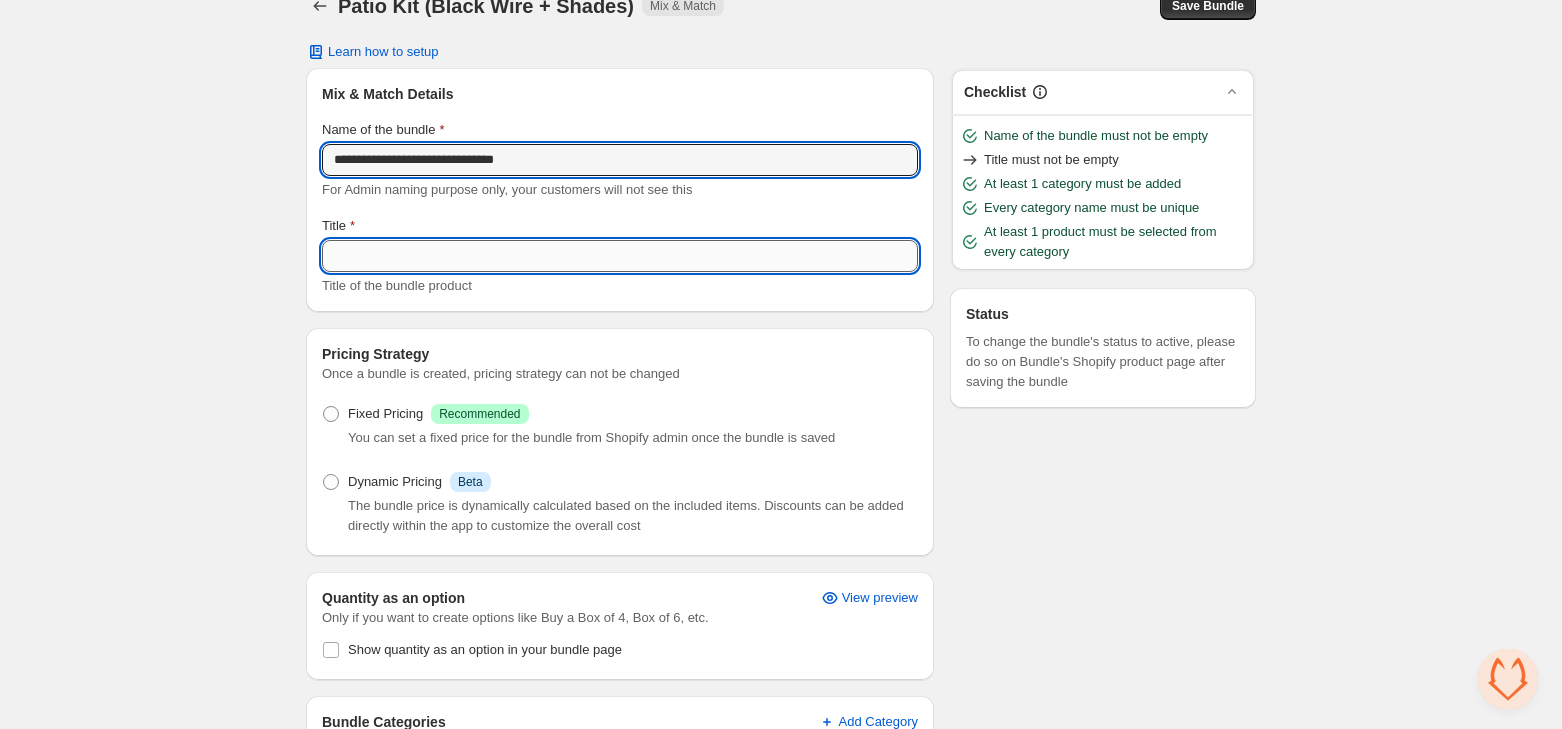 click on "Title" at bounding box center [620, 256] 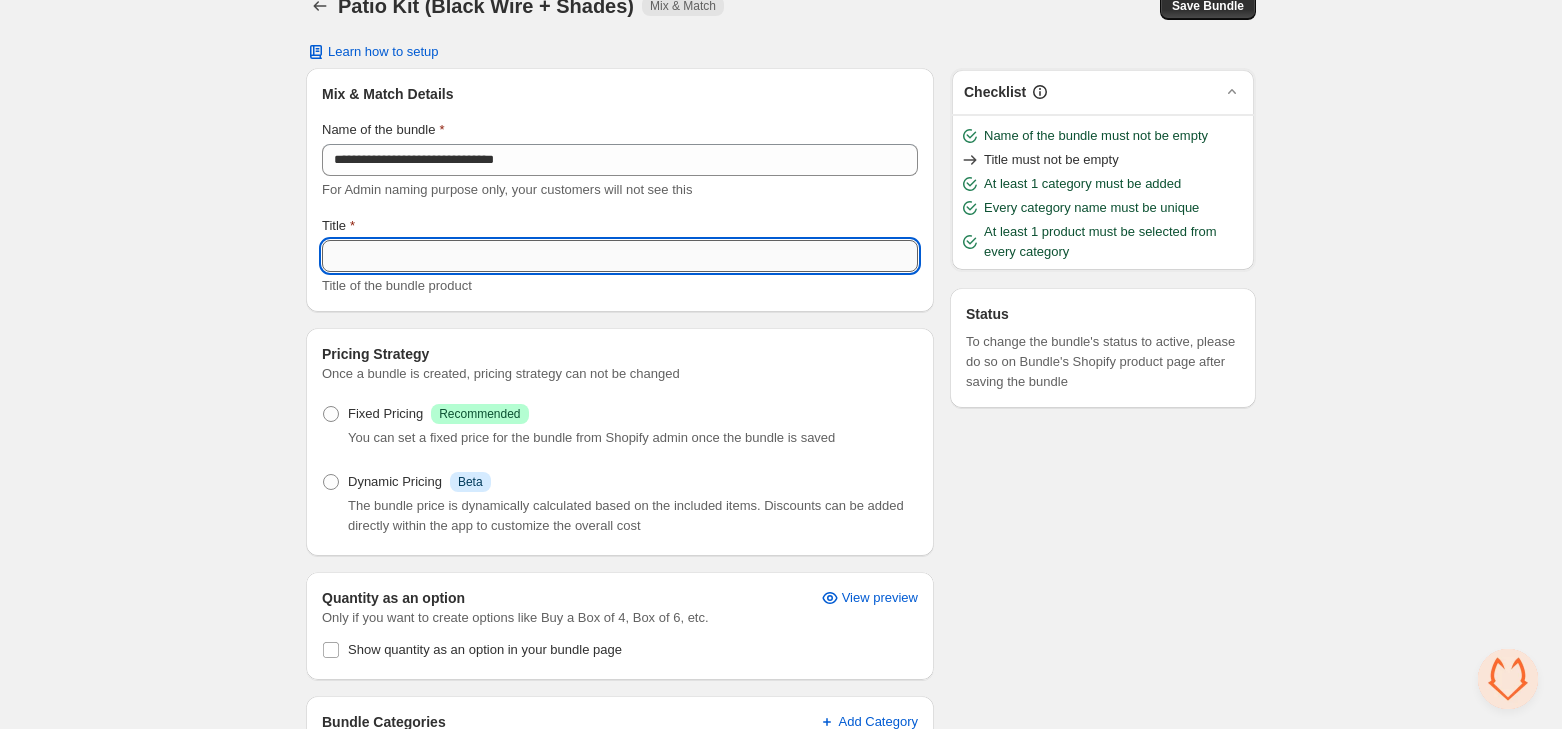 paste on "**********" 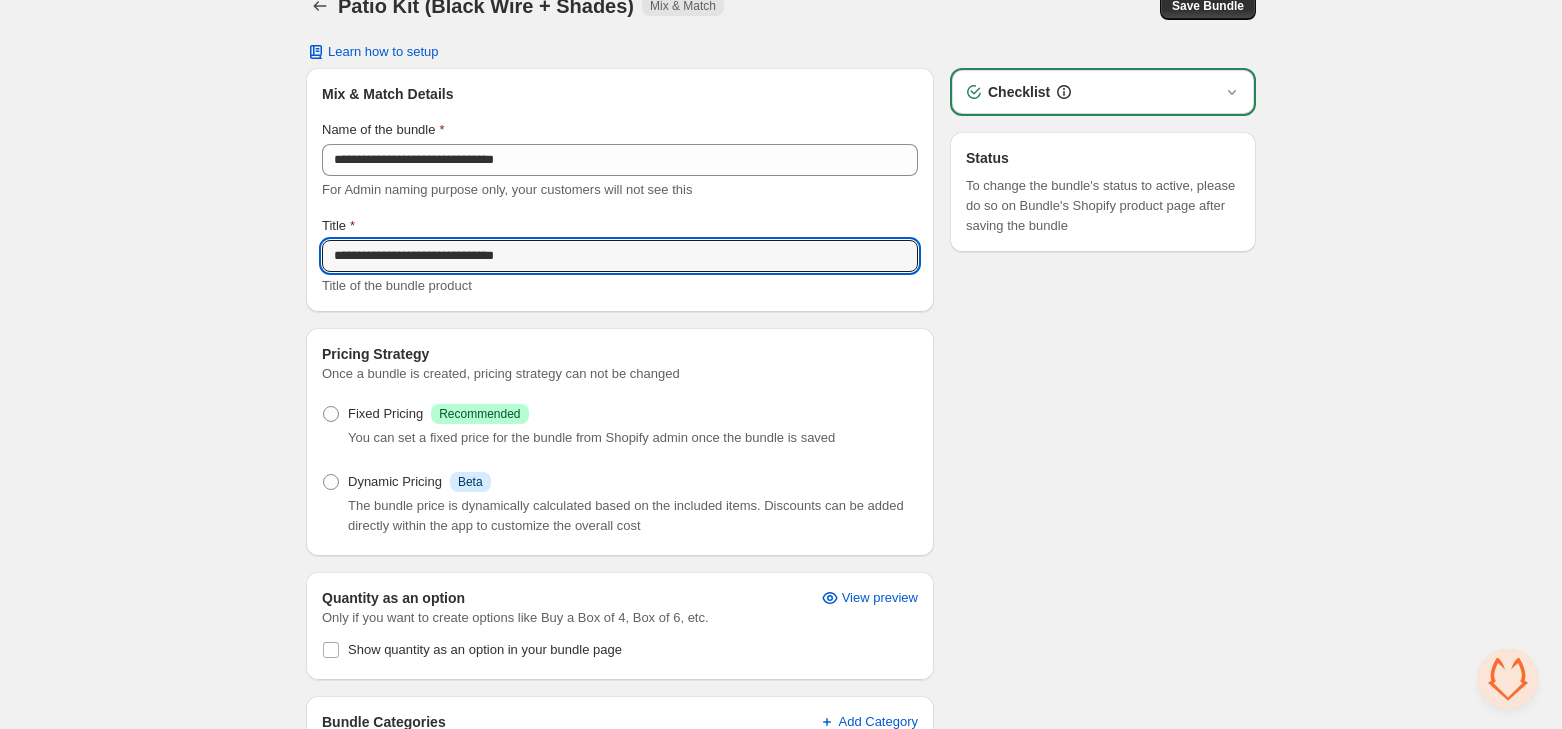 type on "**********" 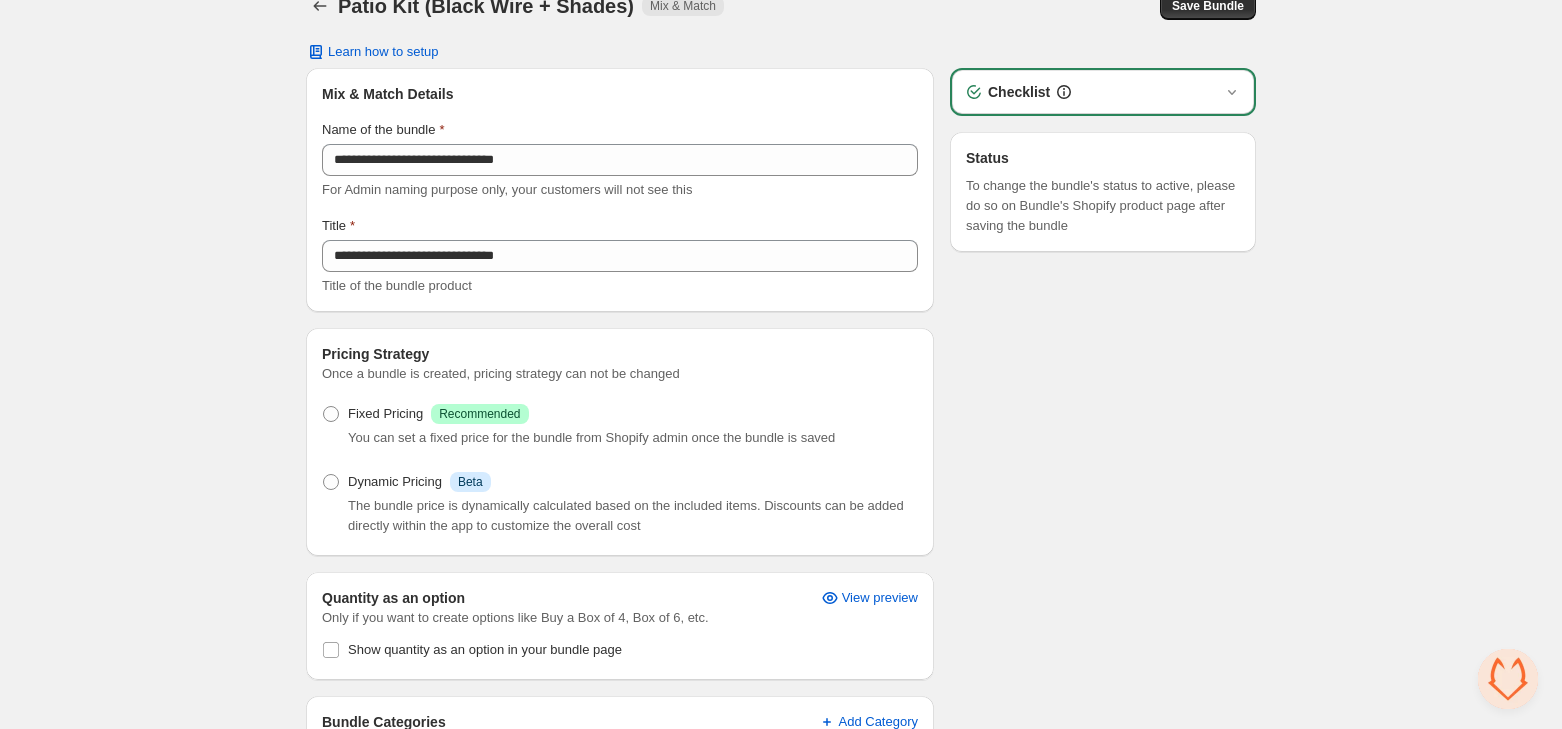 click on "Checklist Status To change the bundle's status to active, please do so on Bundle's Shopify product page after saving the bundle" at bounding box center (1103, 710) 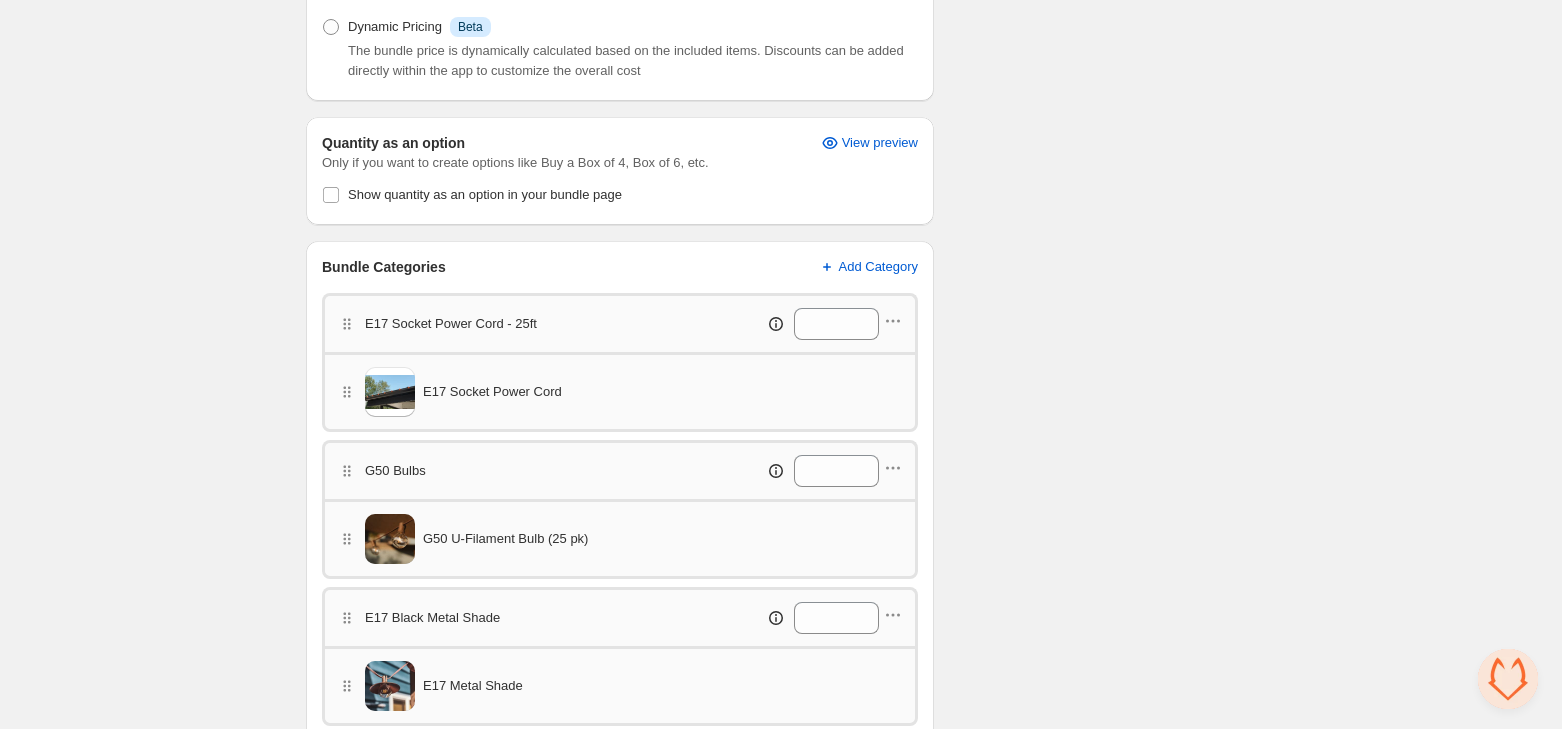 scroll, scrollTop: 690, scrollLeft: 0, axis: vertical 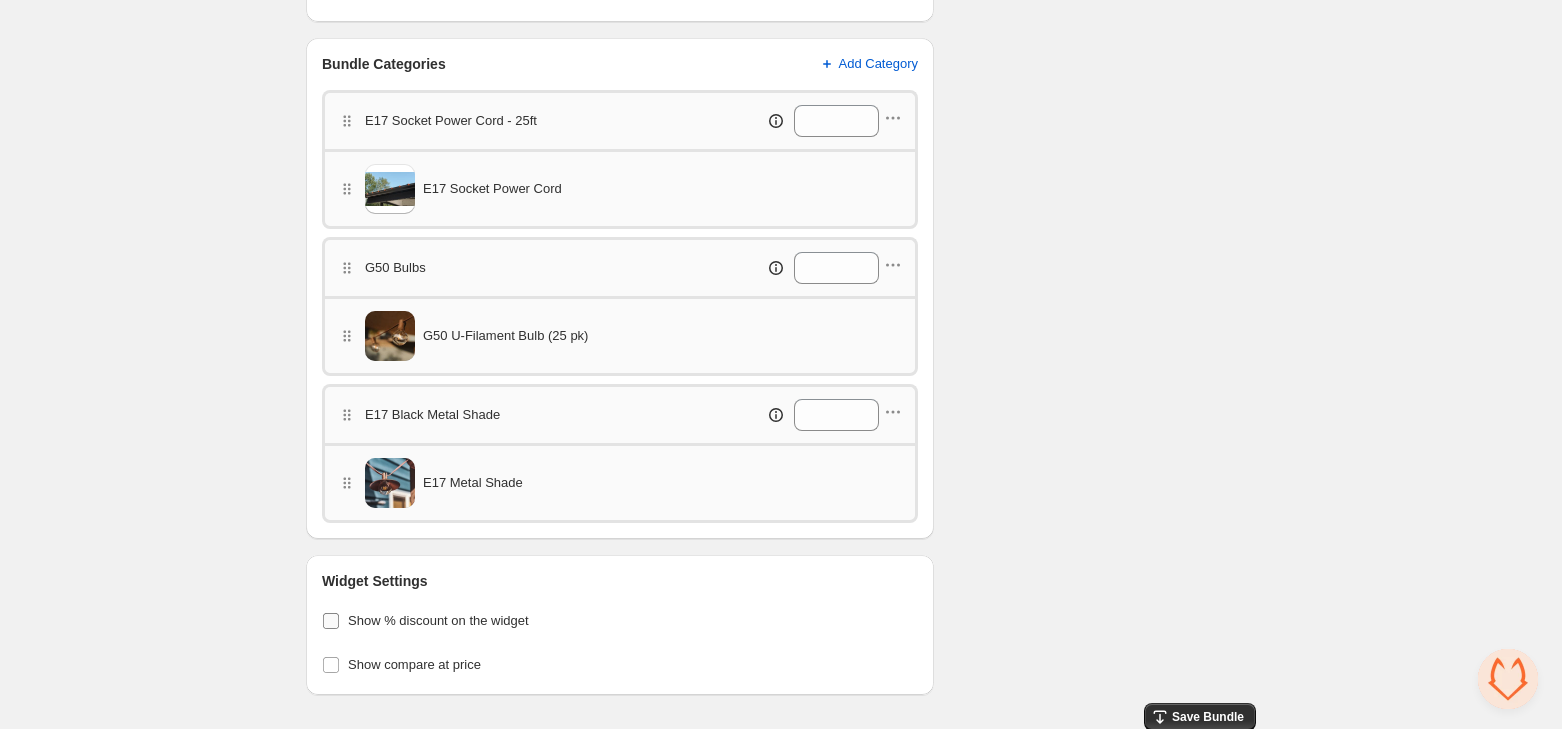 click on "Show % discount on the widget" at bounding box center [438, 620] 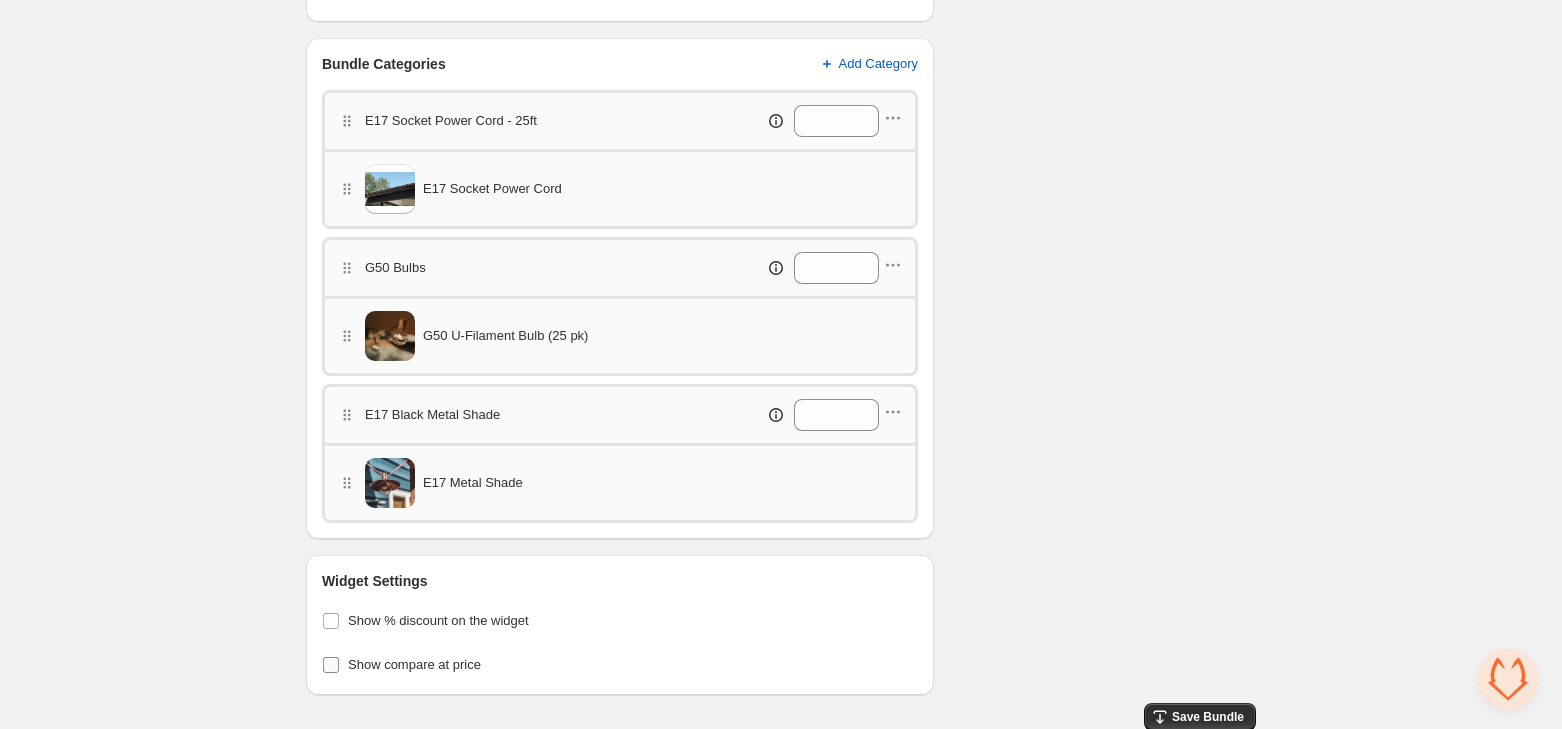 click on "Show compare at price" at bounding box center [414, 664] 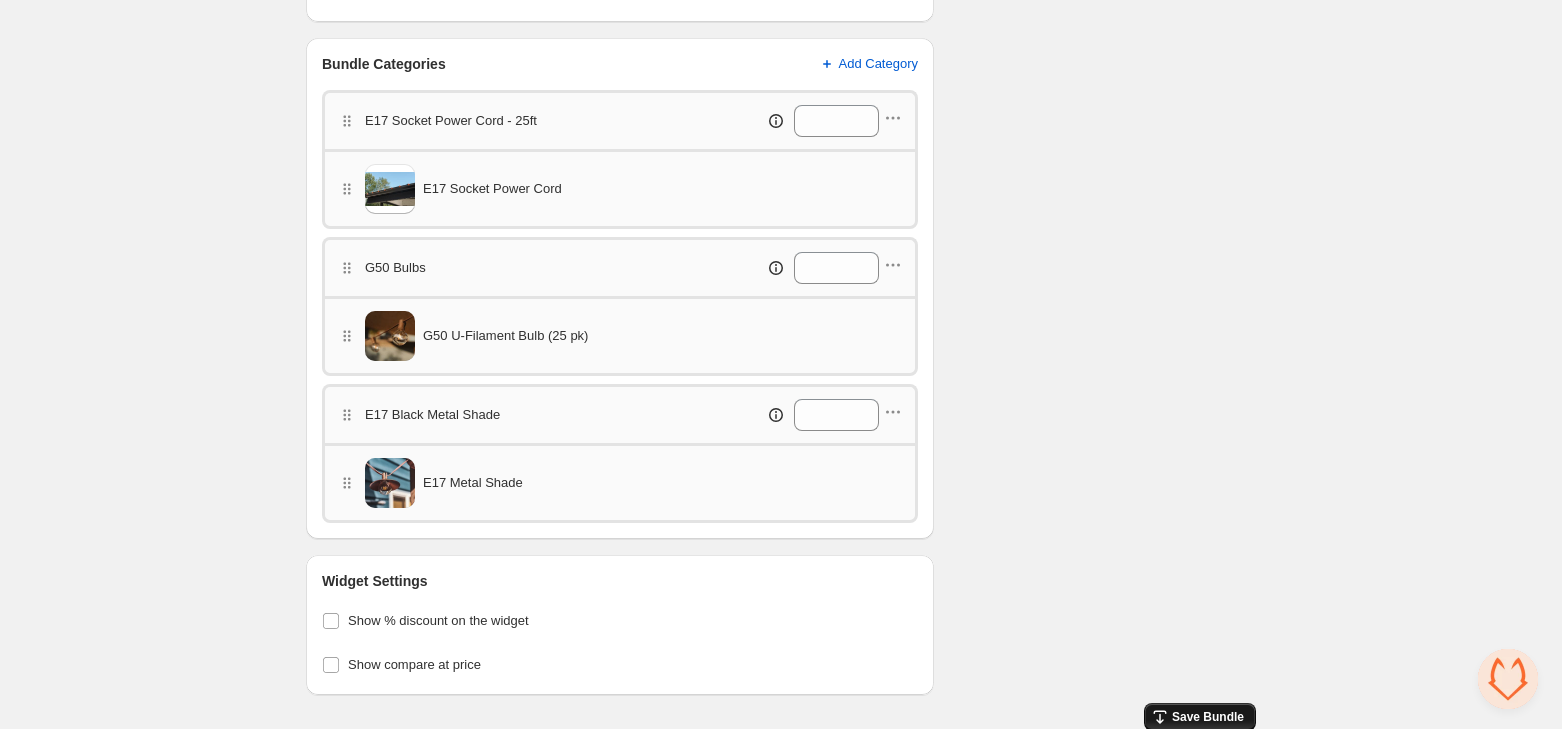 click on "Save Bundle" at bounding box center (1208, 717) 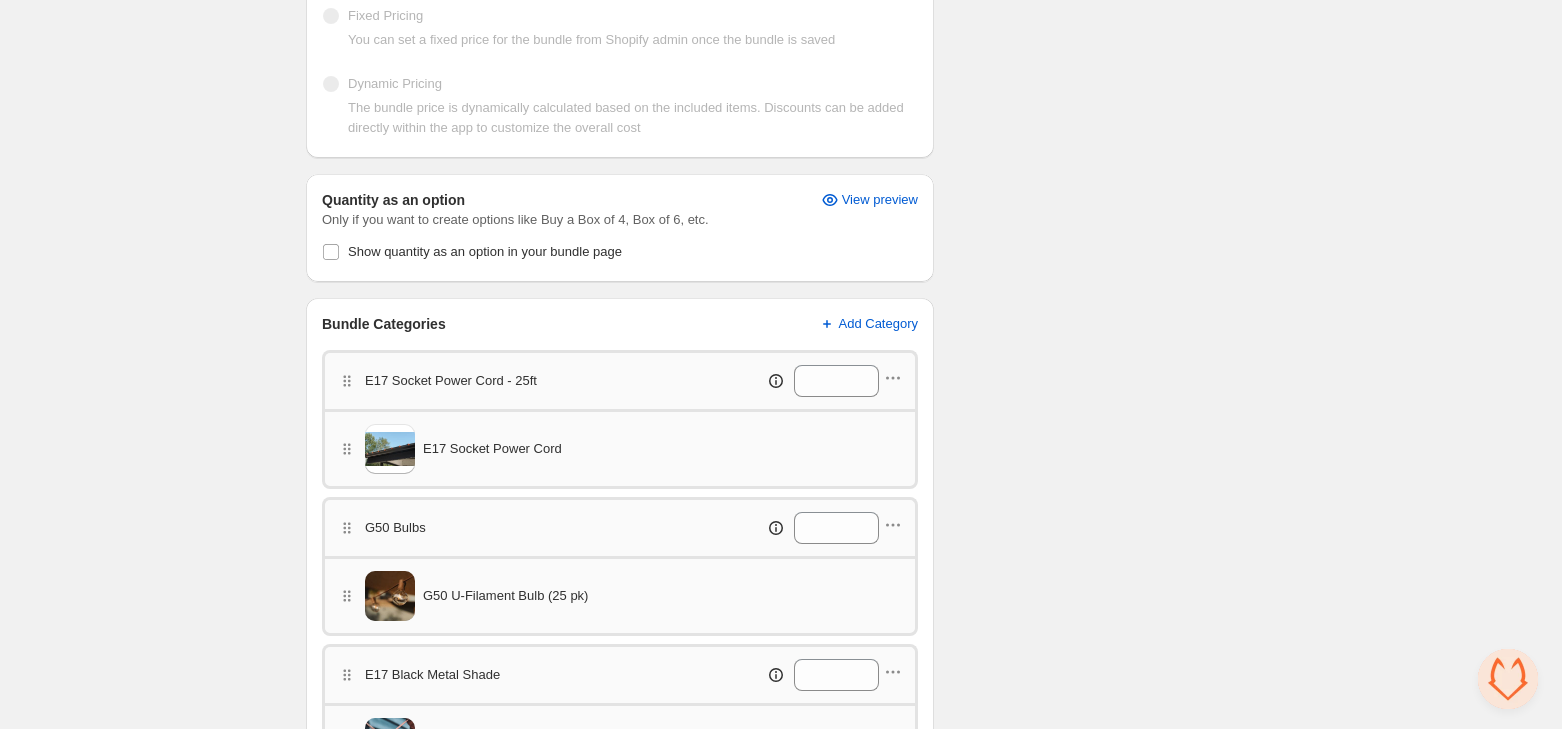 scroll, scrollTop: 0, scrollLeft: 0, axis: both 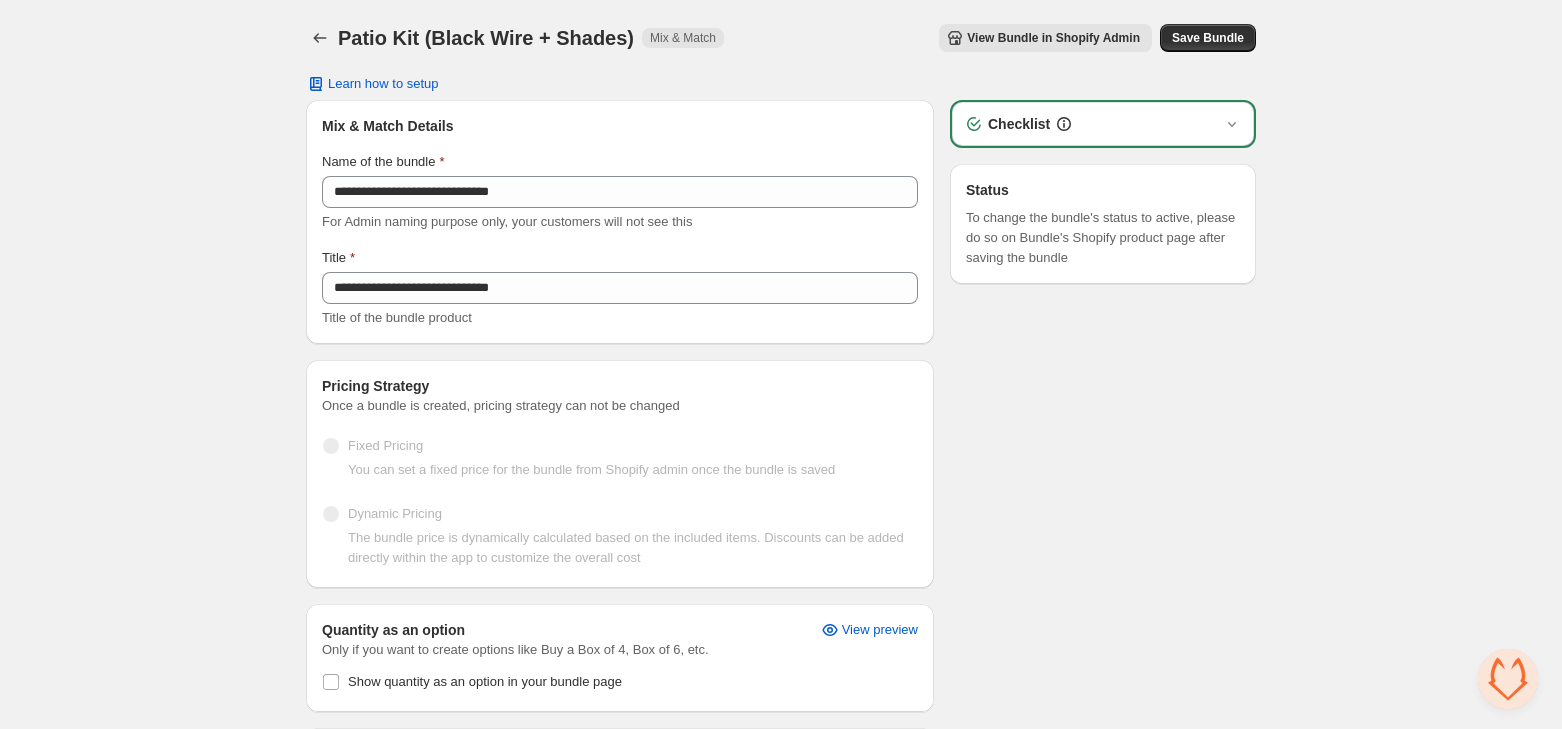 click on "View Bundle in Shopify Admin" at bounding box center (1053, 38) 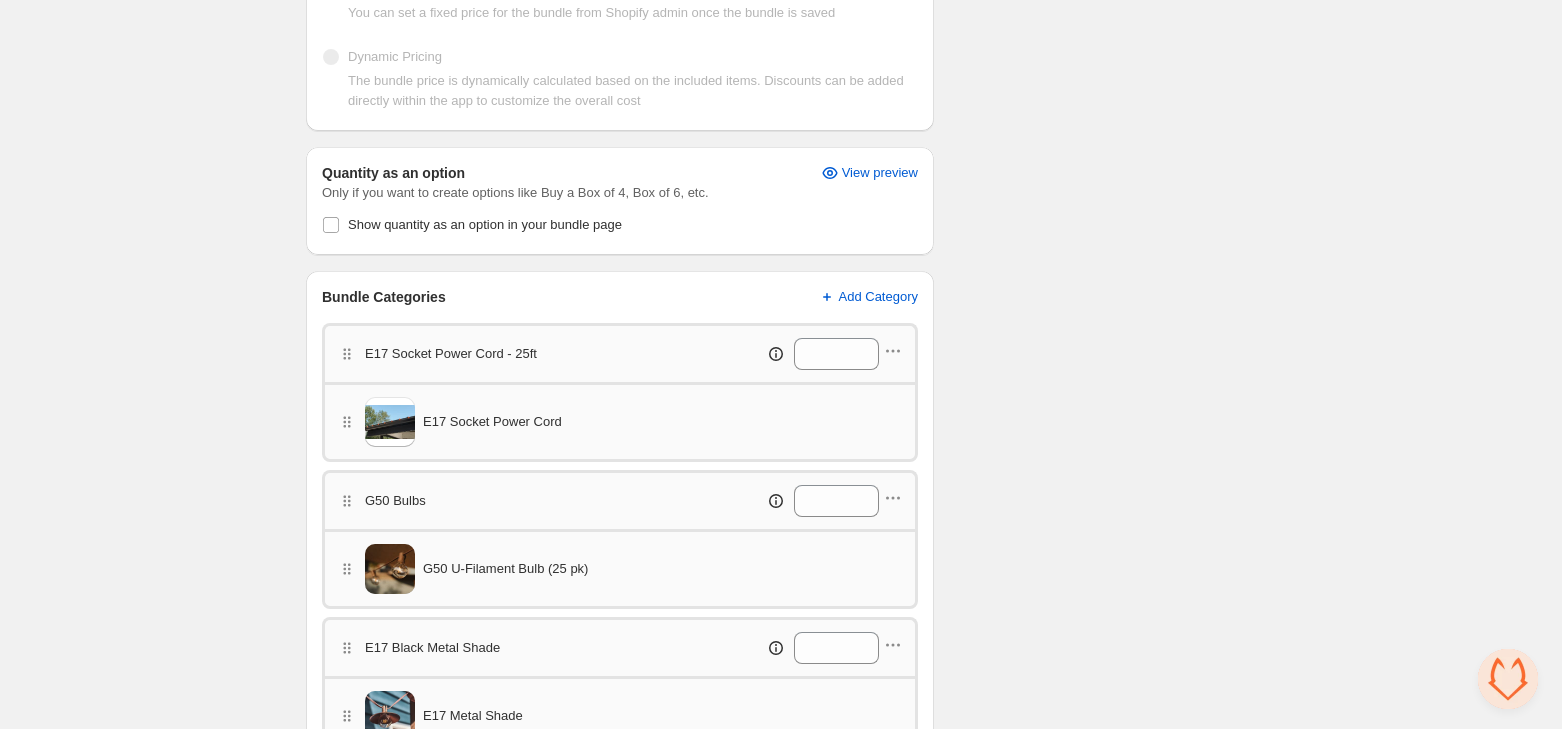 scroll, scrollTop: 0, scrollLeft: 0, axis: both 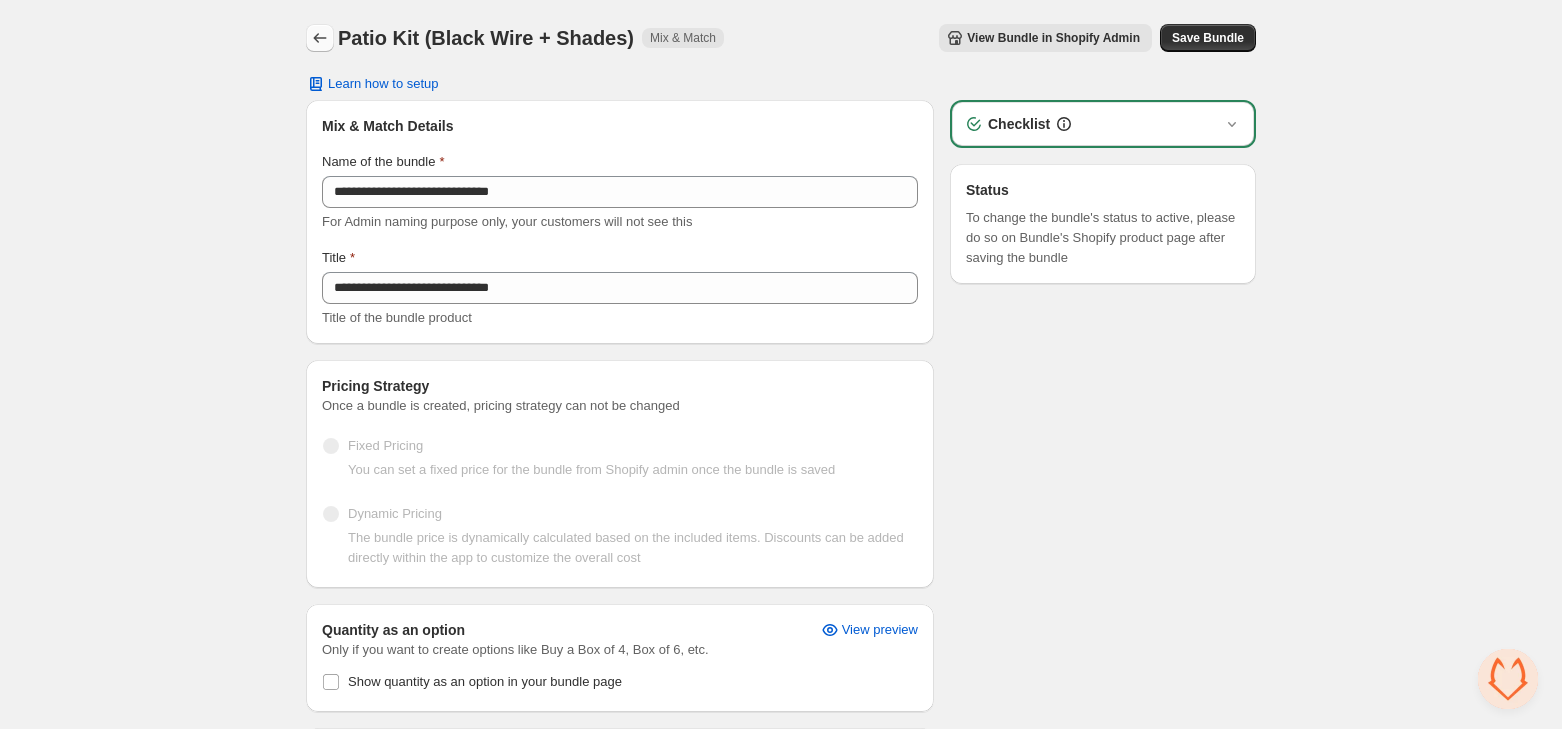click at bounding box center (320, 38) 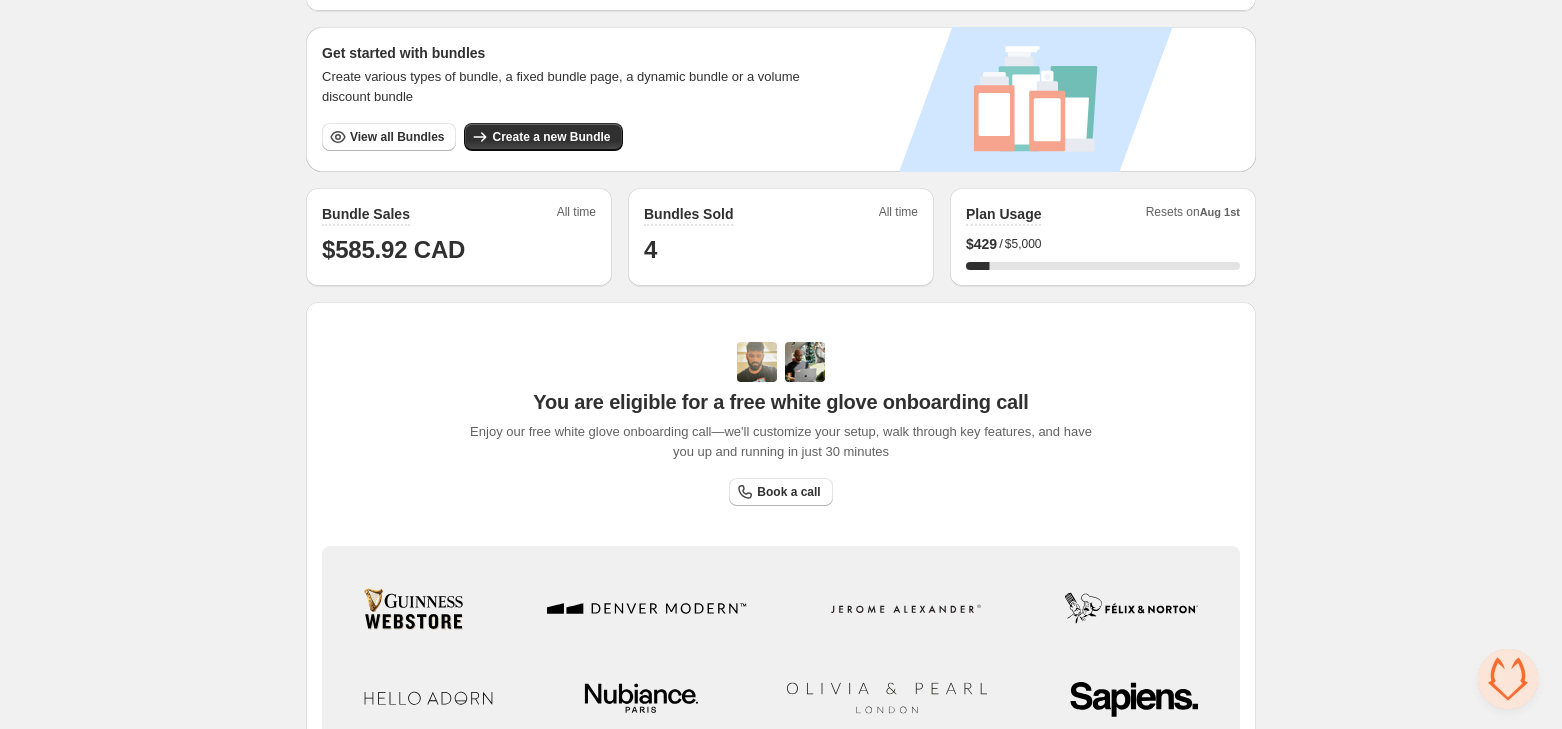 scroll, scrollTop: 0, scrollLeft: 0, axis: both 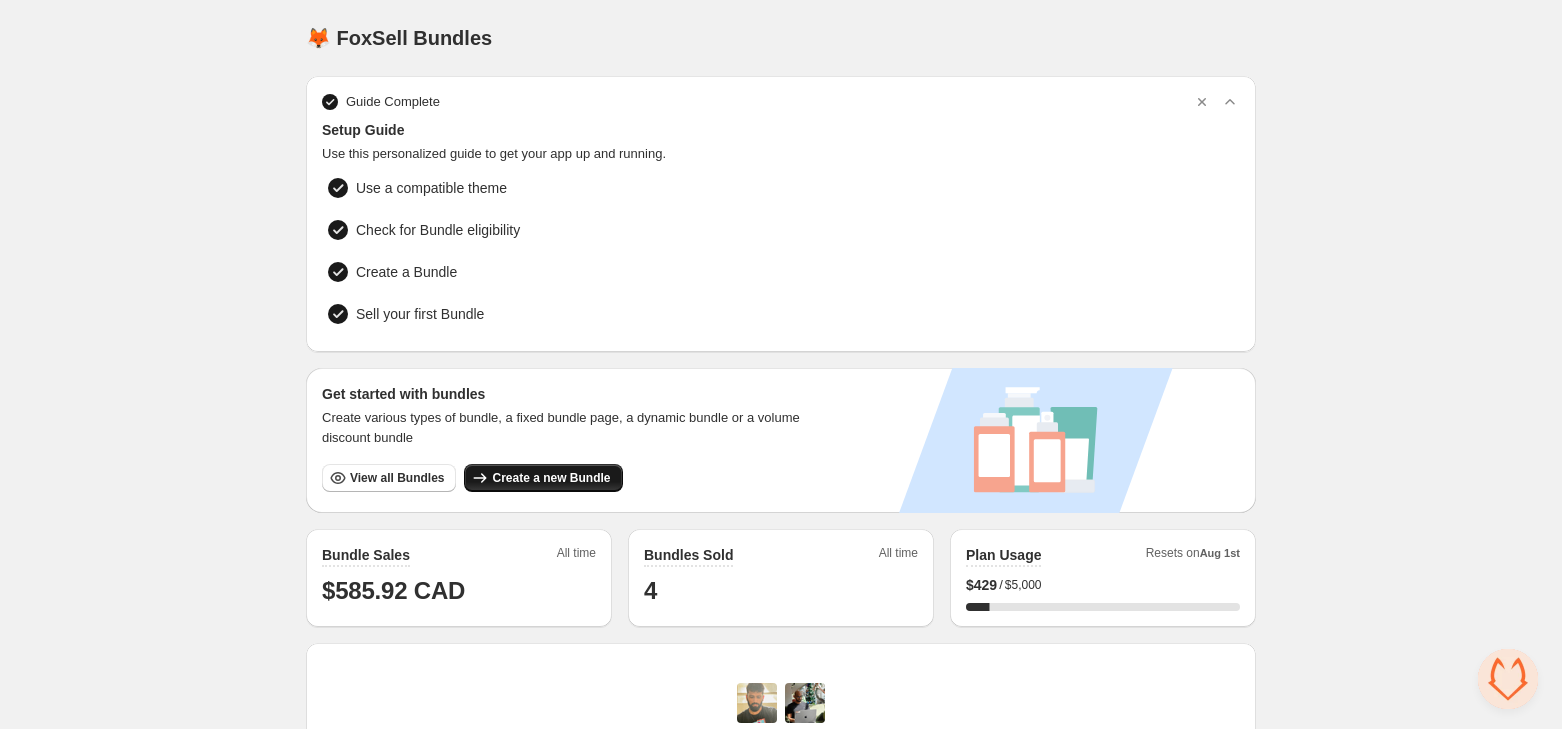 click on "Create a new Bundle" at bounding box center [543, 478] 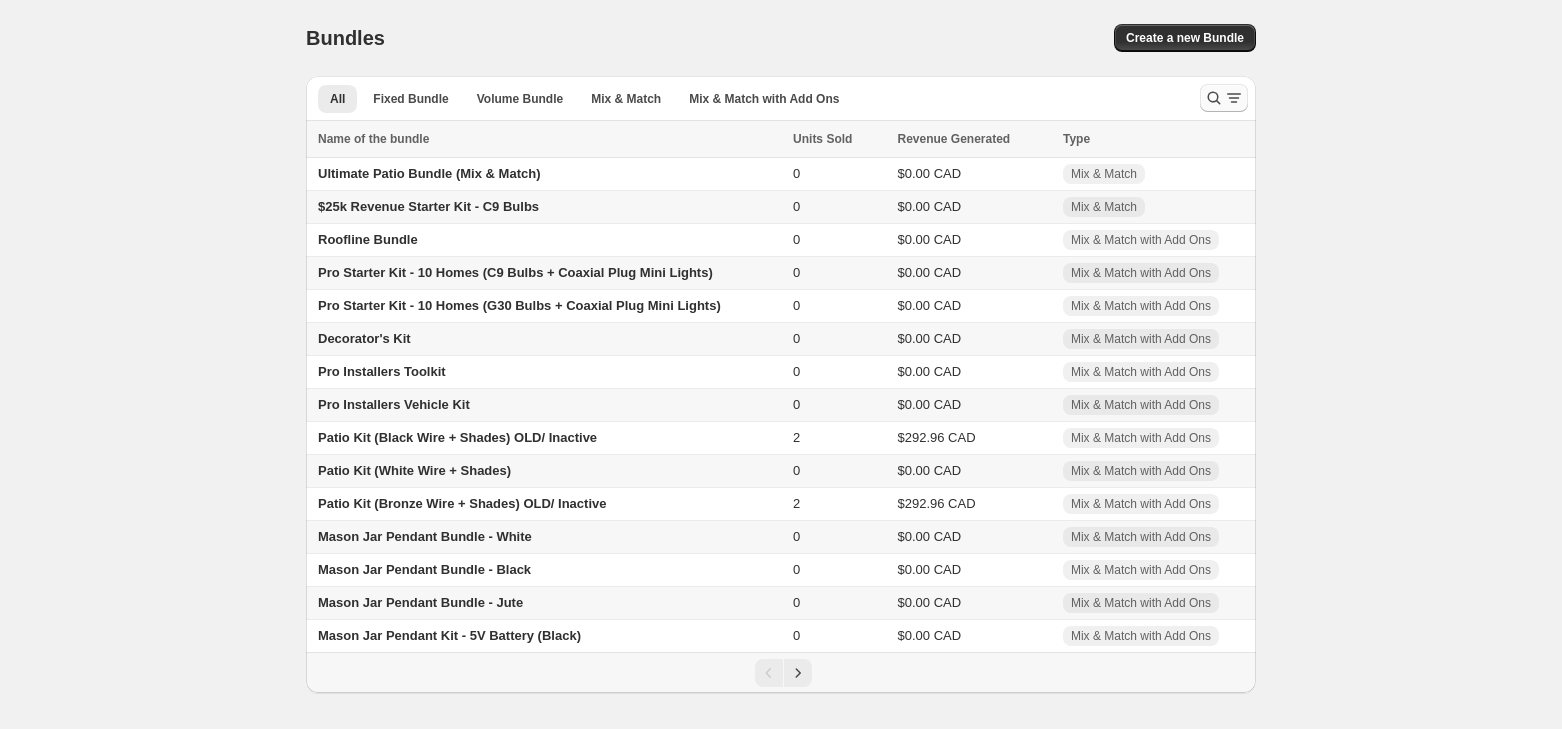 scroll, scrollTop: 0, scrollLeft: 0, axis: both 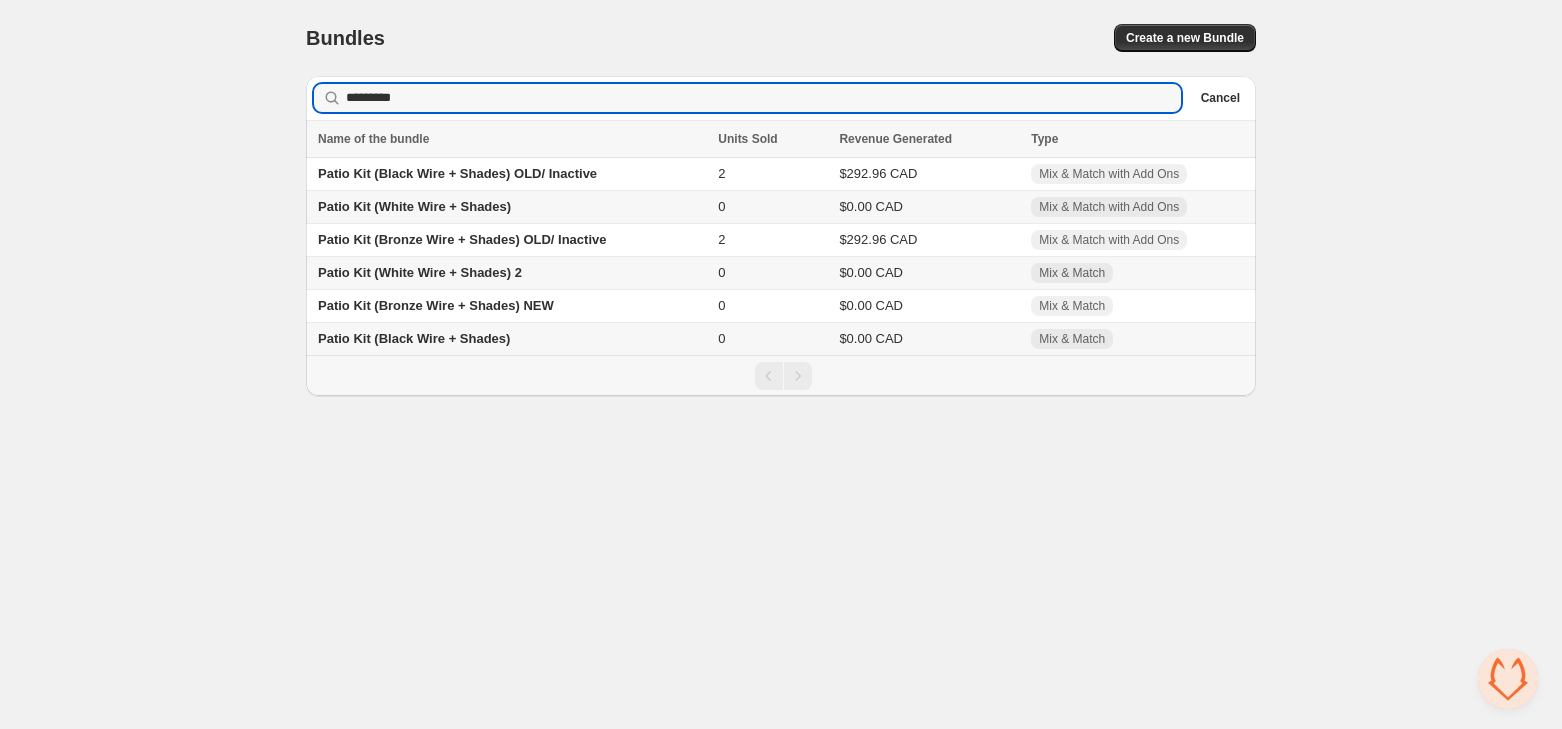 type on "*********" 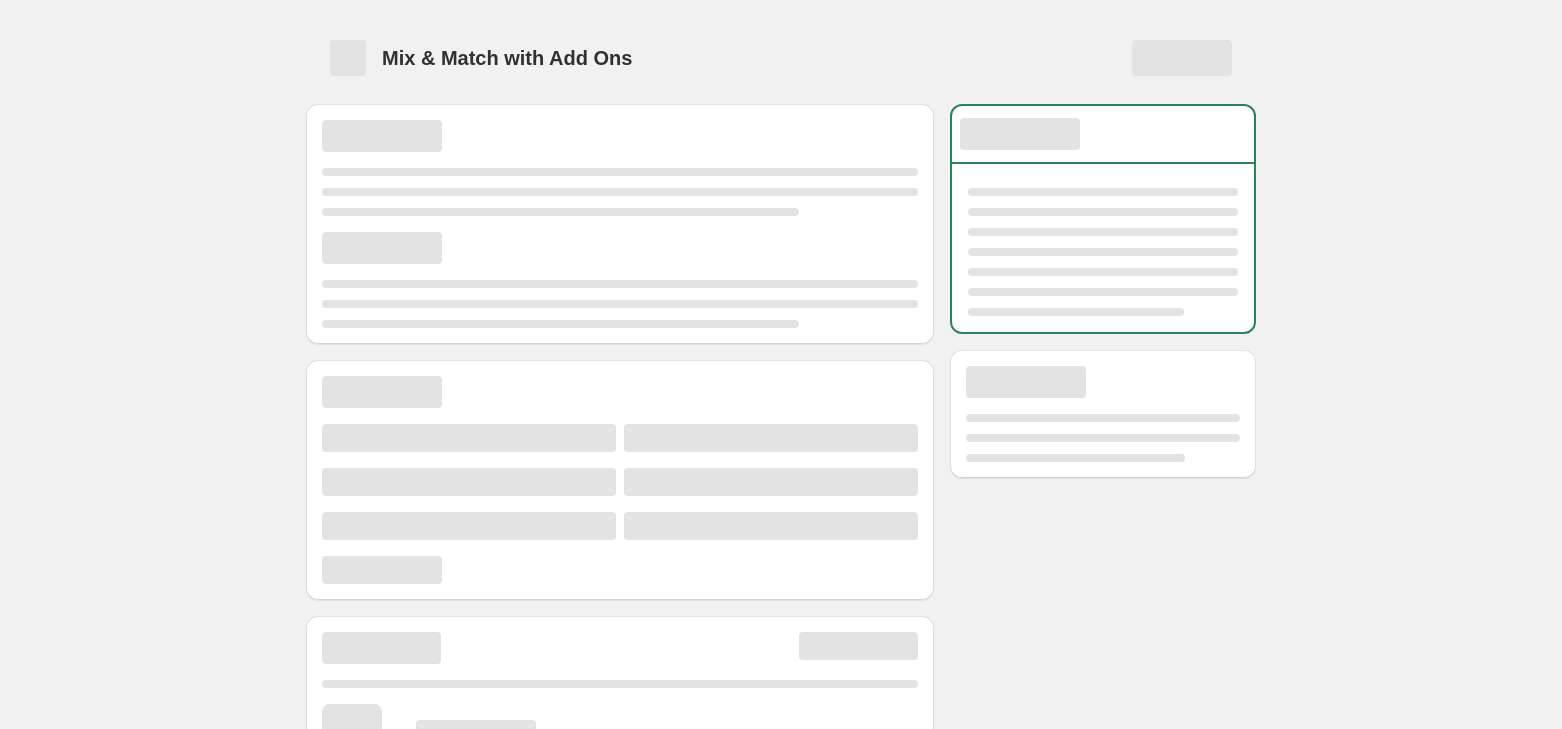 scroll, scrollTop: 0, scrollLeft: 0, axis: both 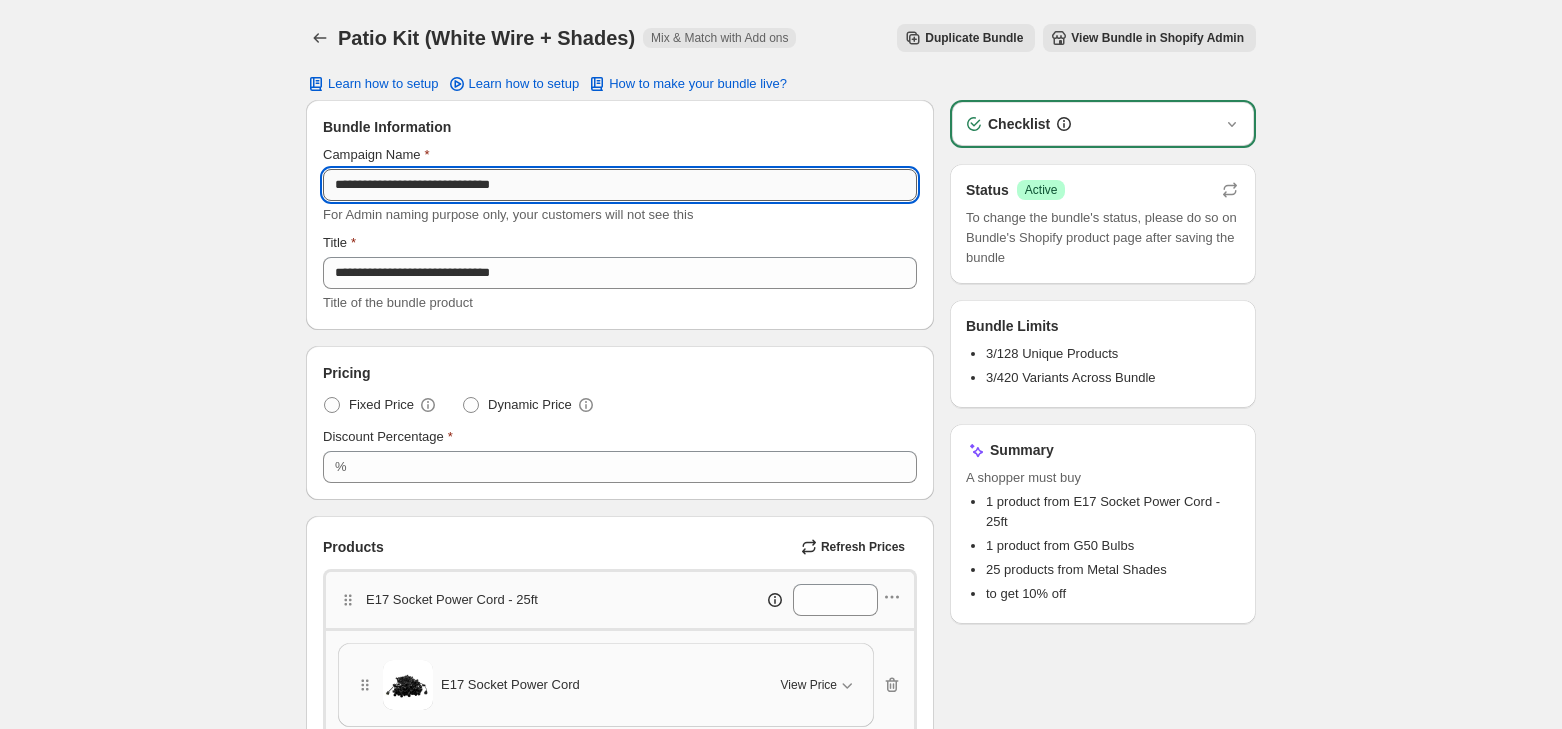 click on "**********" at bounding box center [620, 185] 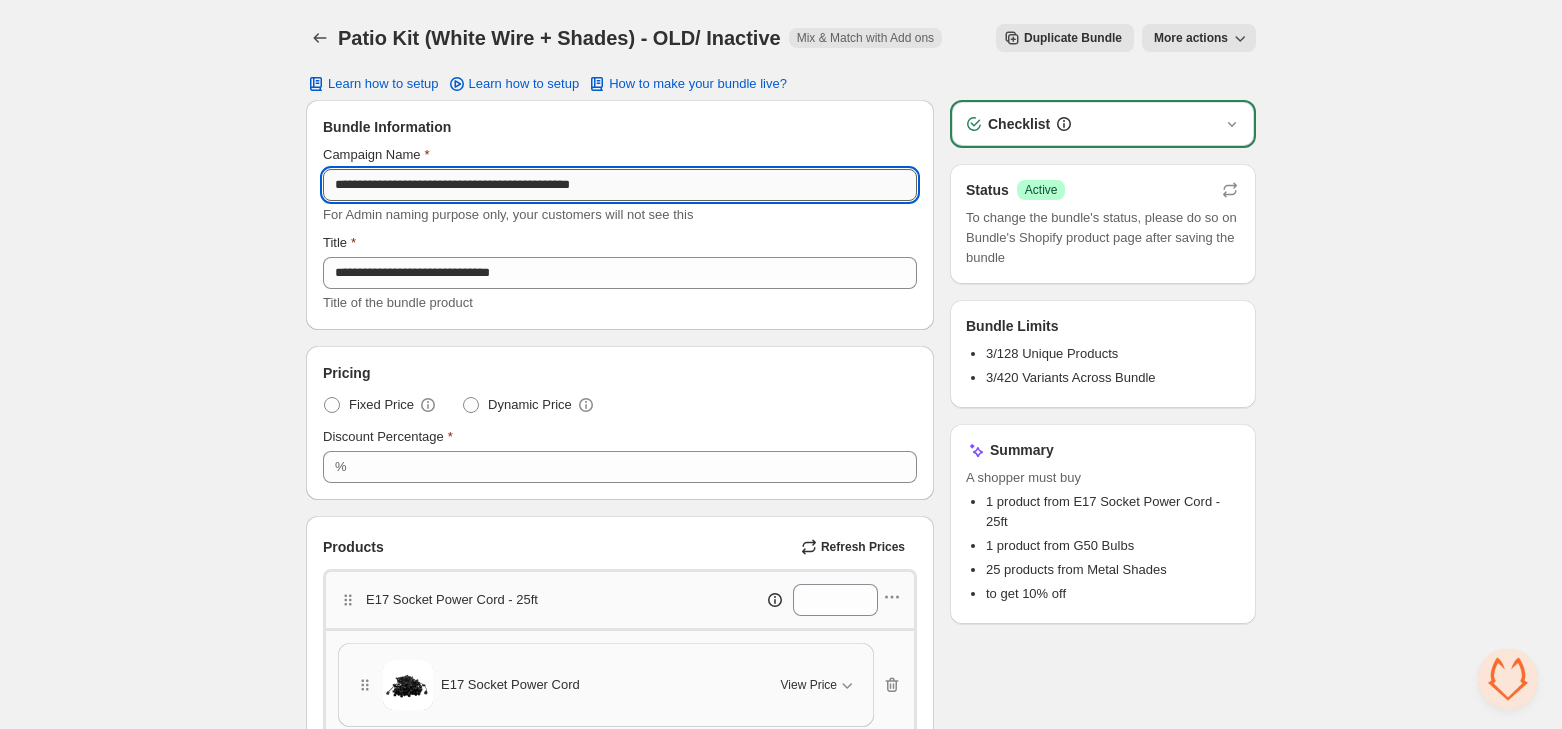drag, startPoint x: 676, startPoint y: 171, endPoint x: 650, endPoint y: 172, distance: 26.019224 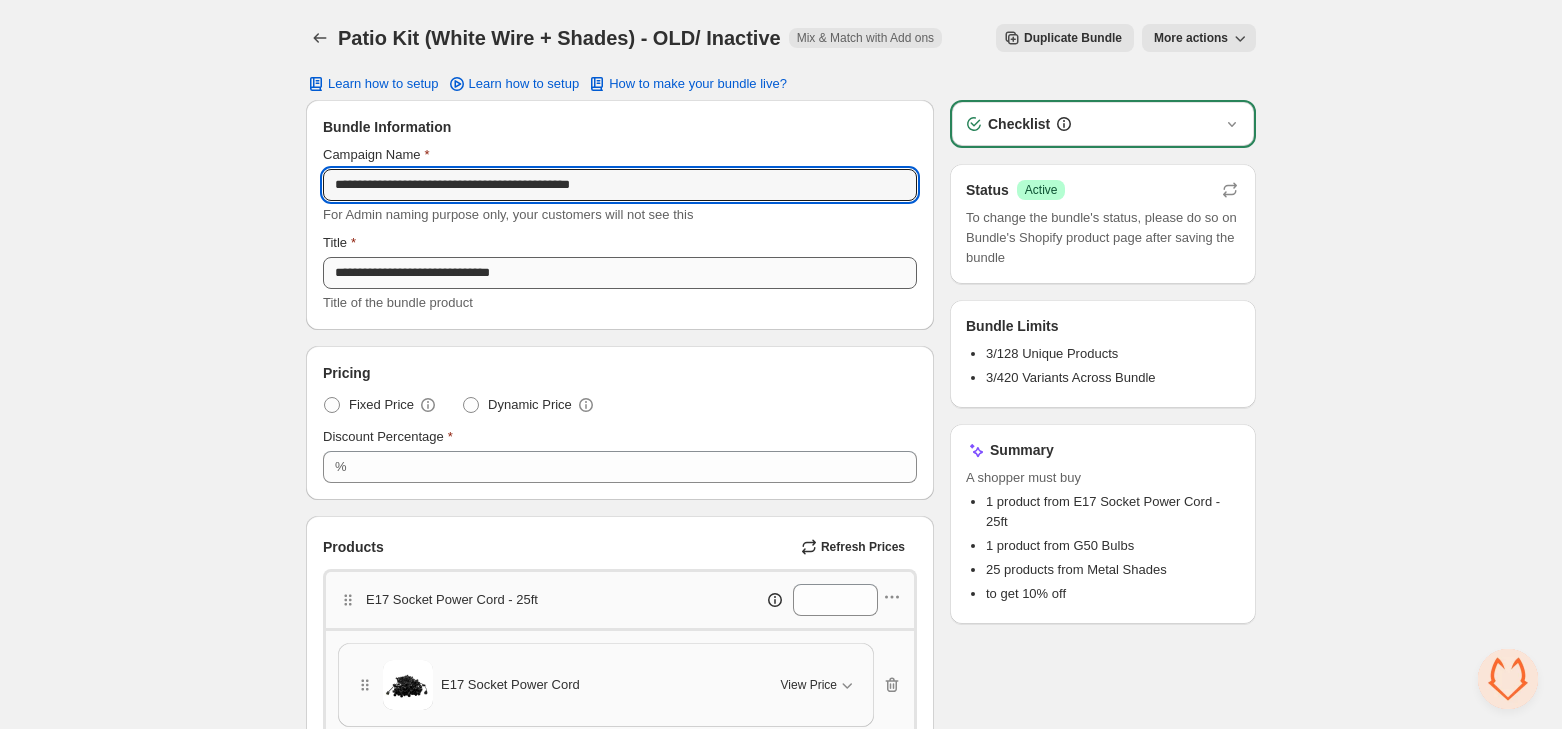type on "**********" 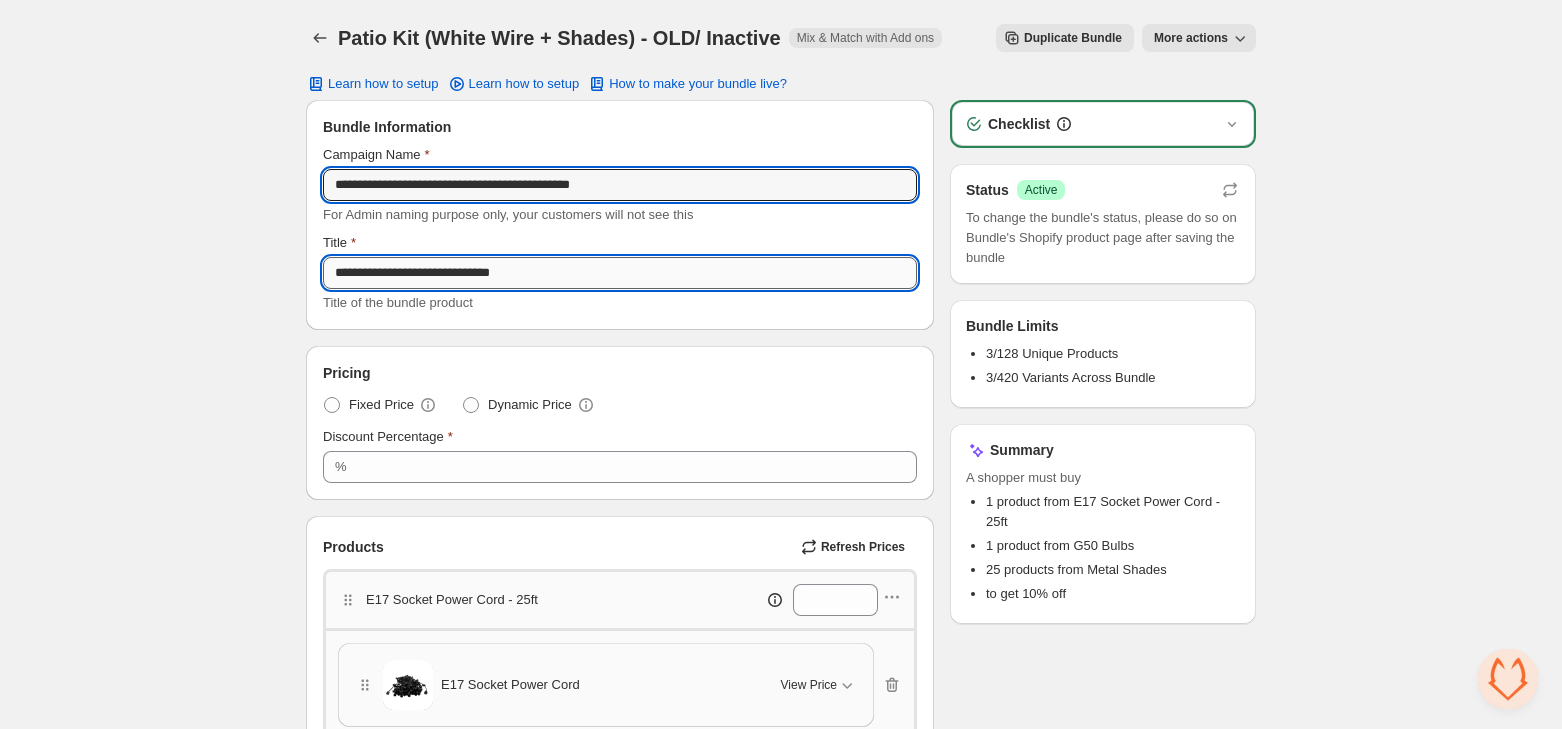click on "**********" at bounding box center (620, 273) 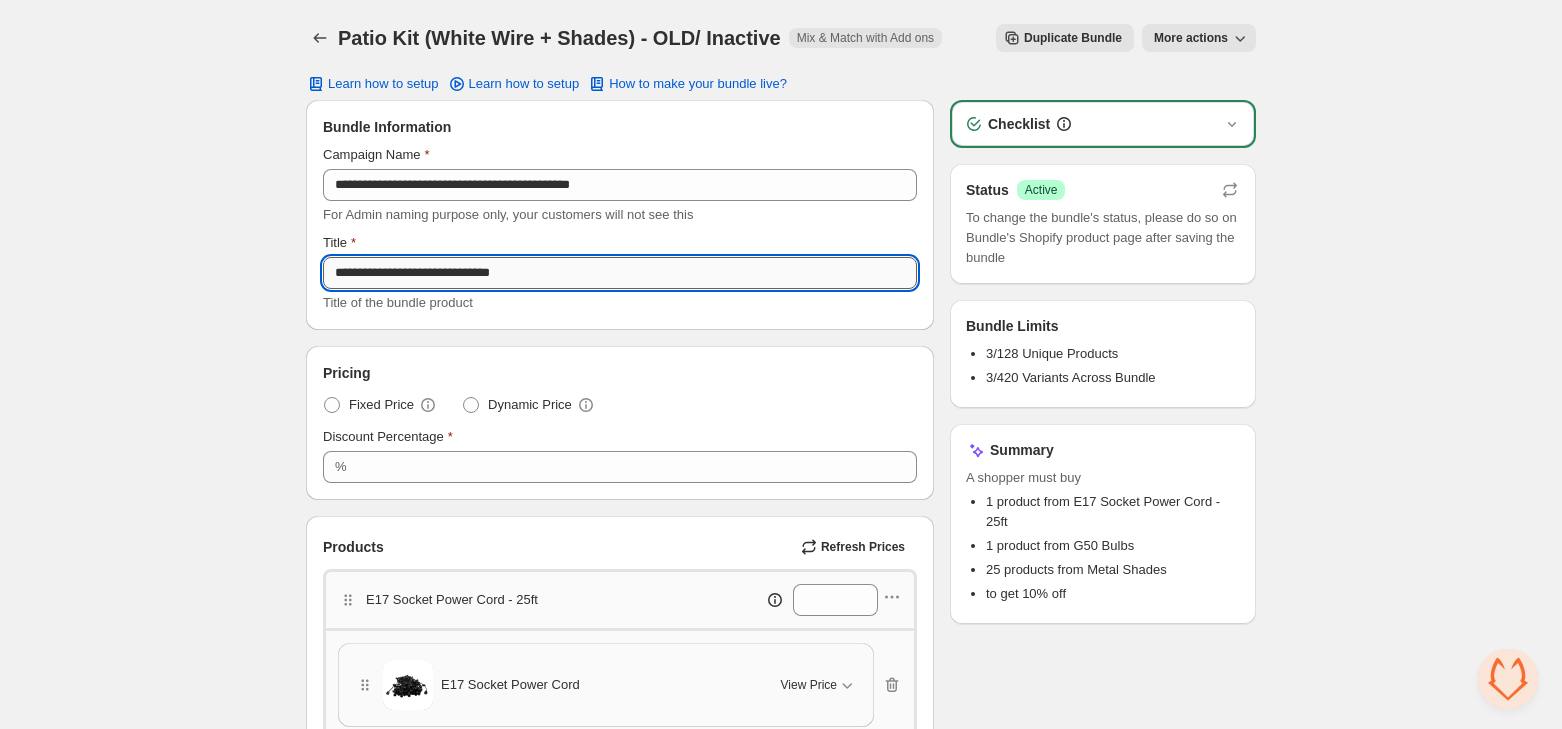 paste on "**********" 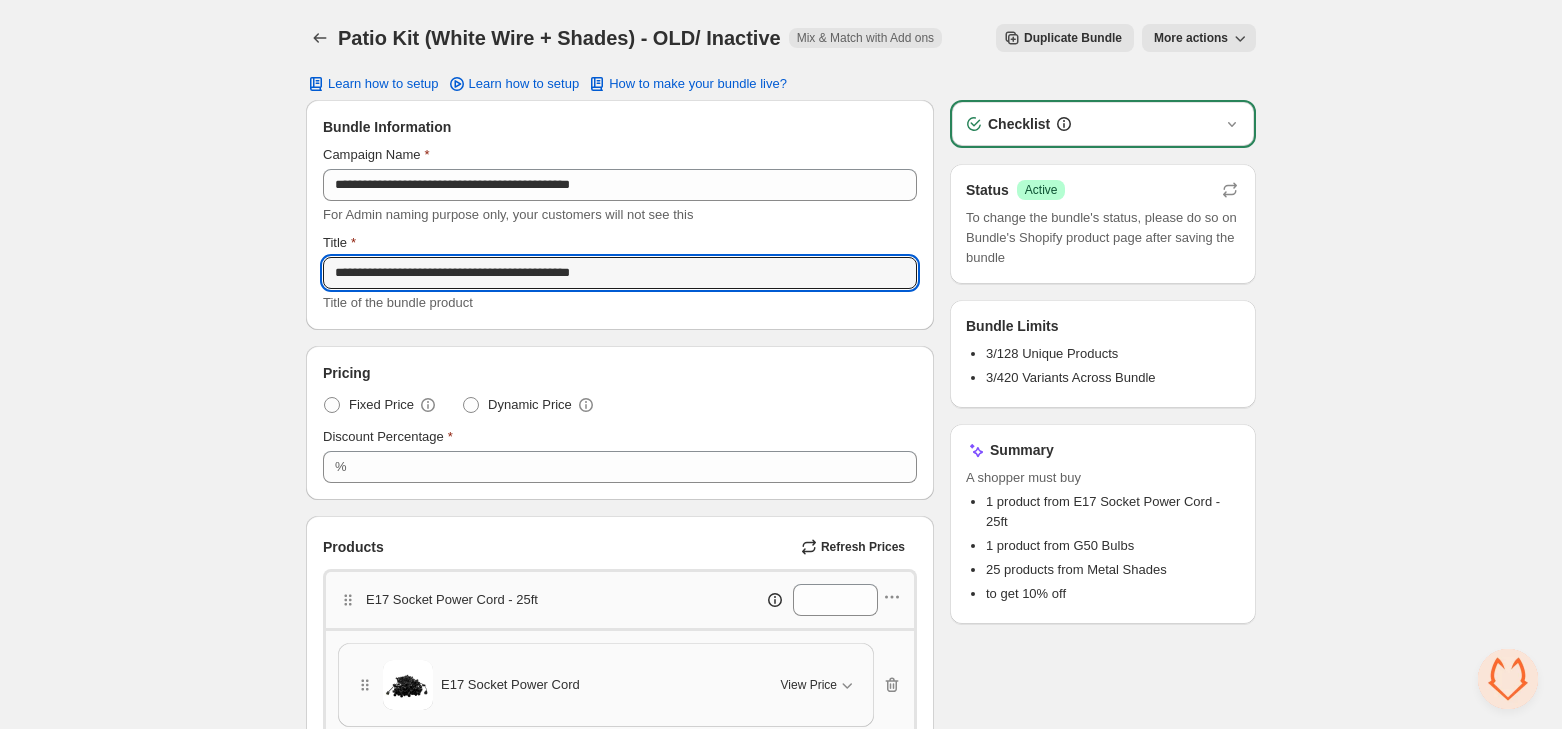 type on "**********" 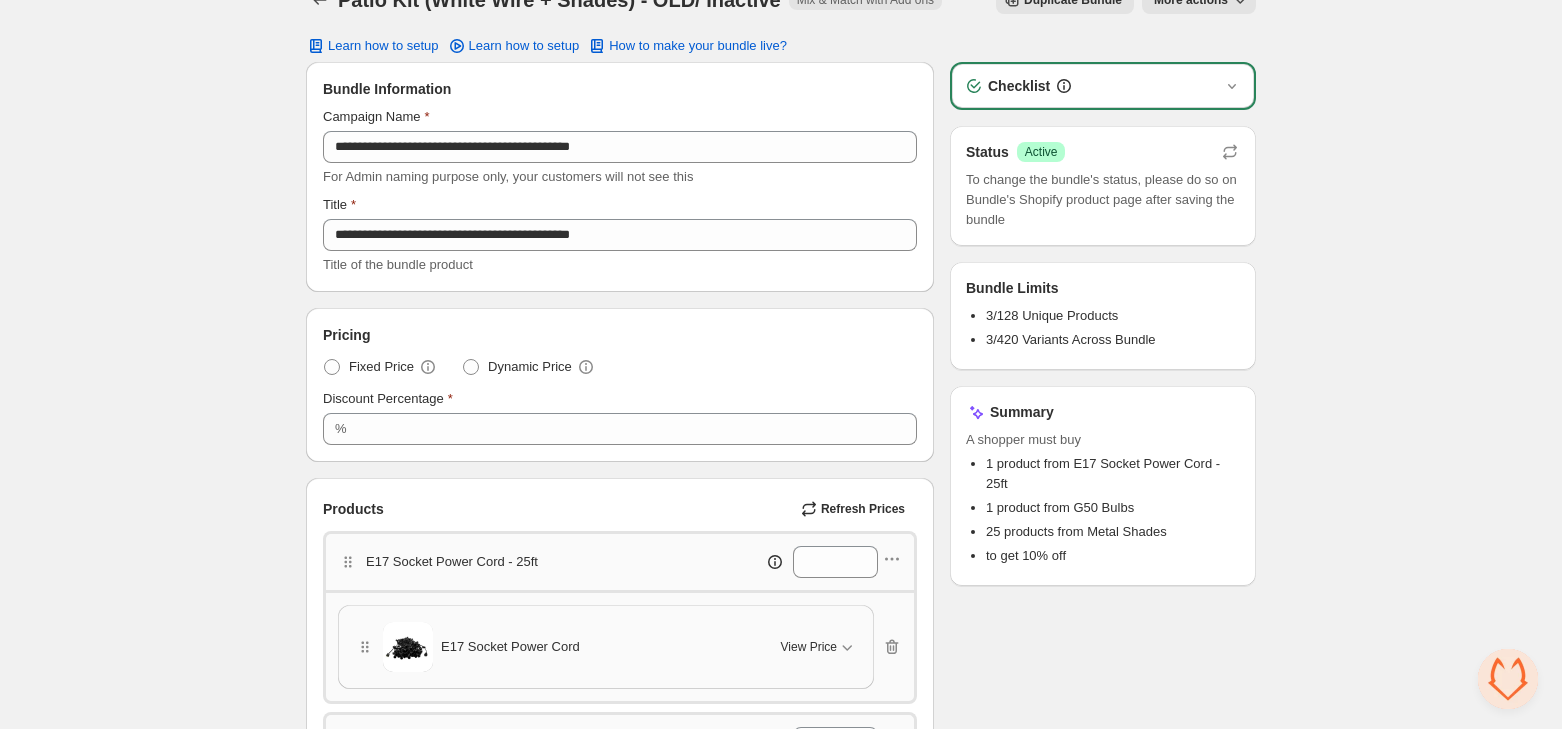 scroll, scrollTop: 36, scrollLeft: 0, axis: vertical 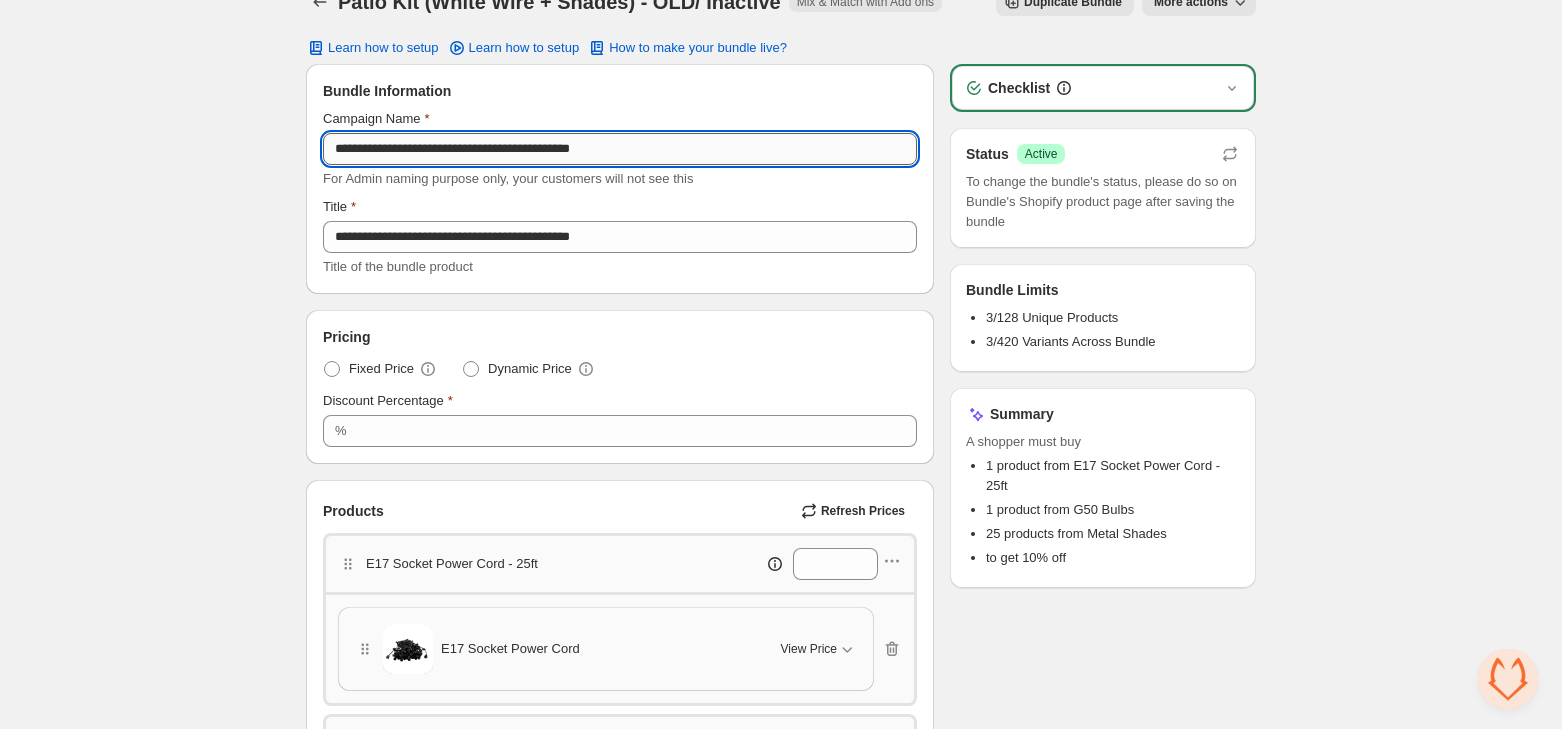 drag, startPoint x: 526, startPoint y: 152, endPoint x: 333, endPoint y: 147, distance: 193.06476 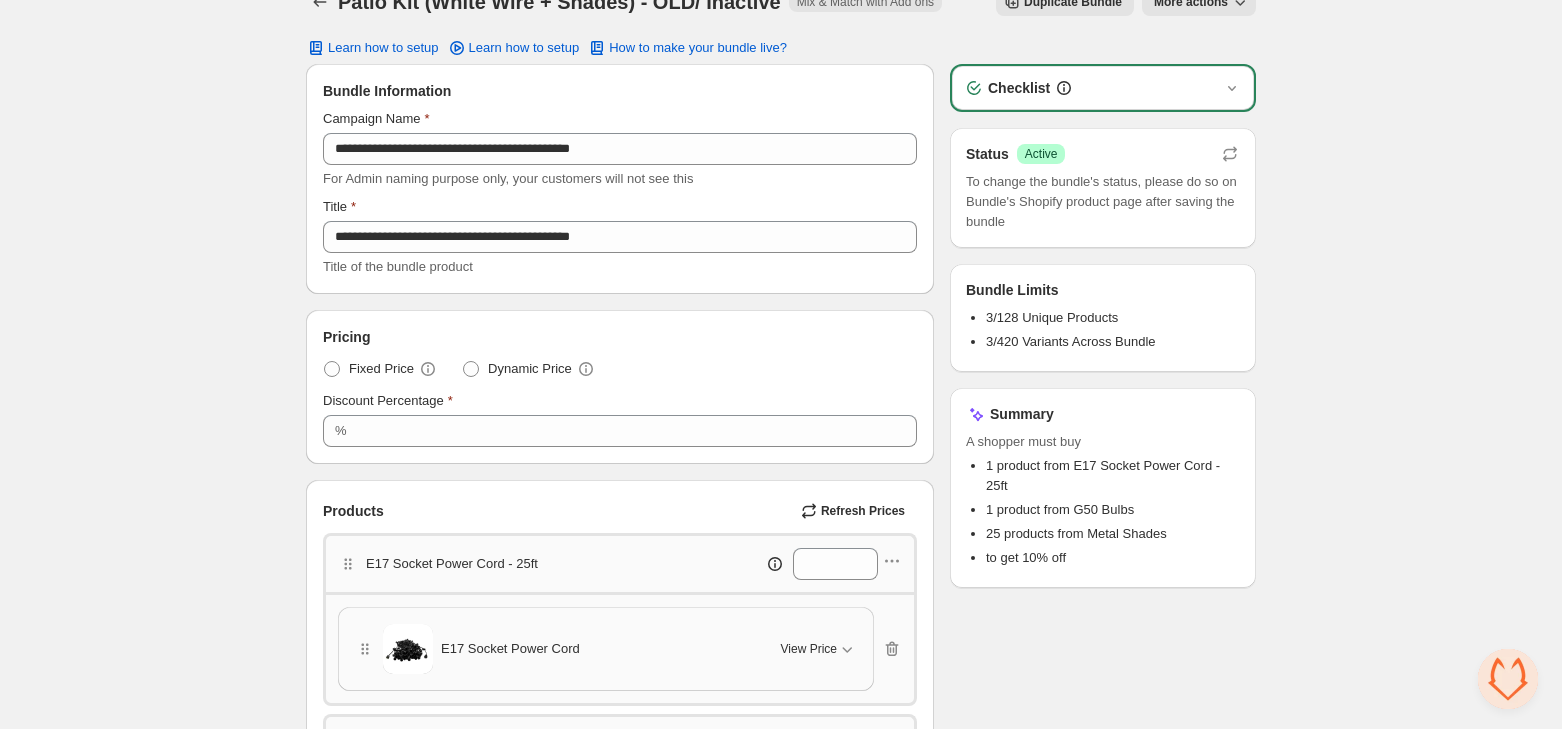 scroll, scrollTop: 0, scrollLeft: 0, axis: both 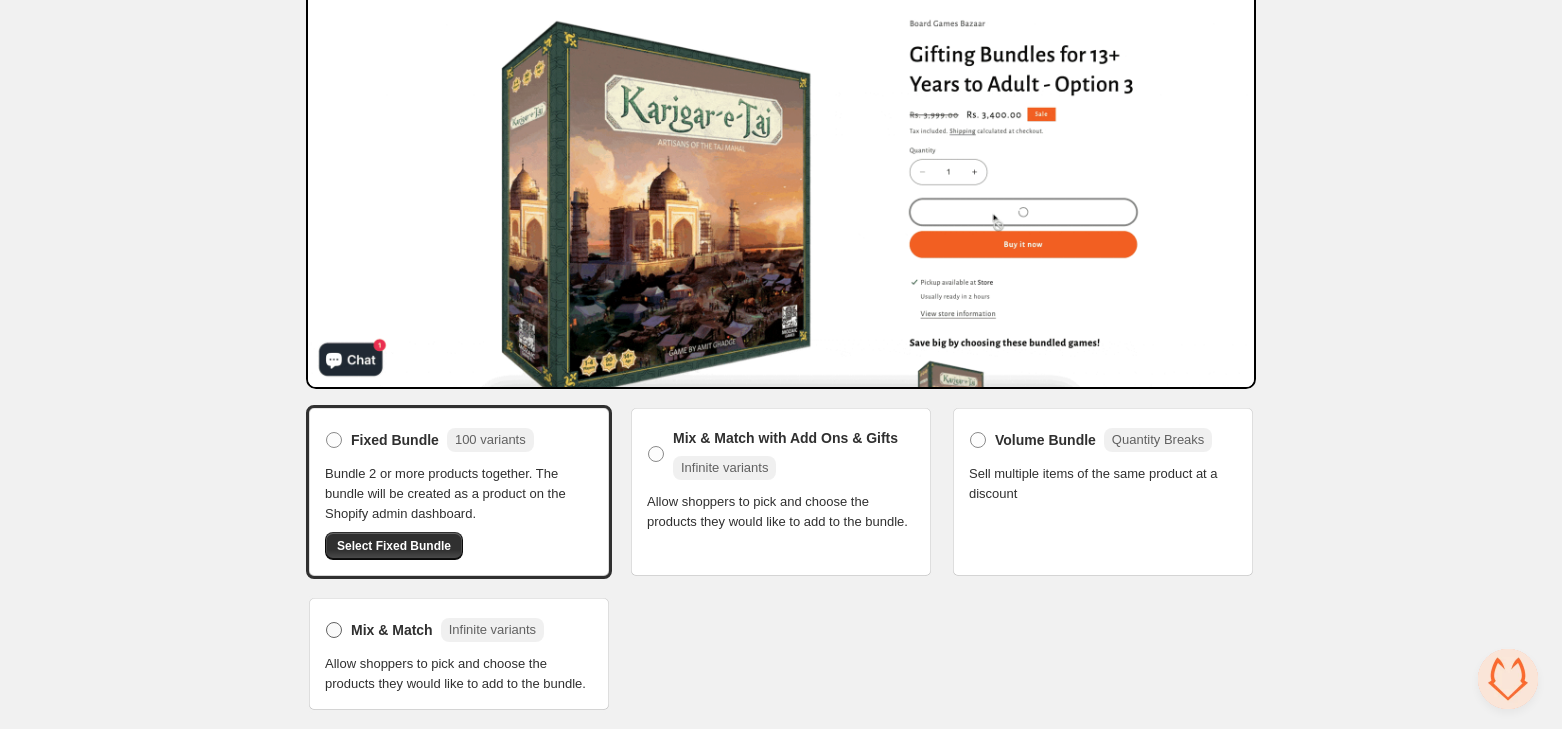 click at bounding box center (334, 630) 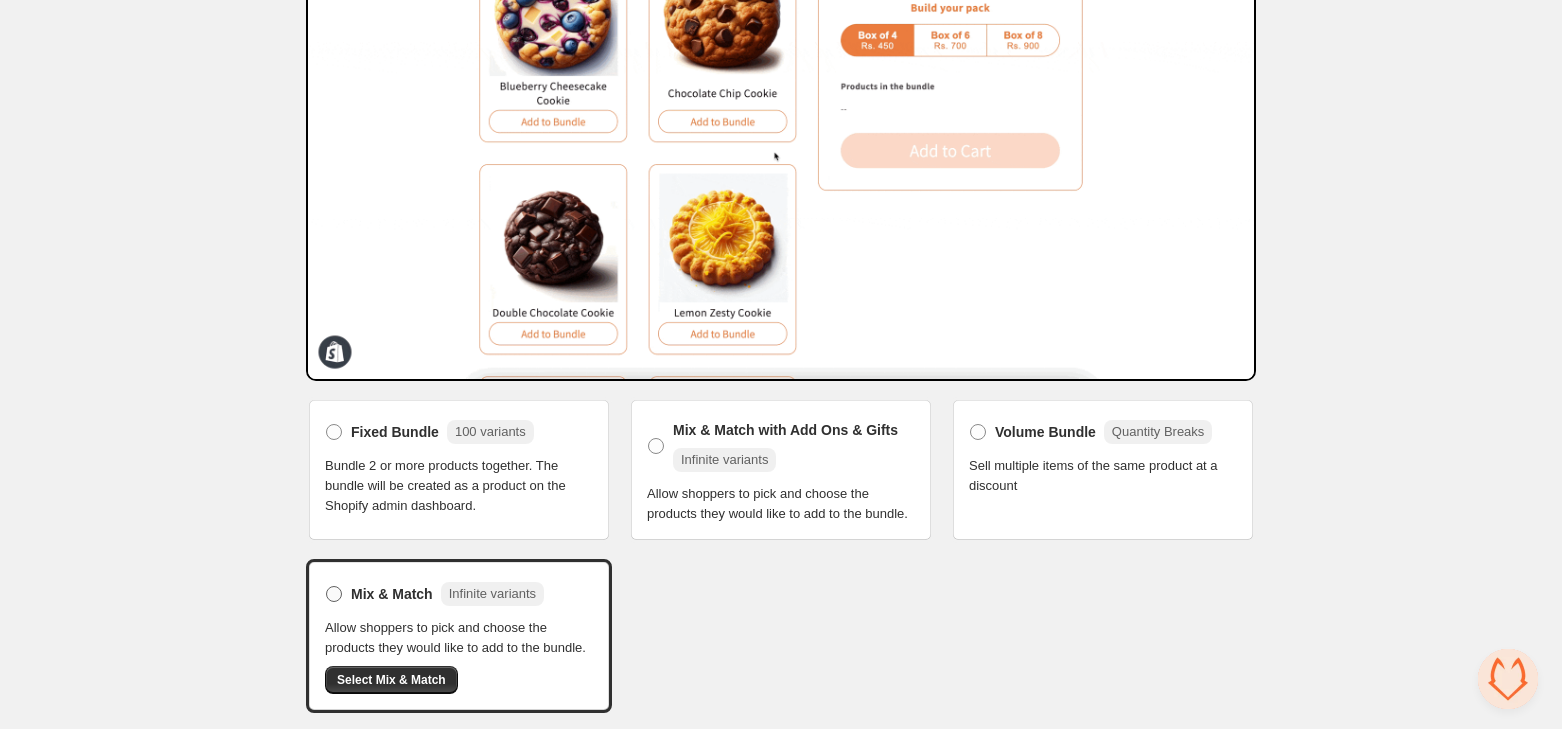 scroll, scrollTop: 214, scrollLeft: 0, axis: vertical 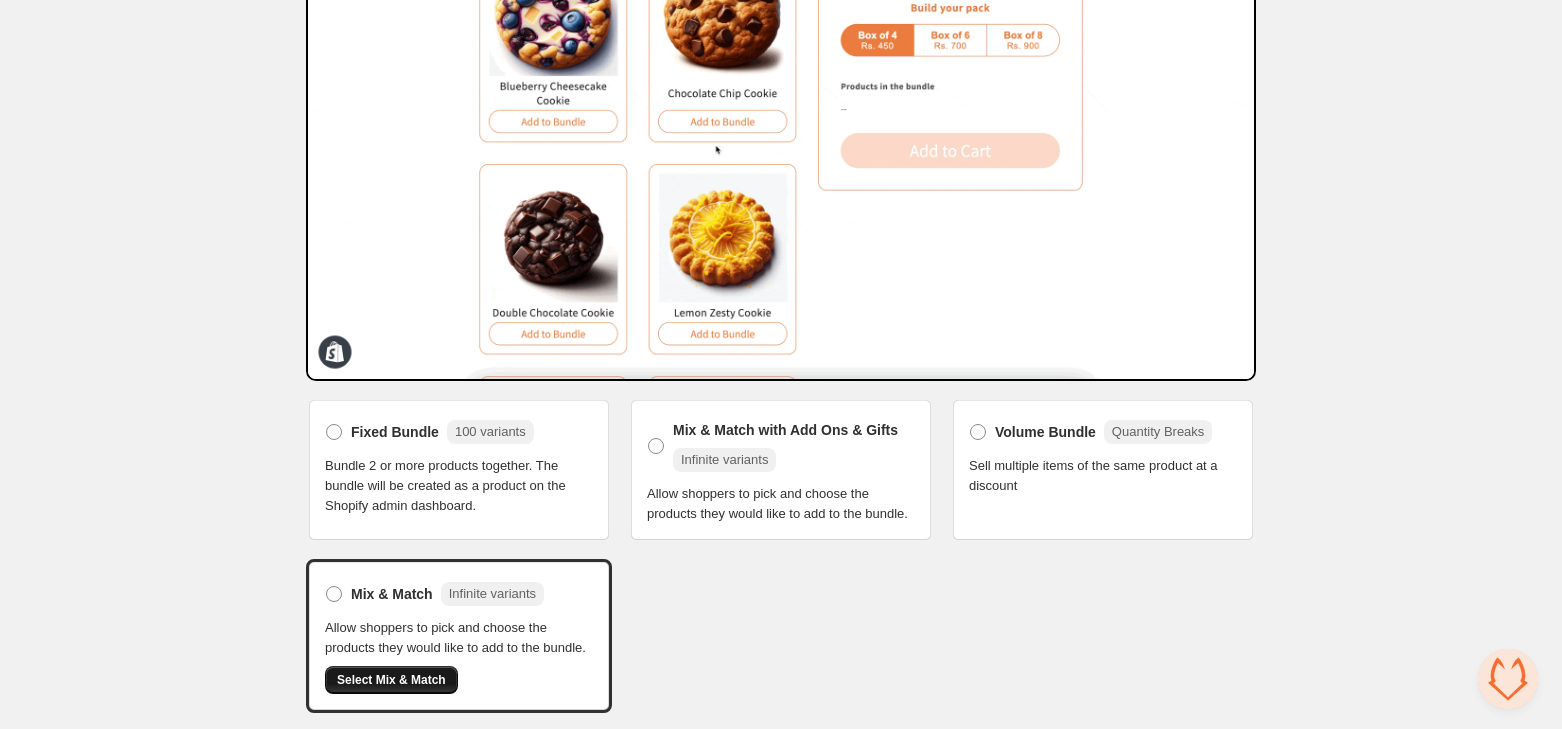 click on "Select Mix & Match" at bounding box center (391, 680) 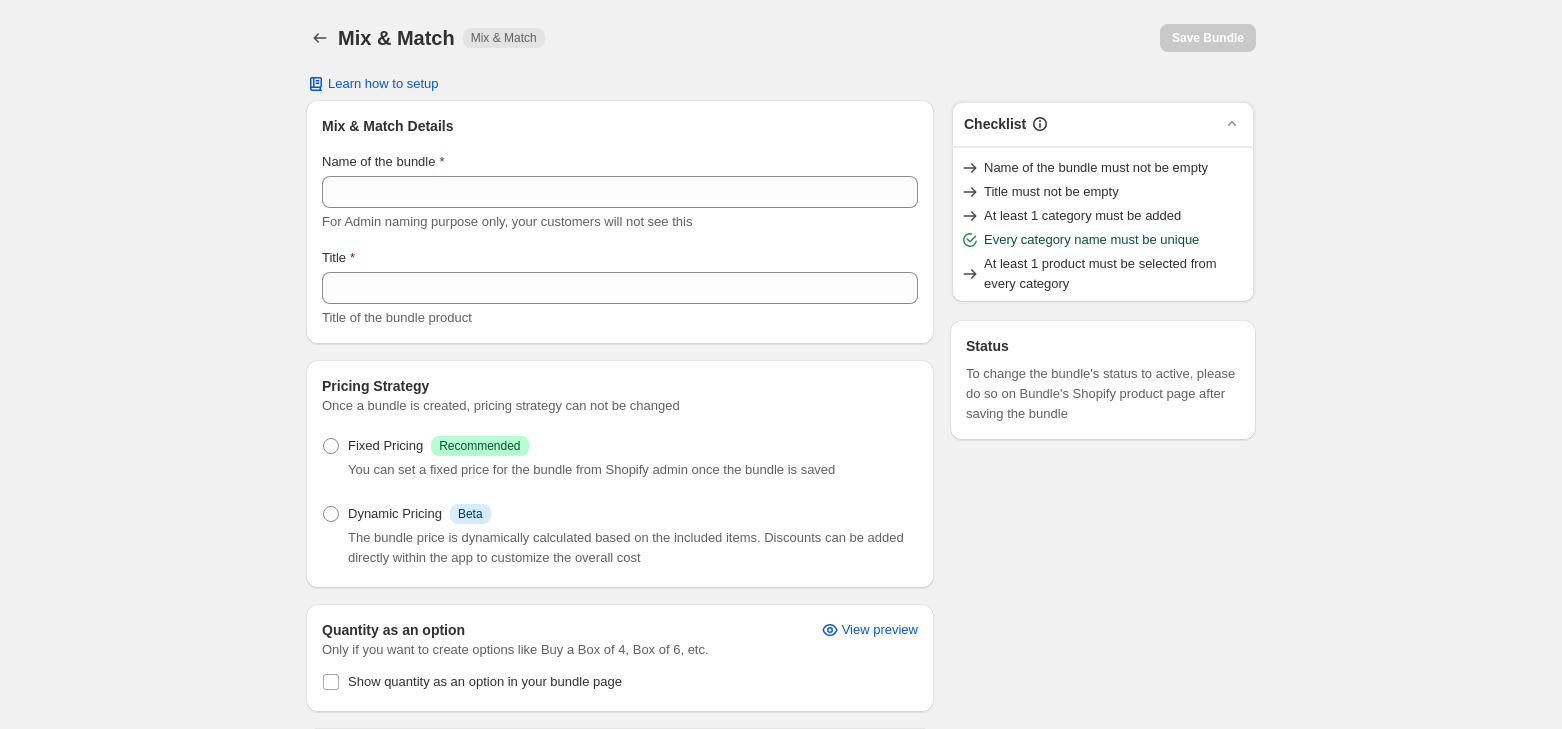 scroll, scrollTop: 0, scrollLeft: 0, axis: both 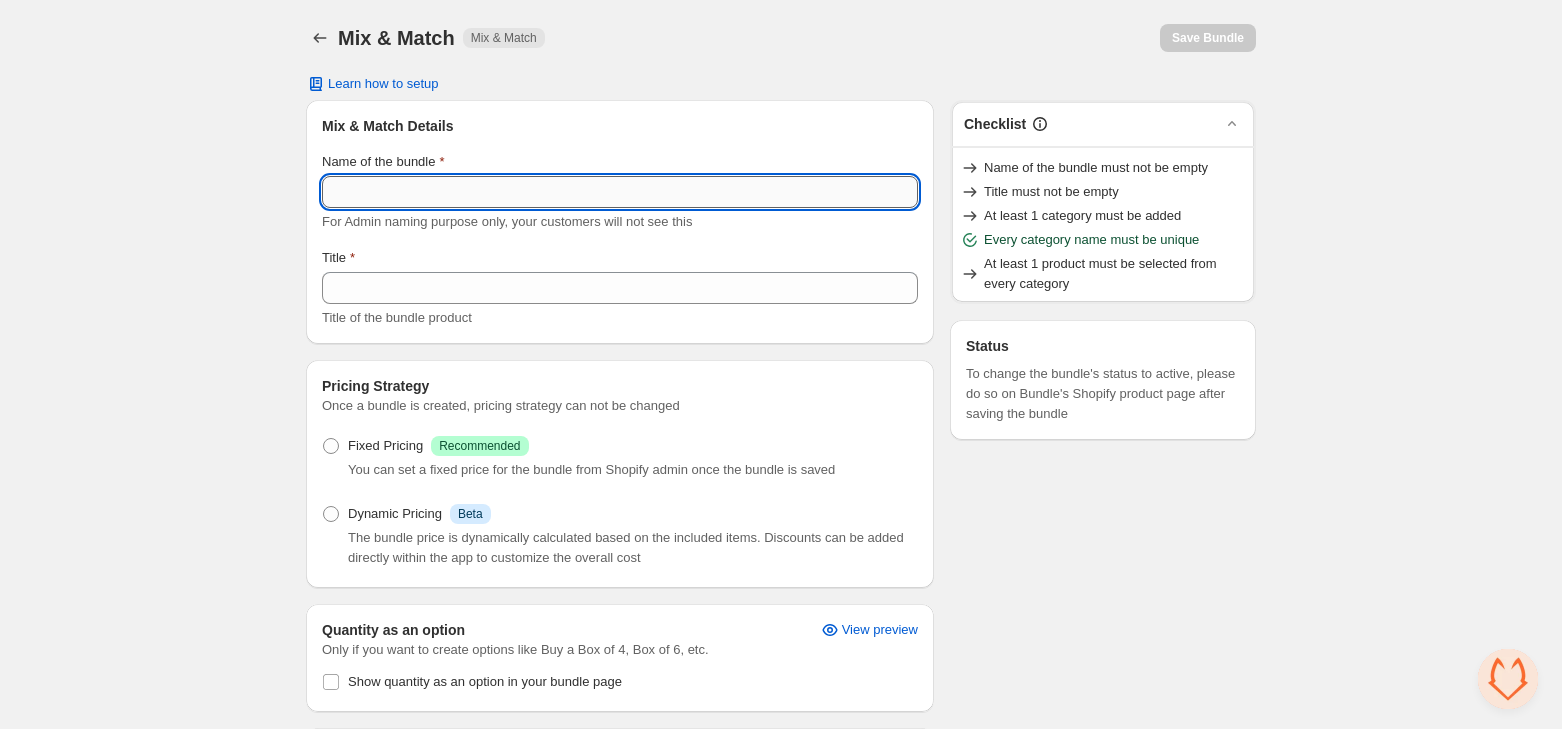click on "Name of the bundle" at bounding box center (620, 192) 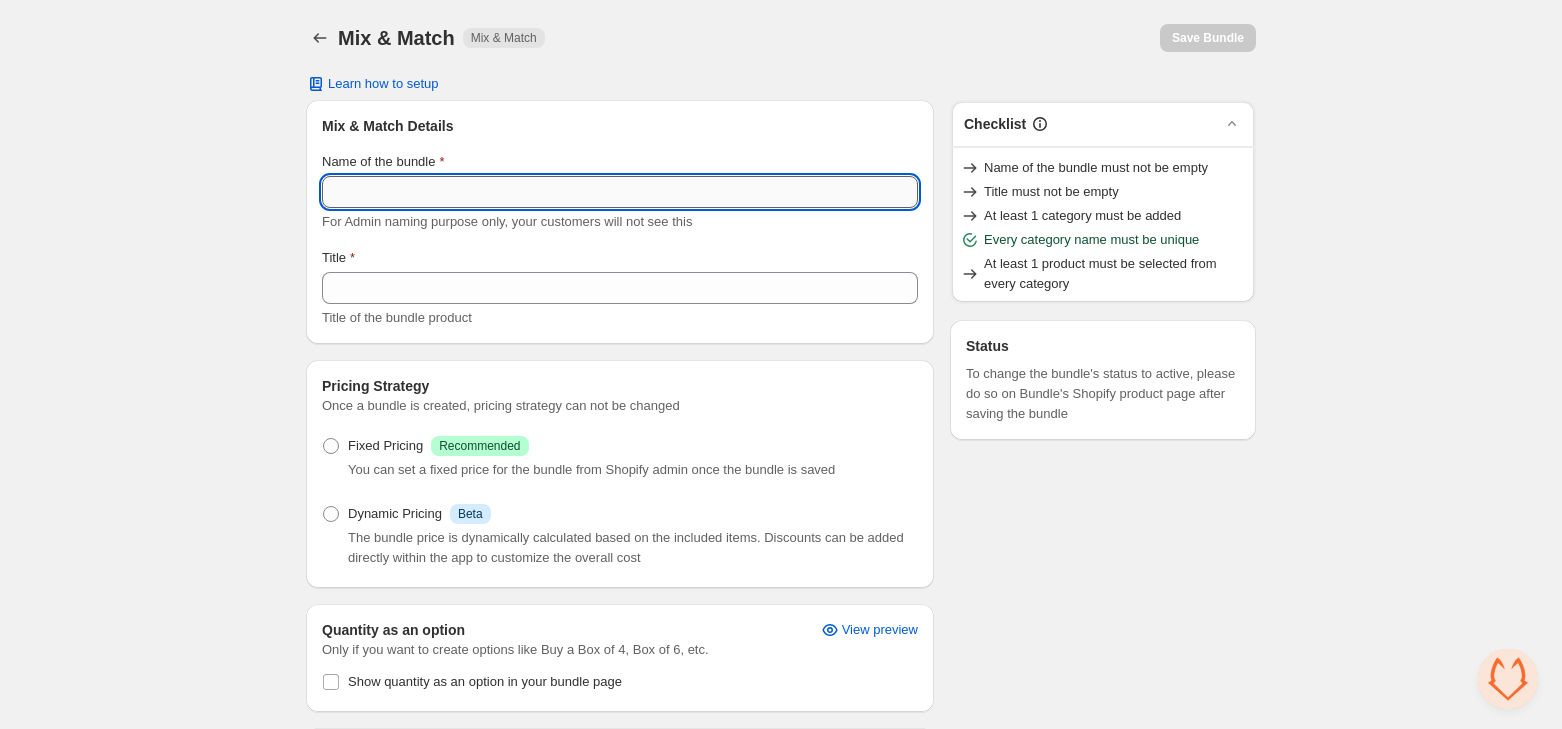 paste on "**********" 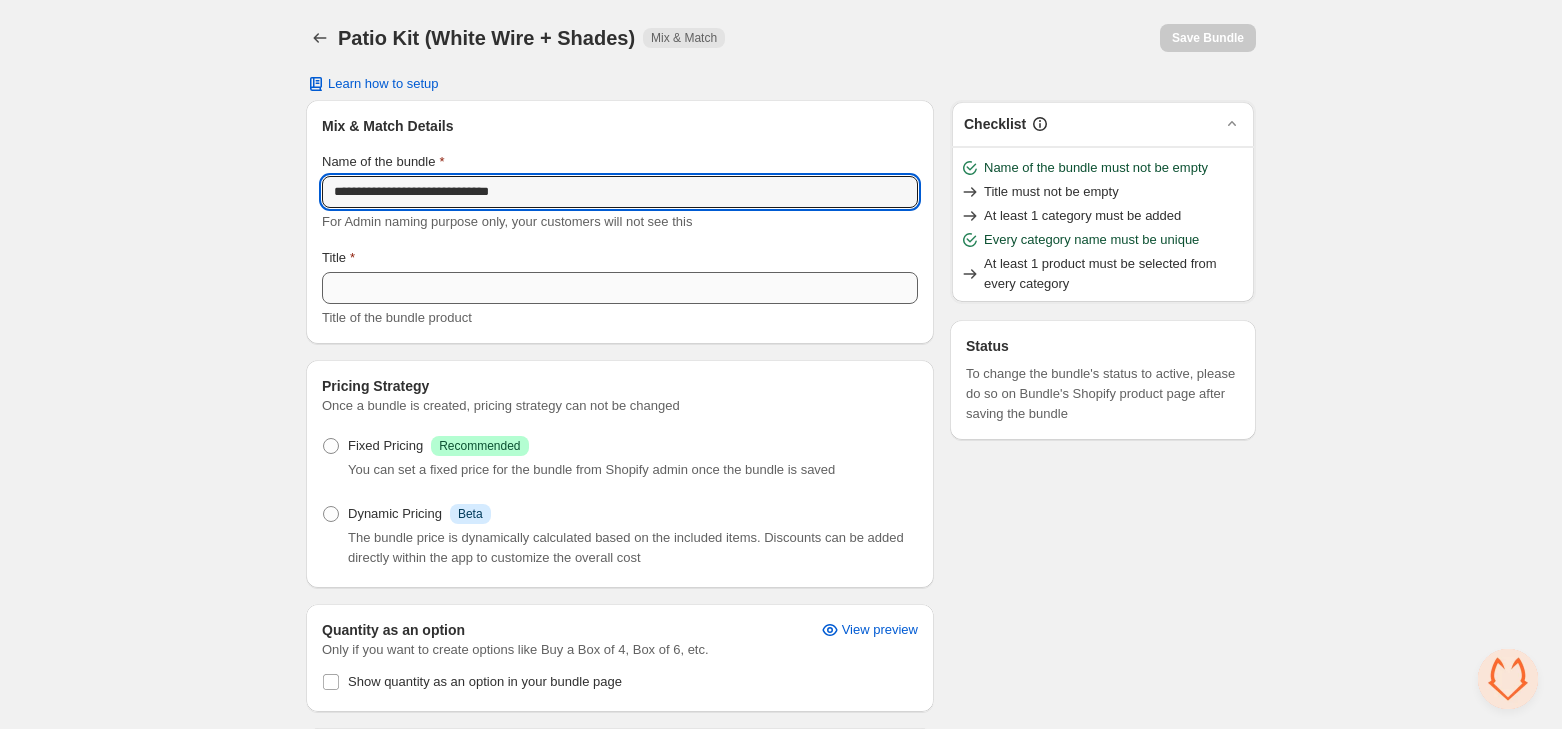 type on "**********" 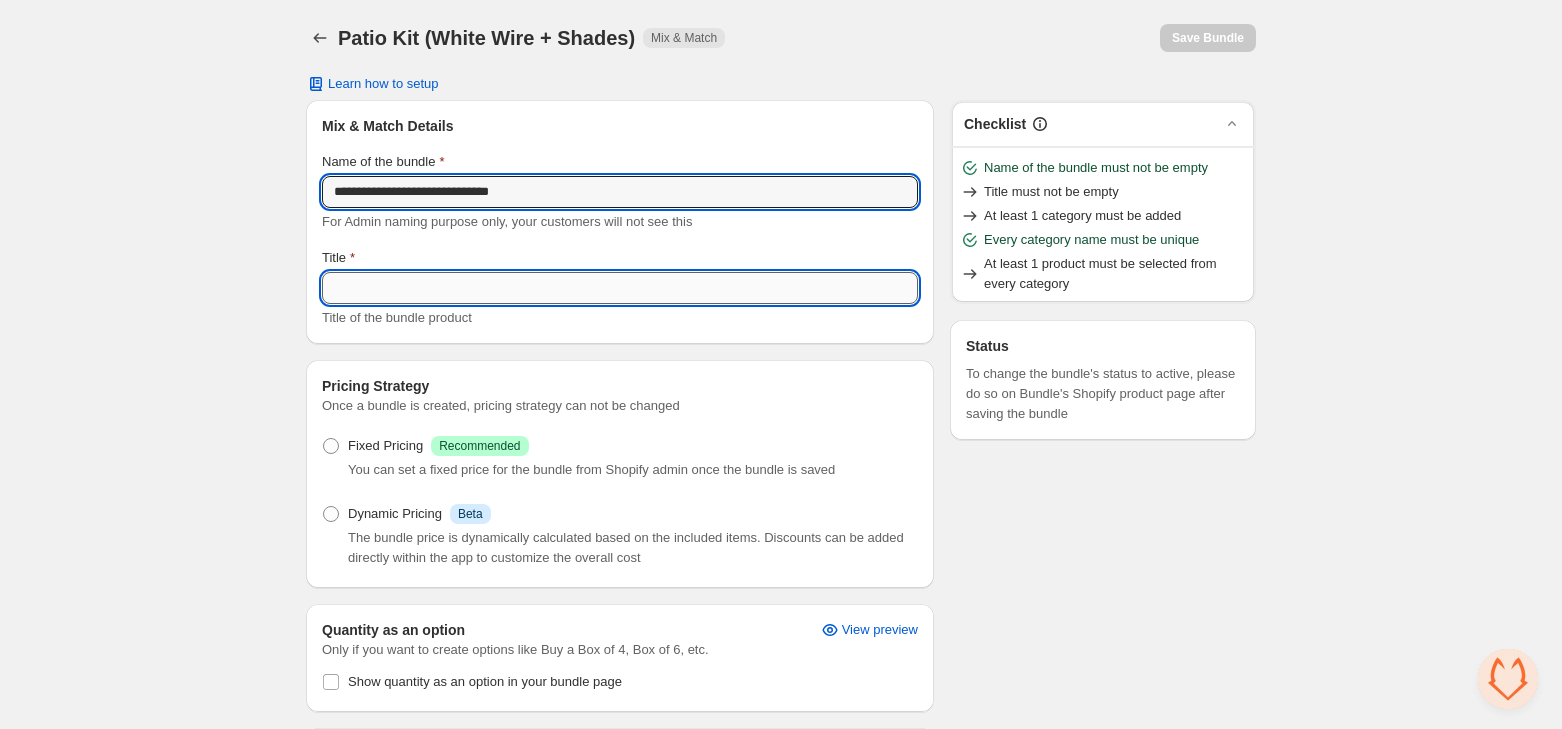 click on "Title" at bounding box center [620, 288] 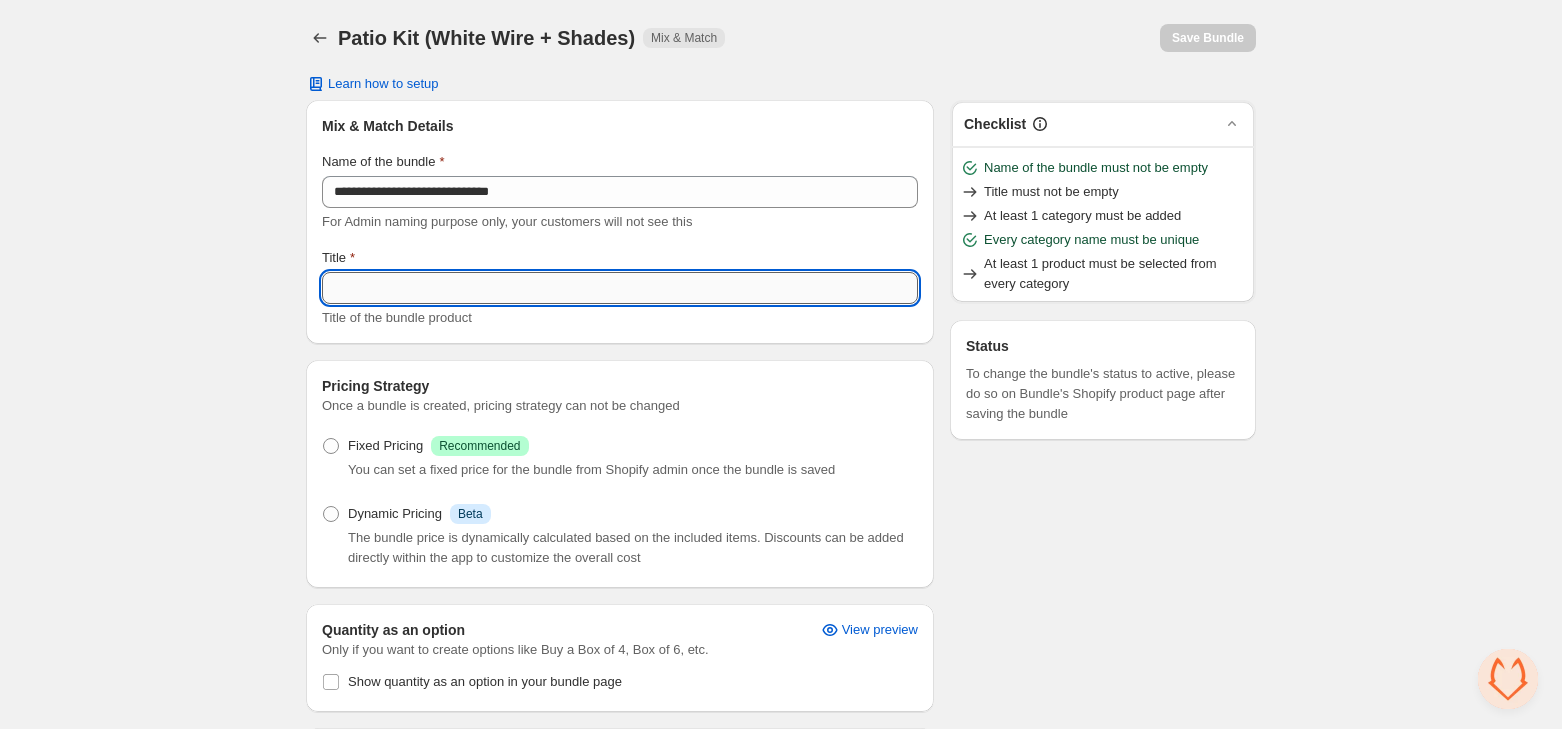 paste on "**********" 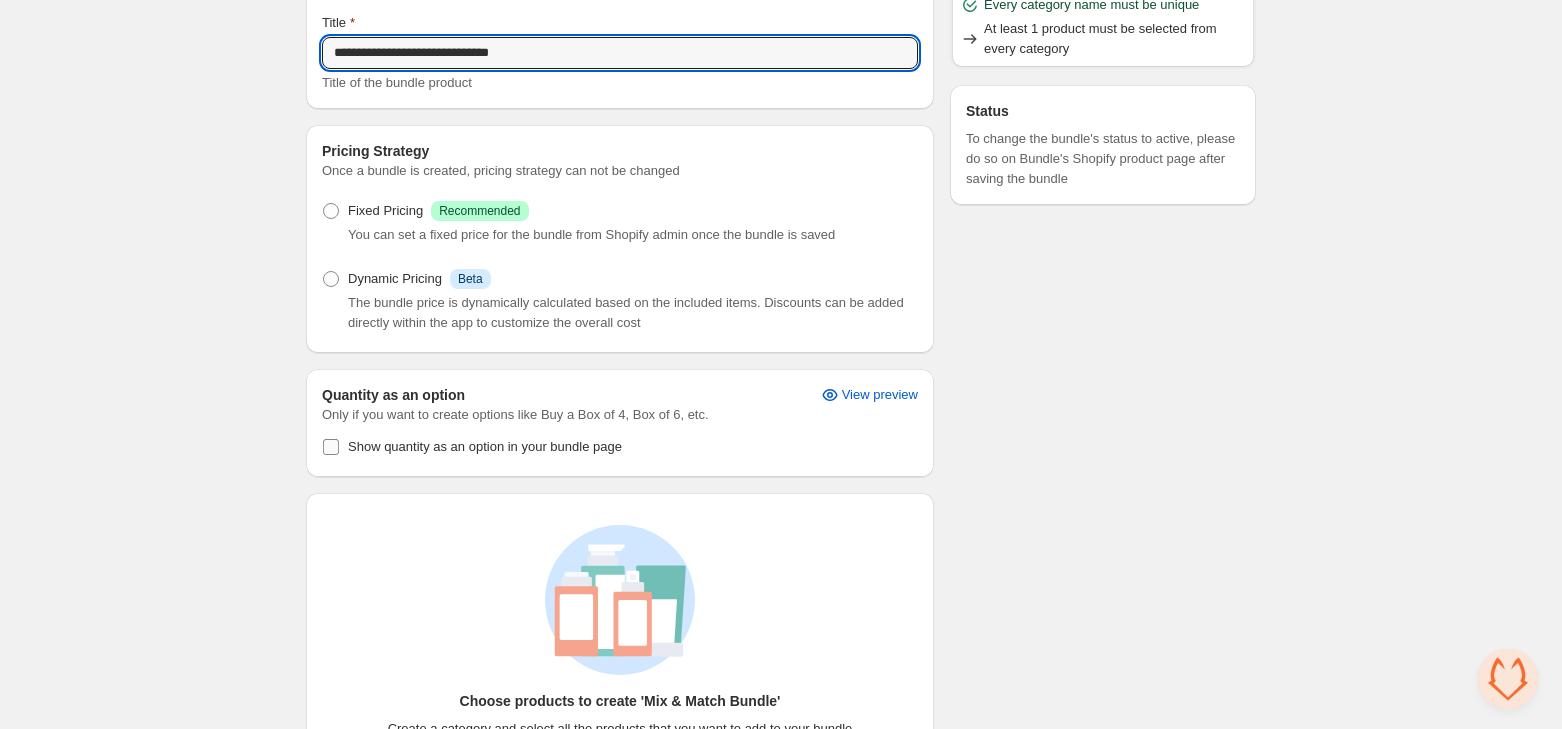 scroll, scrollTop: 352, scrollLeft: 0, axis: vertical 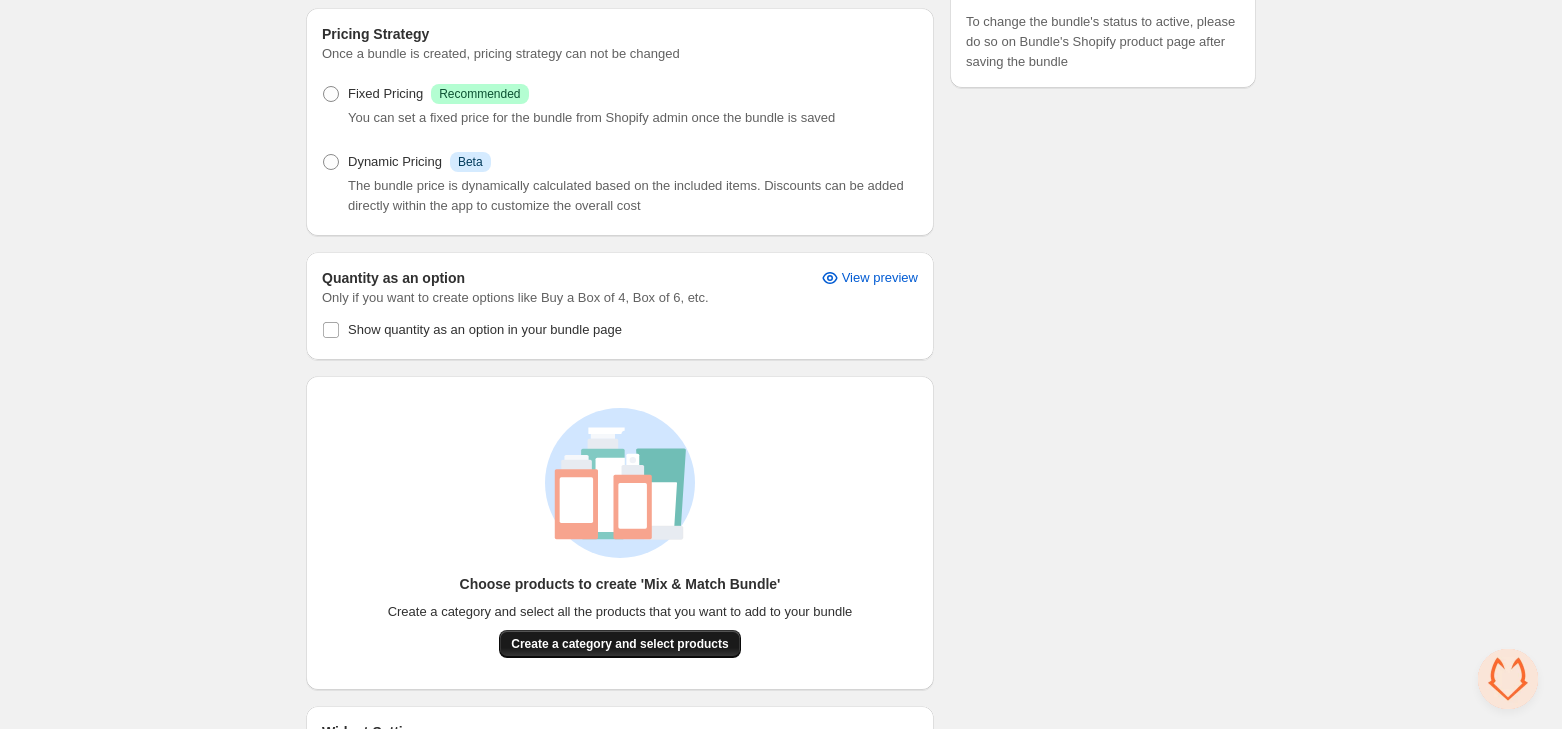 type on "**********" 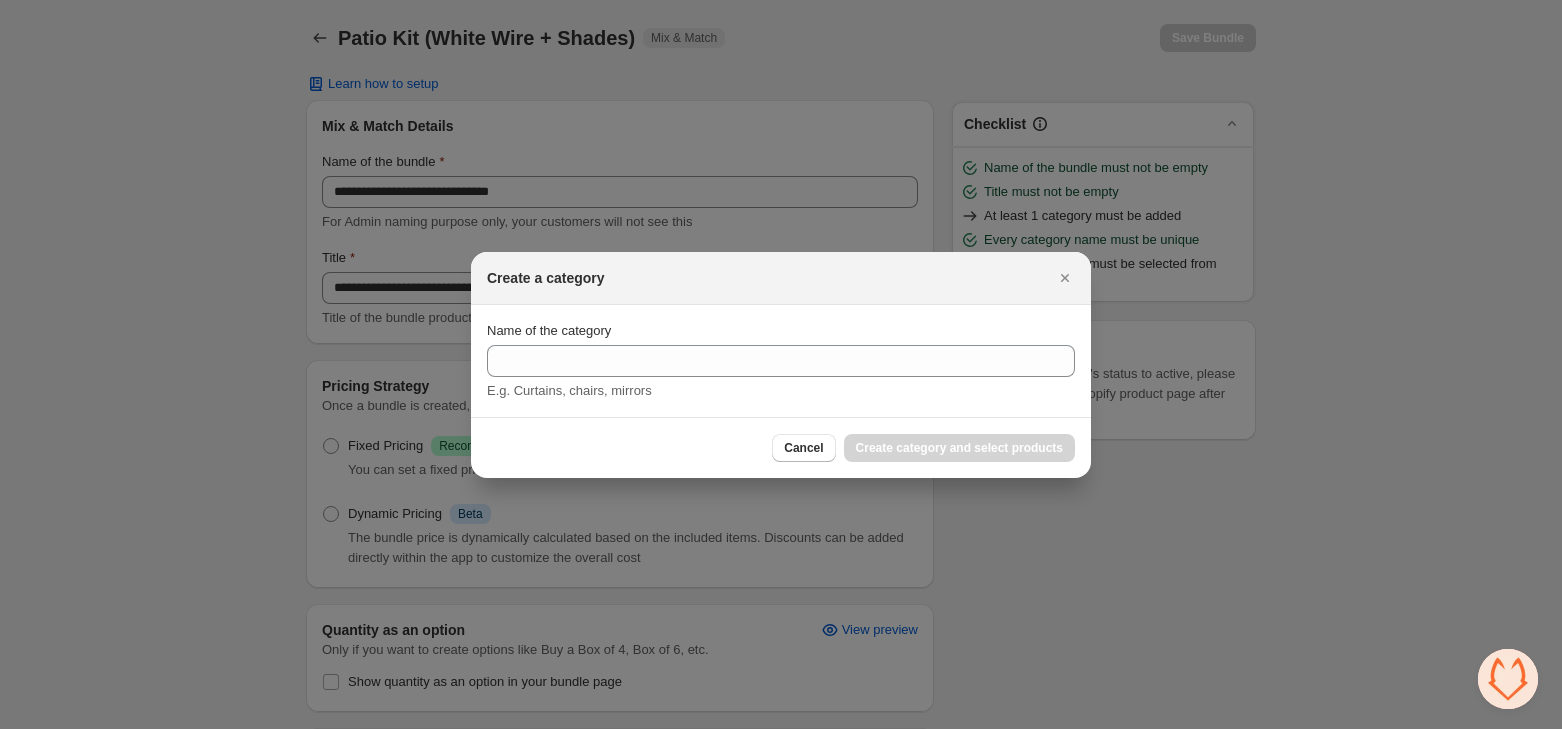 scroll, scrollTop: 0, scrollLeft: 0, axis: both 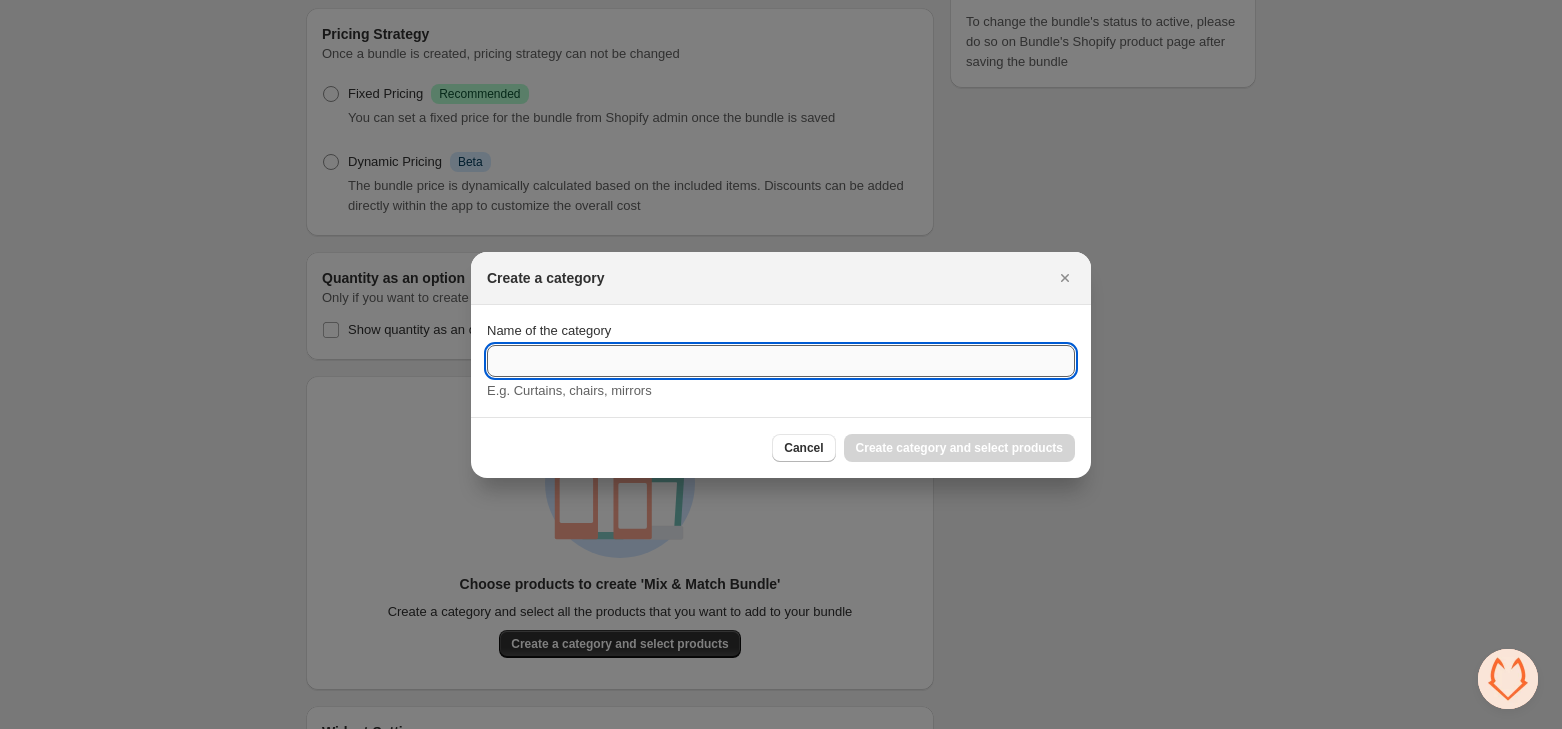 click on "Name of the category" at bounding box center [781, 361] 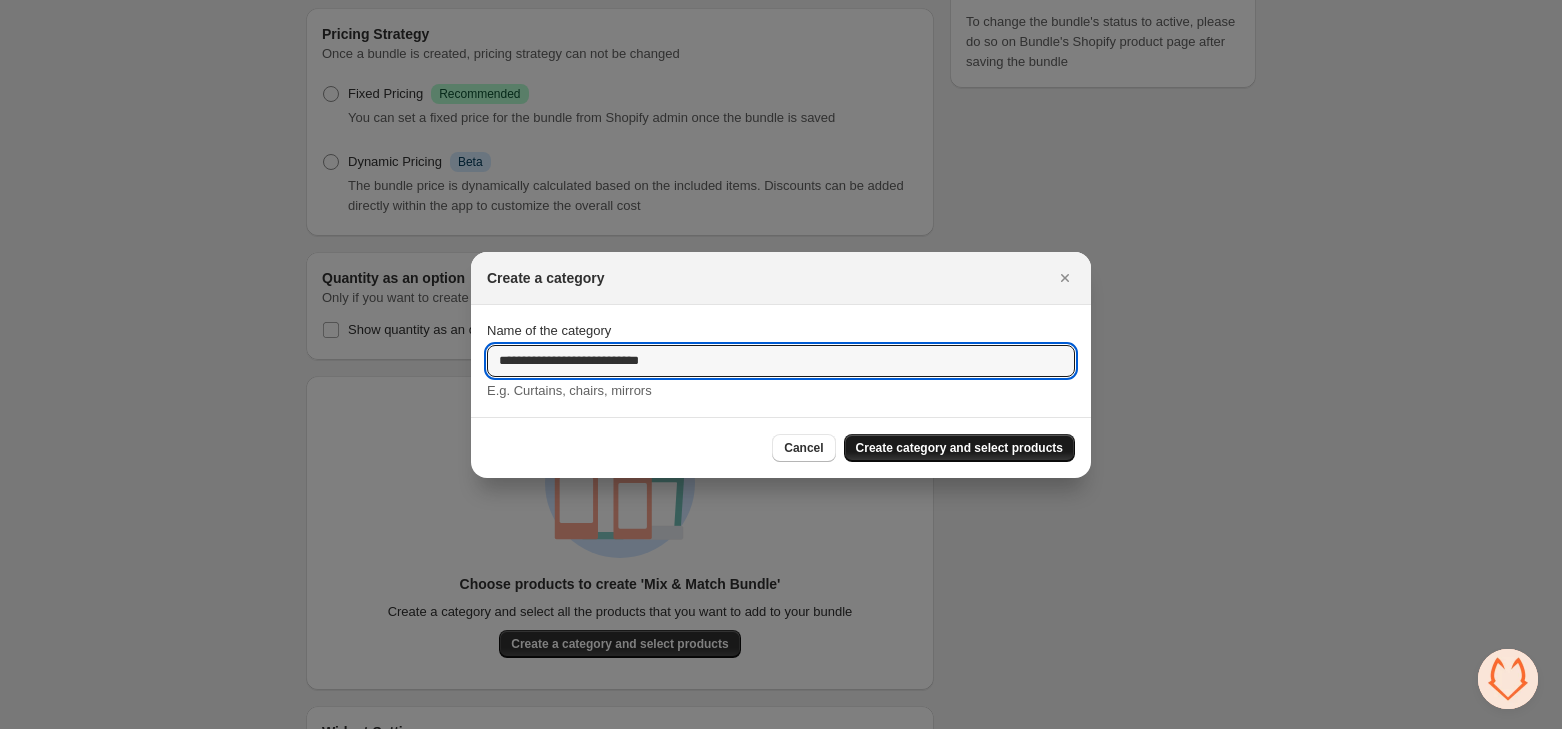 type on "**********" 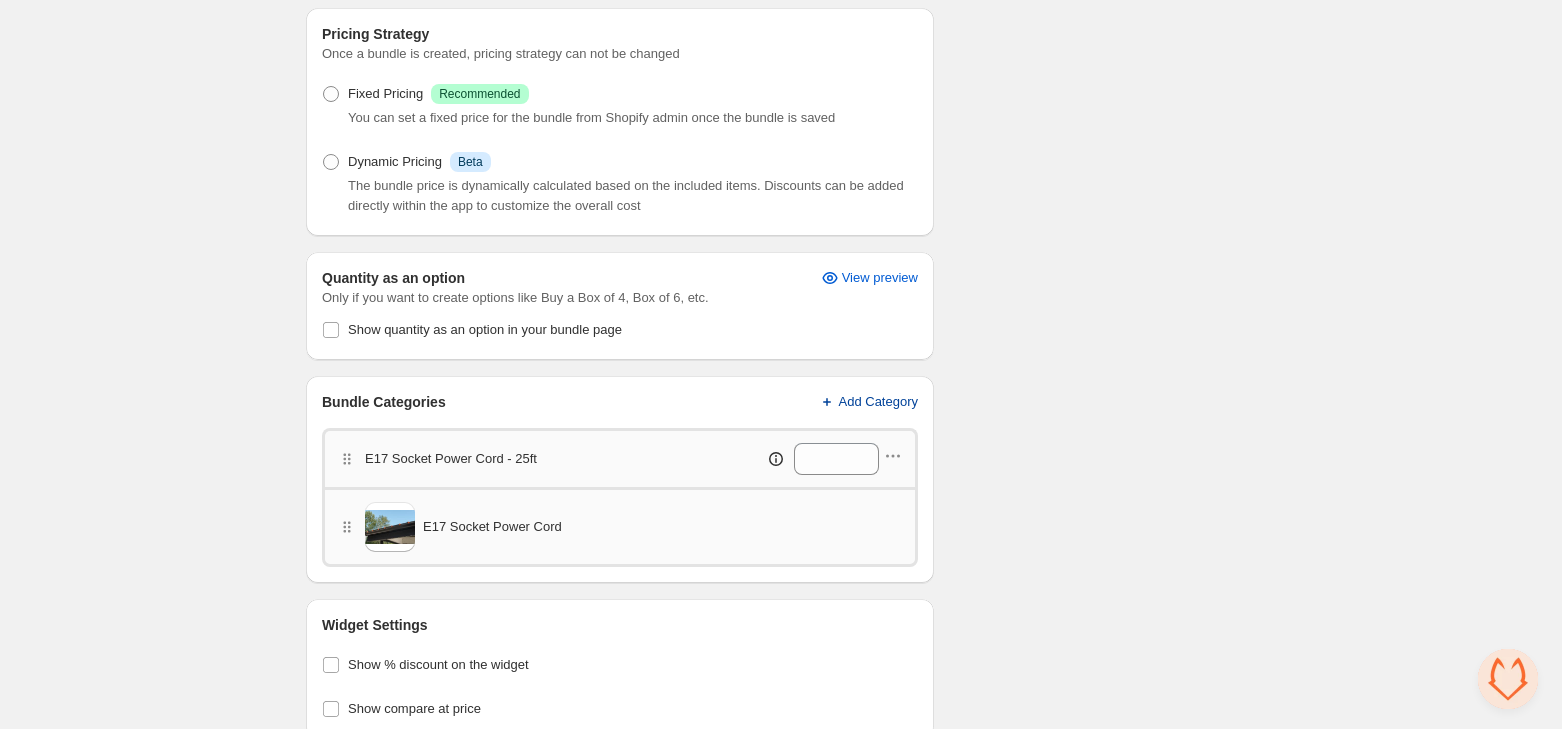 click on "Add Category" at bounding box center (879, 402) 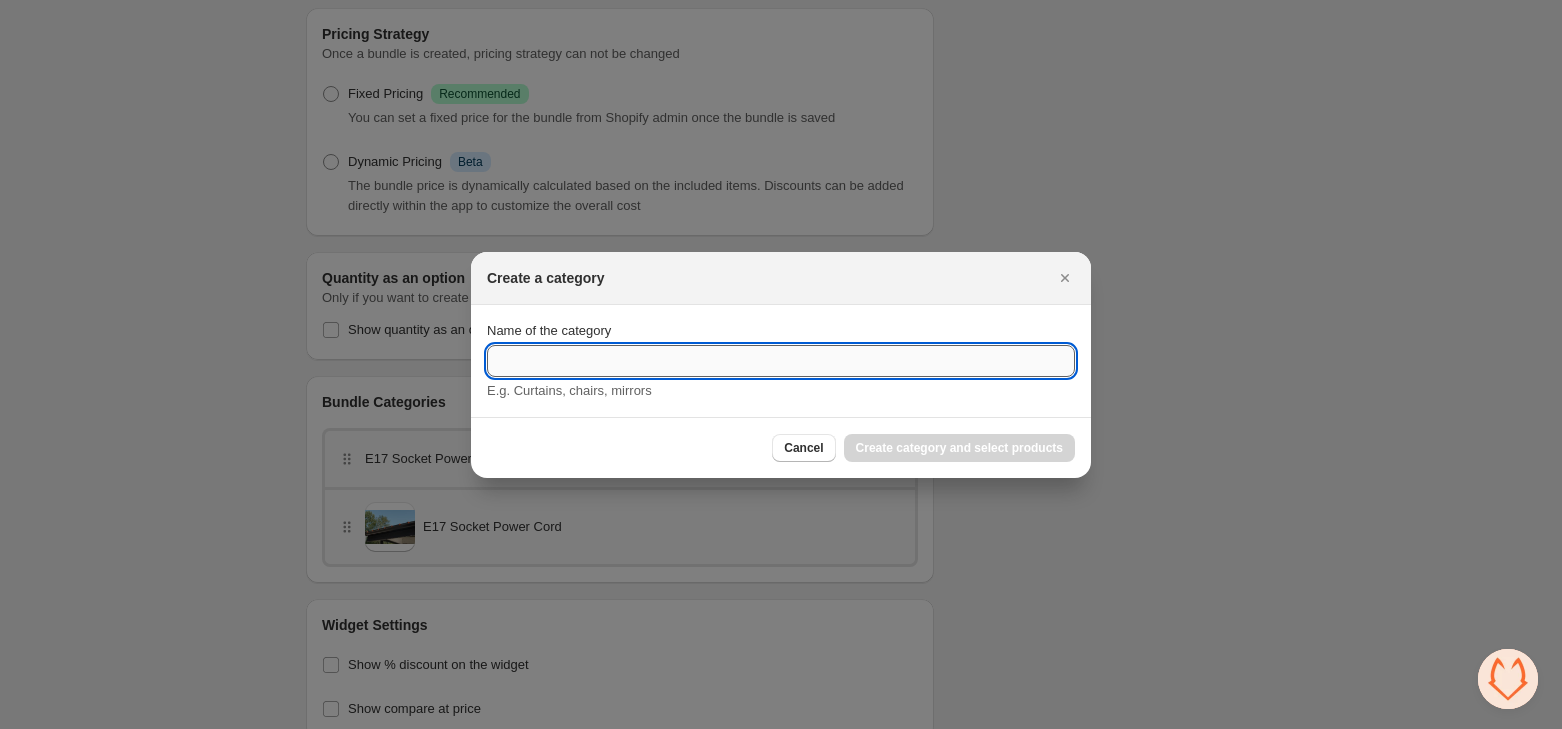 click on "Name of the category" at bounding box center [781, 361] 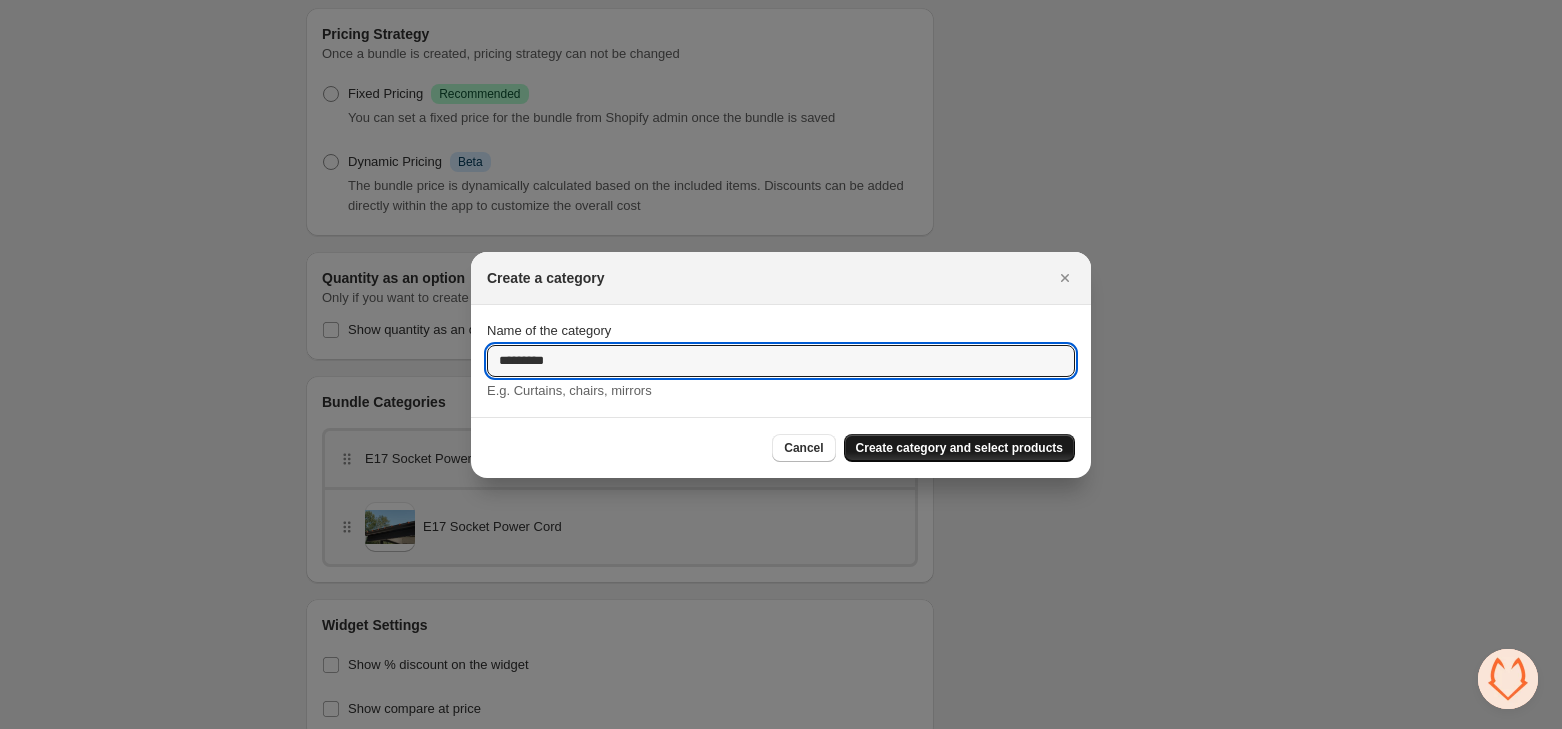 type on "*********" 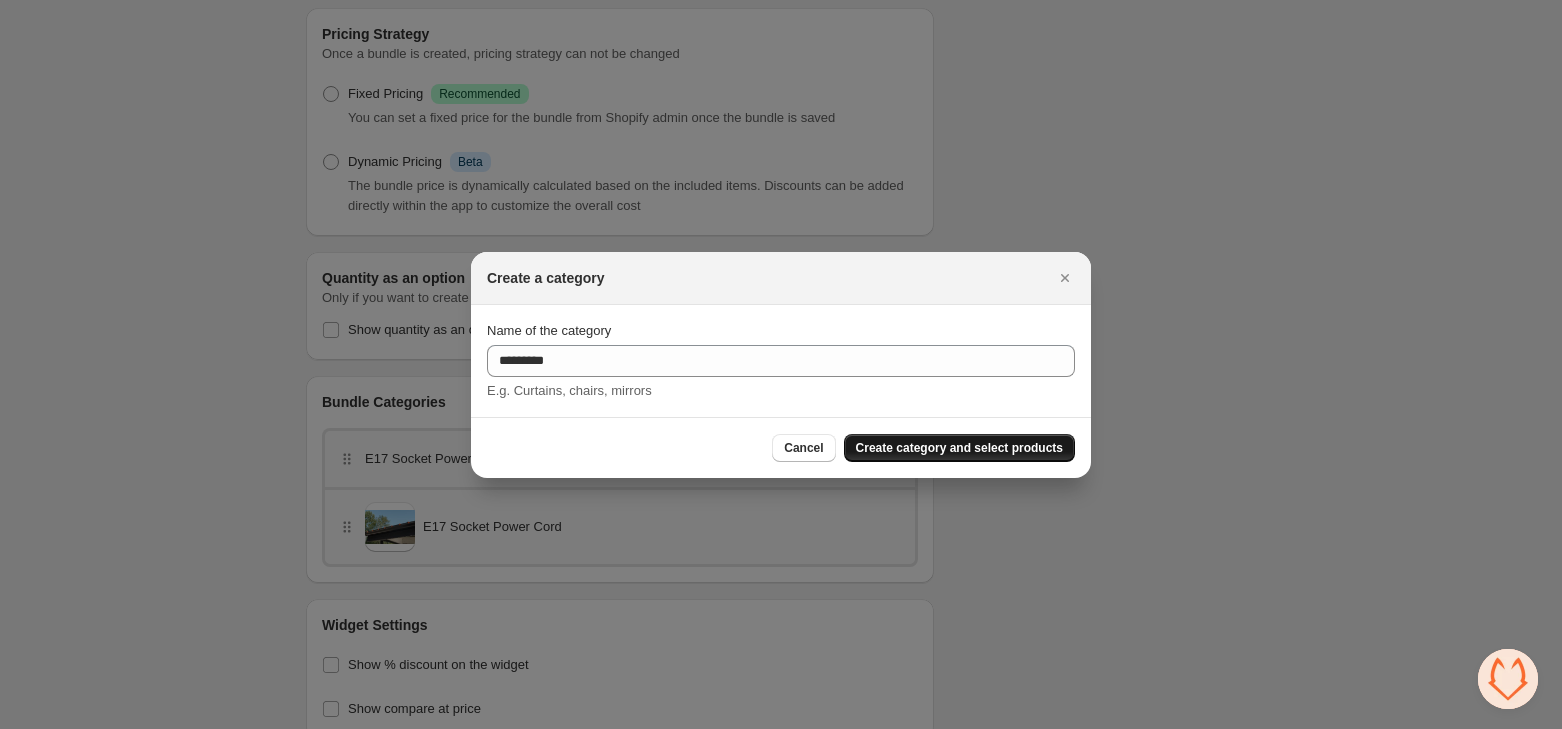 click on "Create category and select products" at bounding box center (959, 448) 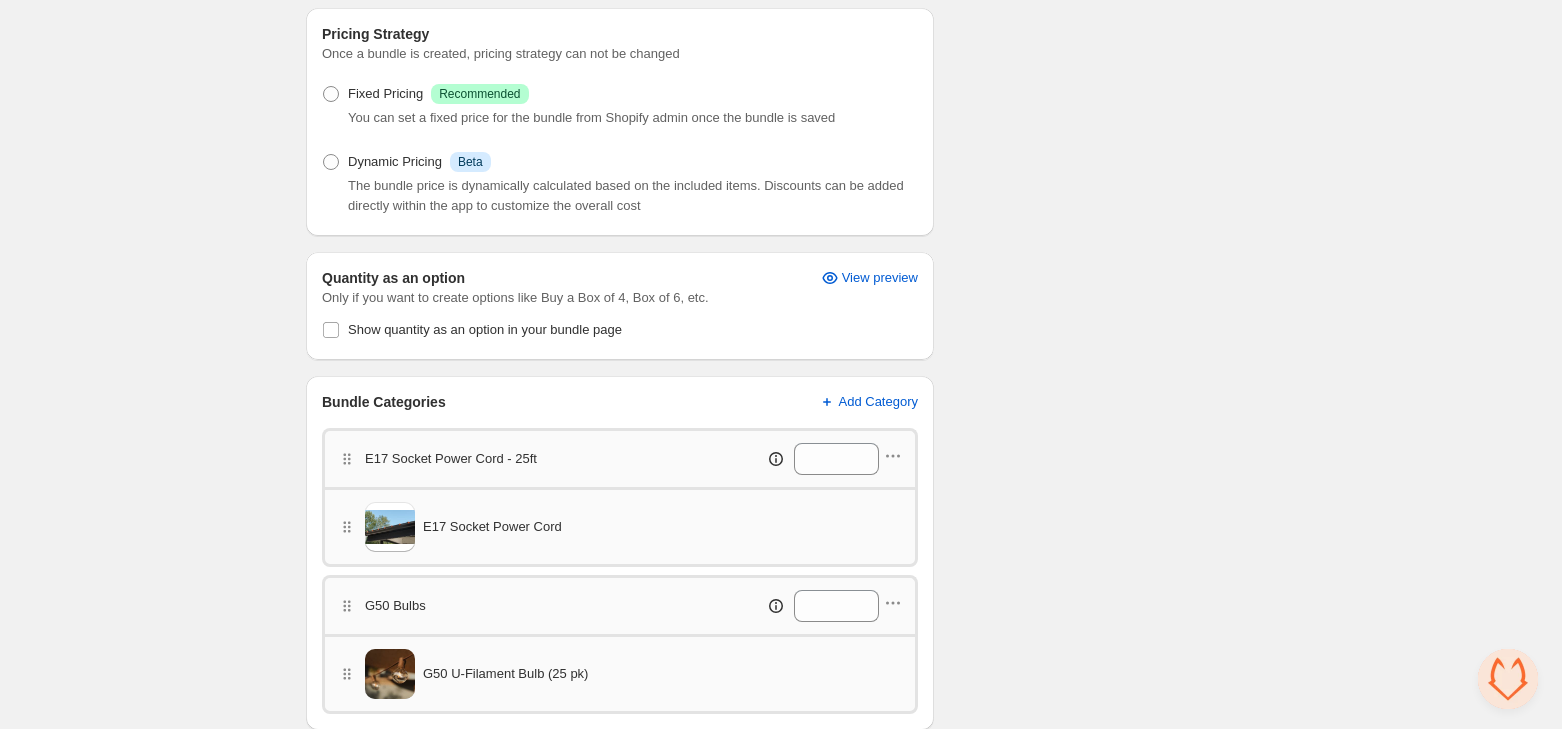 scroll, scrollTop: 546, scrollLeft: 0, axis: vertical 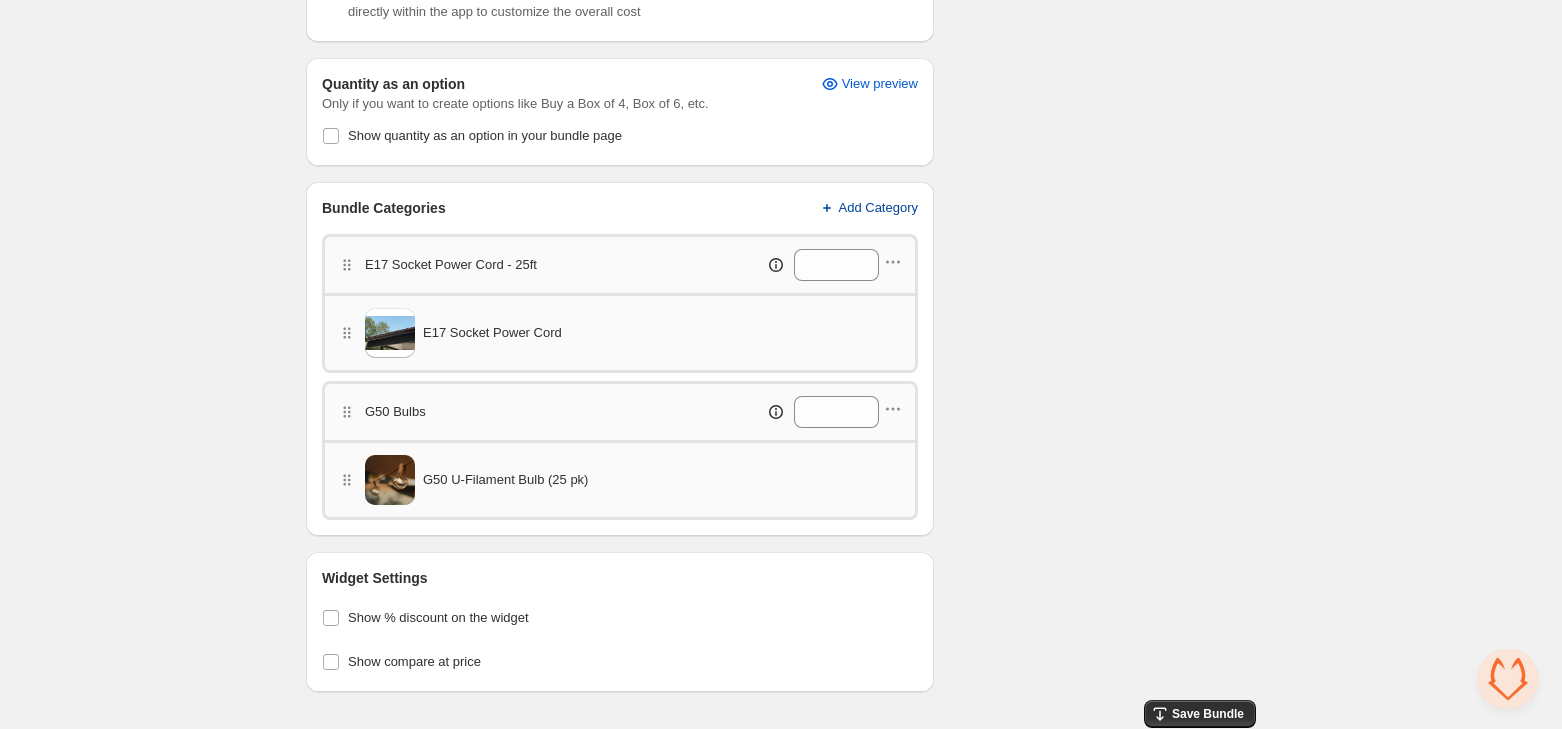 click on "Add Category" at bounding box center [879, 208] 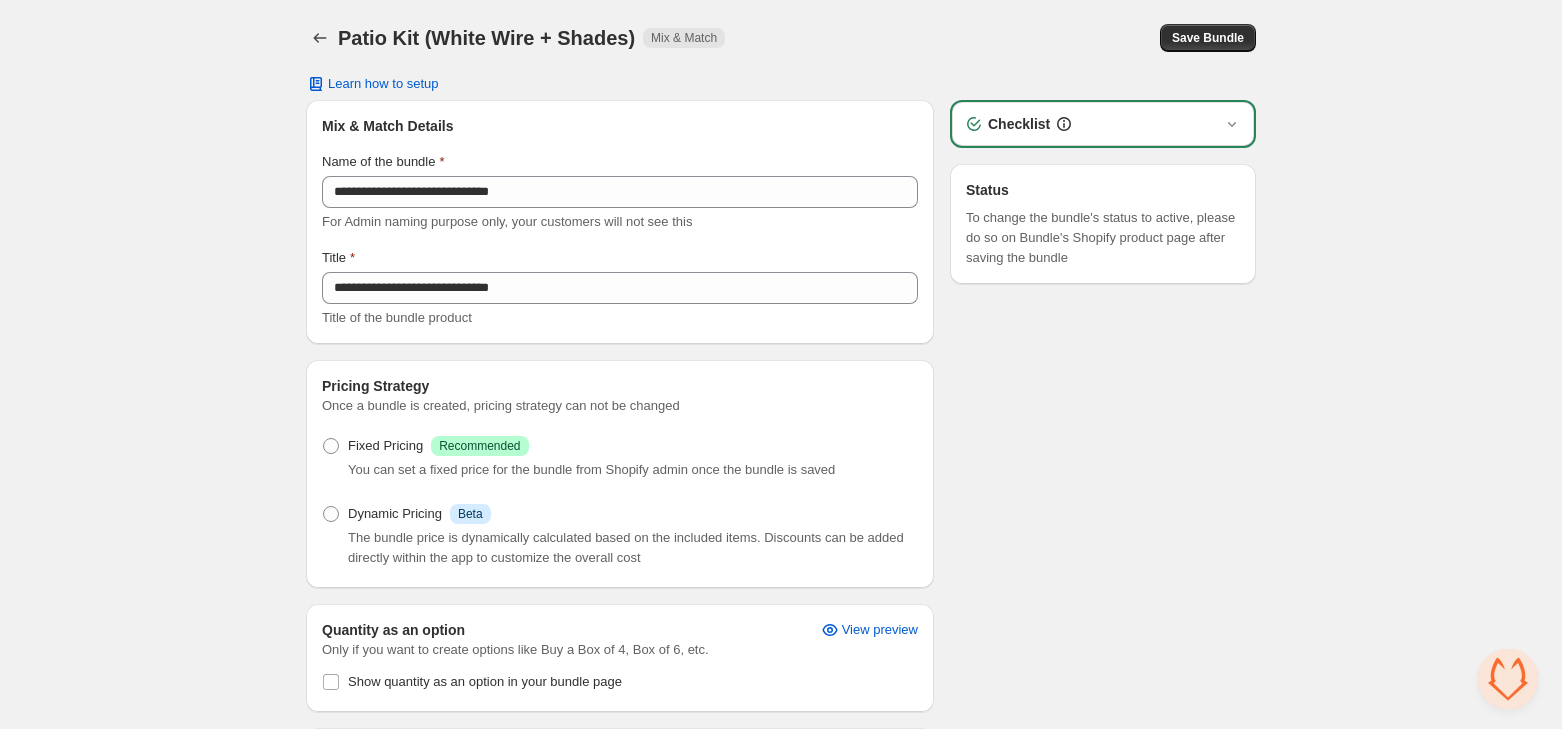 scroll, scrollTop: 546, scrollLeft: 0, axis: vertical 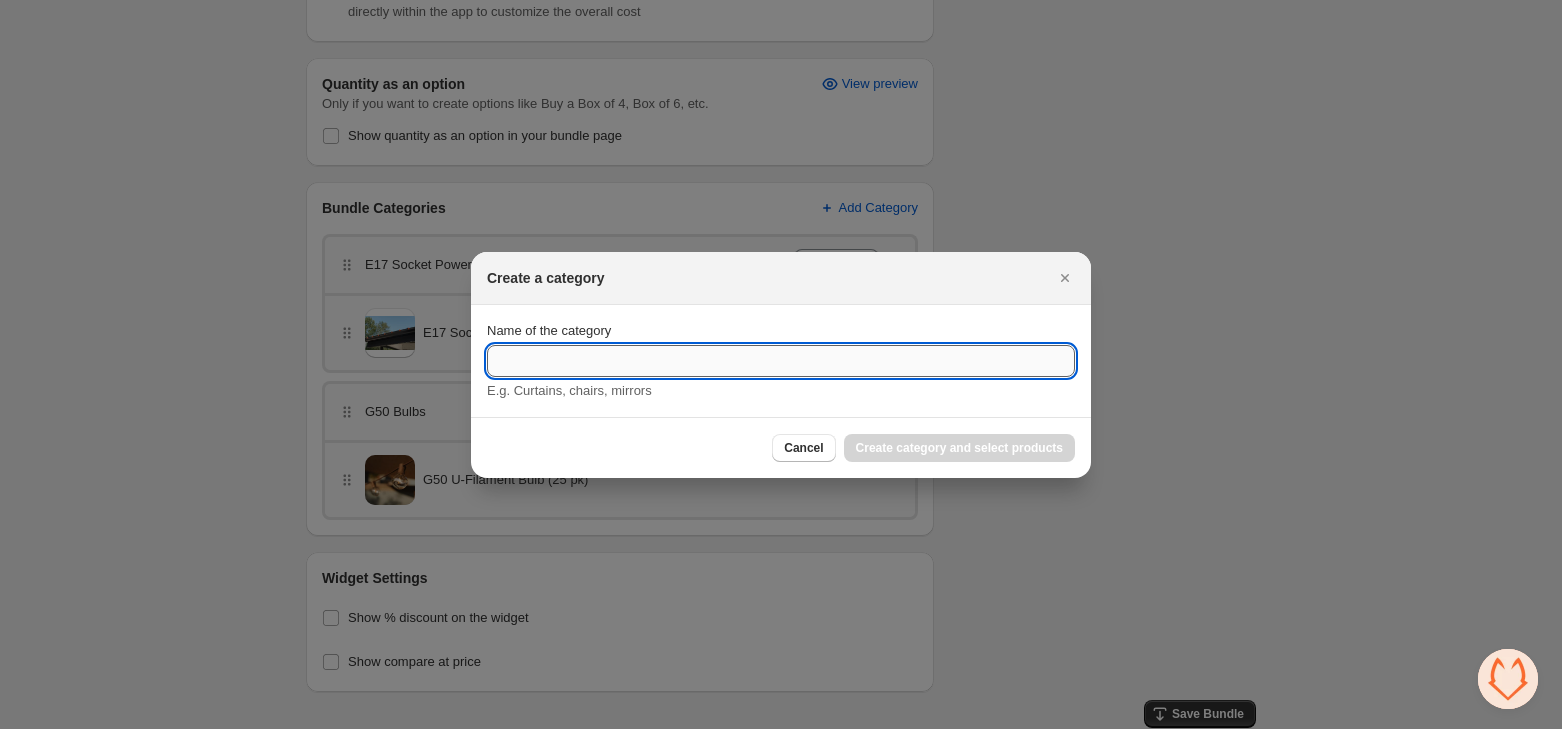 click on "Name of the category" at bounding box center (781, 361) 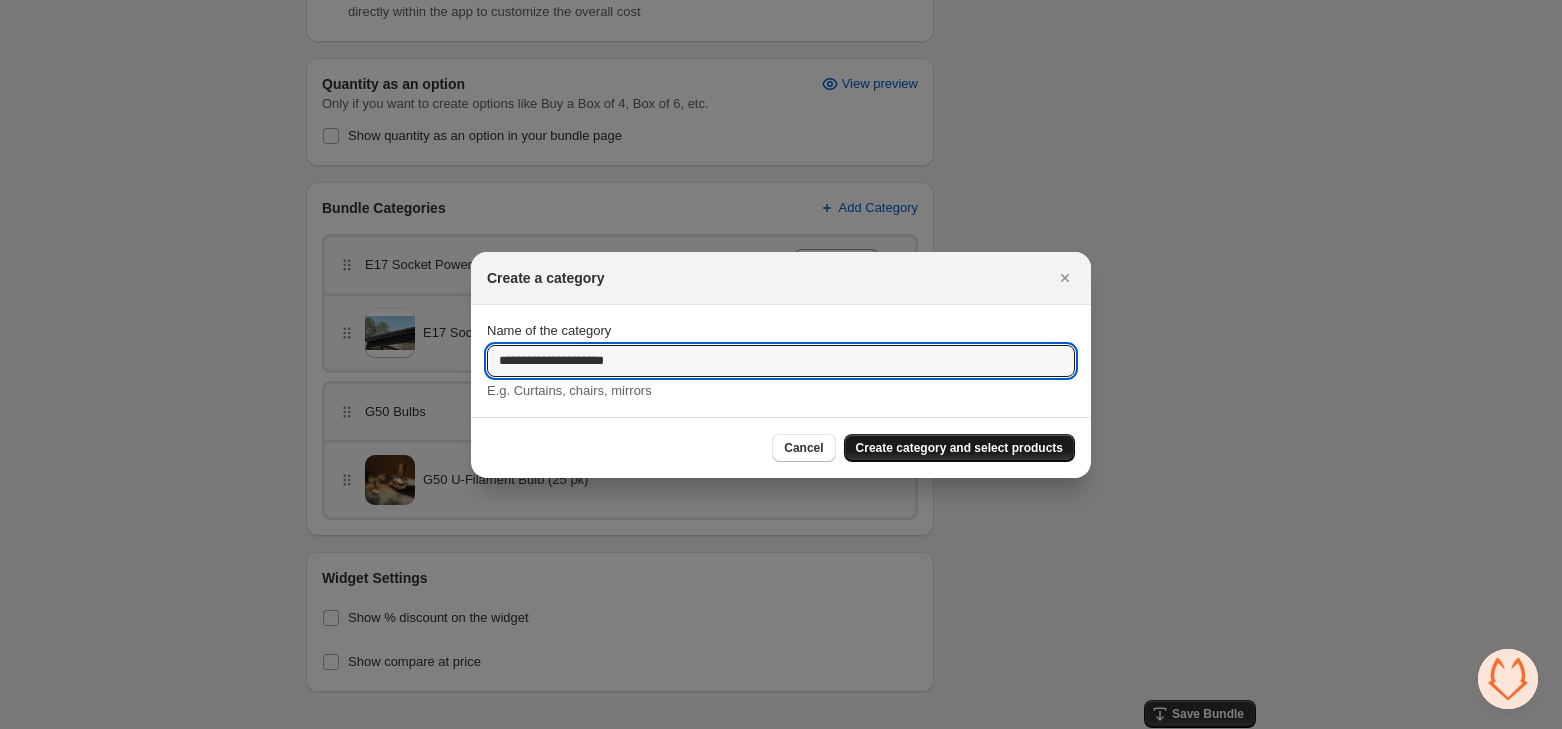 type on "**********" 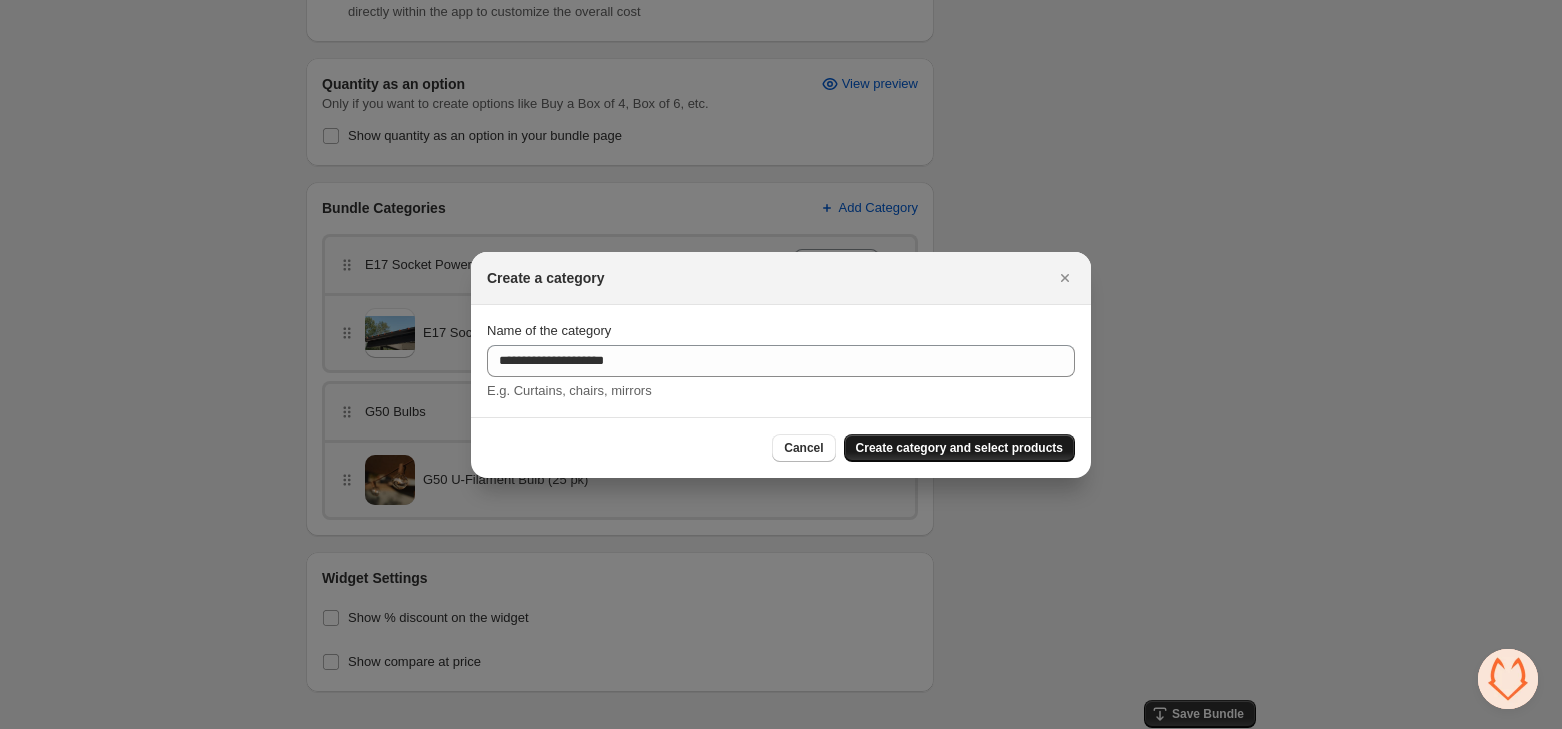 click on "Create category and select products" at bounding box center (959, 448) 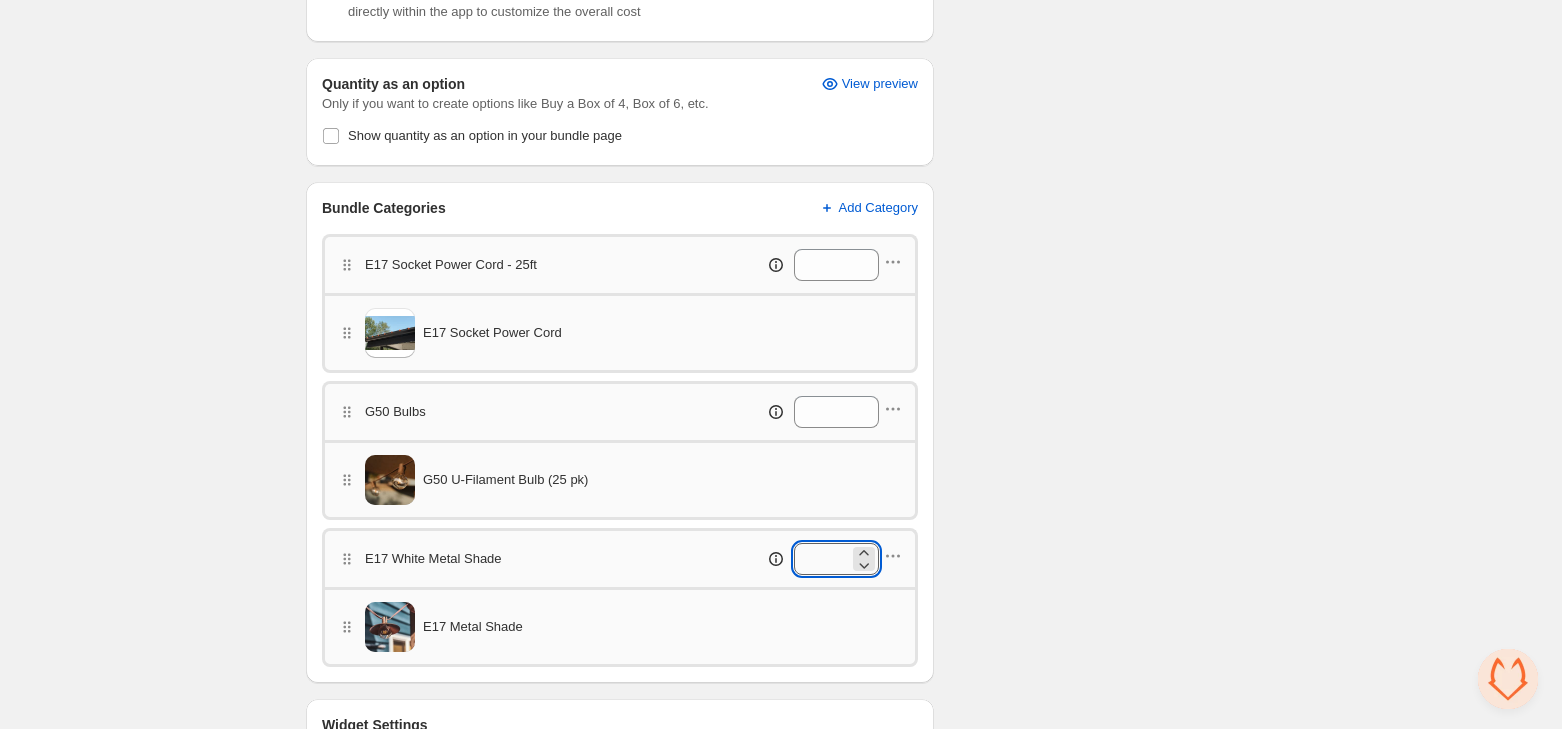 click on "*" at bounding box center (821, 559) 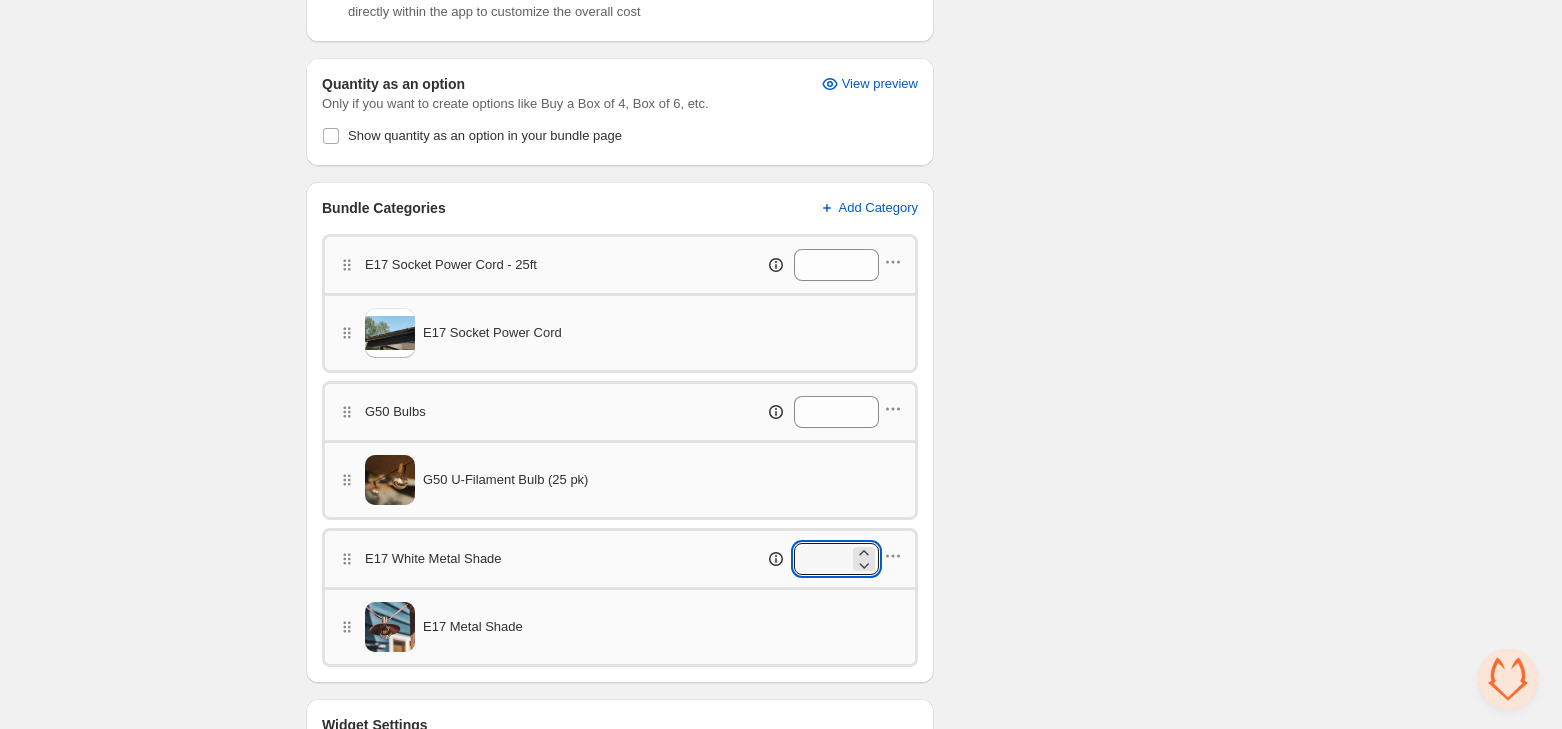type on "**" 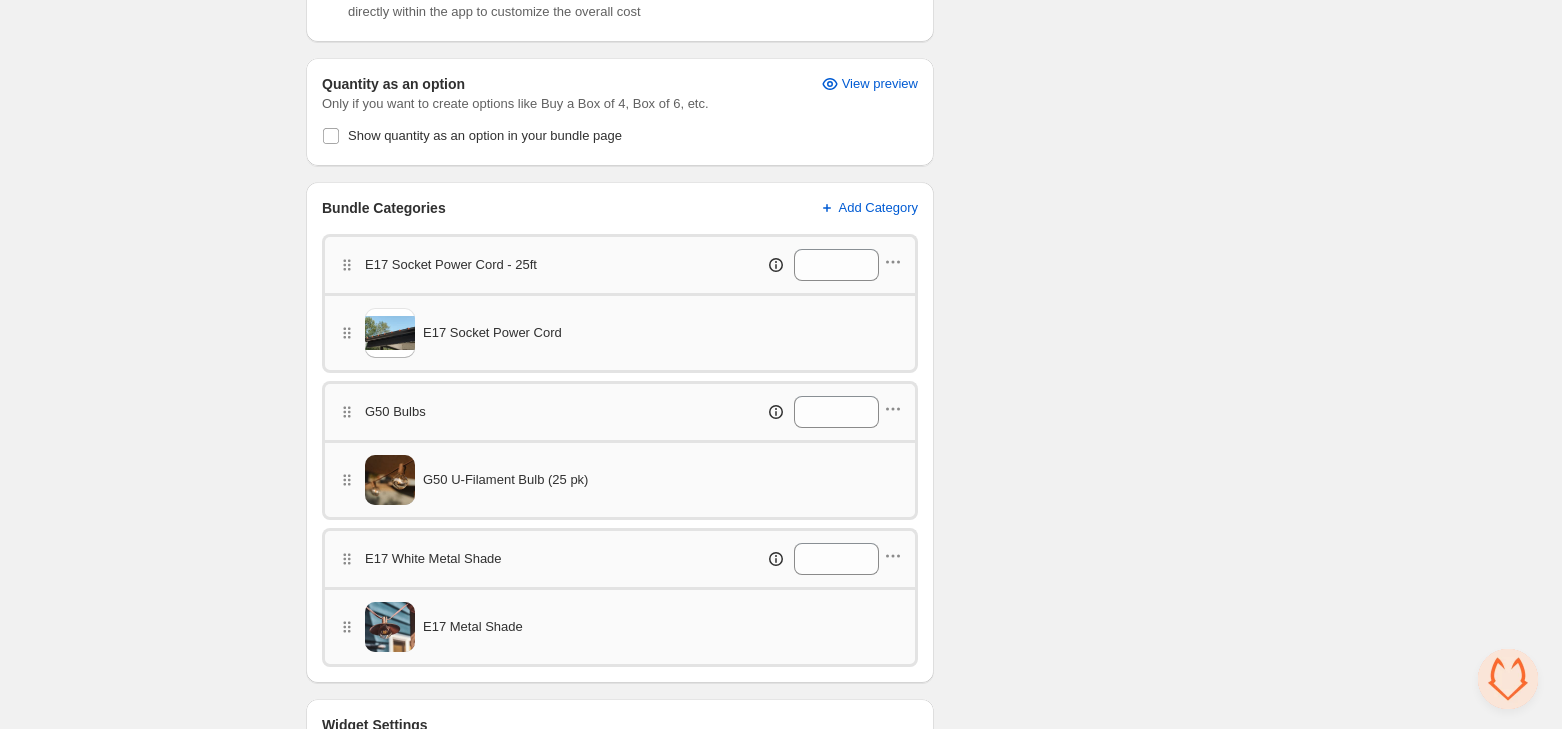 click on "Checklist Status To change the bundle's status to active, please do so on Bundle's Shopify product page after saving the bundle" at bounding box center [1103, 196] 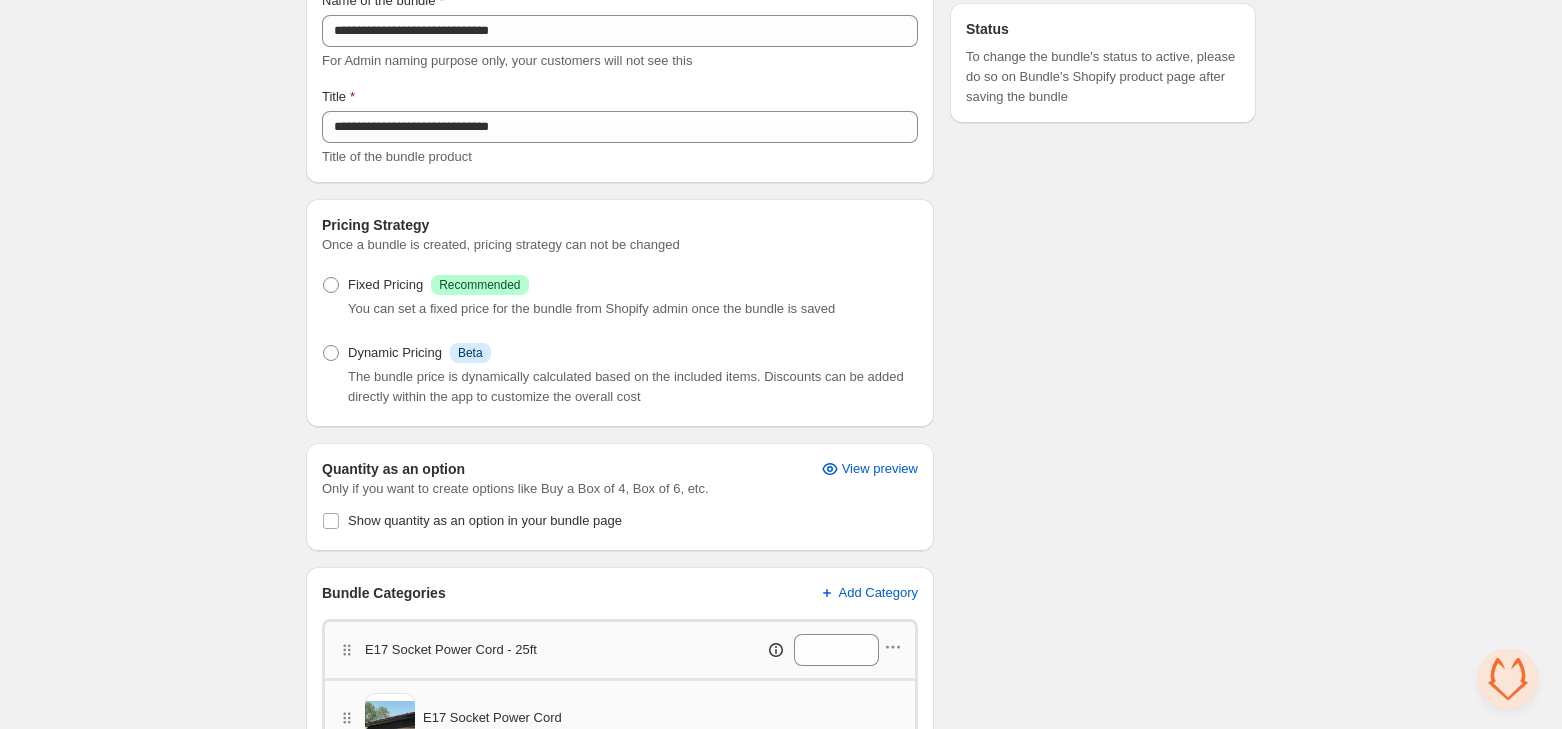 scroll, scrollTop: 0, scrollLeft: 0, axis: both 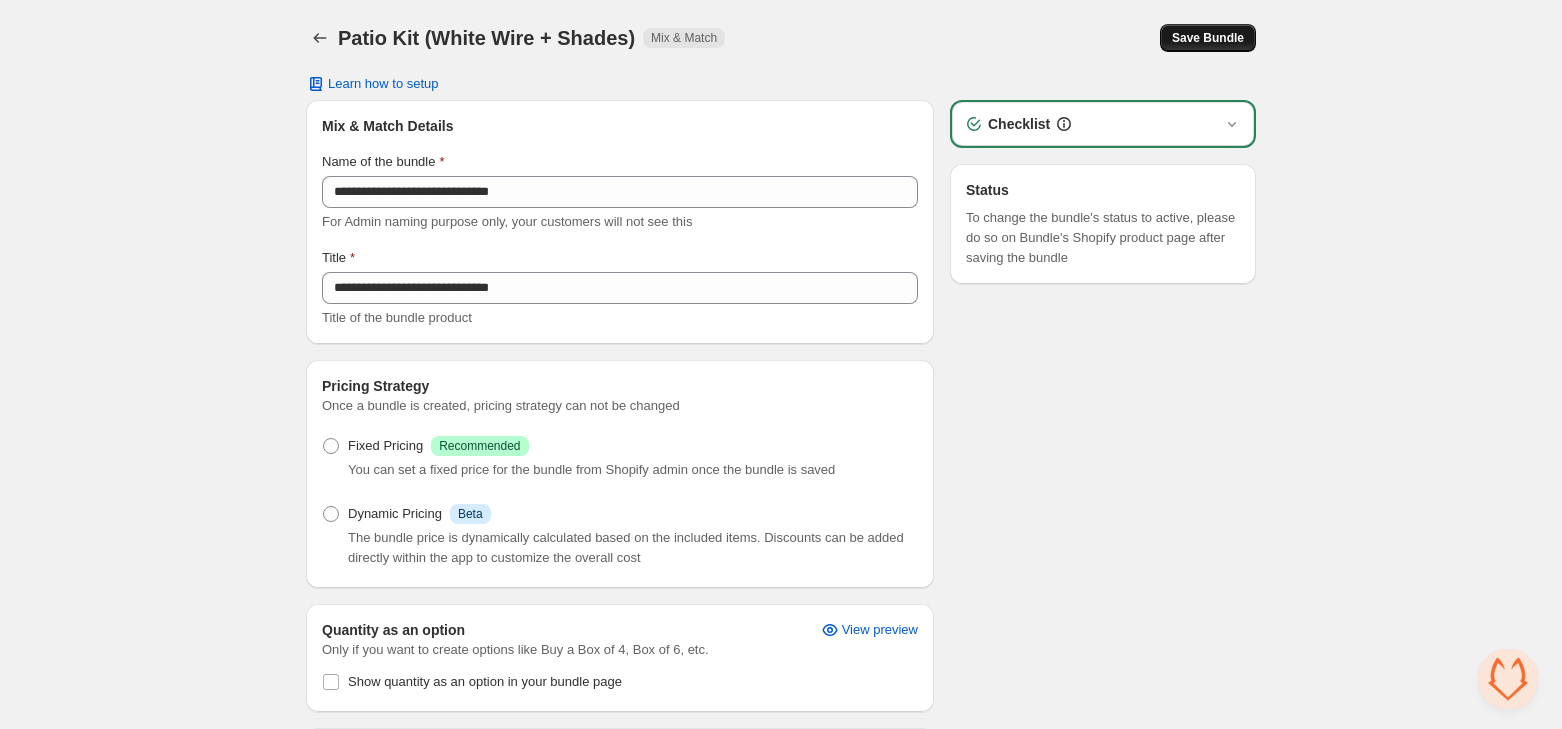 click on "Save Bundle" at bounding box center [1208, 38] 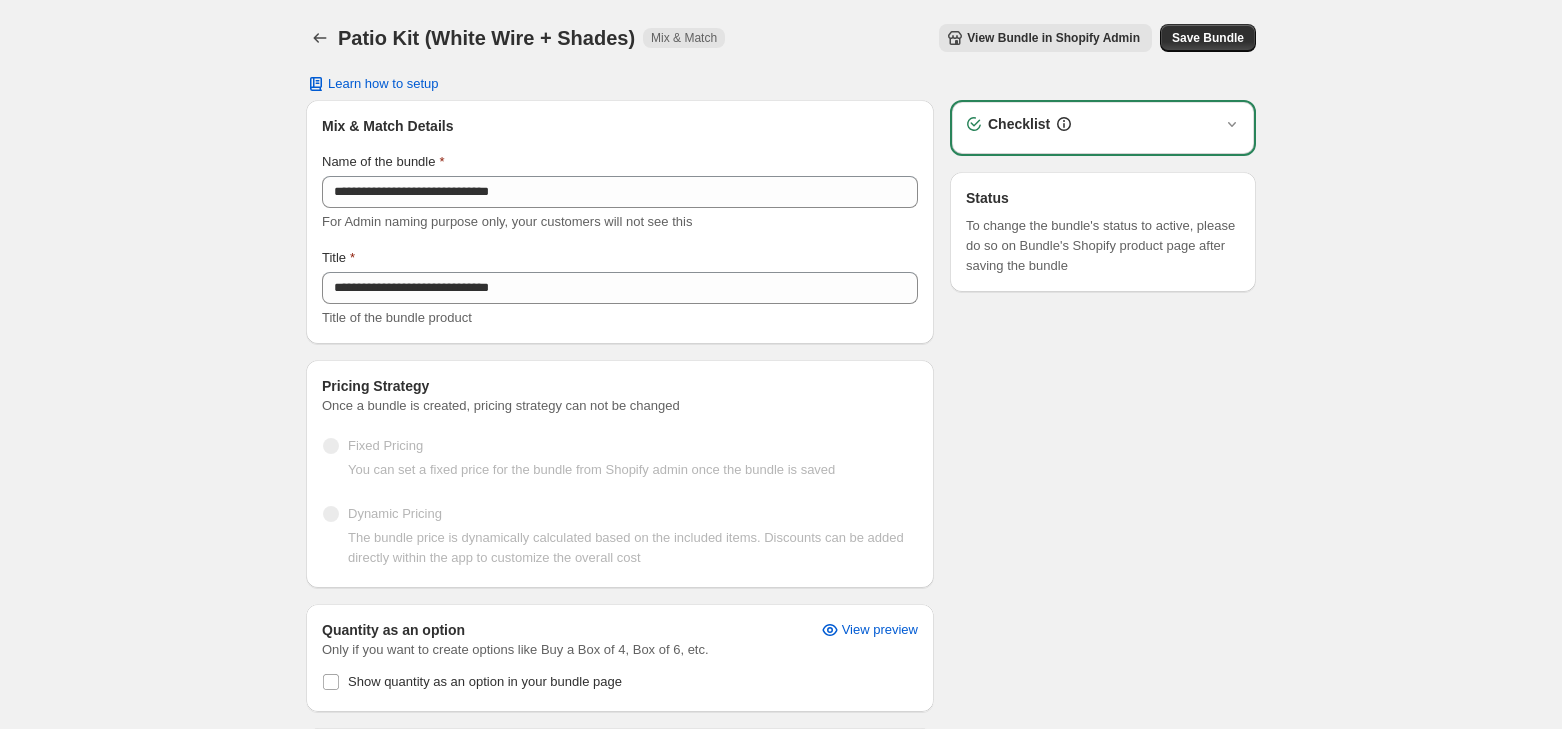 scroll, scrollTop: 0, scrollLeft: 0, axis: both 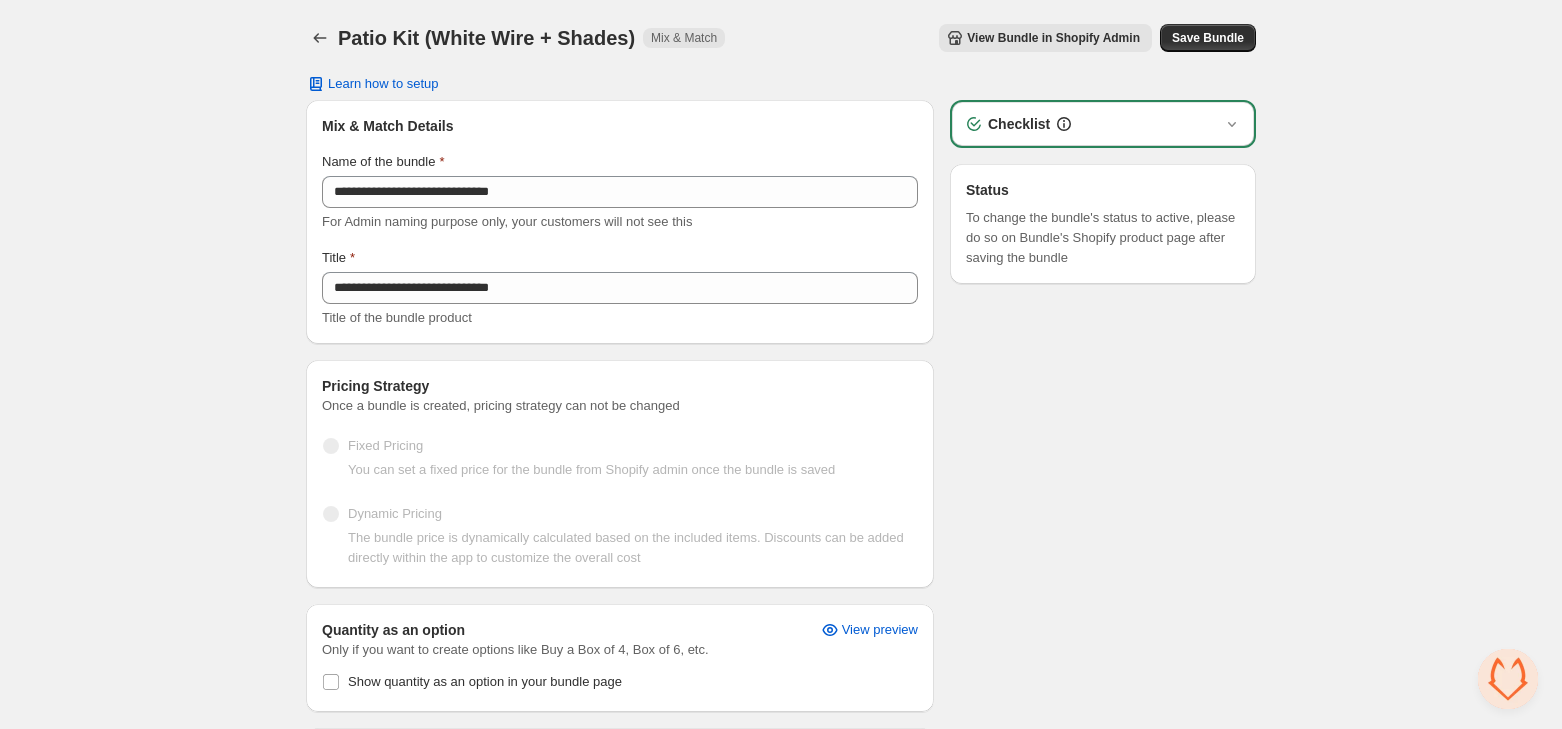 click on "View Bundle in Shopify Admin" at bounding box center (1053, 38) 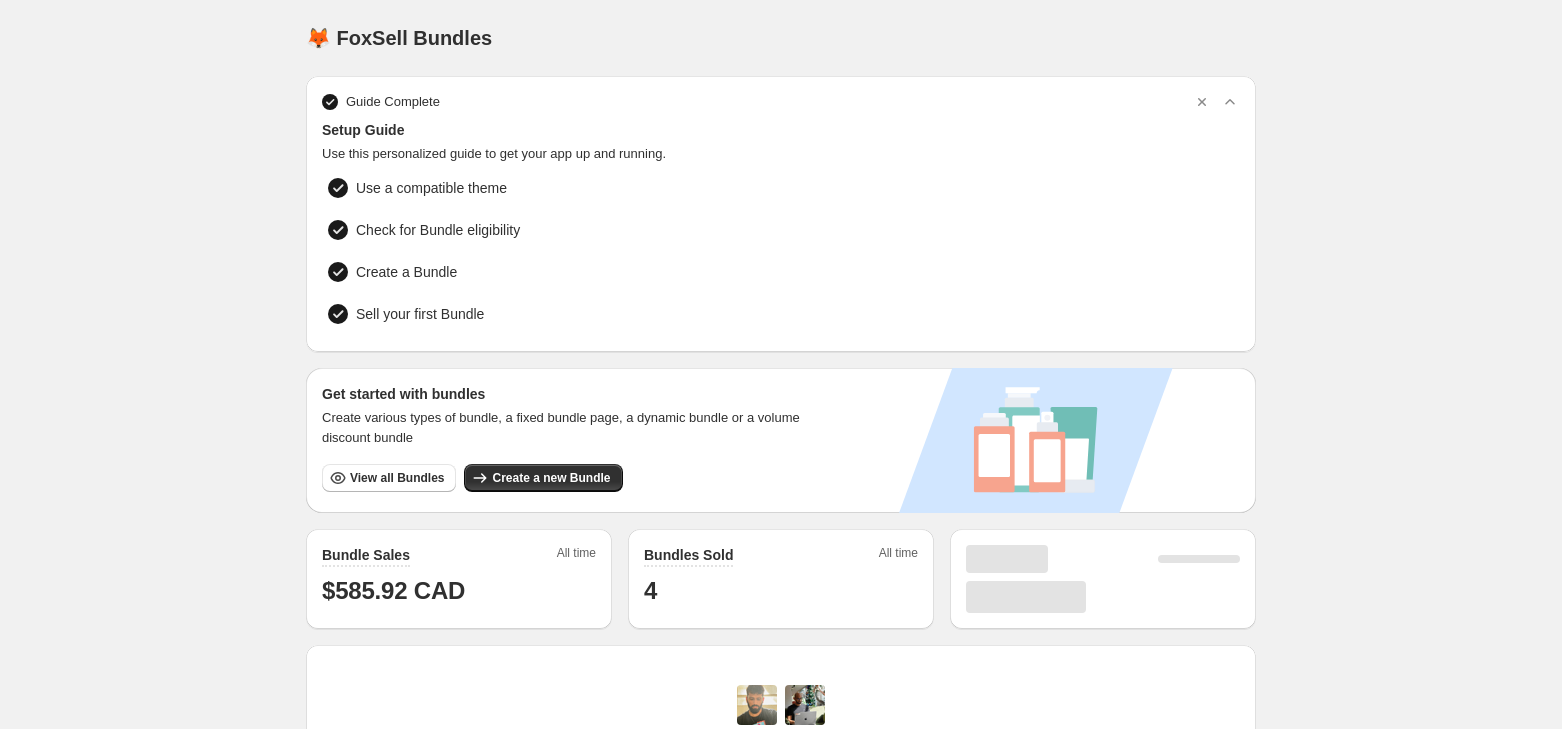 scroll, scrollTop: 0, scrollLeft: 0, axis: both 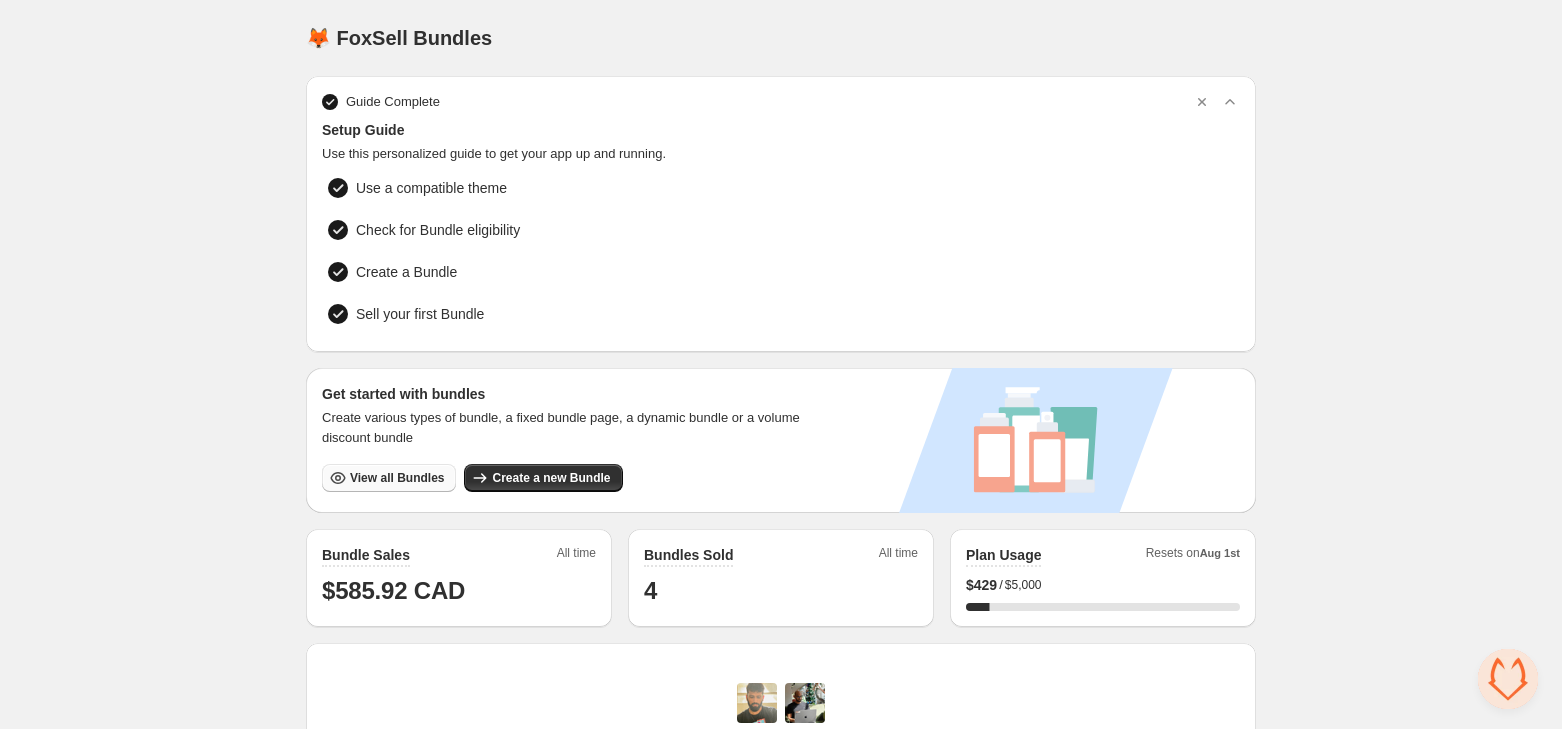 click on "View all Bundles" at bounding box center (397, 478) 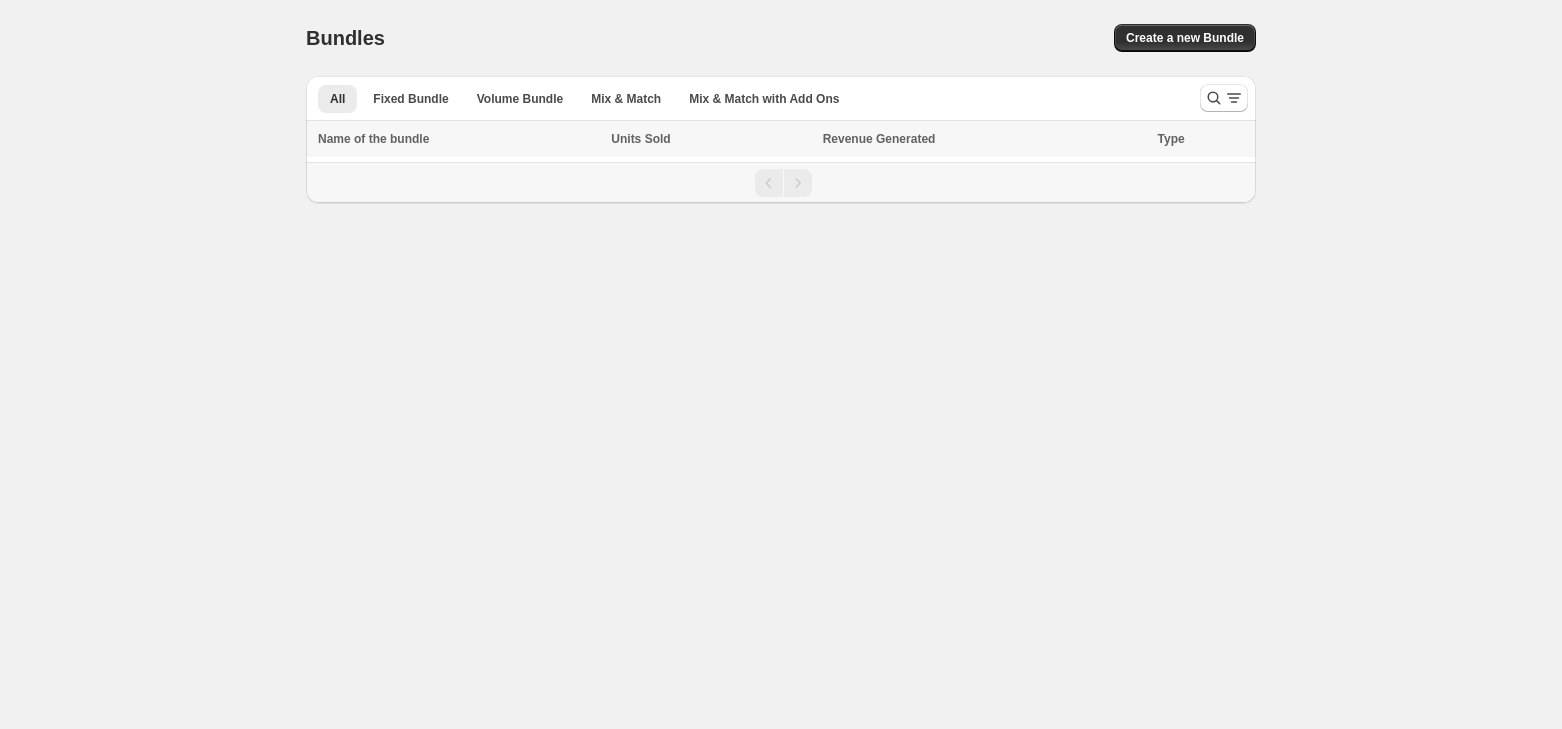 scroll, scrollTop: 0, scrollLeft: 0, axis: both 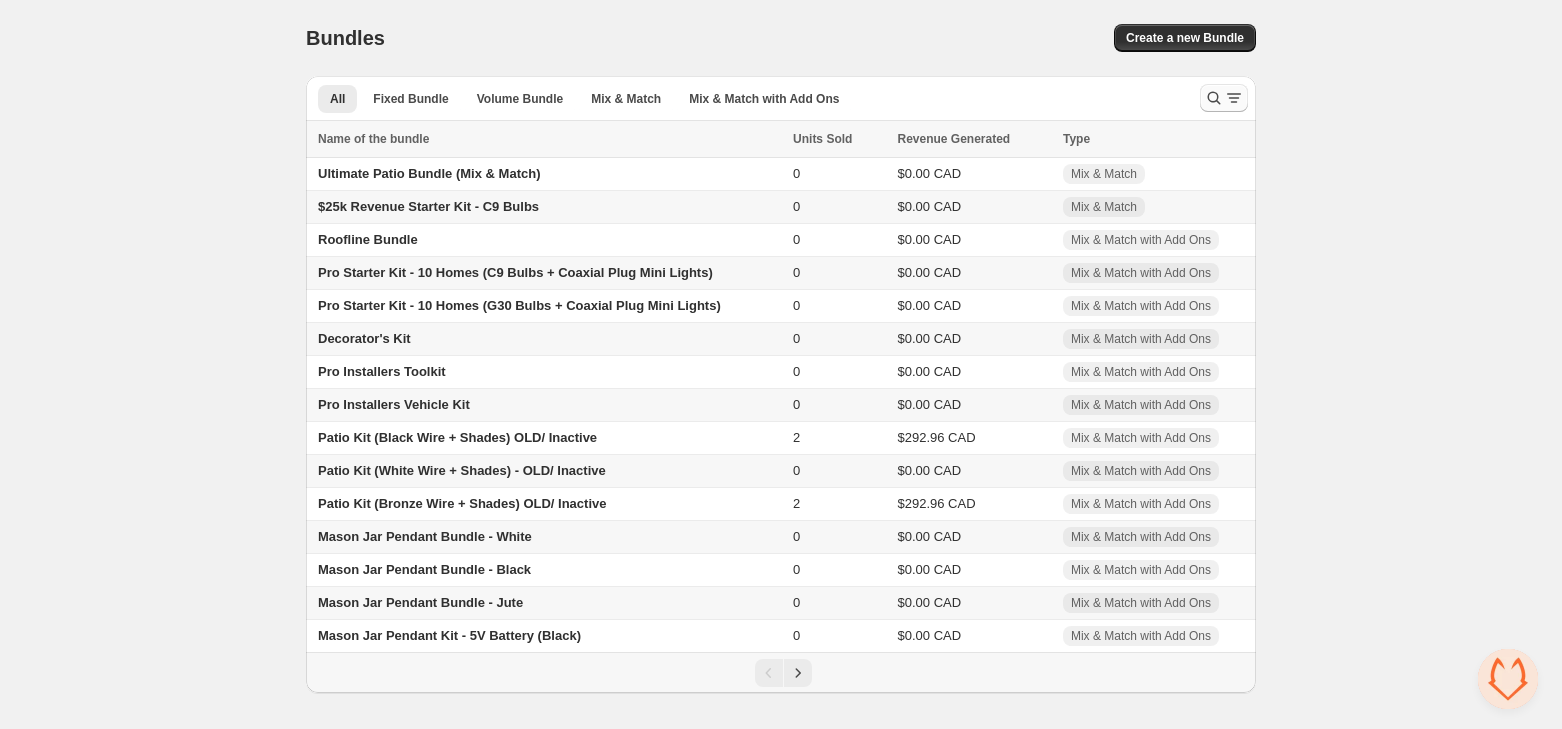 click at bounding box center (1224, 98) 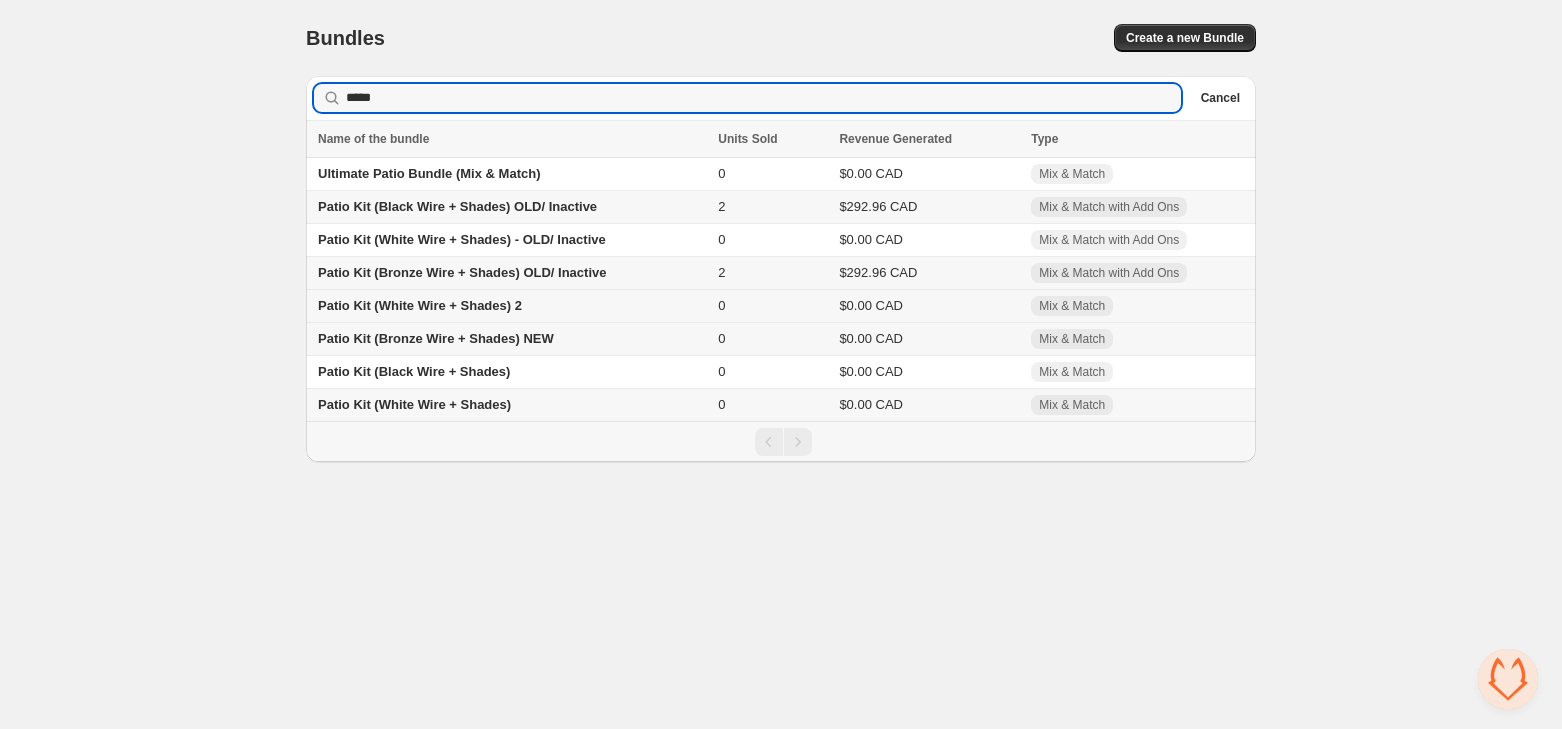 type on "*****" 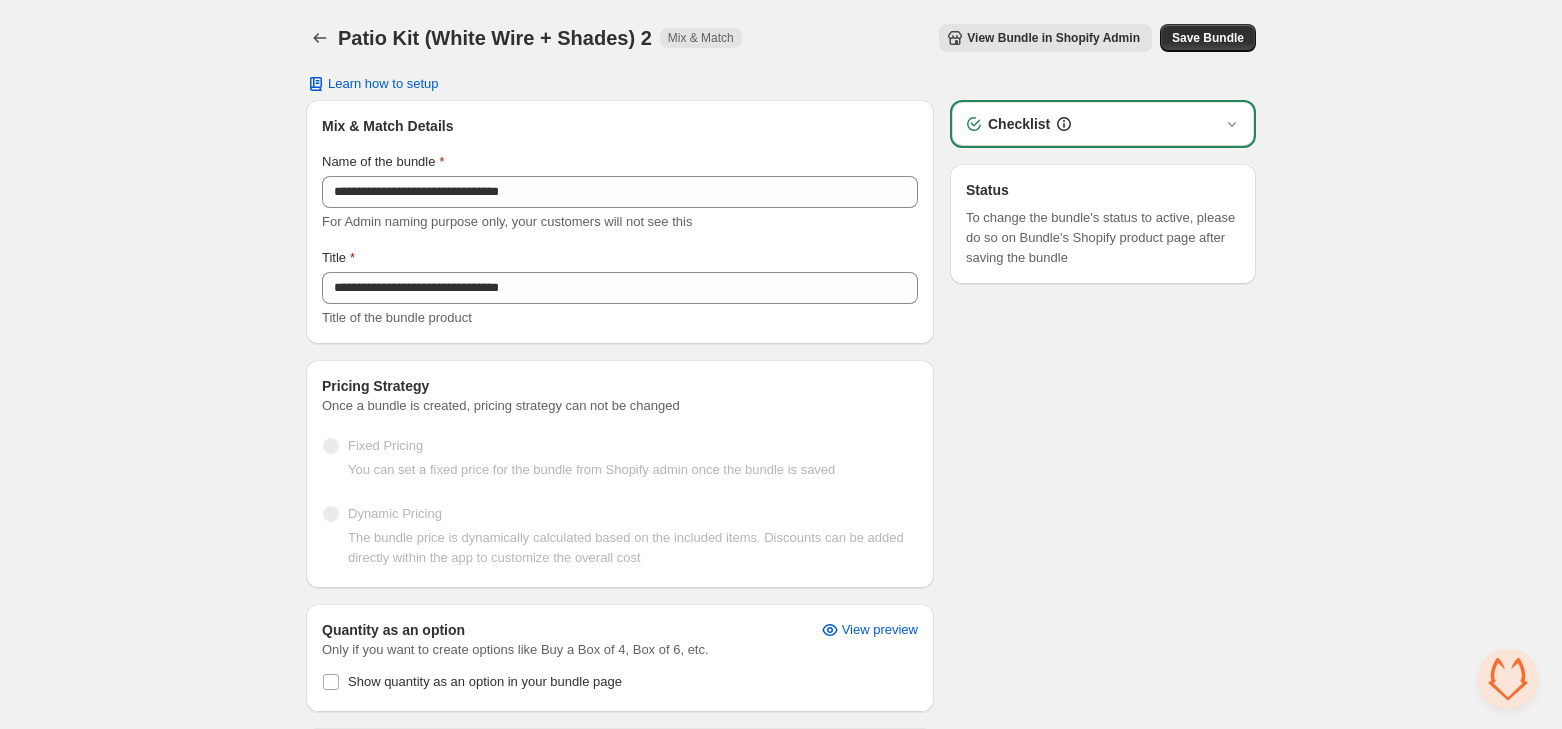 scroll, scrollTop: 690, scrollLeft: 0, axis: vertical 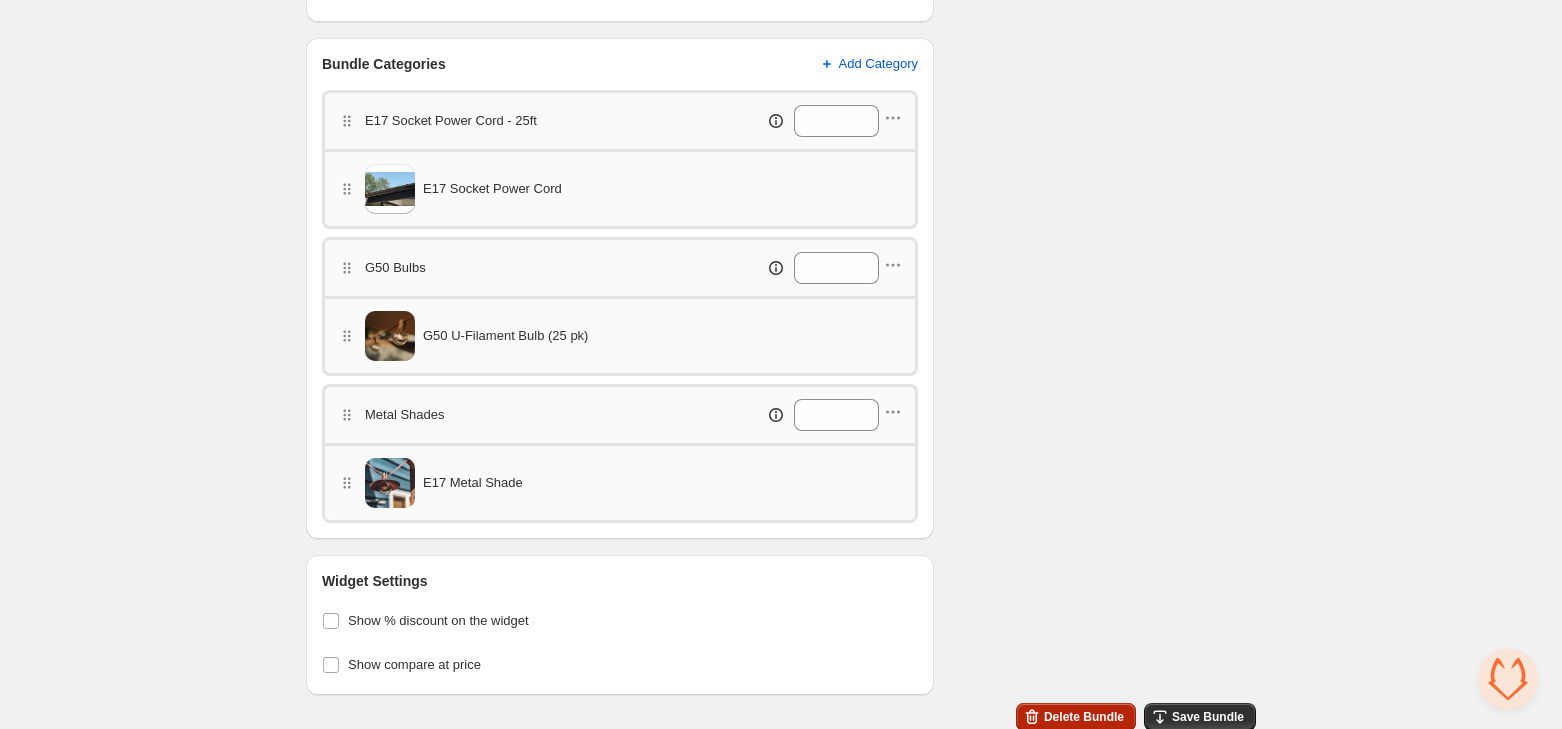 click on "Delete Bundle" at bounding box center (1076, 717) 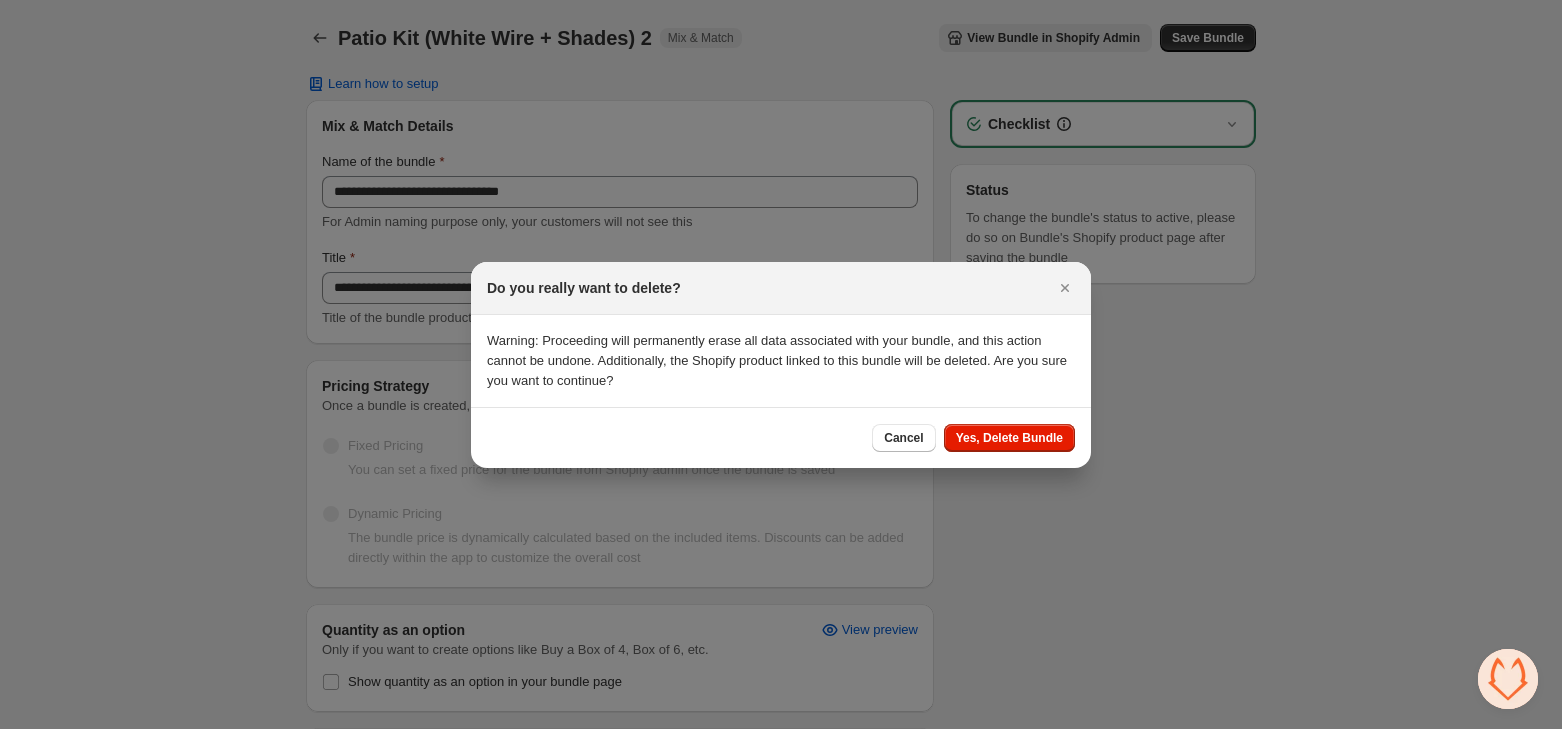 scroll, scrollTop: 0, scrollLeft: 0, axis: both 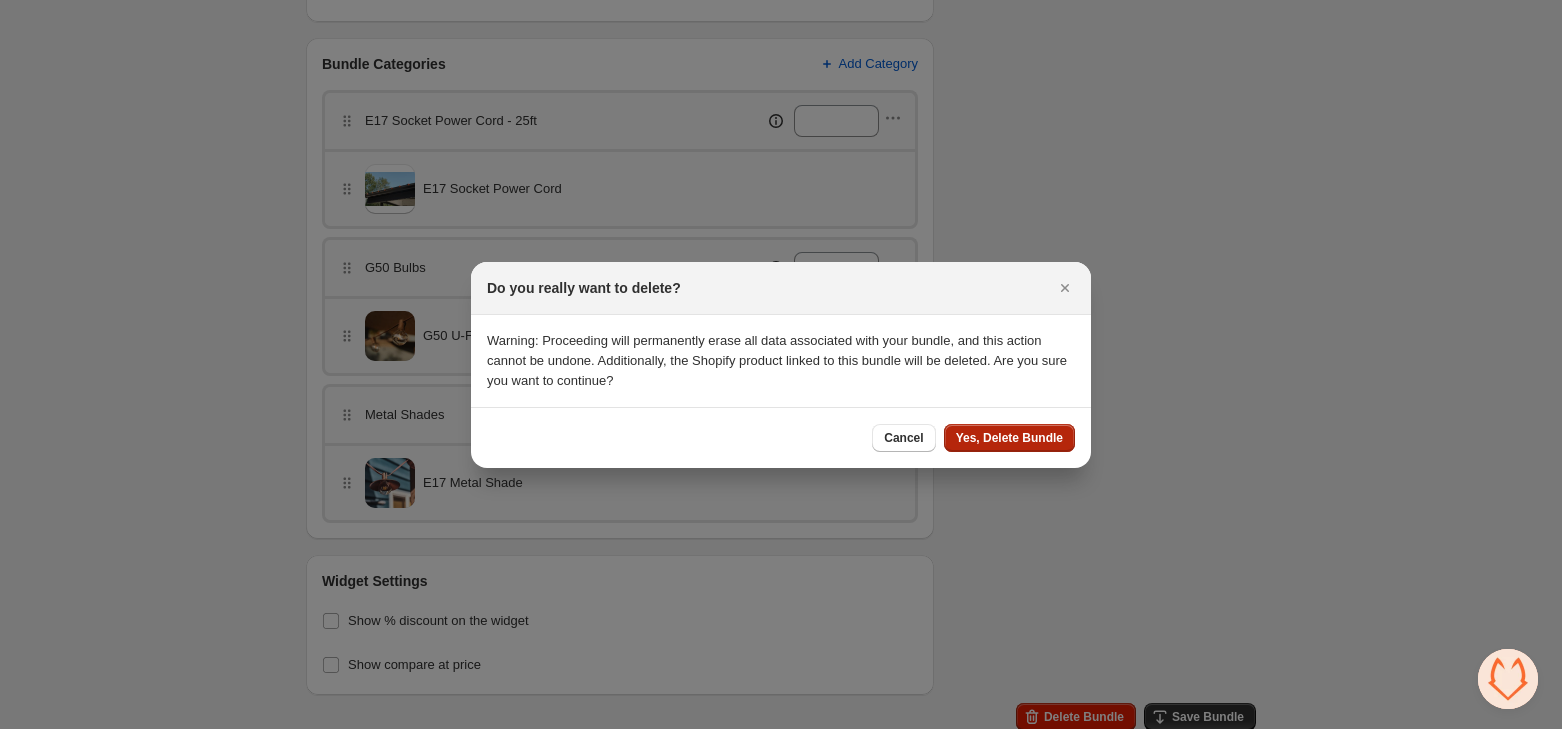 click on "Yes, Delete Bundle" at bounding box center [1009, 438] 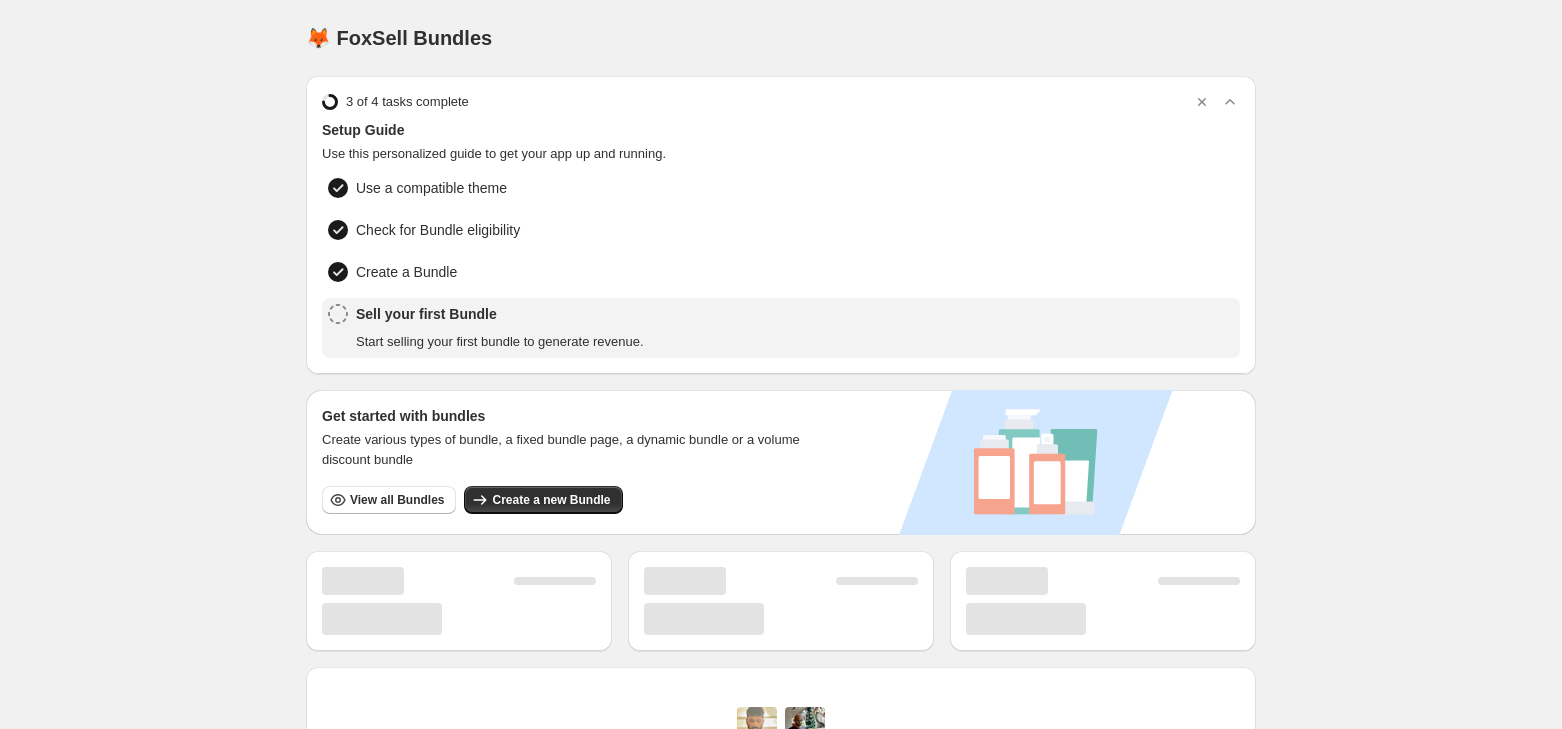 scroll, scrollTop: 0, scrollLeft: 0, axis: both 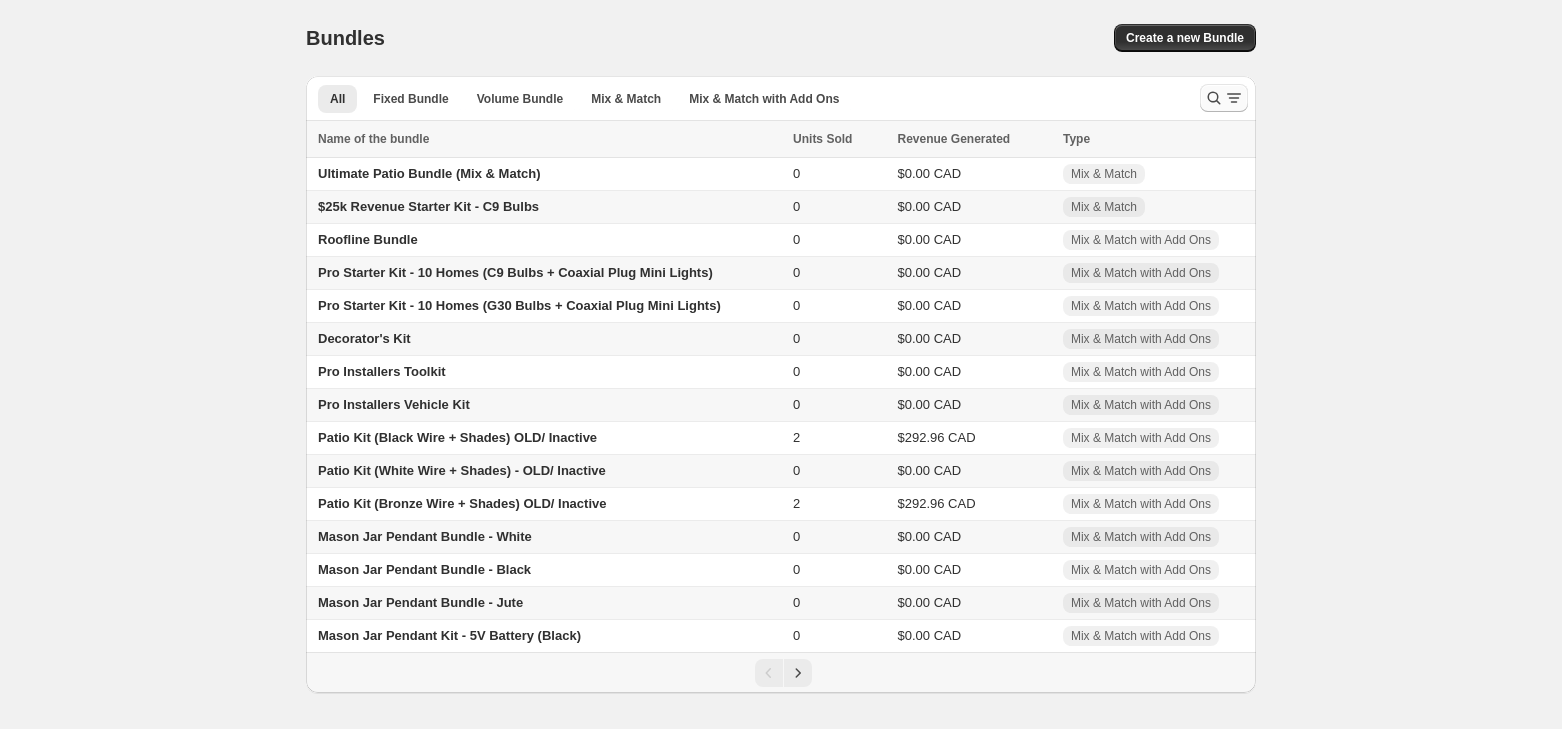 click 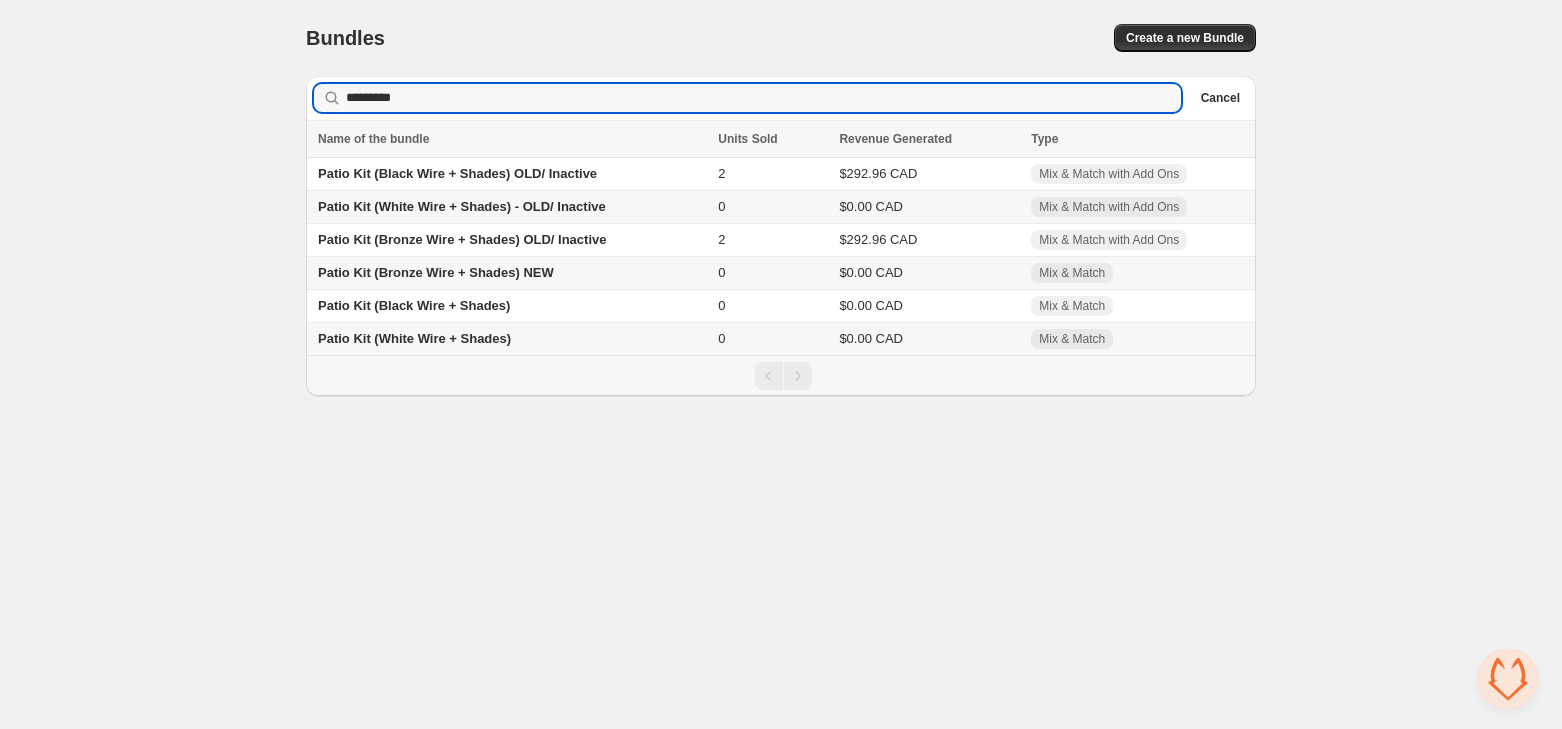 type on "*********" 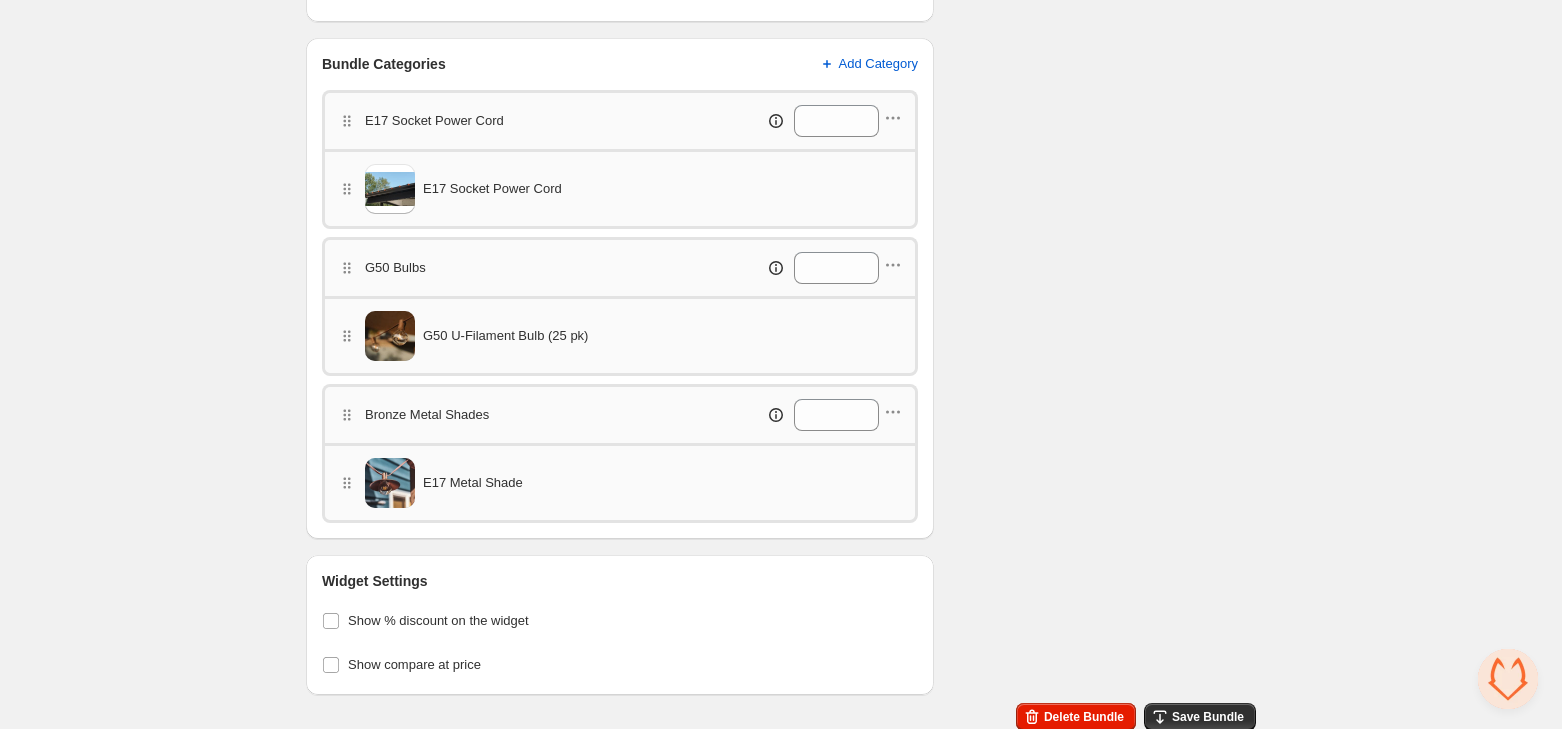 scroll, scrollTop: 0, scrollLeft: 0, axis: both 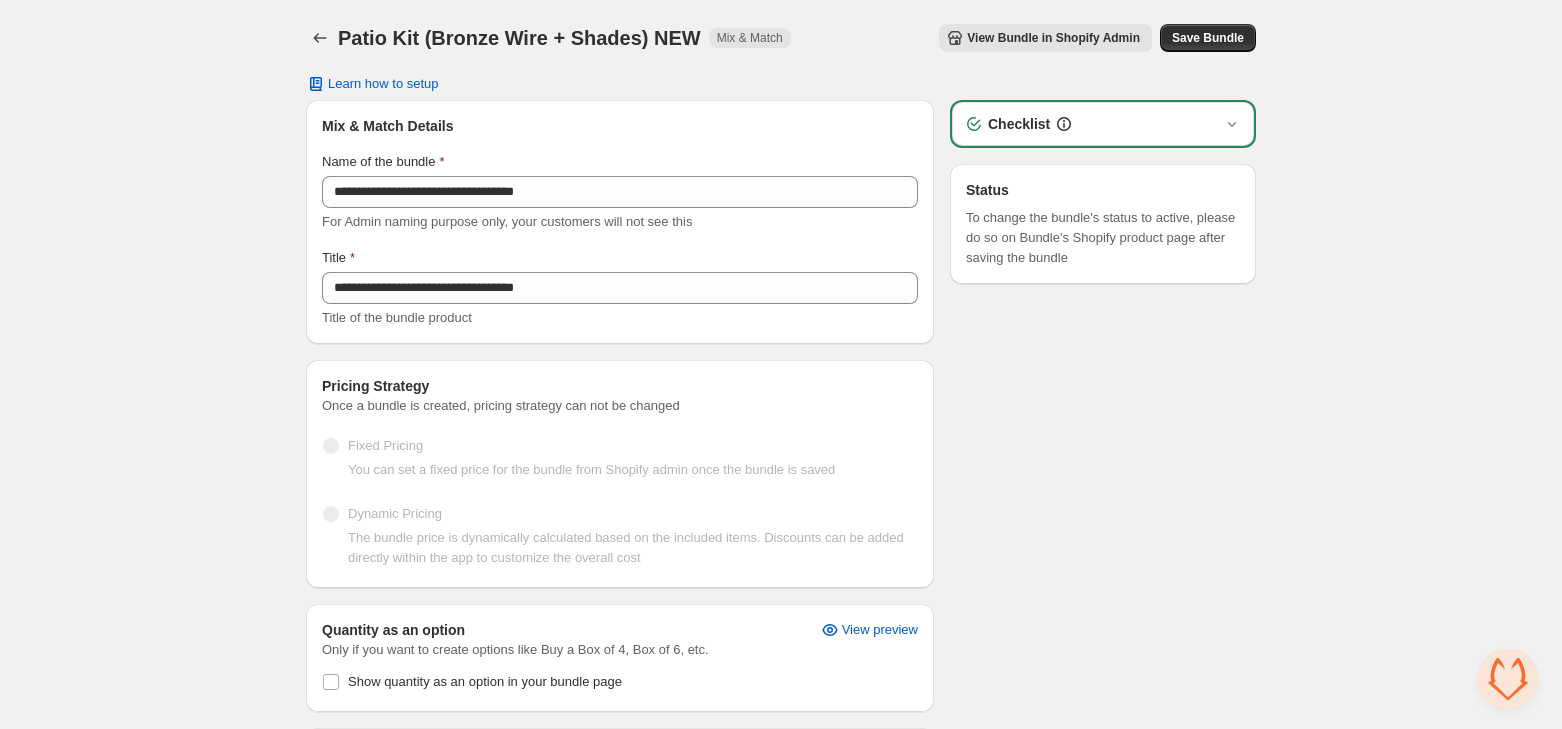 click on "Mix & Match" at bounding box center (750, 38) 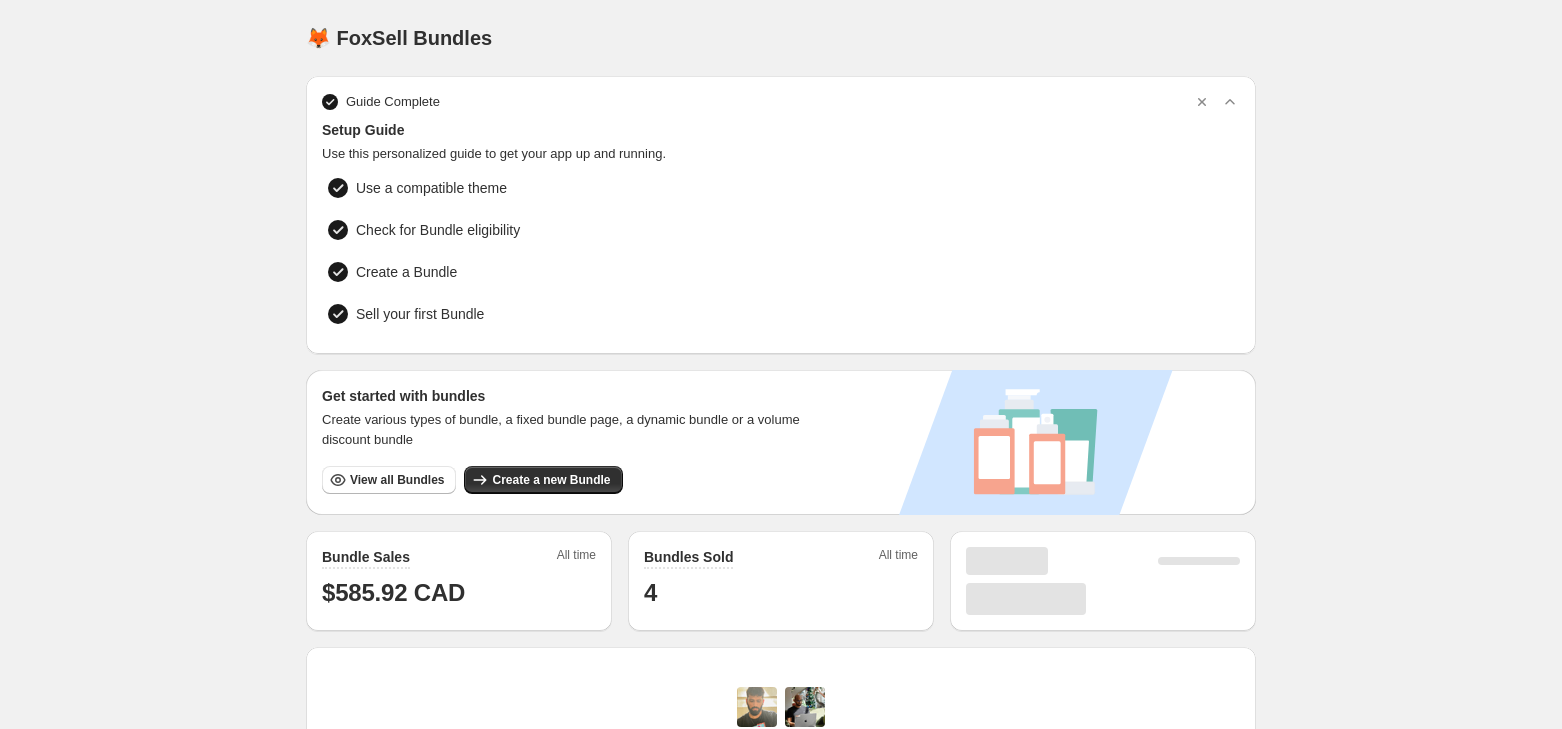 scroll, scrollTop: 0, scrollLeft: 0, axis: both 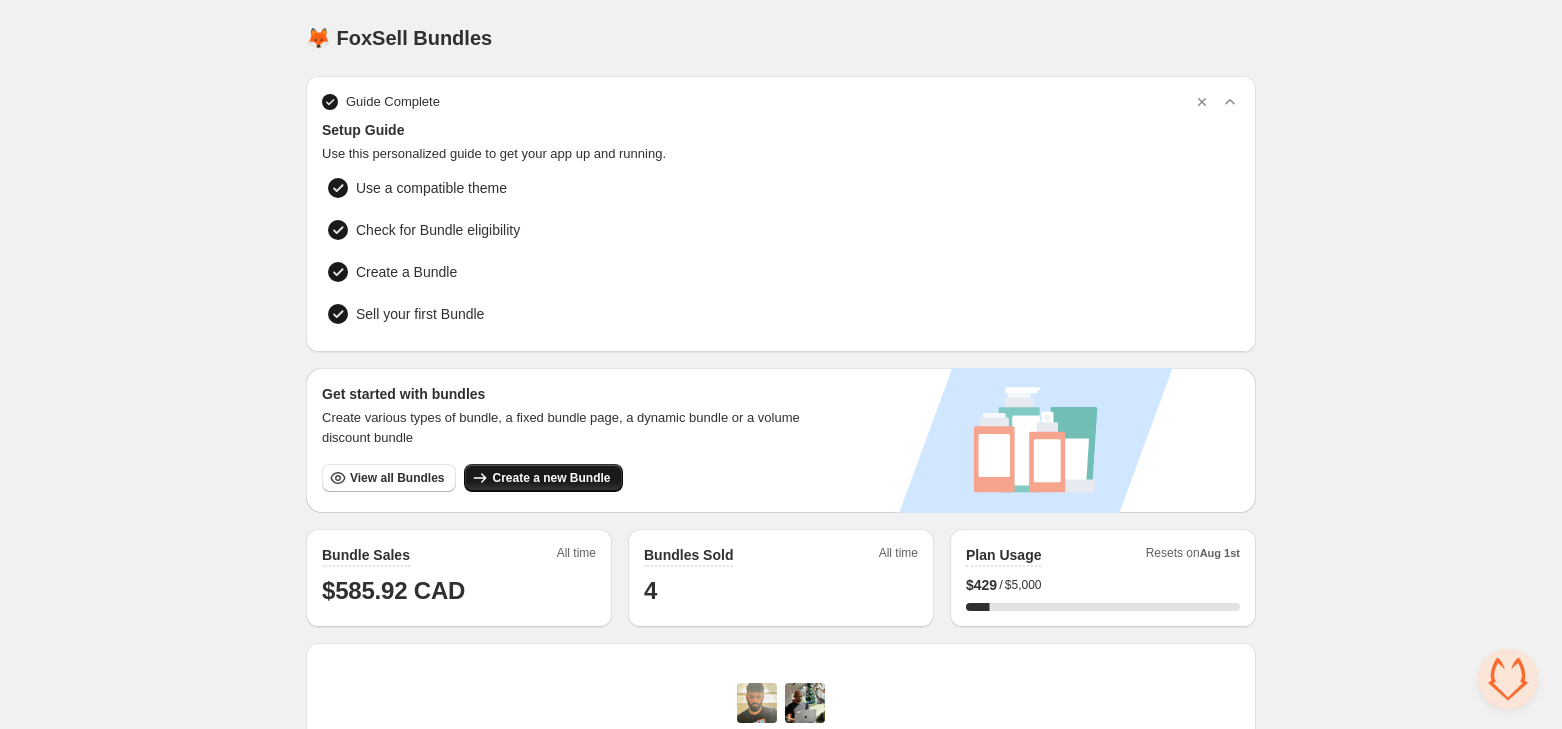 click on "Create a new Bundle" at bounding box center [551, 478] 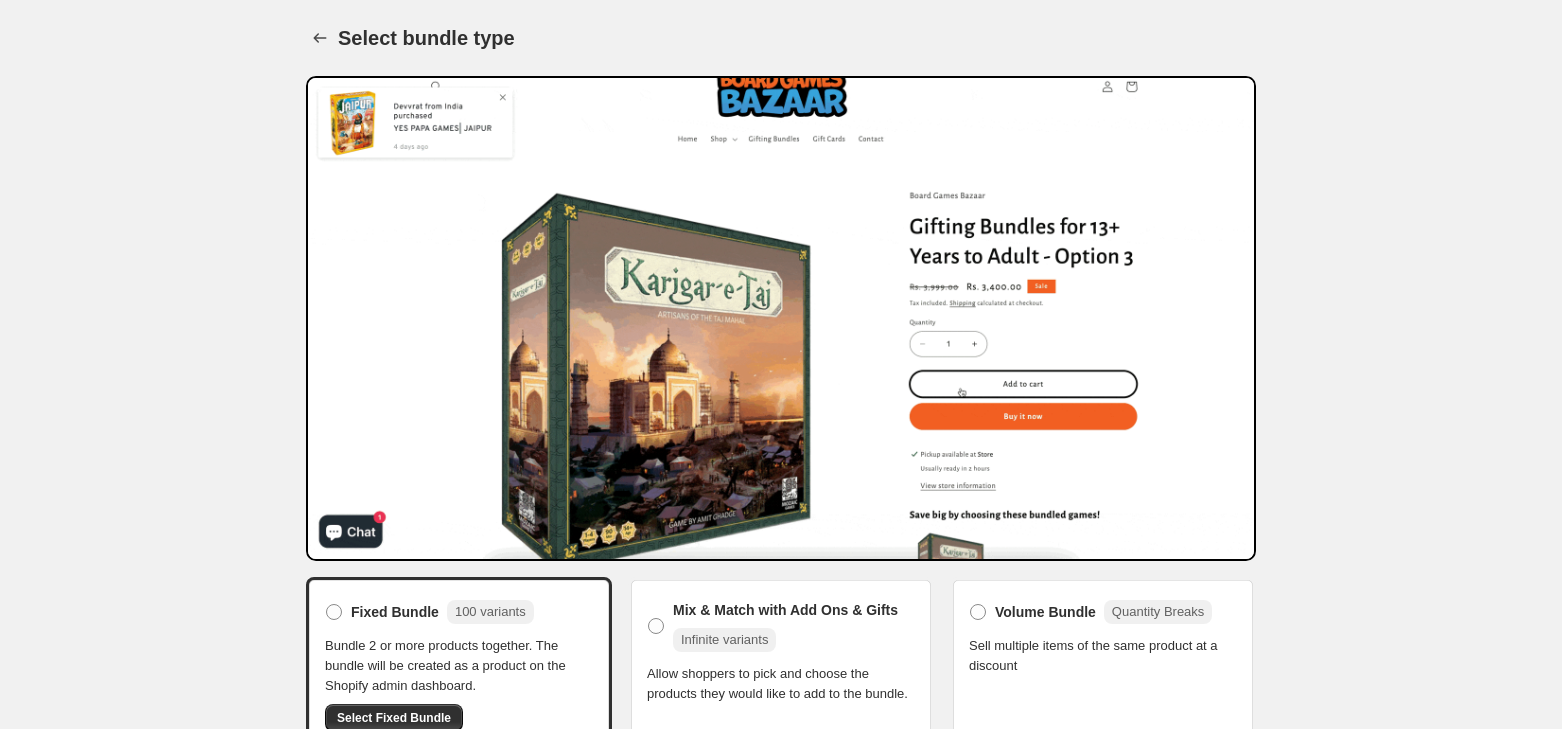 scroll, scrollTop: 186, scrollLeft: 0, axis: vertical 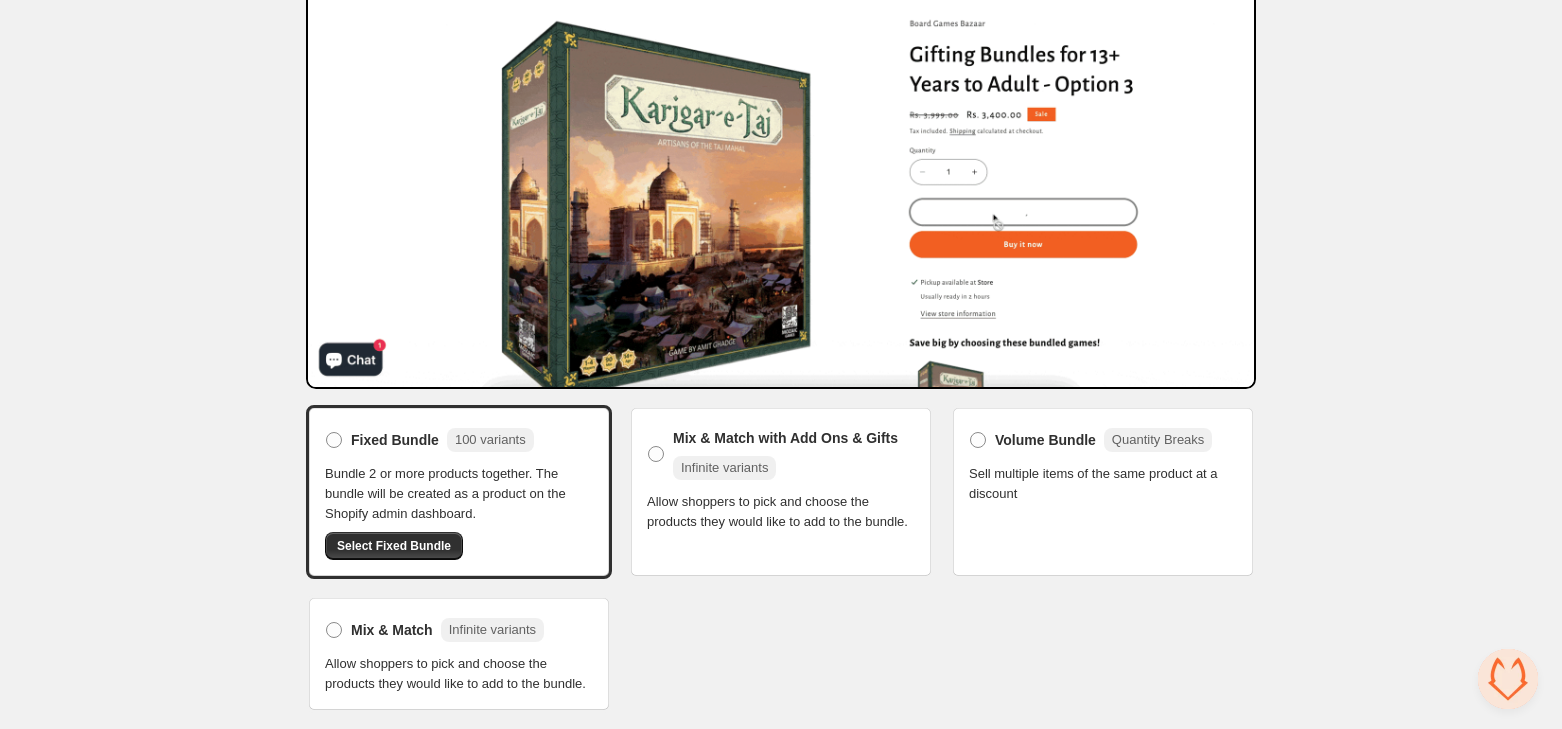 click on "Mix & Match with Add Ons & Gifts Infinite variants Allow shoppers to pick and choose the products they would like to add to the bundle." at bounding box center (781, 492) 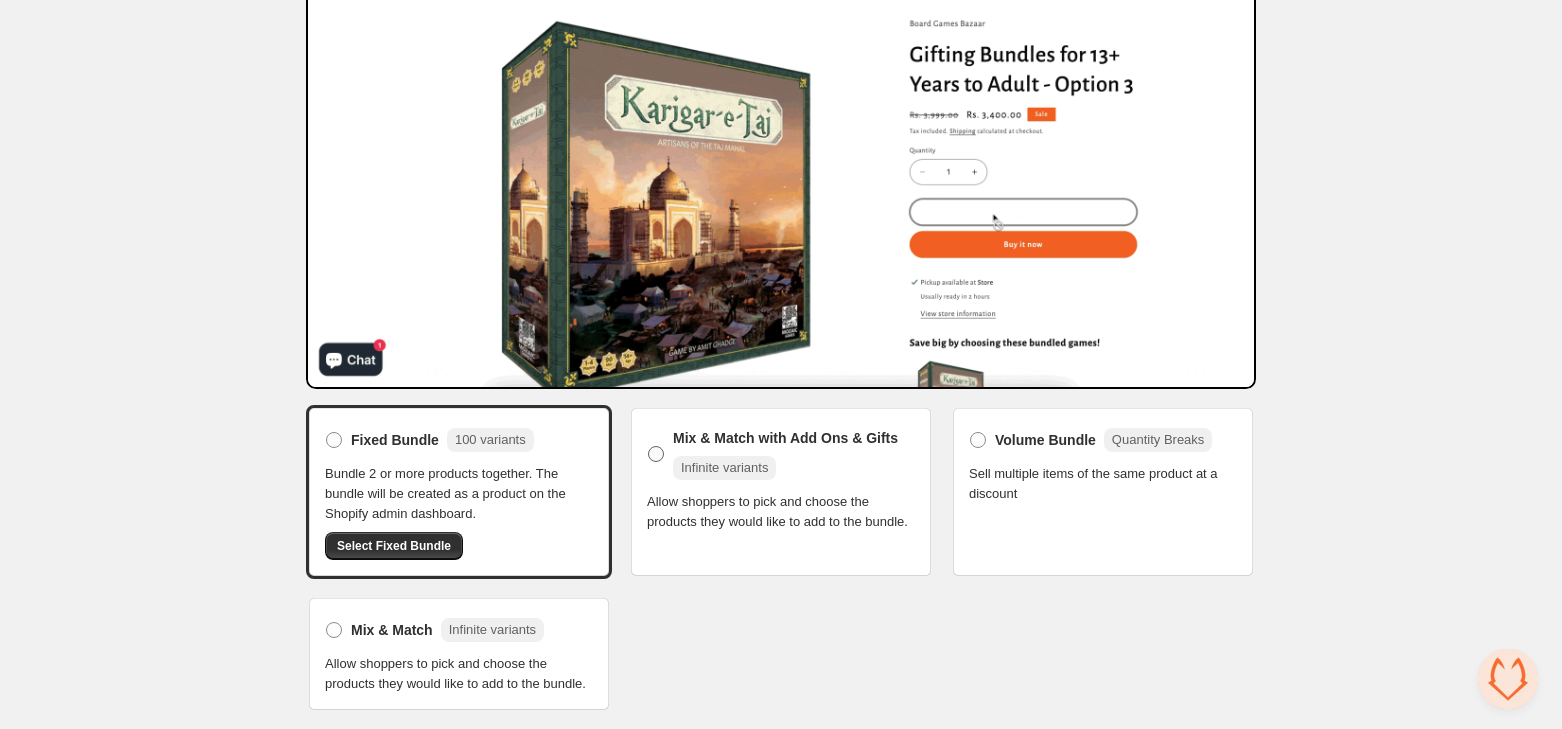click at bounding box center [656, 454] 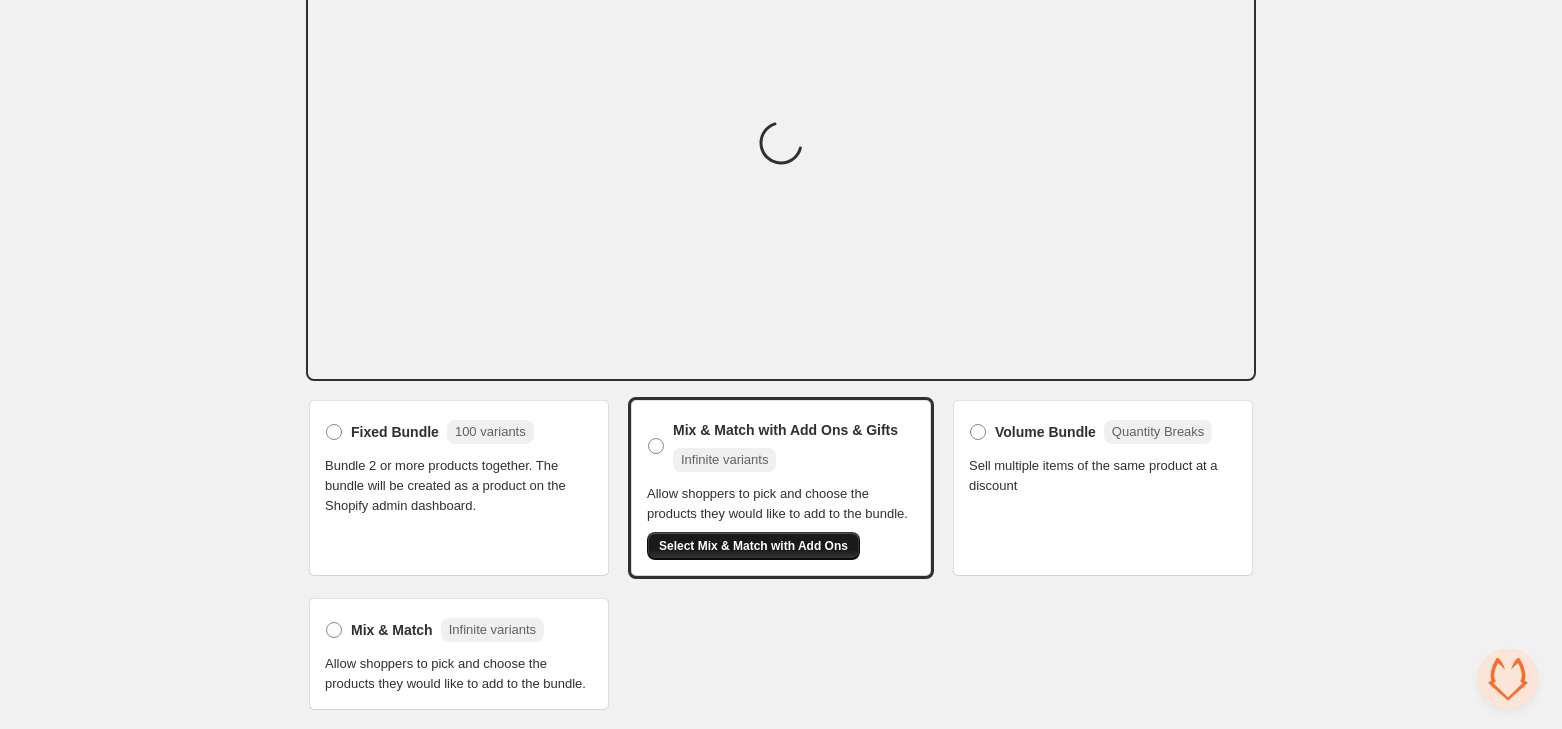 click on "Select Mix & Match with Add Ons" at bounding box center (753, 546) 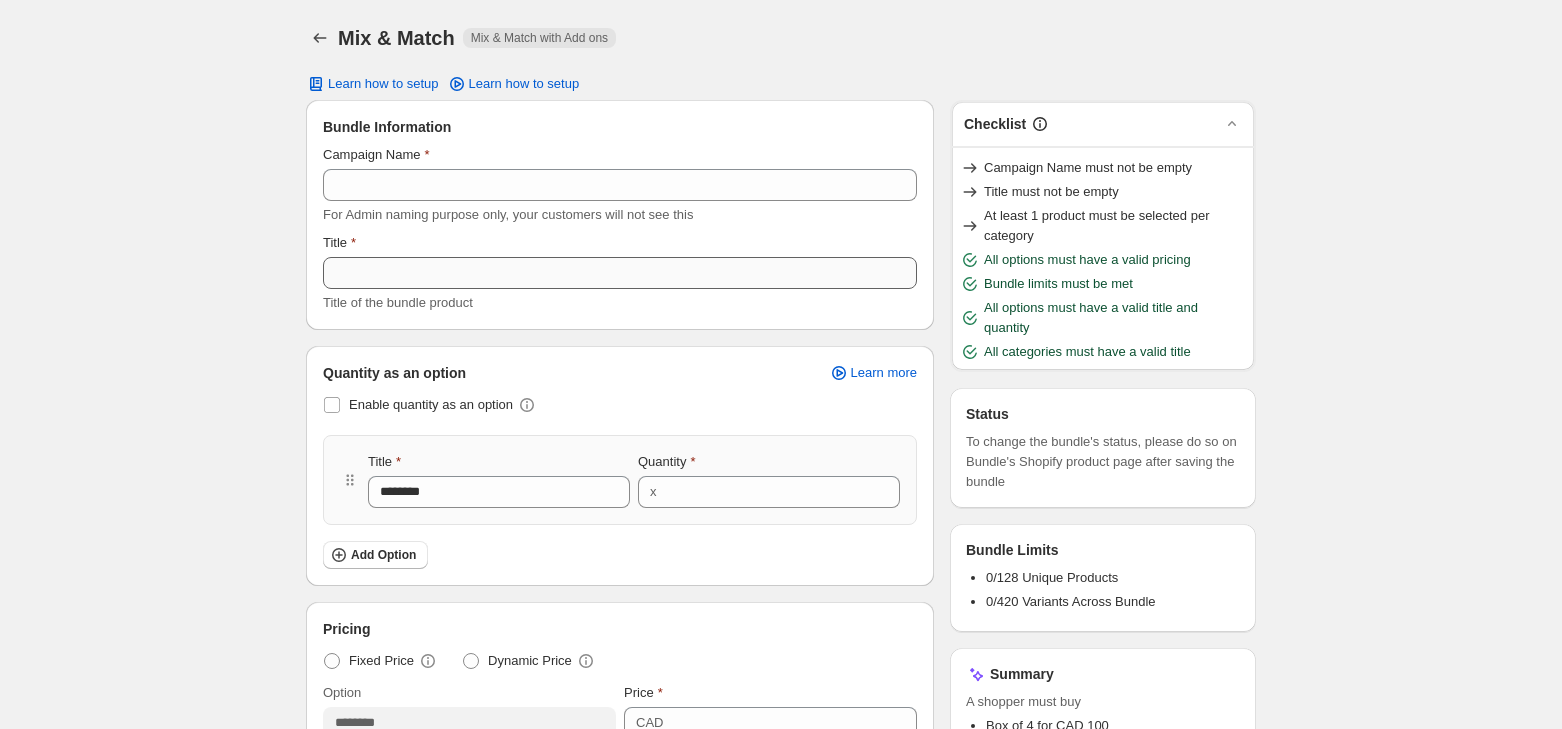 scroll, scrollTop: 0, scrollLeft: 0, axis: both 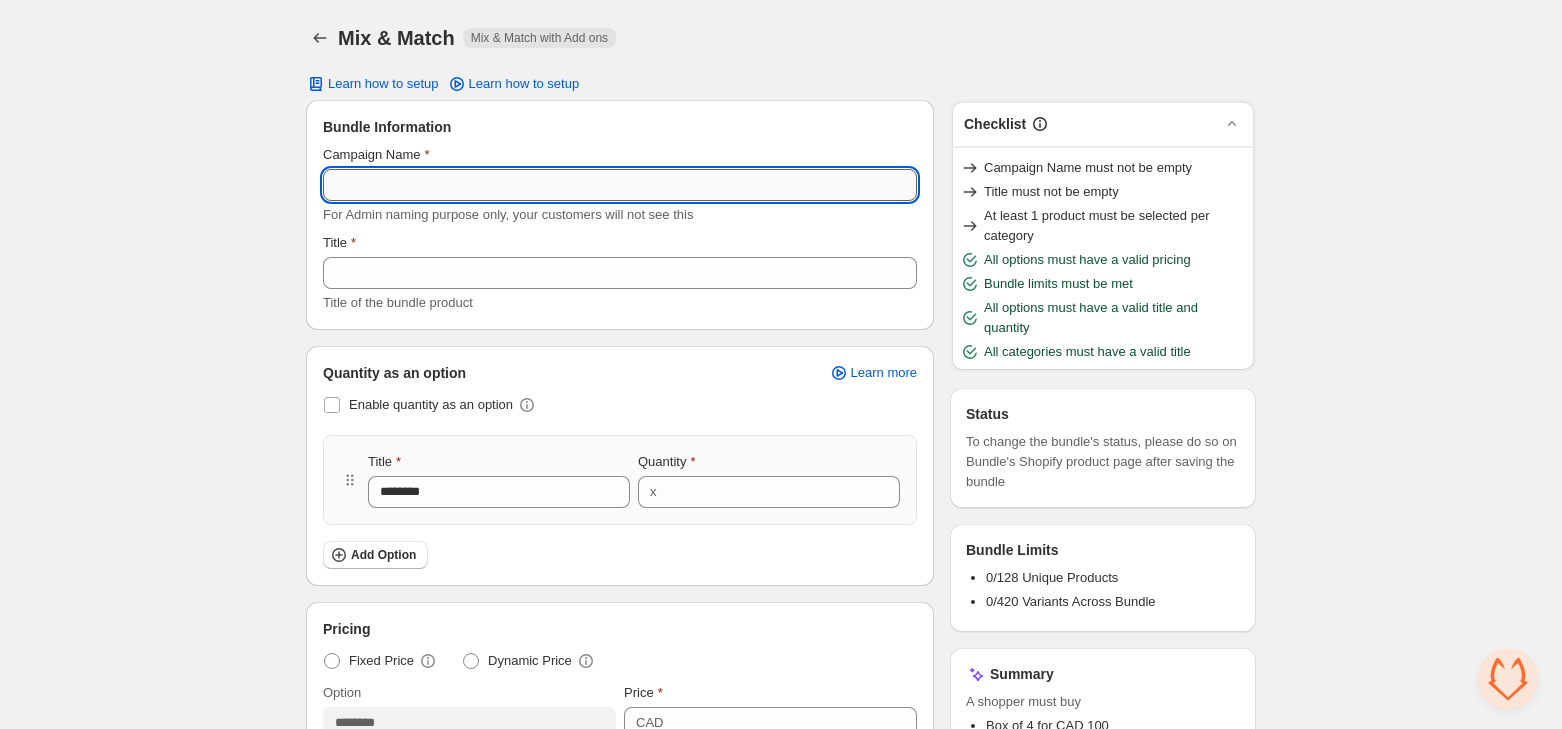 click on "Campaign Name" at bounding box center [620, 185] 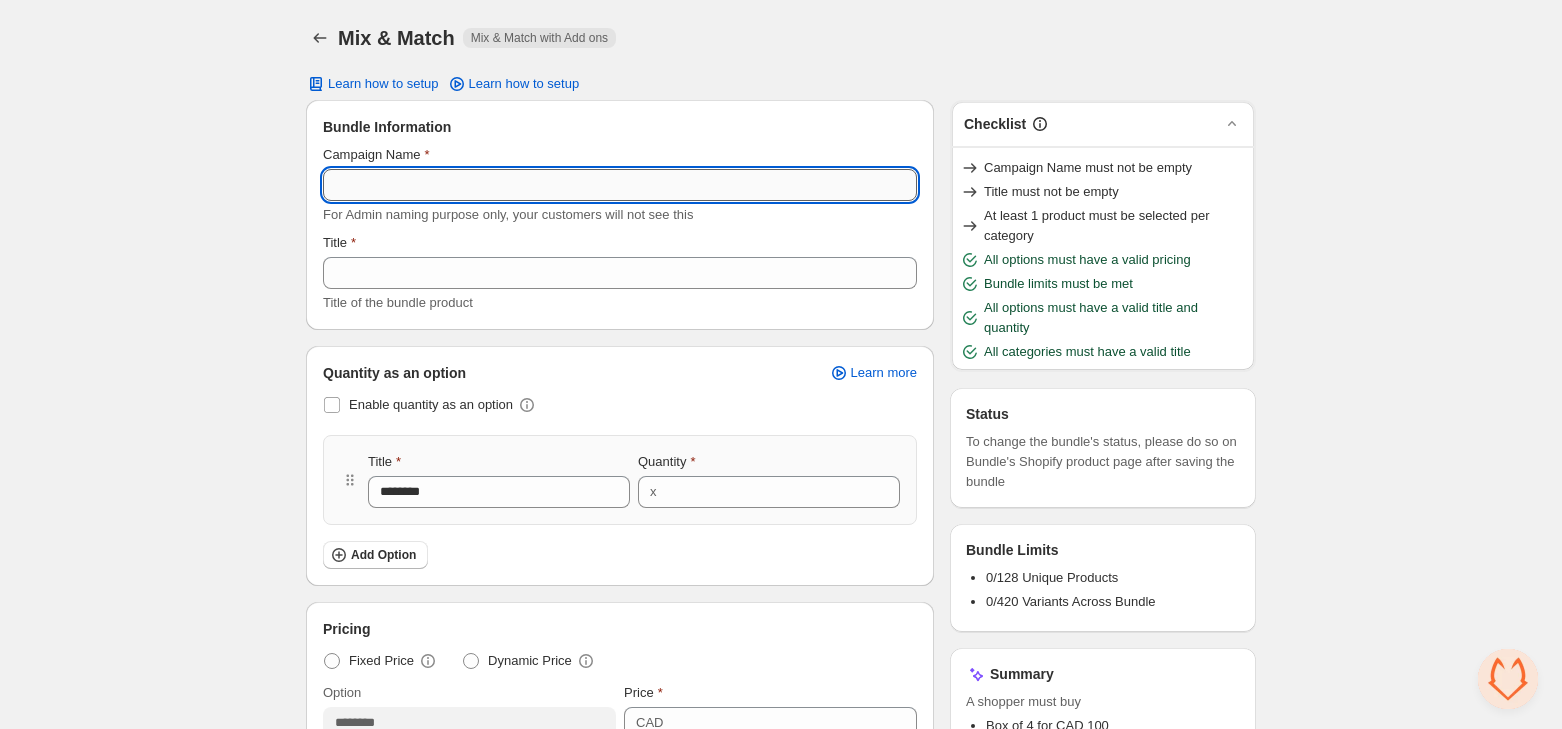 paste on "**********" 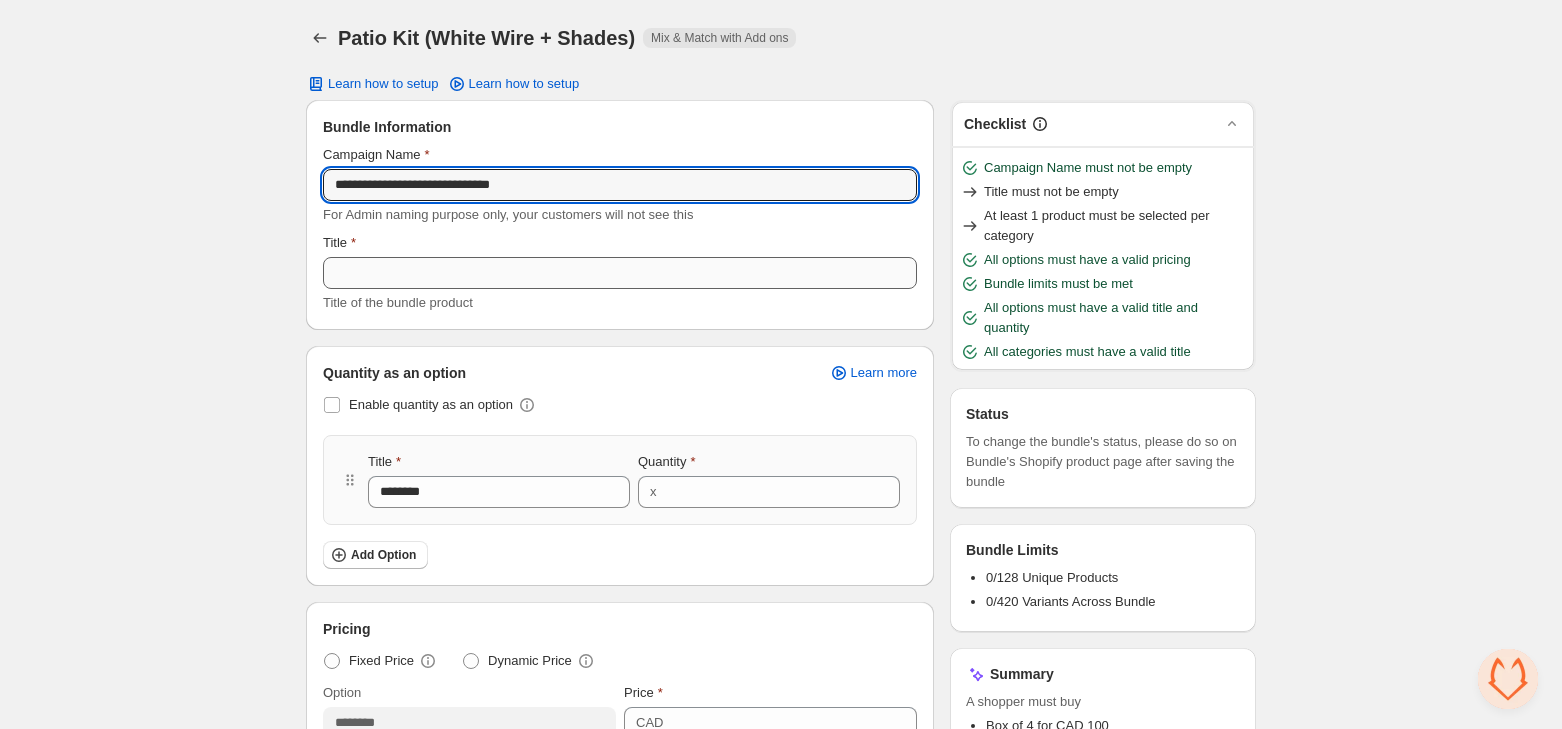 type on "**********" 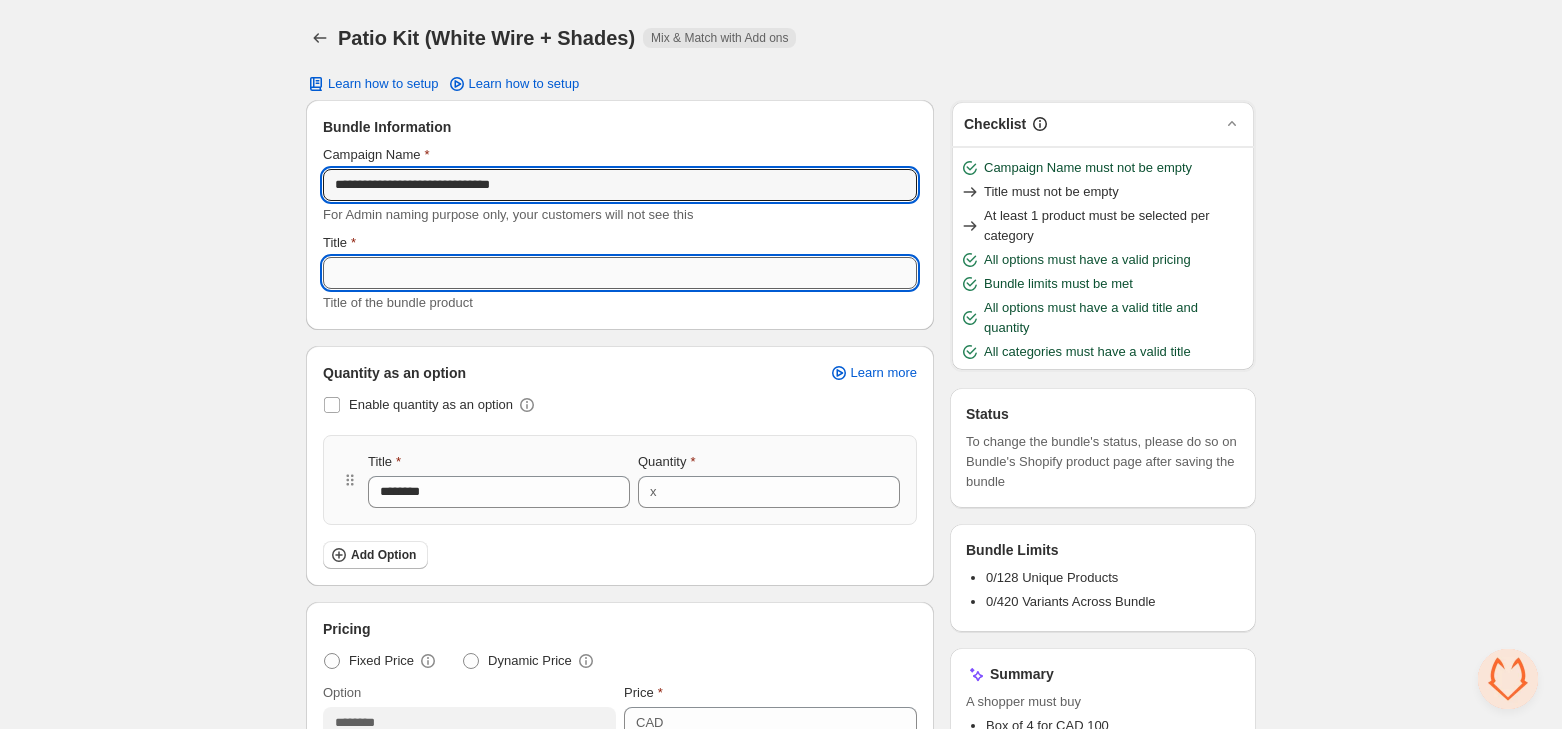 click on "Title" at bounding box center [620, 273] 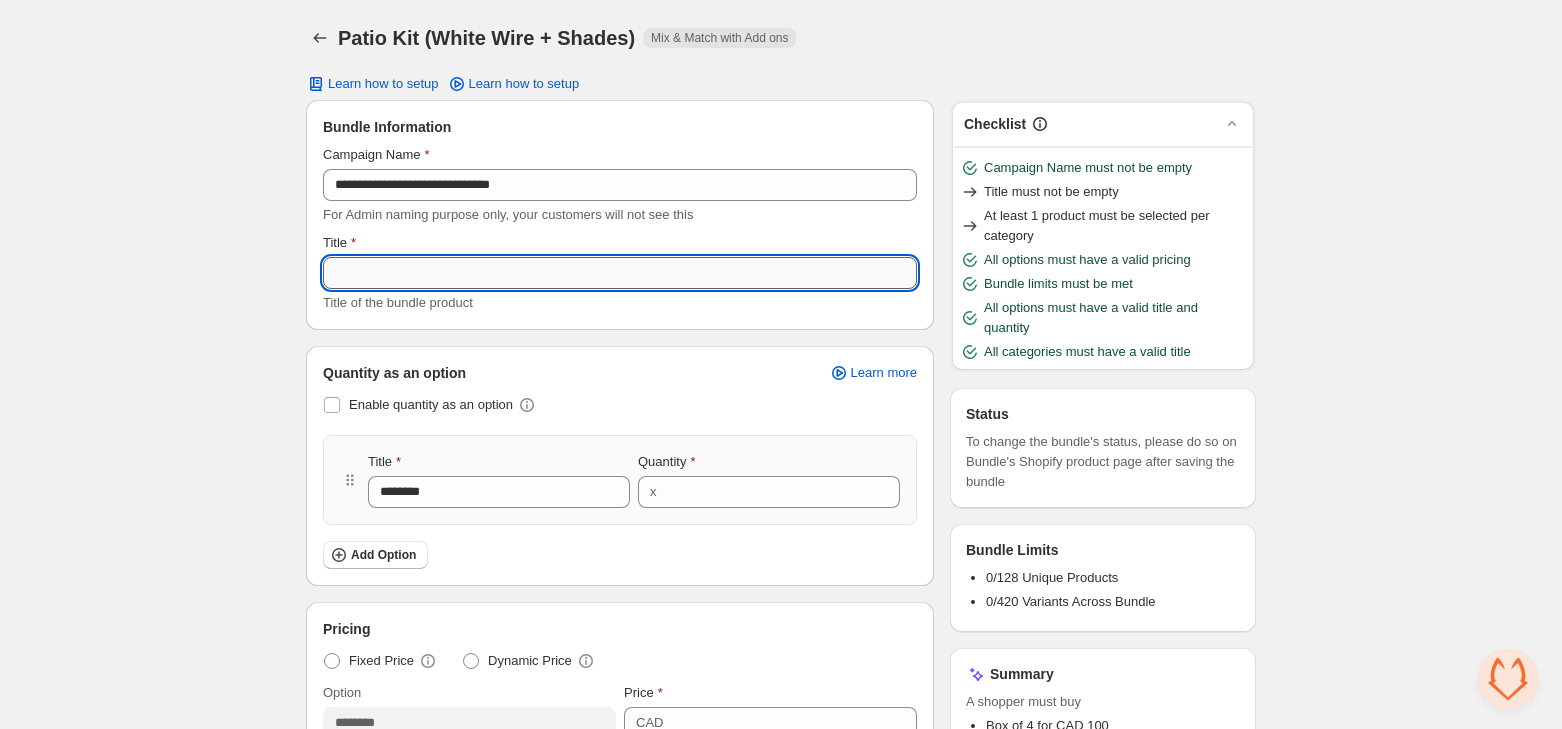 paste on "**********" 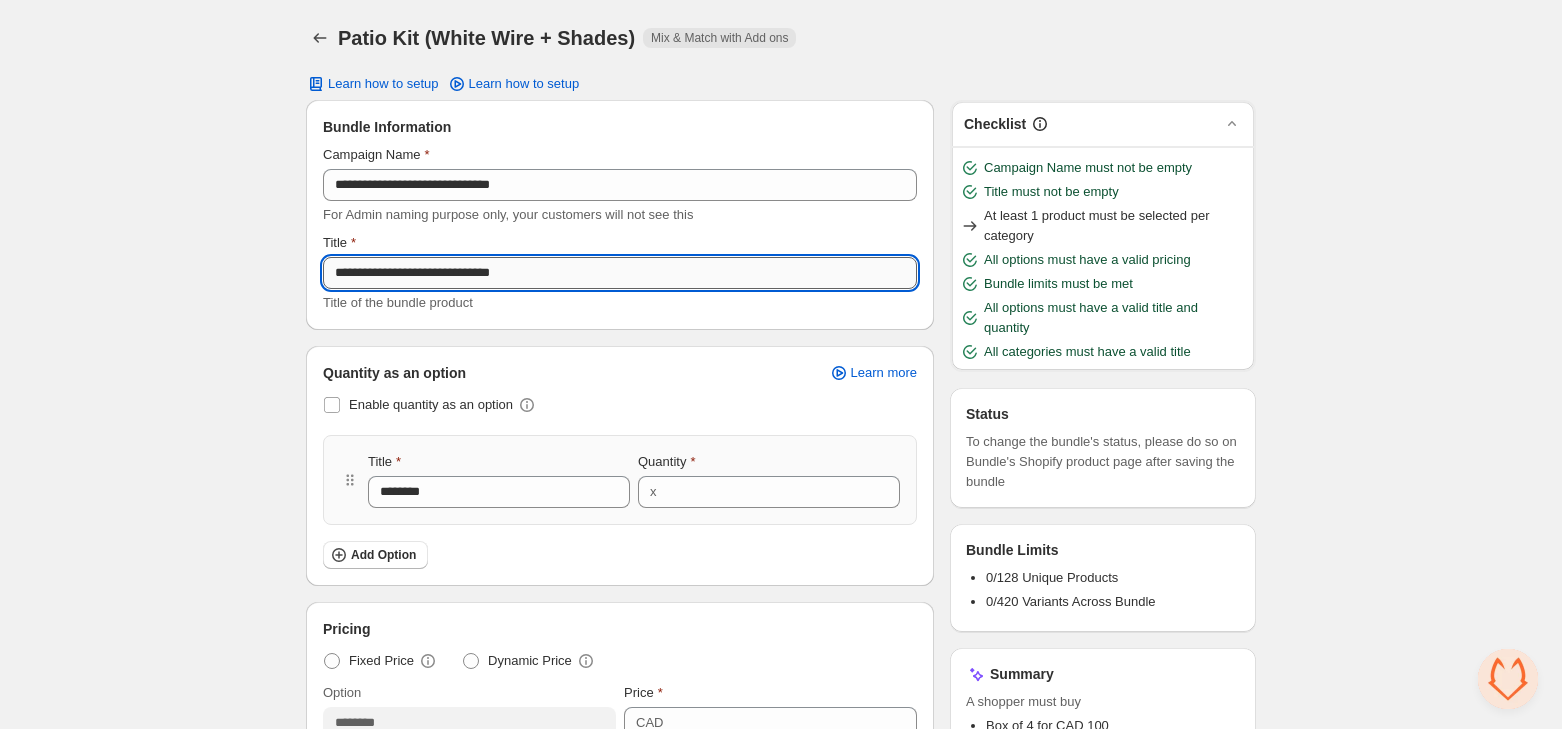 scroll, scrollTop: 56, scrollLeft: 0, axis: vertical 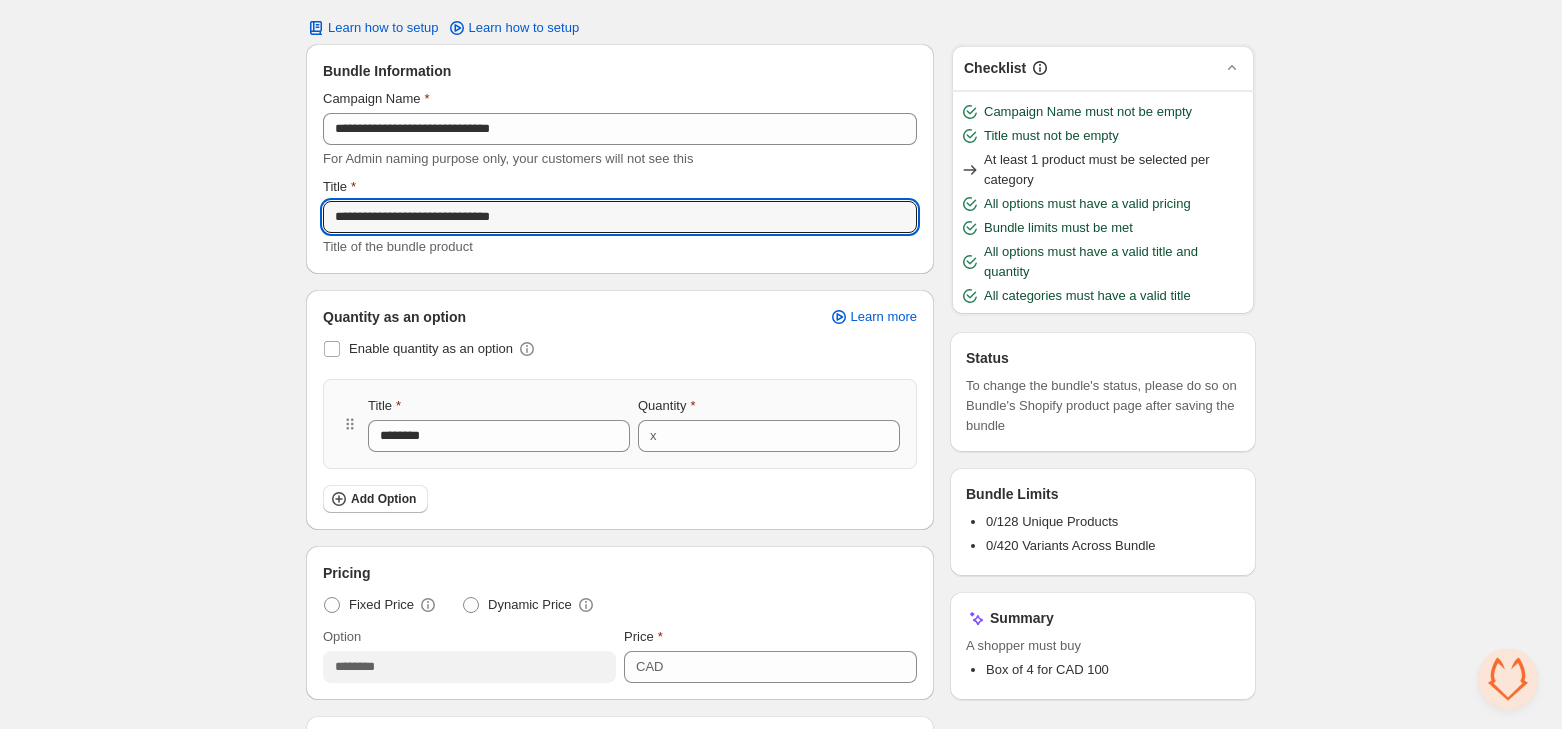 type on "**********" 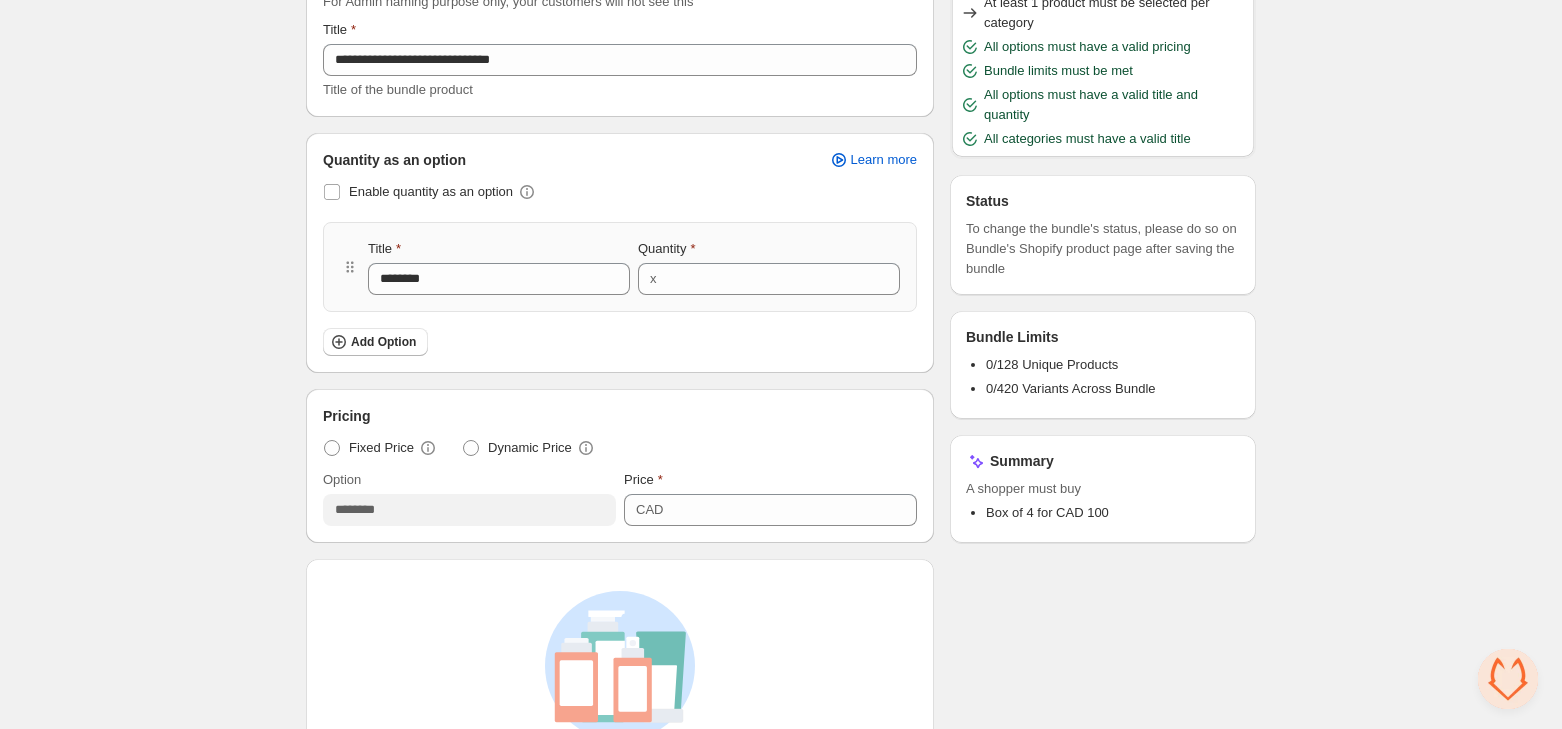 scroll, scrollTop: 265, scrollLeft: 0, axis: vertical 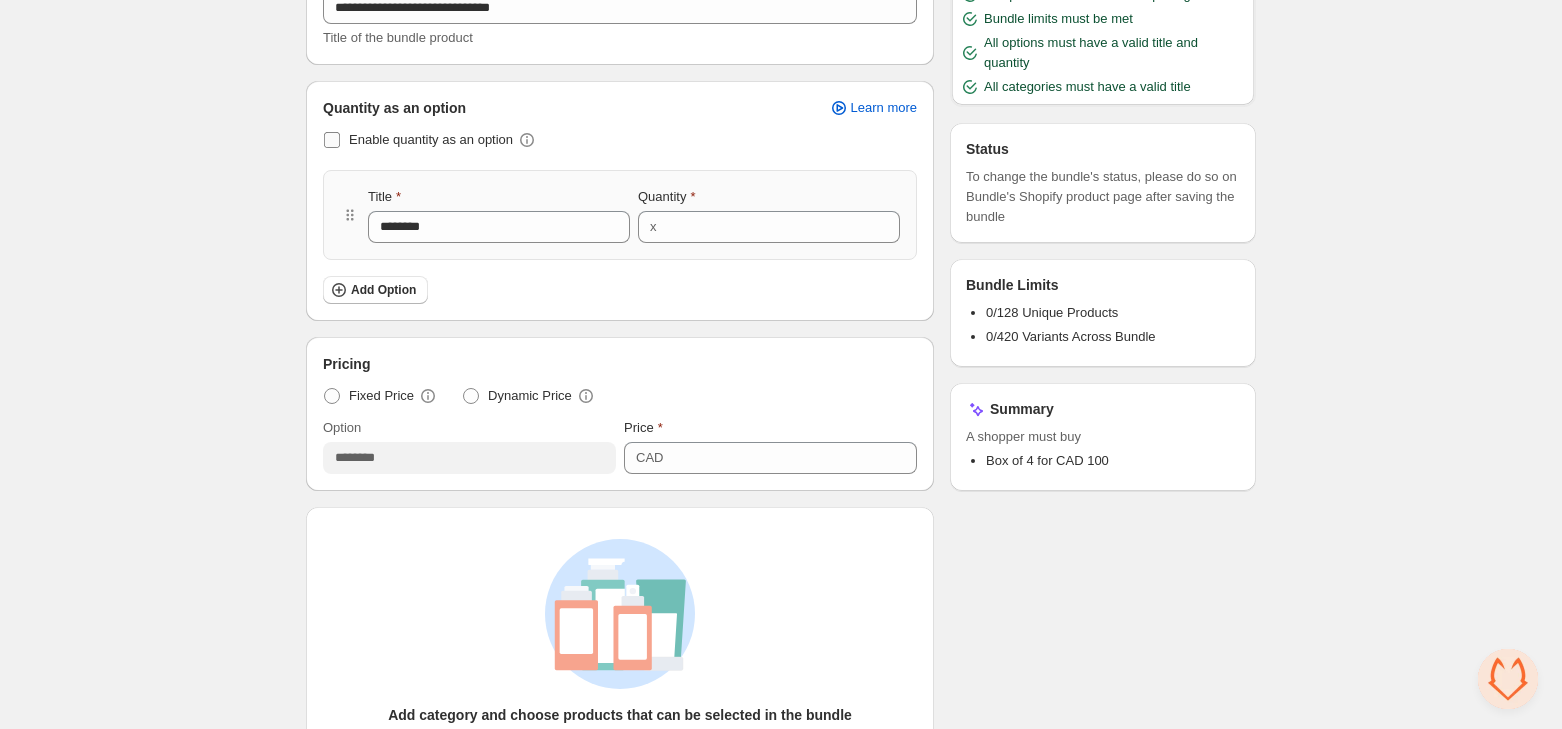 click at bounding box center (332, 140) 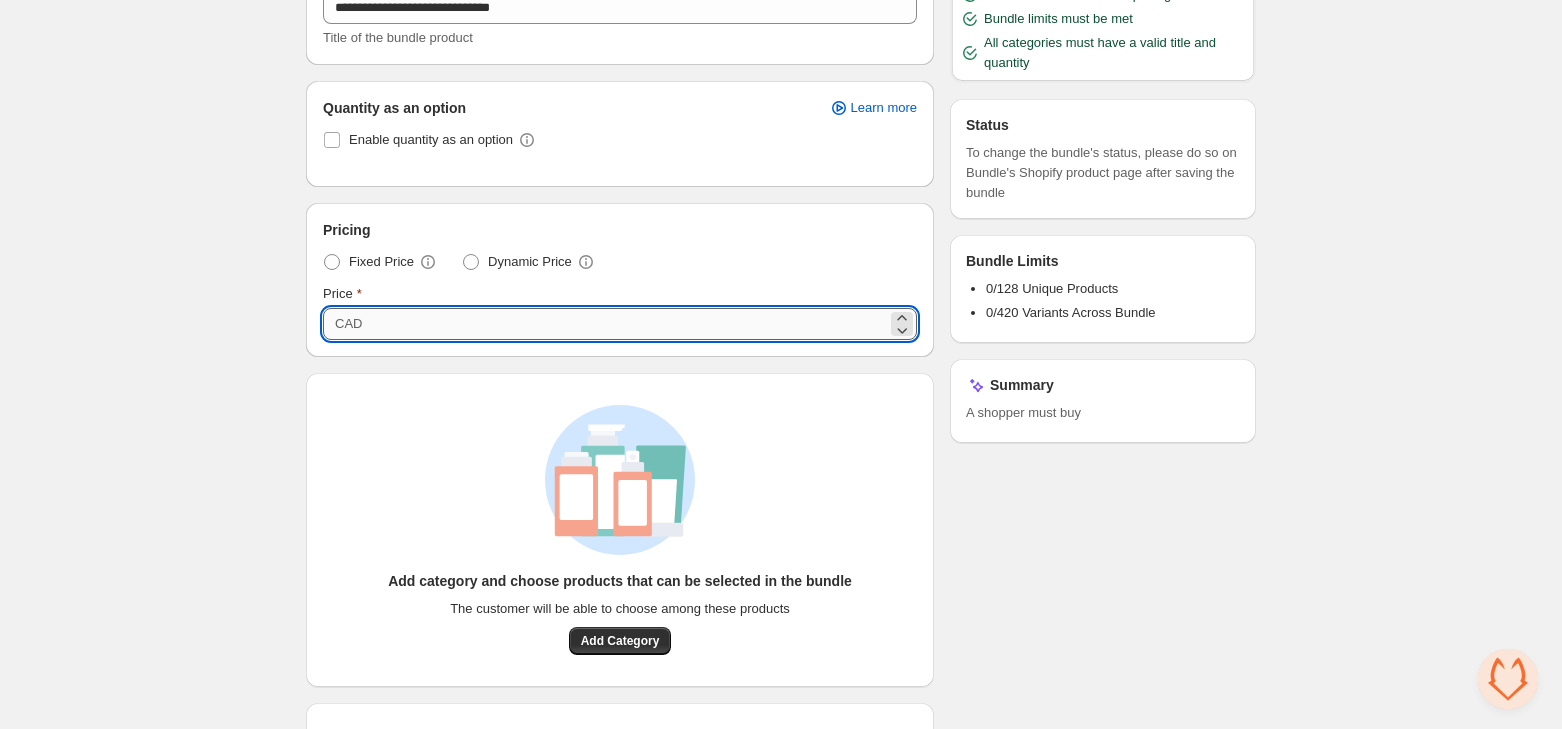 click on "***" at bounding box center [627, 324] 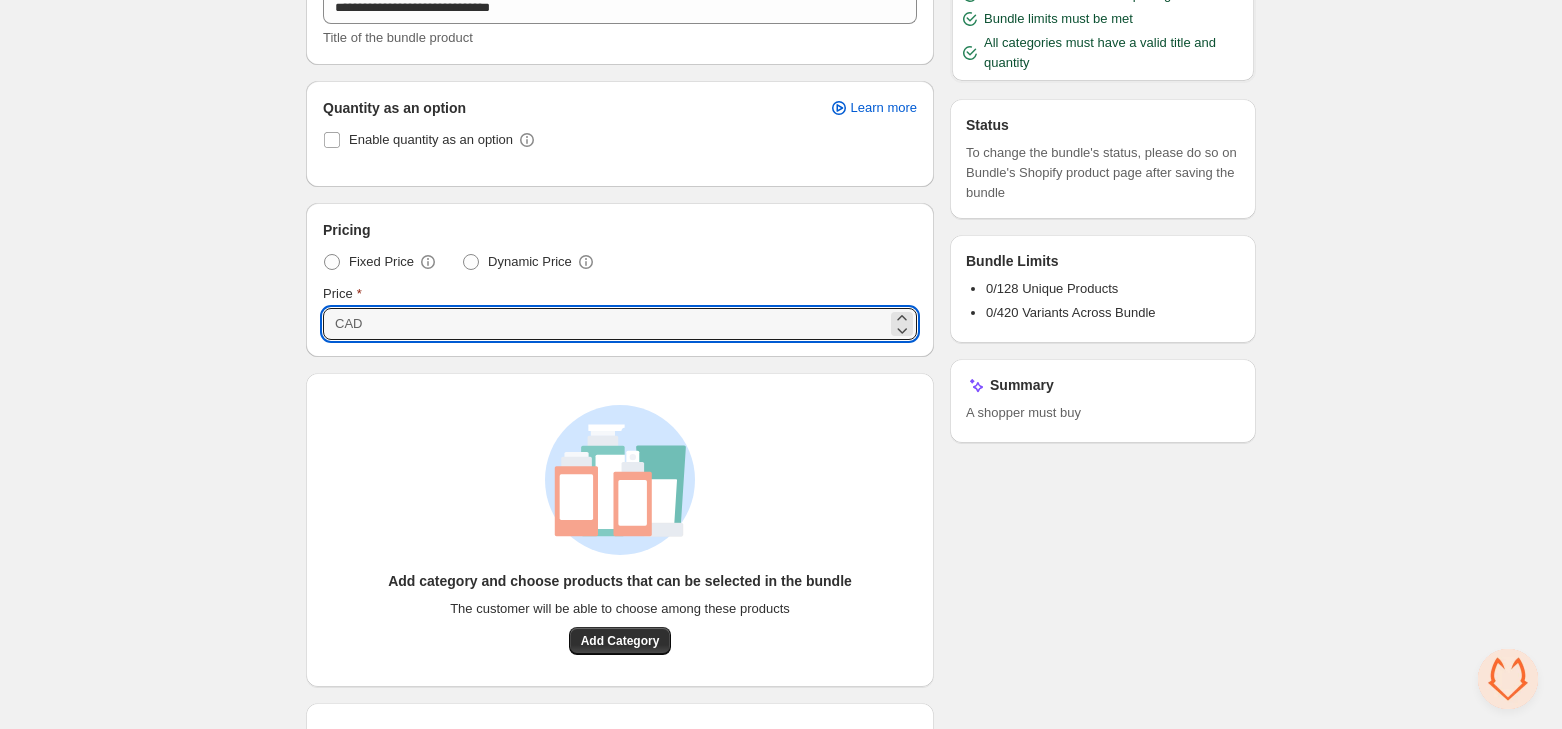 type on "*" 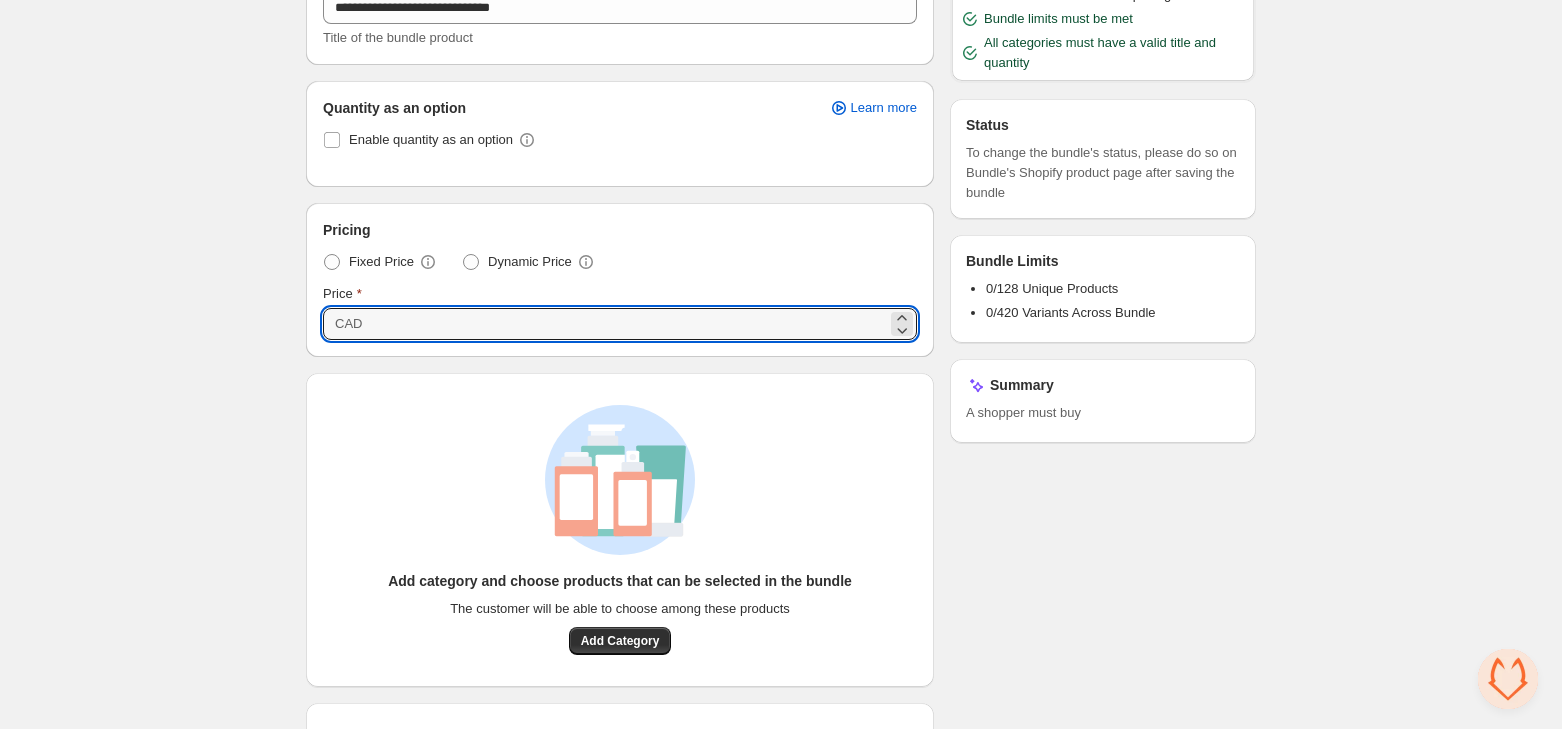 paste 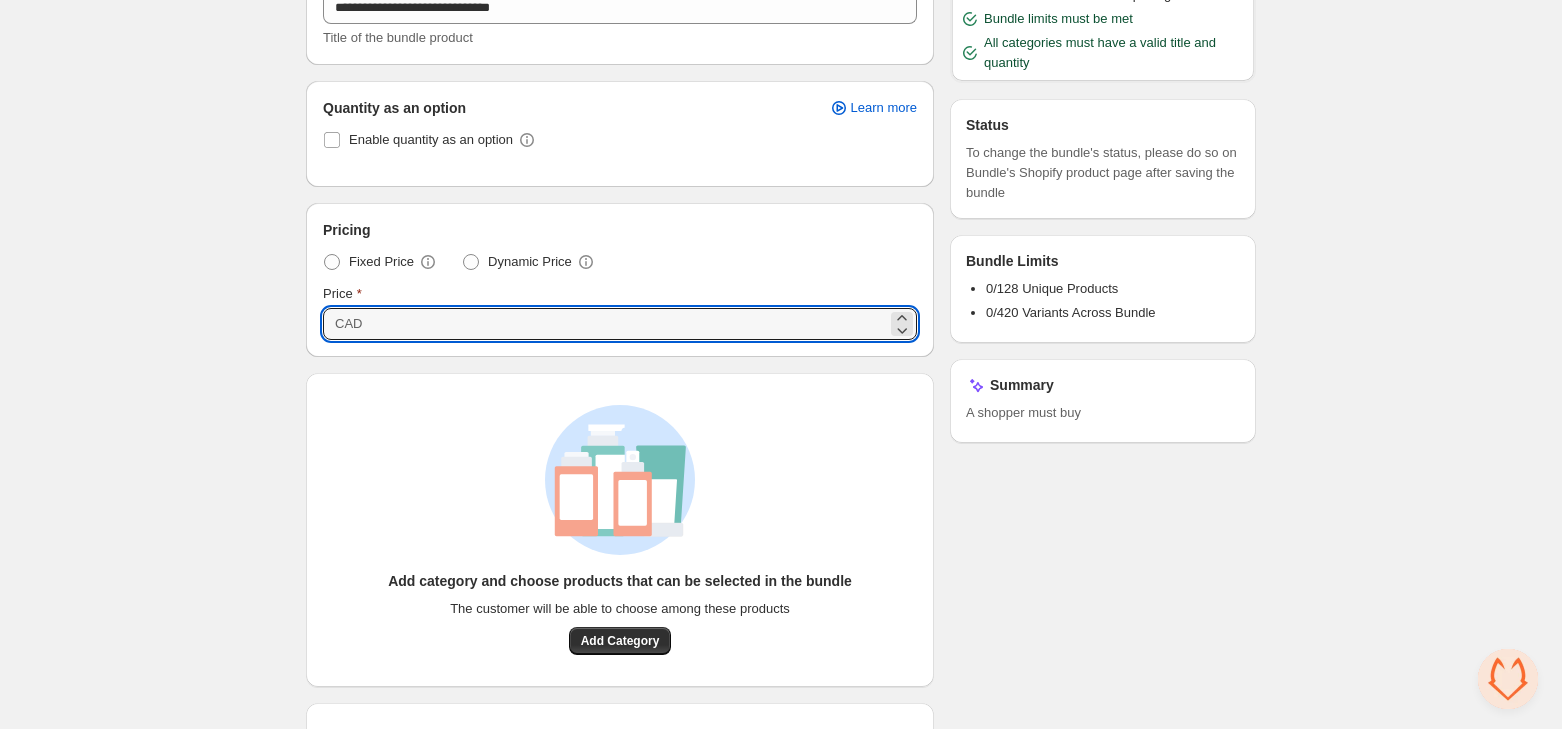 drag, startPoint x: 431, startPoint y: 324, endPoint x: 289, endPoint y: 324, distance: 142 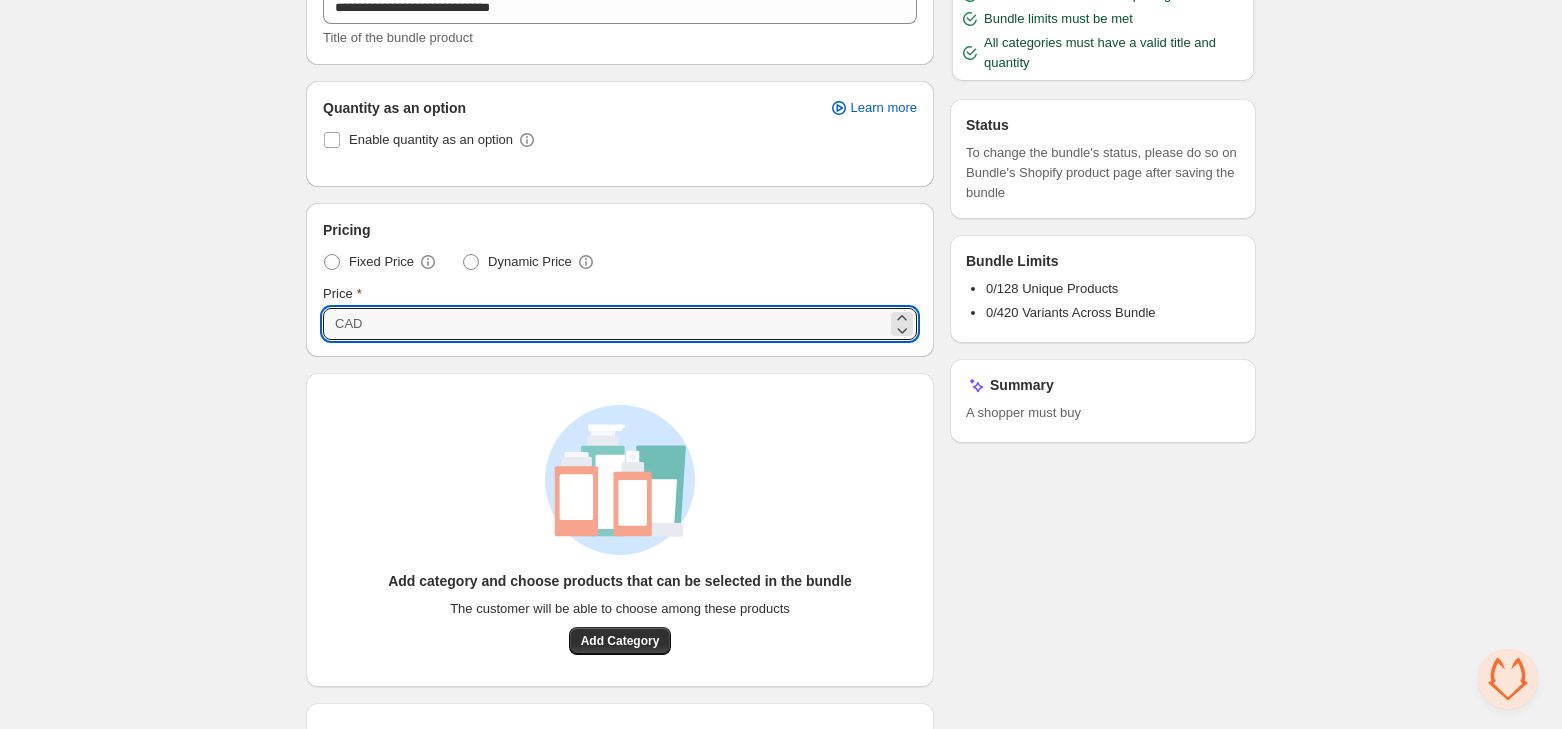 type on "******" 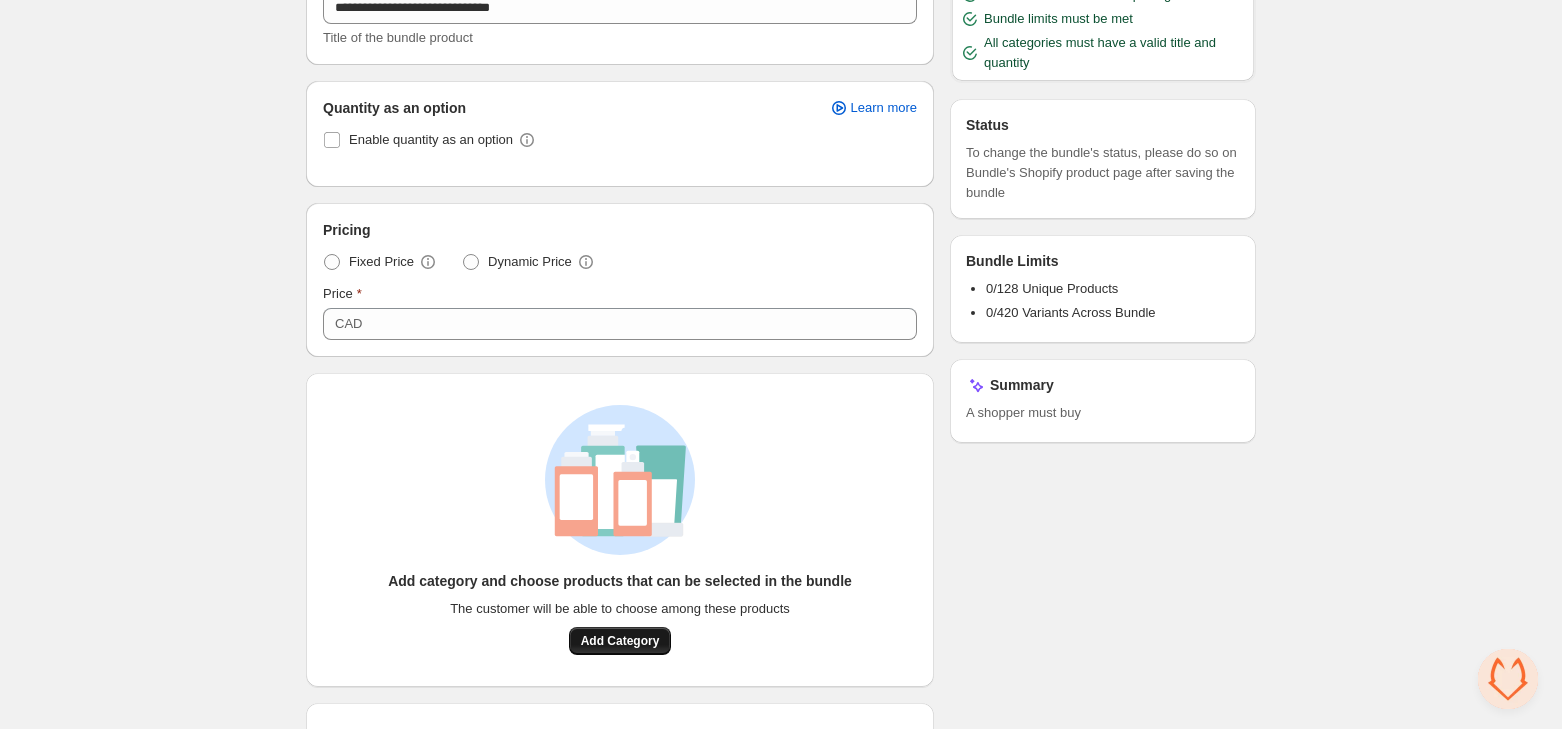 click on "Add Category" at bounding box center (620, 641) 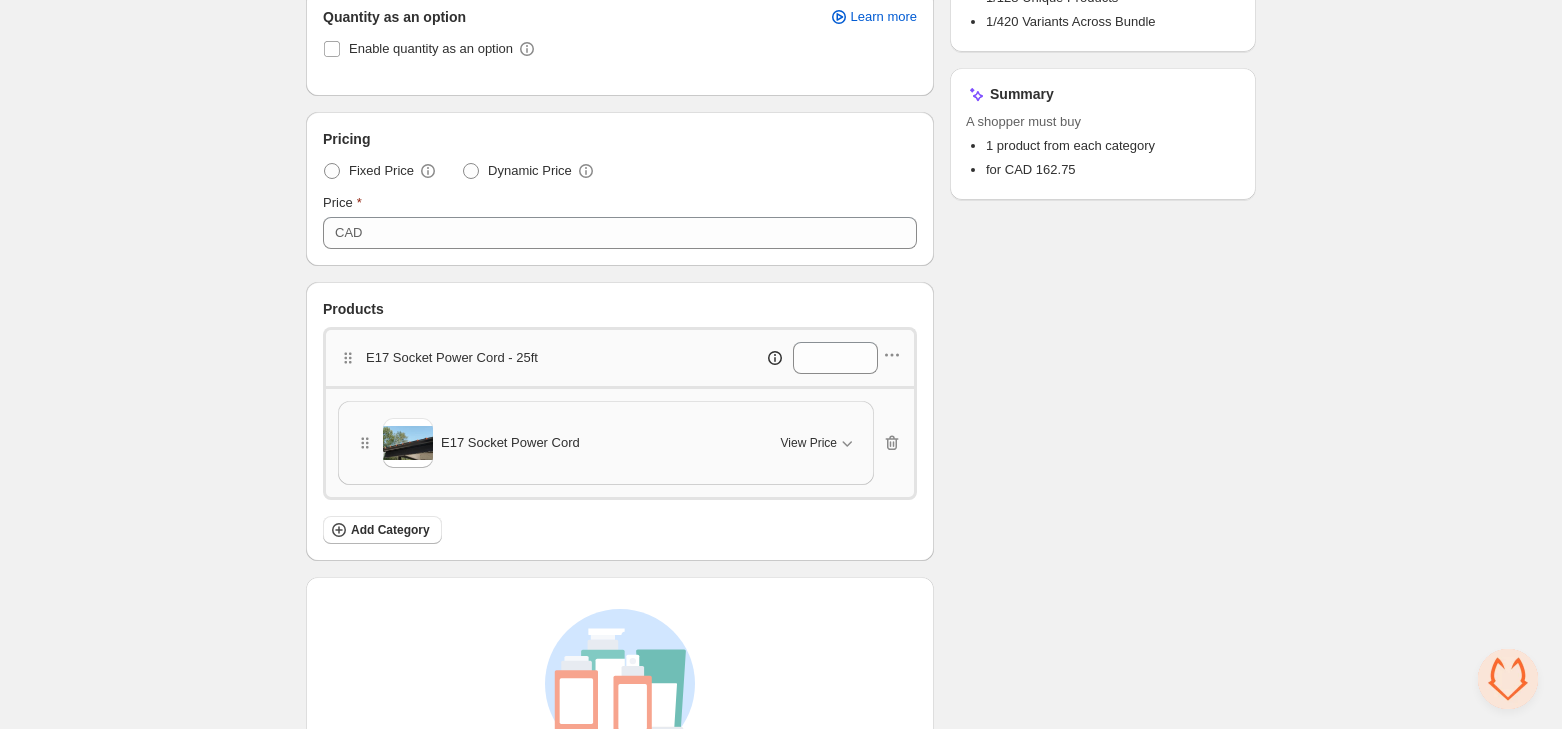 scroll, scrollTop: 368, scrollLeft: 0, axis: vertical 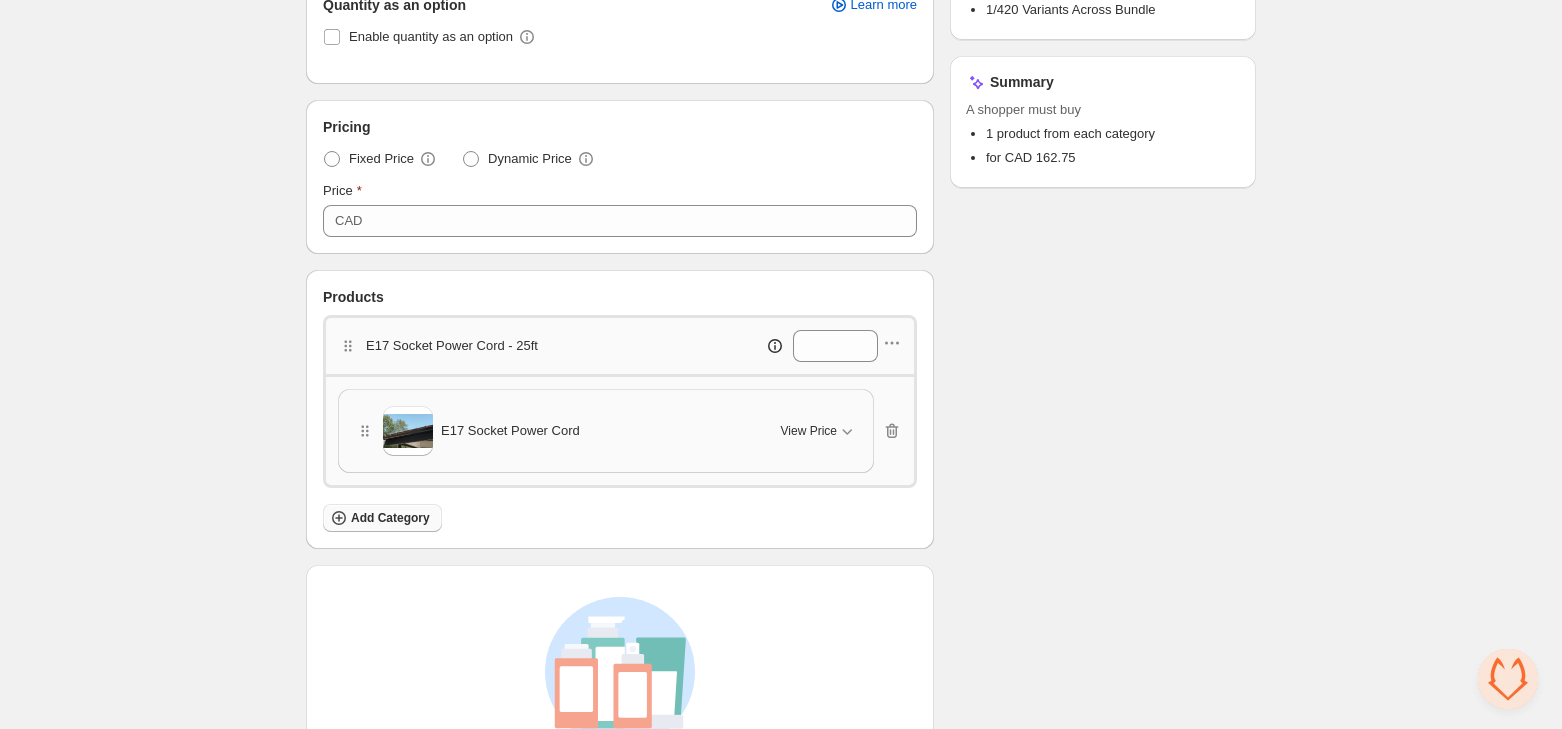 click on "Add Category" at bounding box center (390, 518) 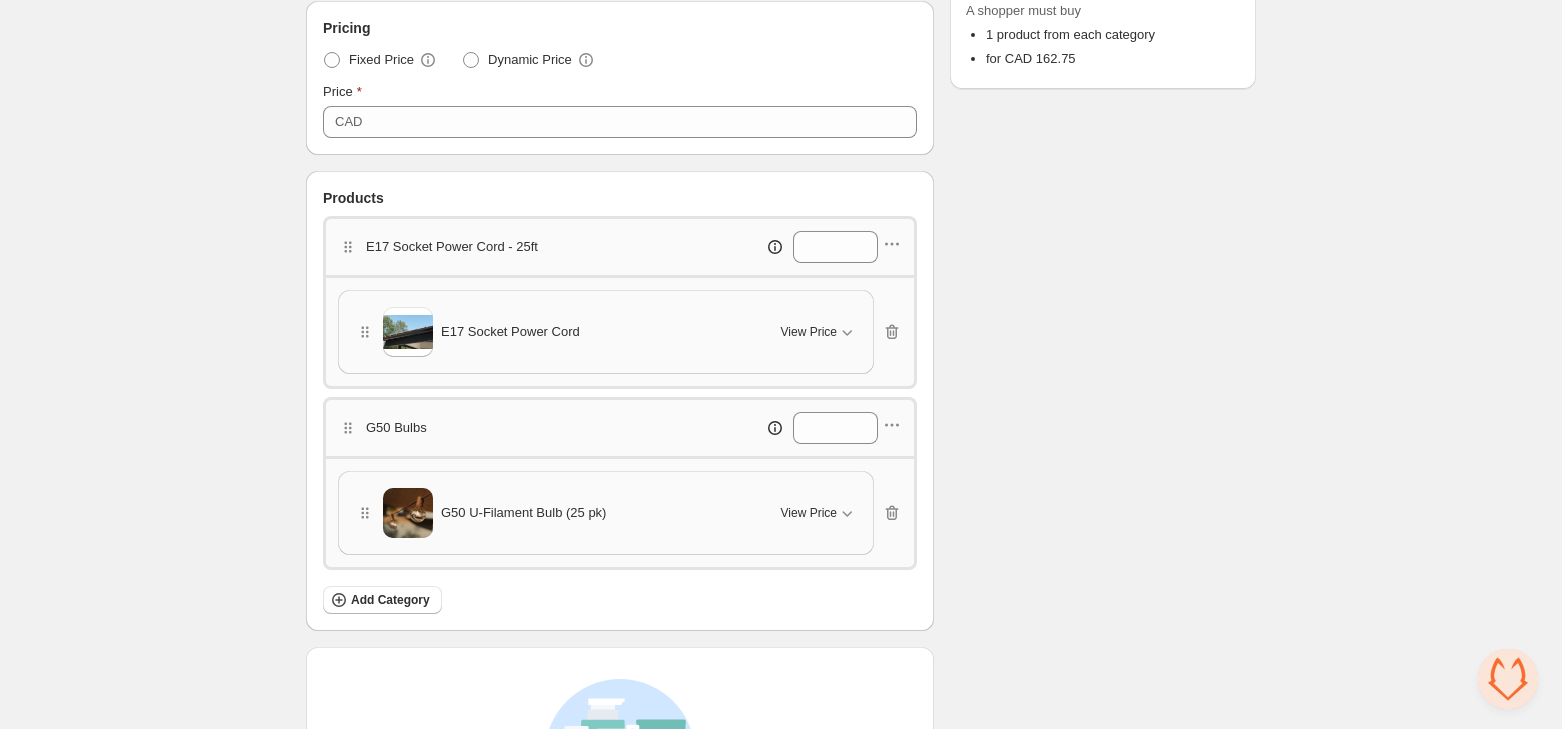 scroll, scrollTop: 487, scrollLeft: 0, axis: vertical 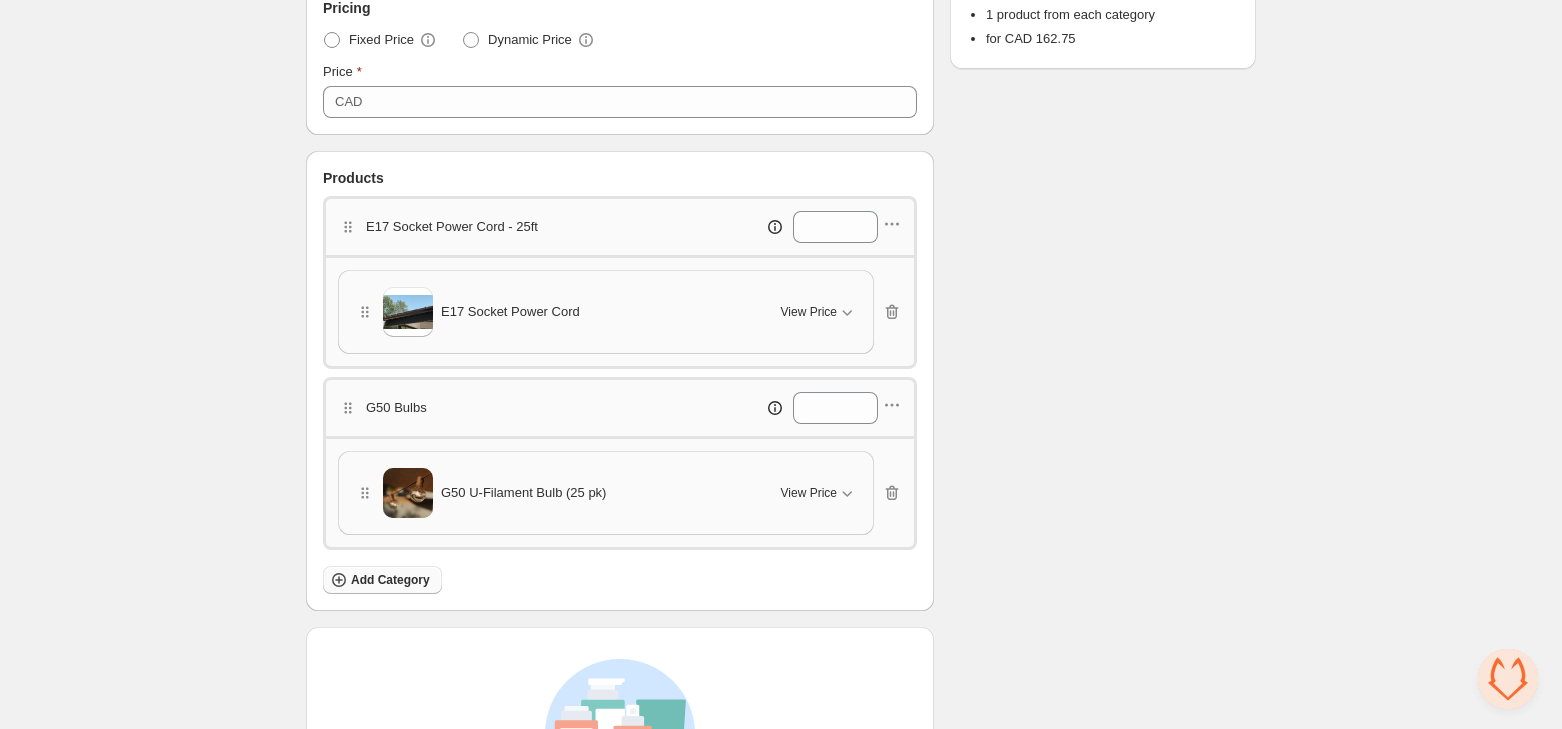 click on "Add Category" at bounding box center (382, 580) 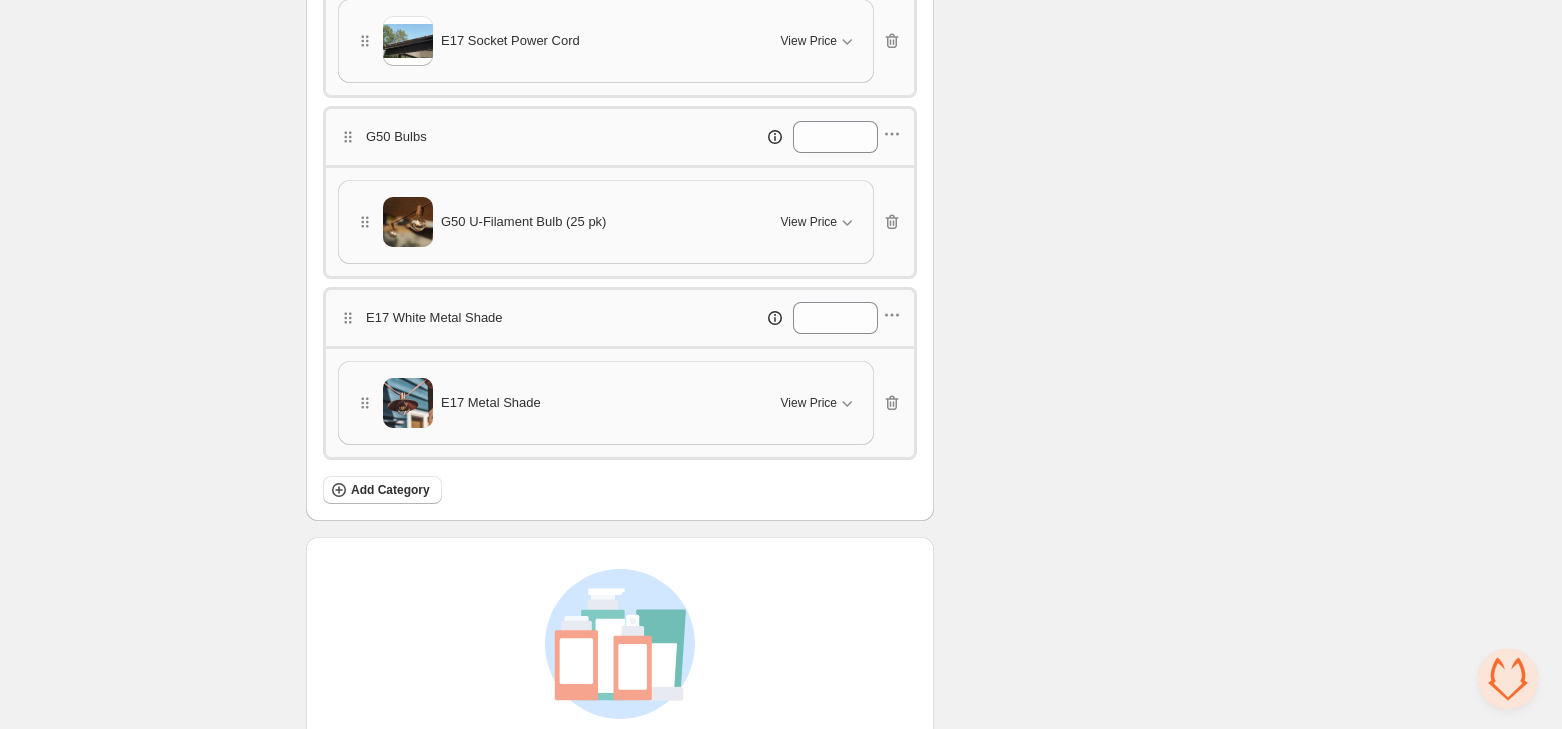 scroll, scrollTop: 885, scrollLeft: 0, axis: vertical 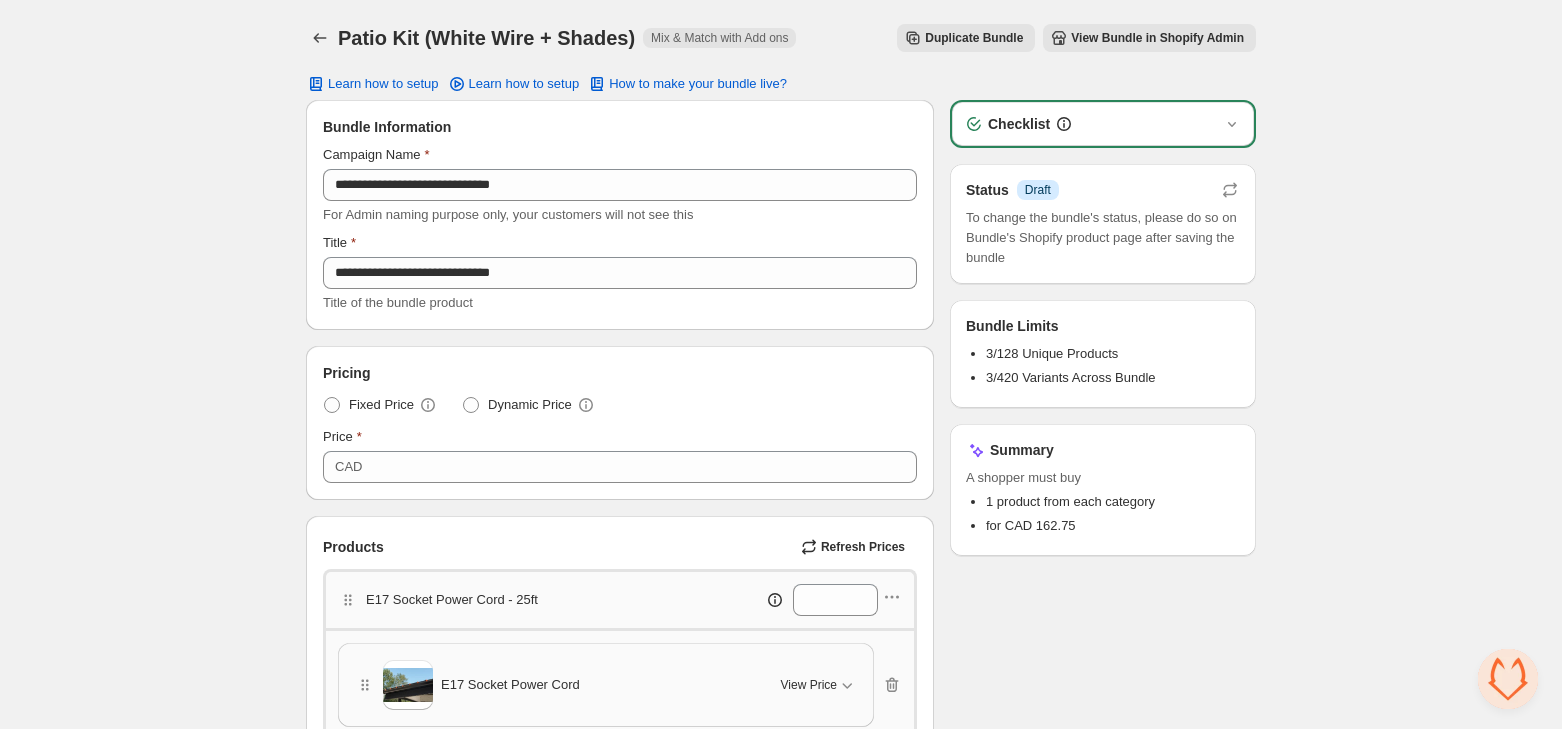 click on "View Bundle in Shopify Admin" at bounding box center (1157, 38) 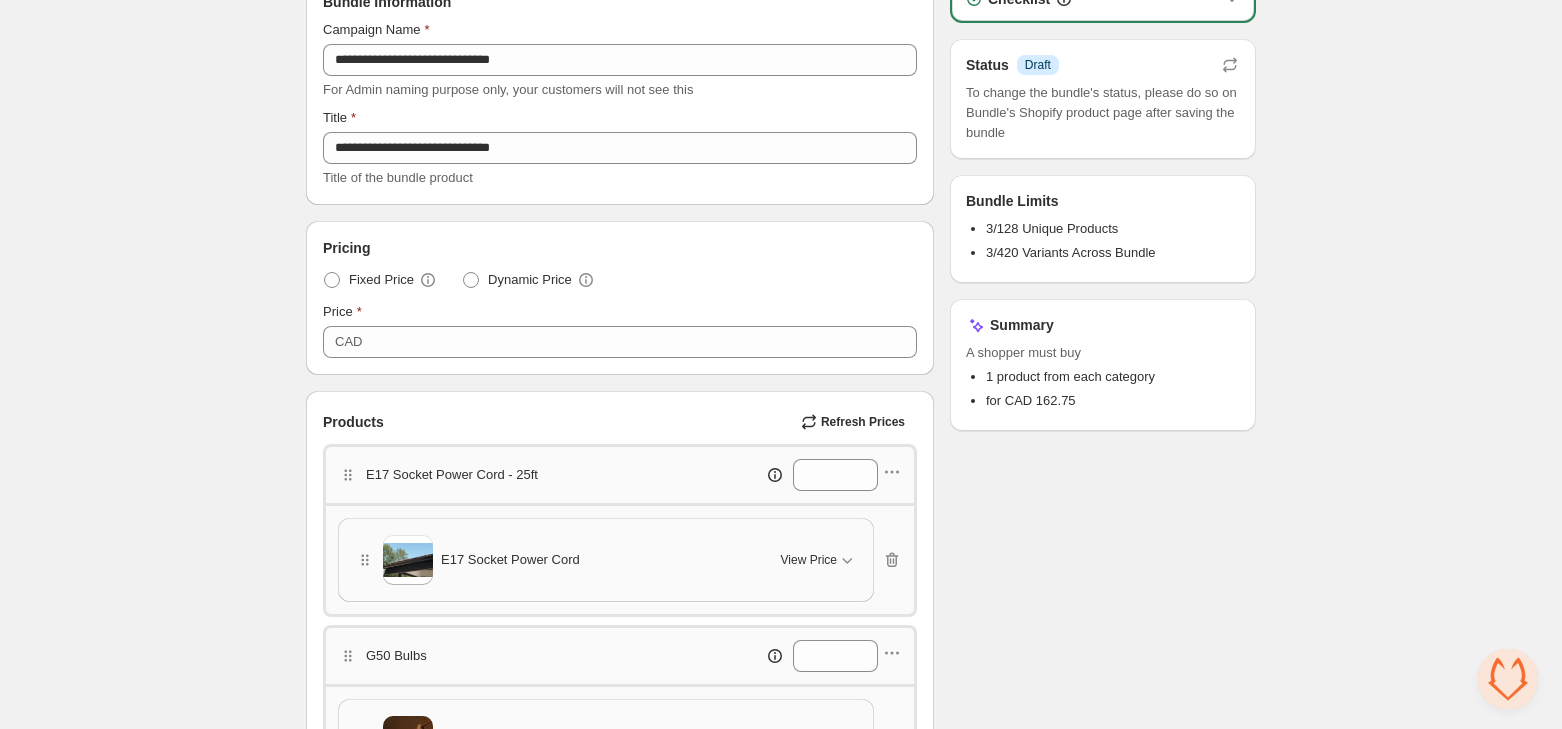 scroll, scrollTop: 5, scrollLeft: 0, axis: vertical 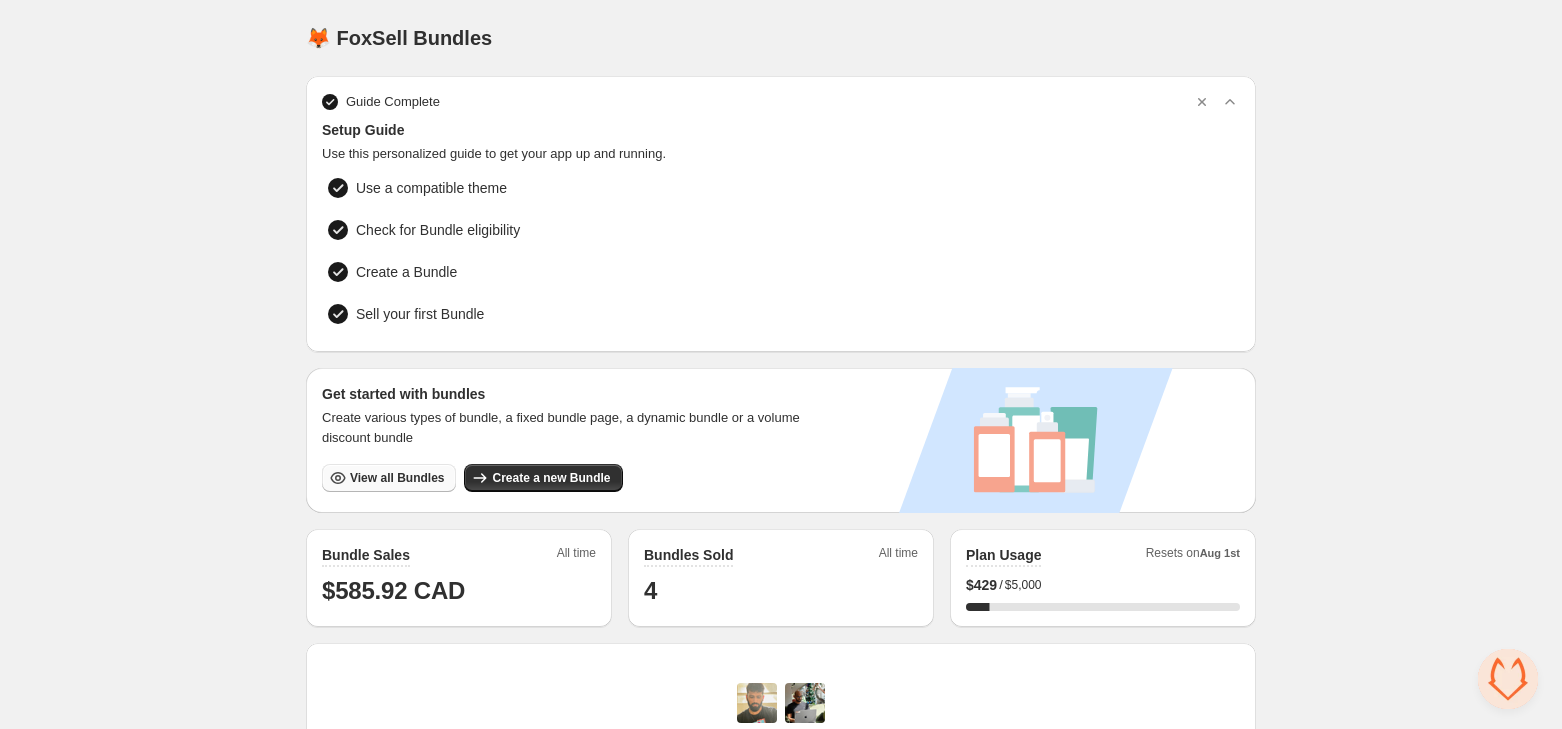 click on "View all Bundles" at bounding box center [397, 478] 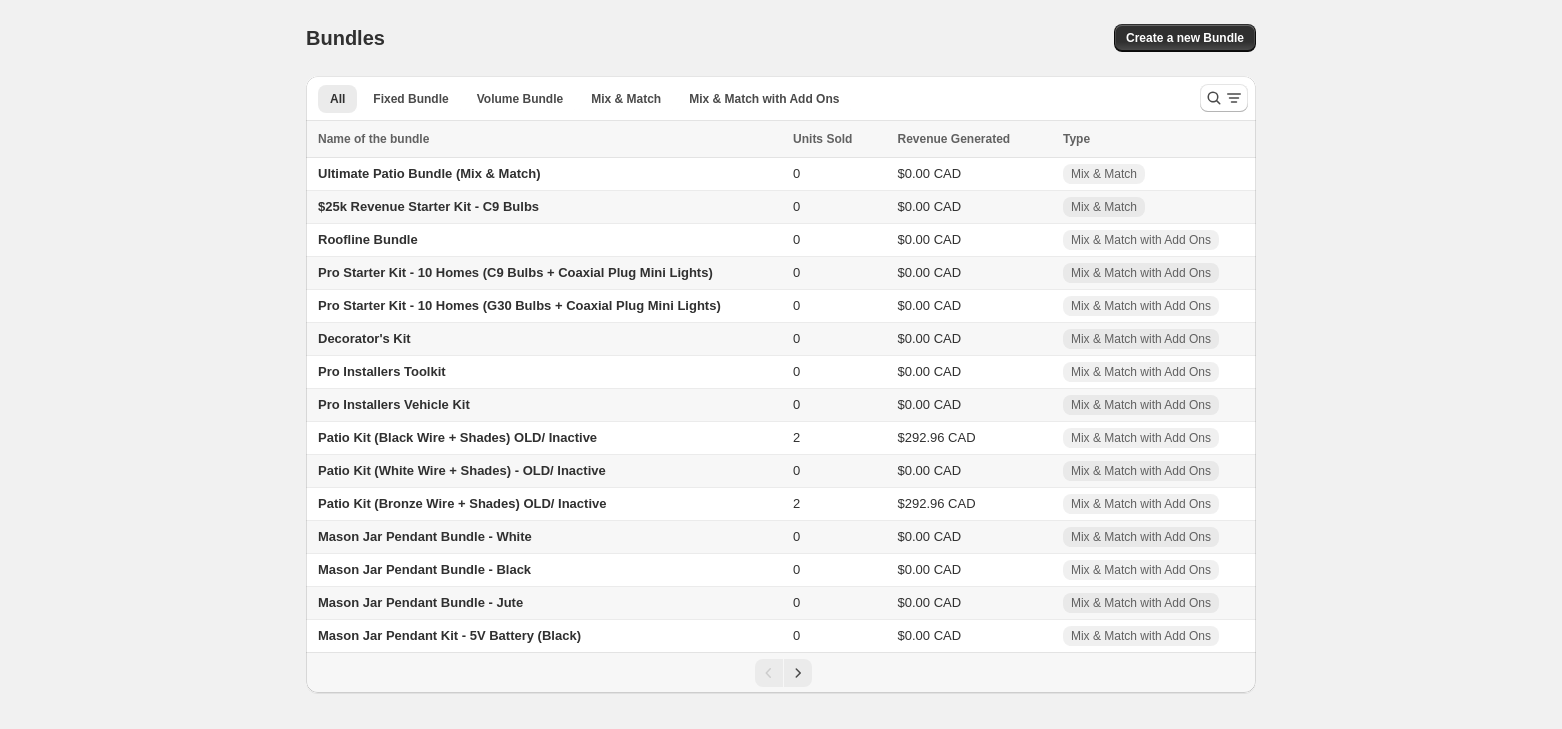 scroll, scrollTop: 0, scrollLeft: 0, axis: both 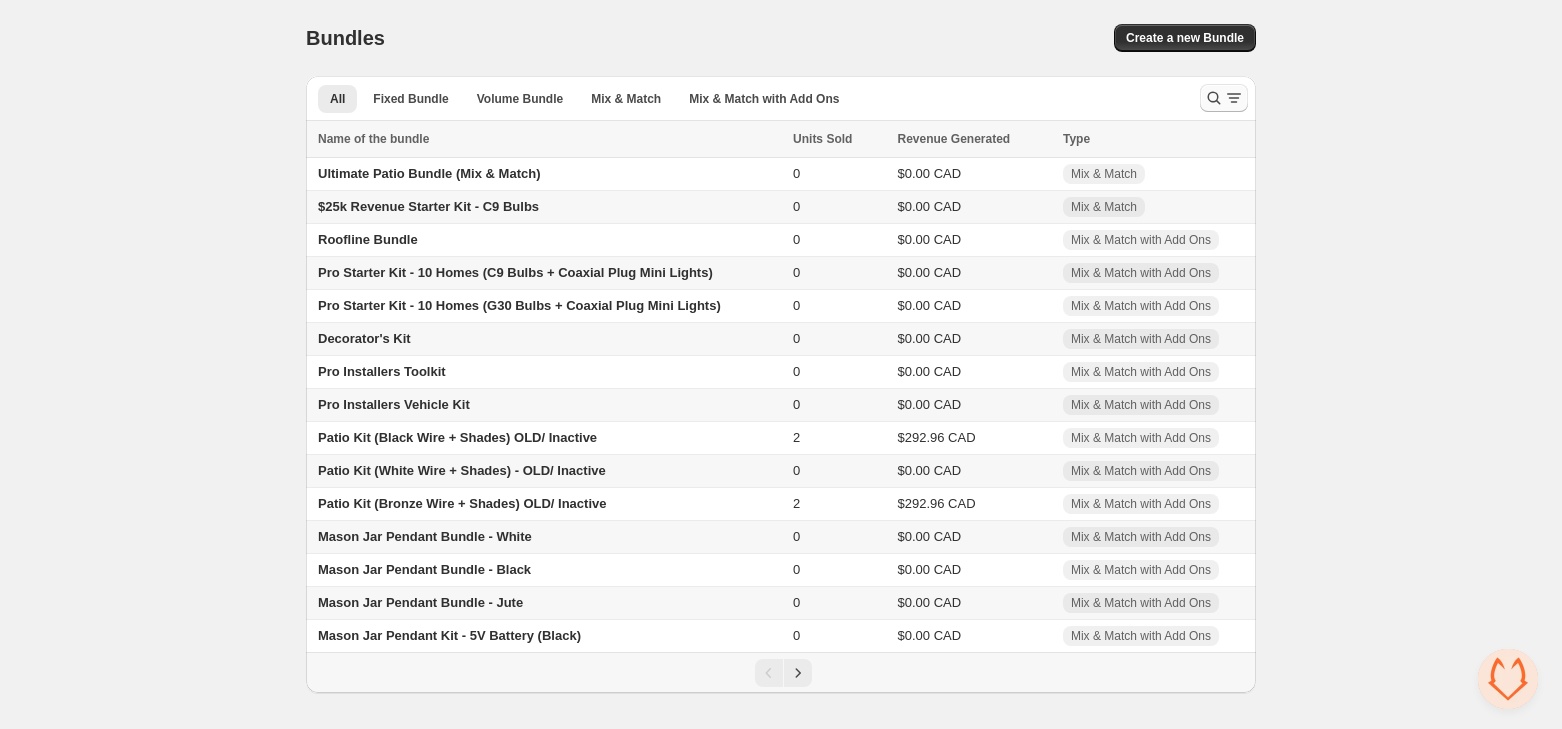 click 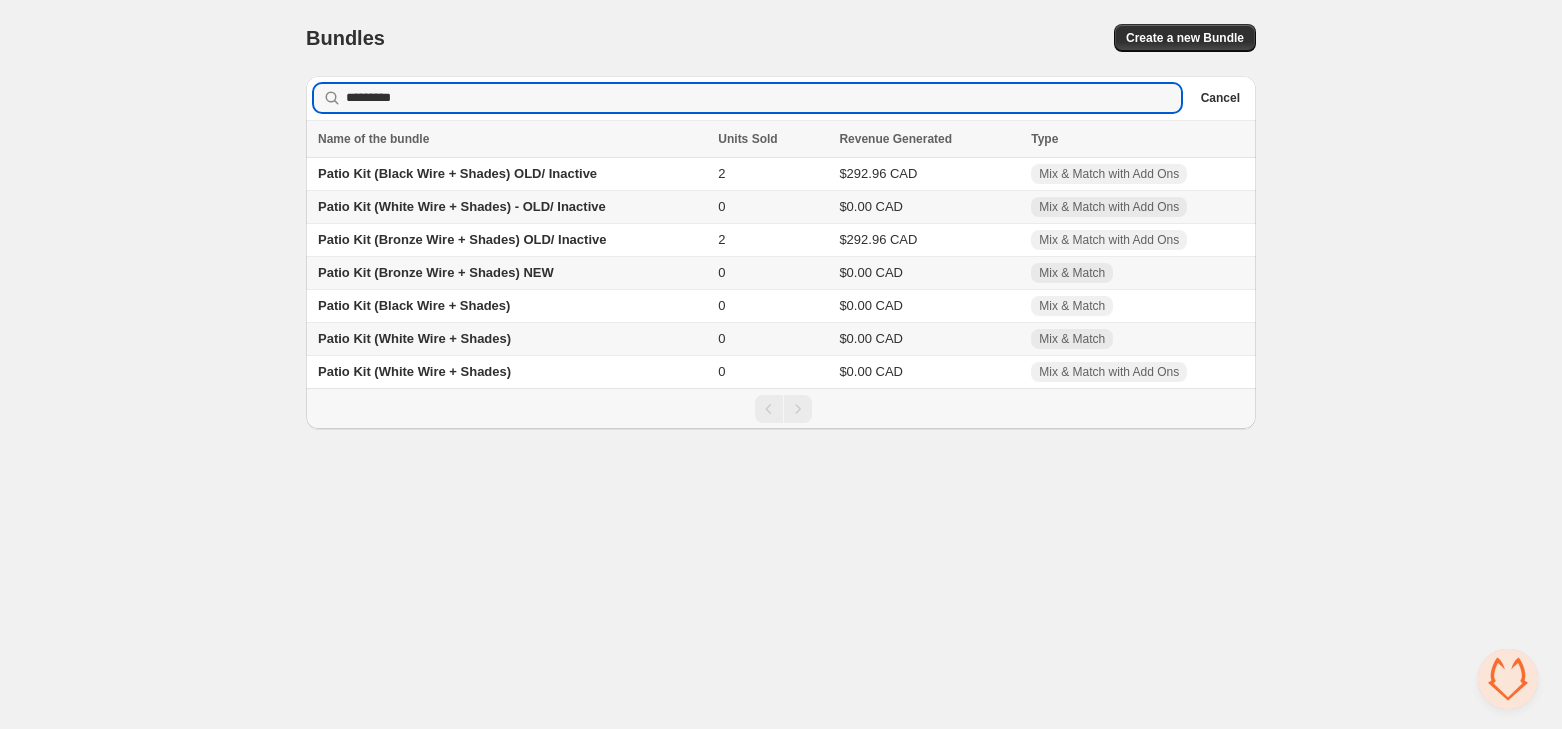 type on "*********" 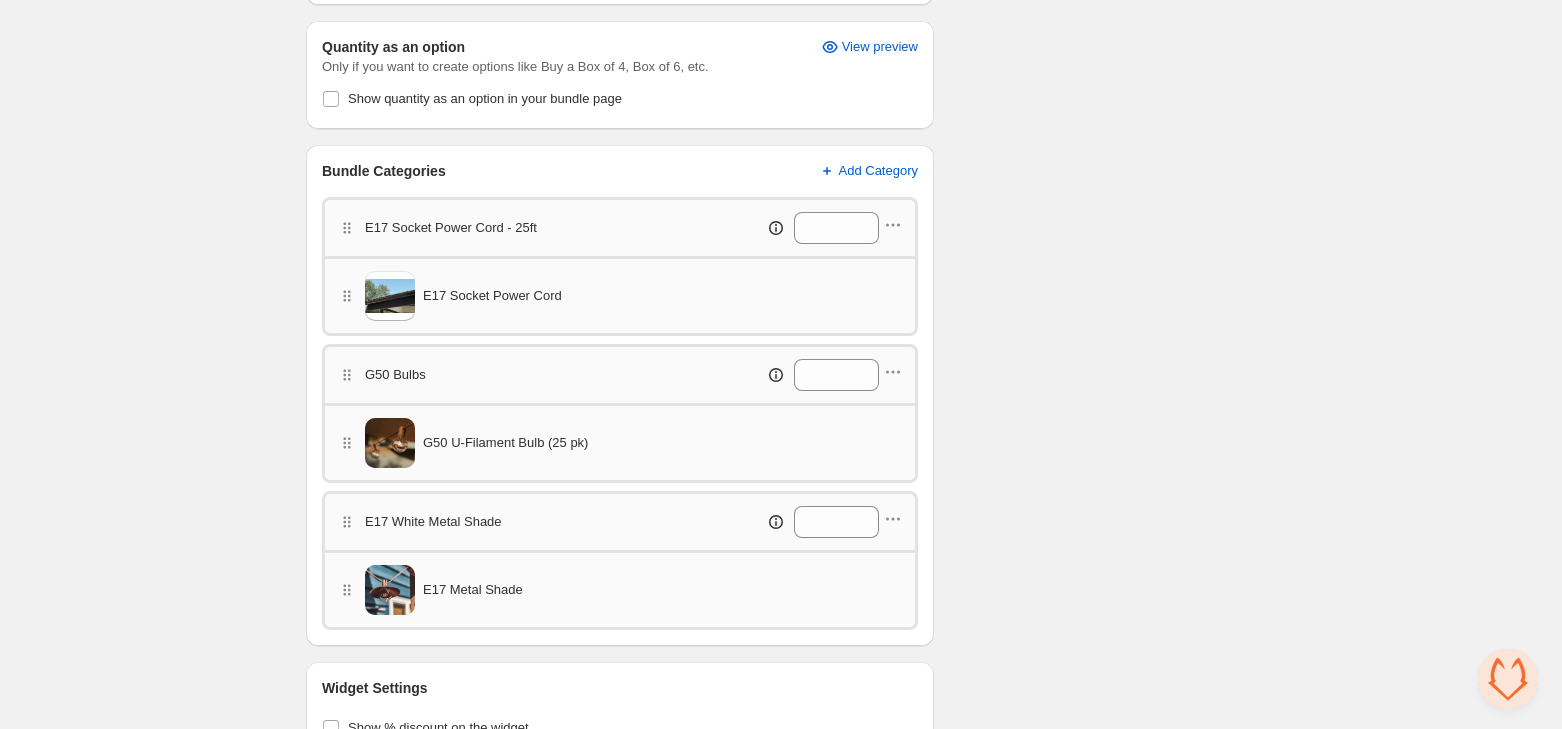 scroll, scrollTop: 690, scrollLeft: 0, axis: vertical 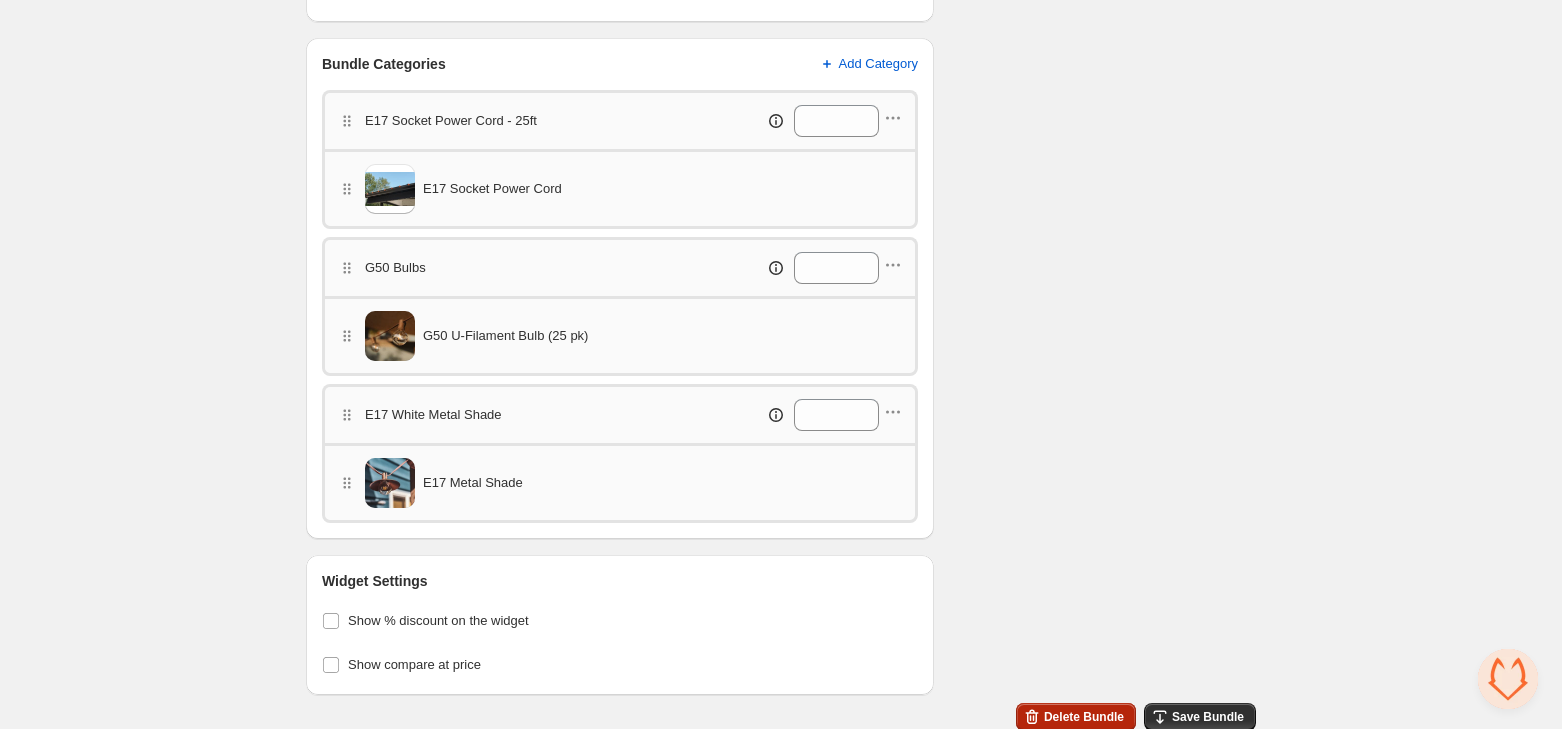 click on "Delete Bundle" at bounding box center (1076, 717) 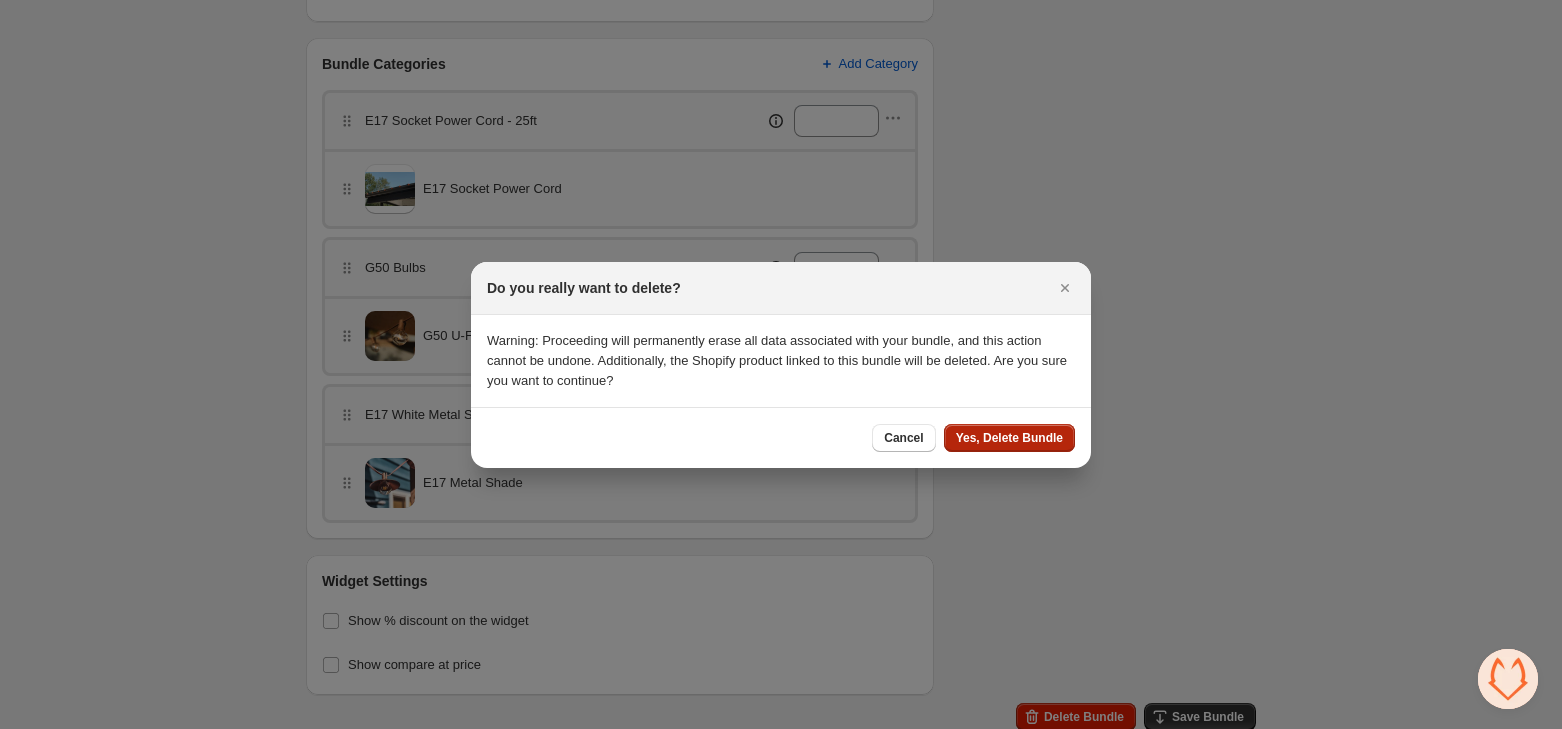 click on "Yes, Delete Bundle" at bounding box center (1009, 438) 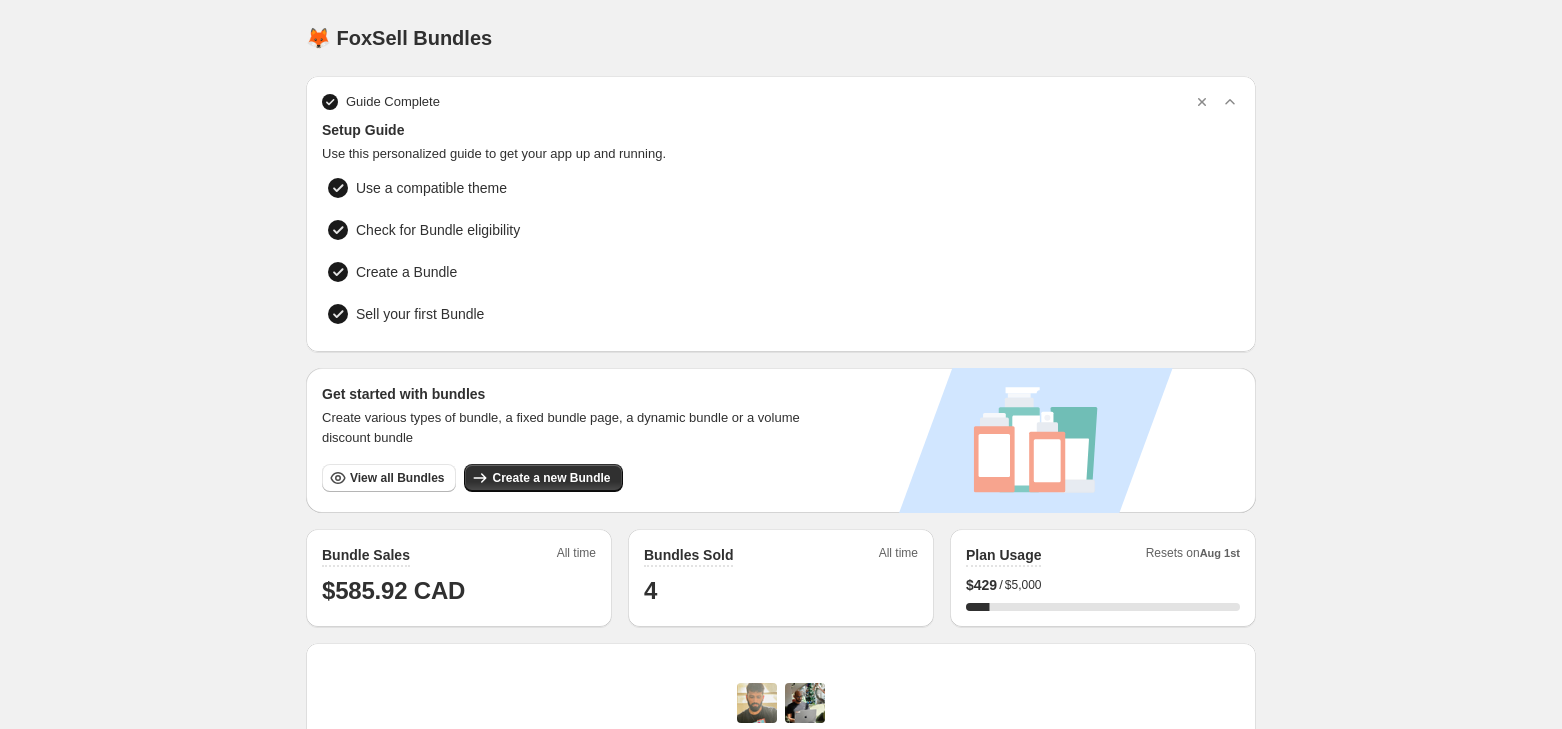 scroll, scrollTop: 50, scrollLeft: 0, axis: vertical 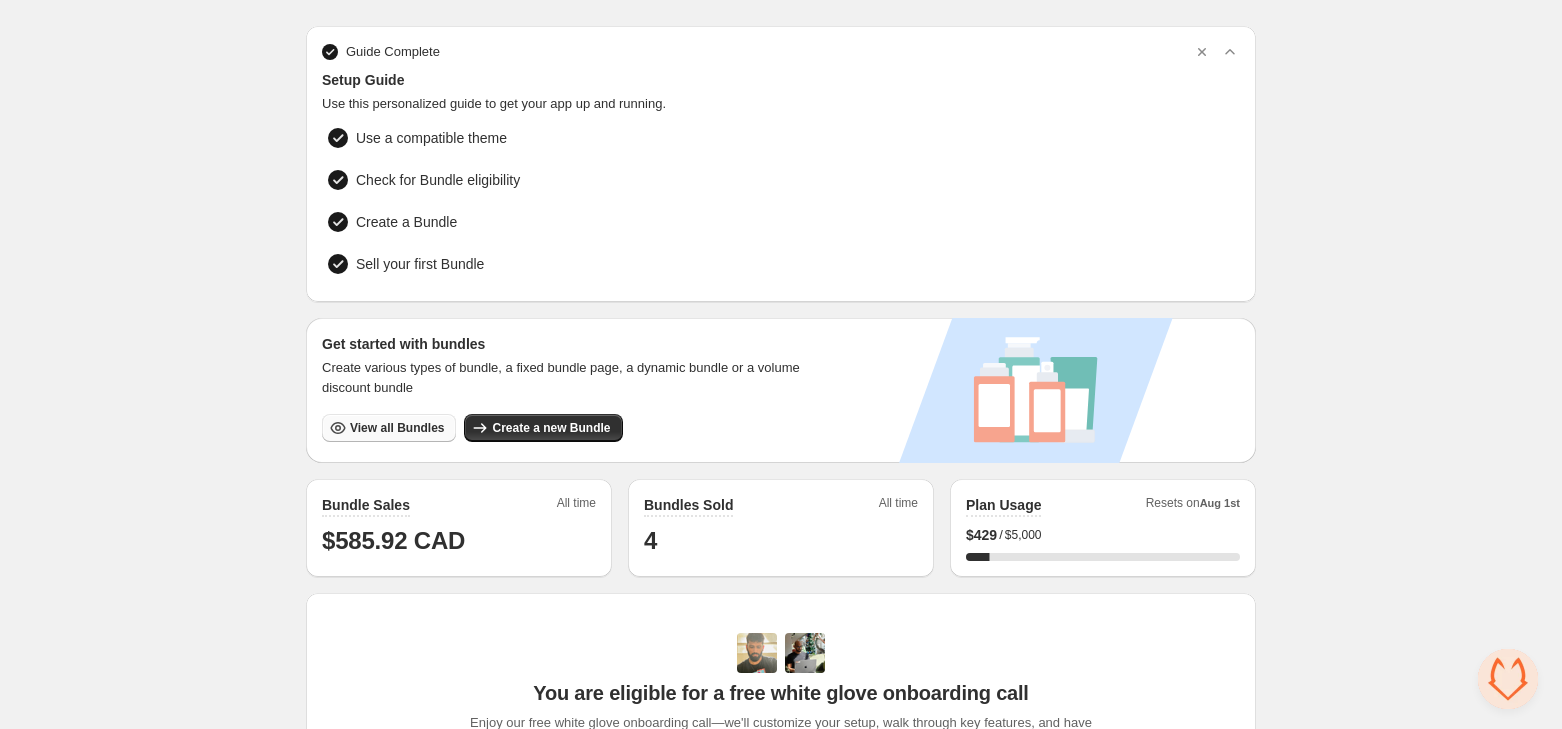 click on "View all Bundles" at bounding box center [397, 428] 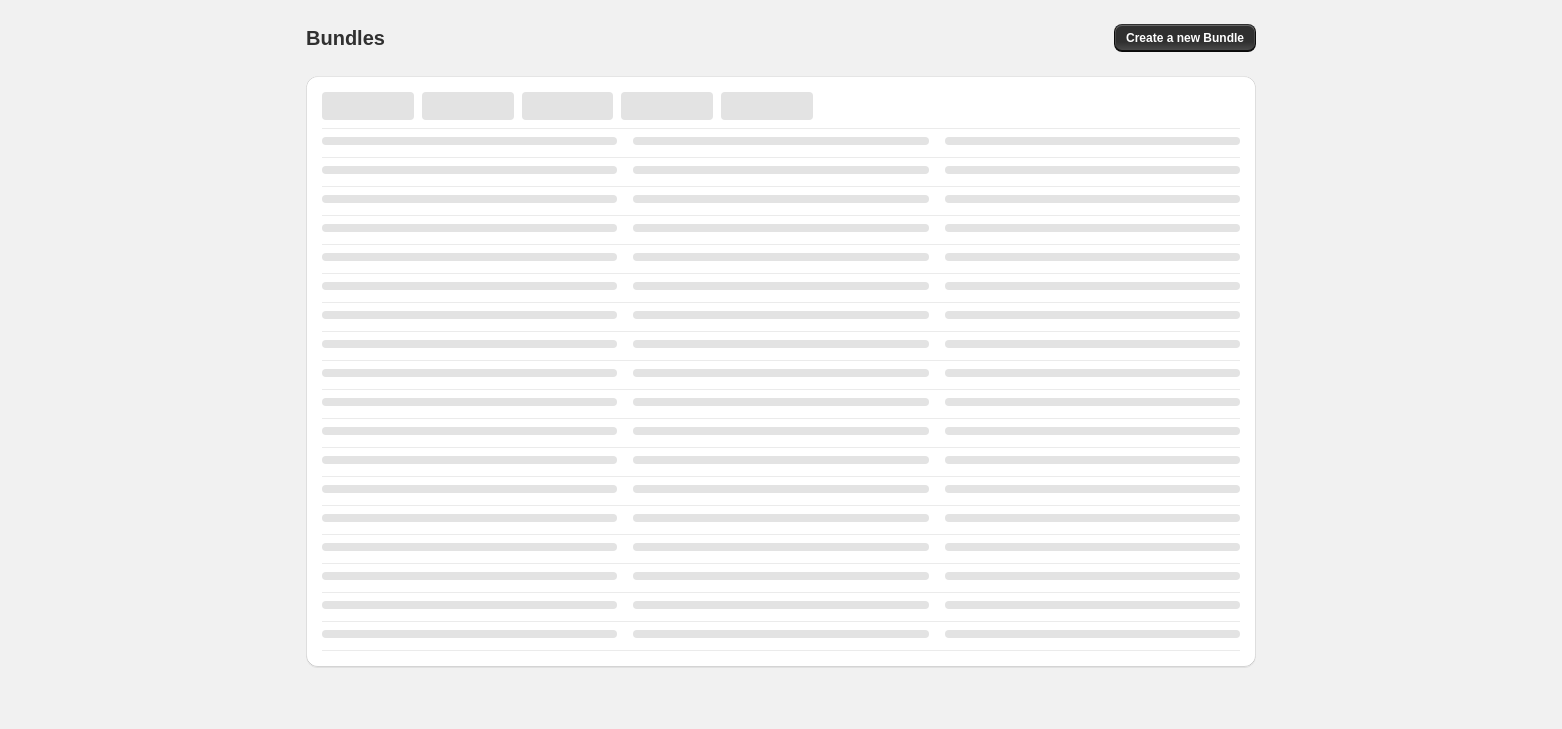 scroll, scrollTop: 0, scrollLeft: 0, axis: both 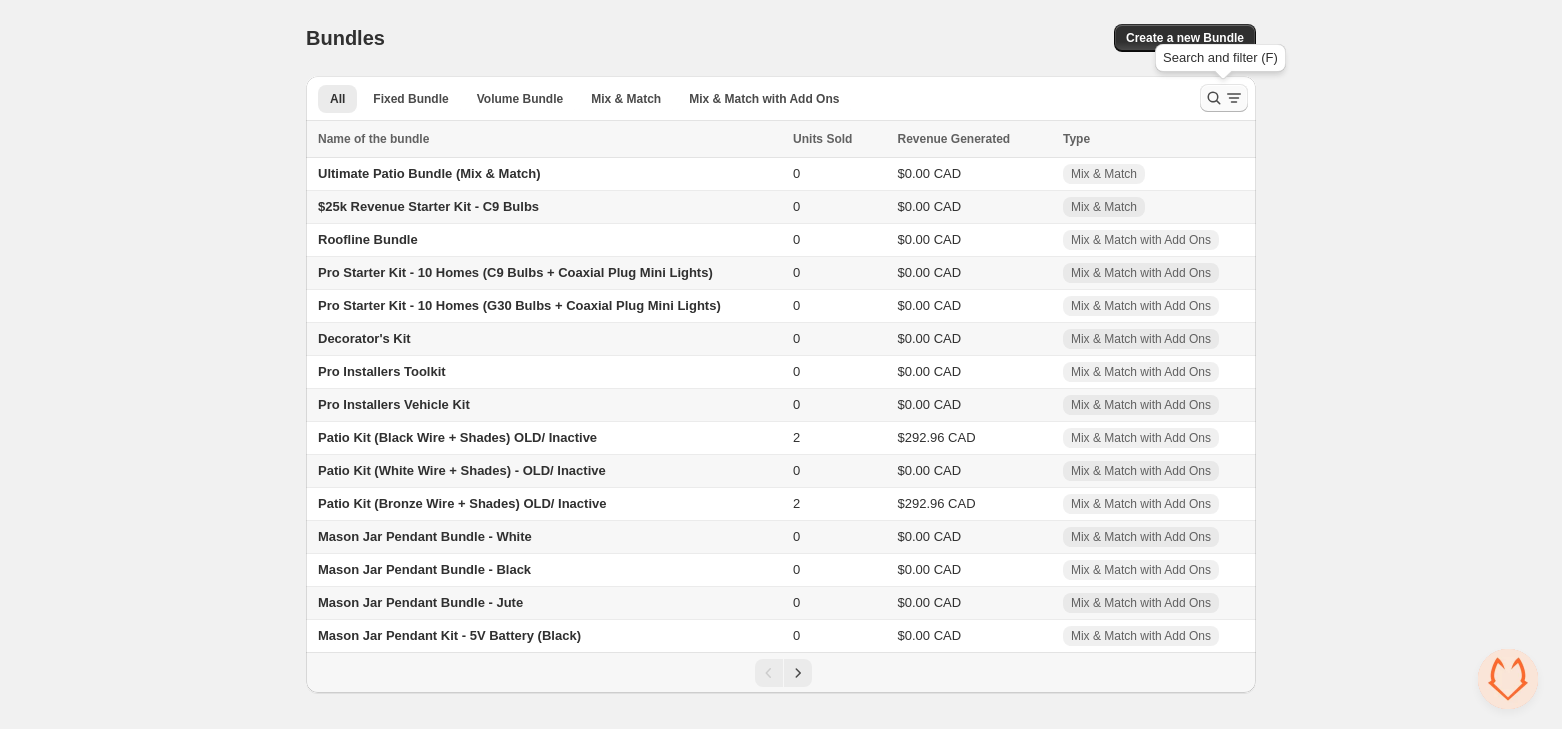 click at bounding box center [1224, 98] 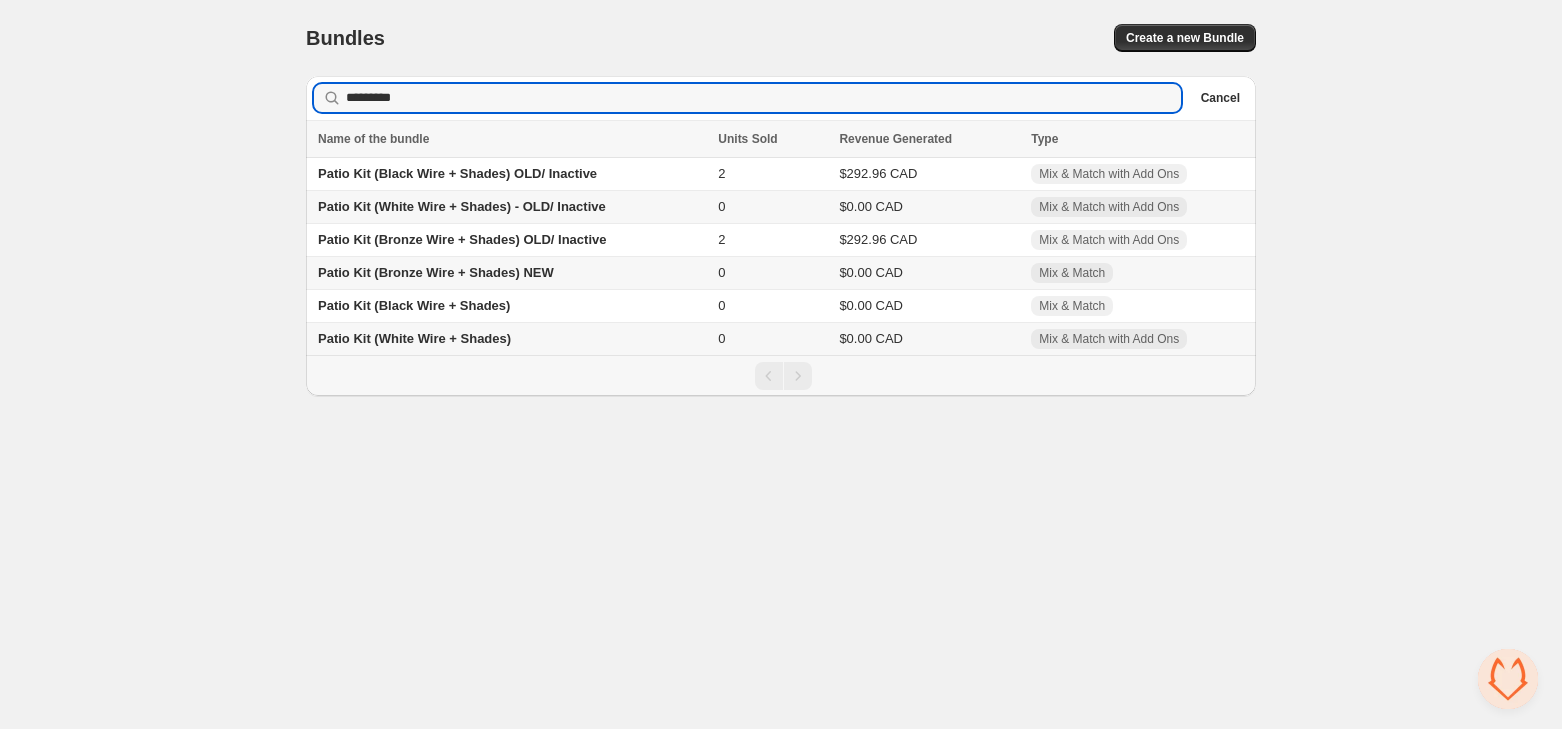 type on "*********" 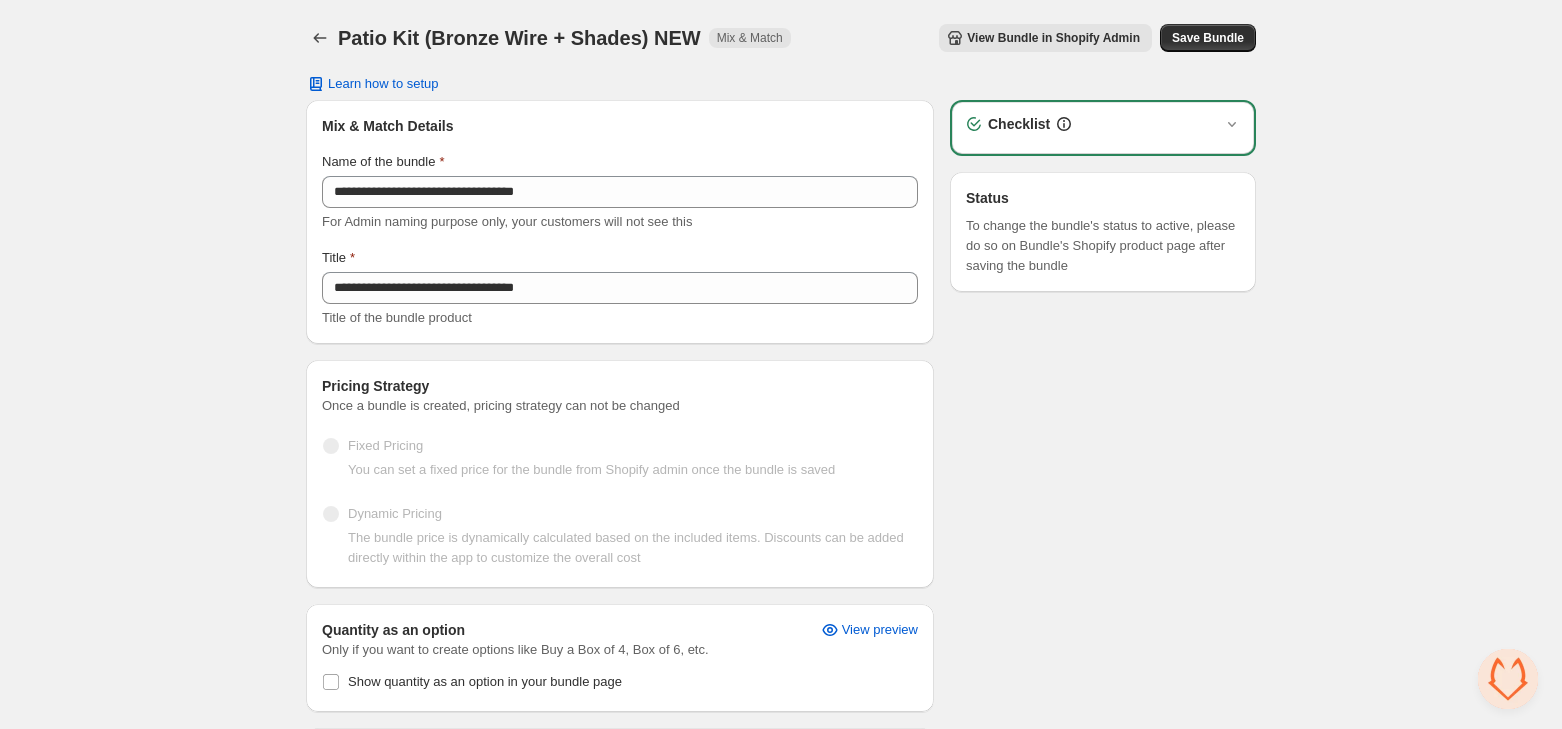 scroll, scrollTop: 0, scrollLeft: 0, axis: both 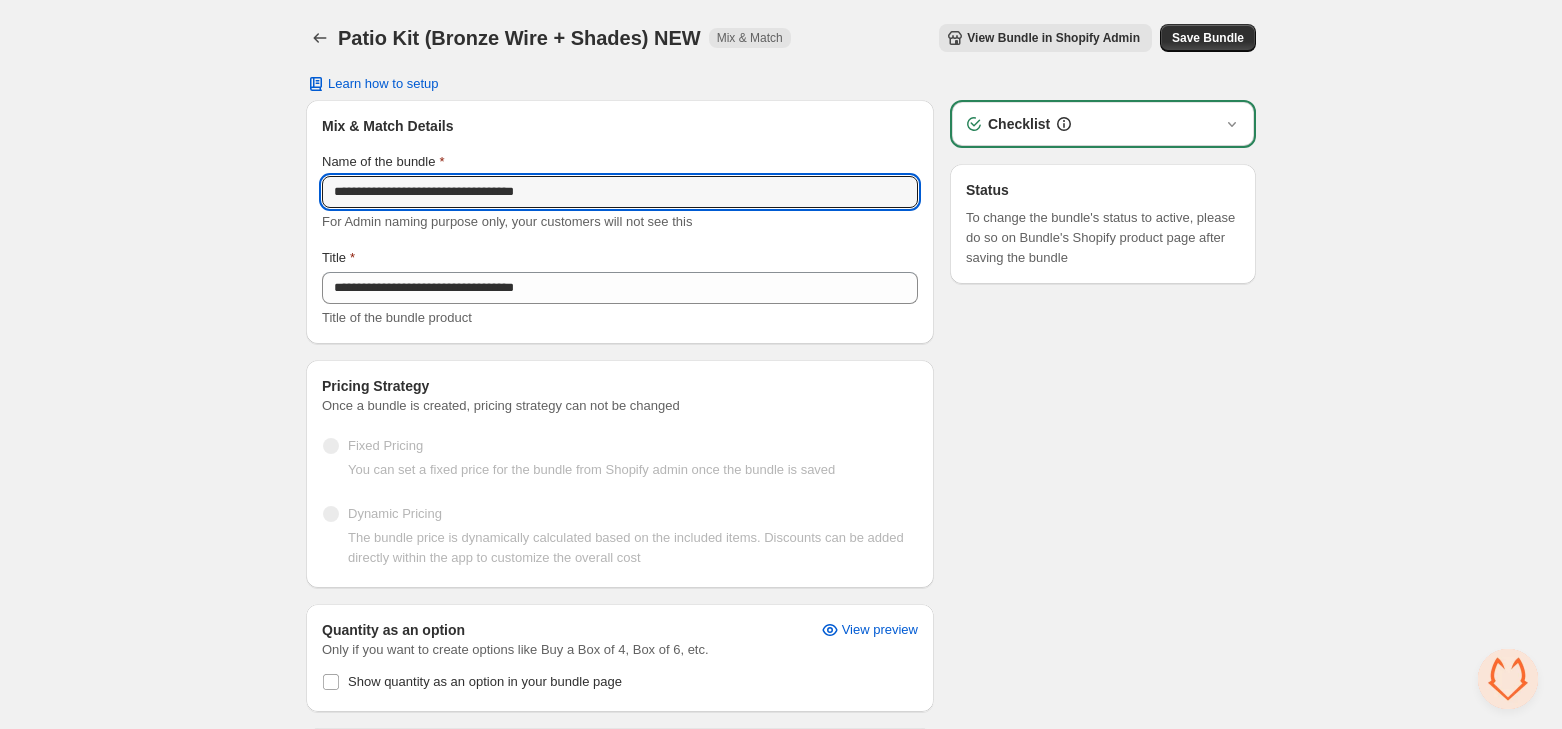 drag, startPoint x: 533, startPoint y: 189, endPoint x: 288, endPoint y: 189, distance: 245 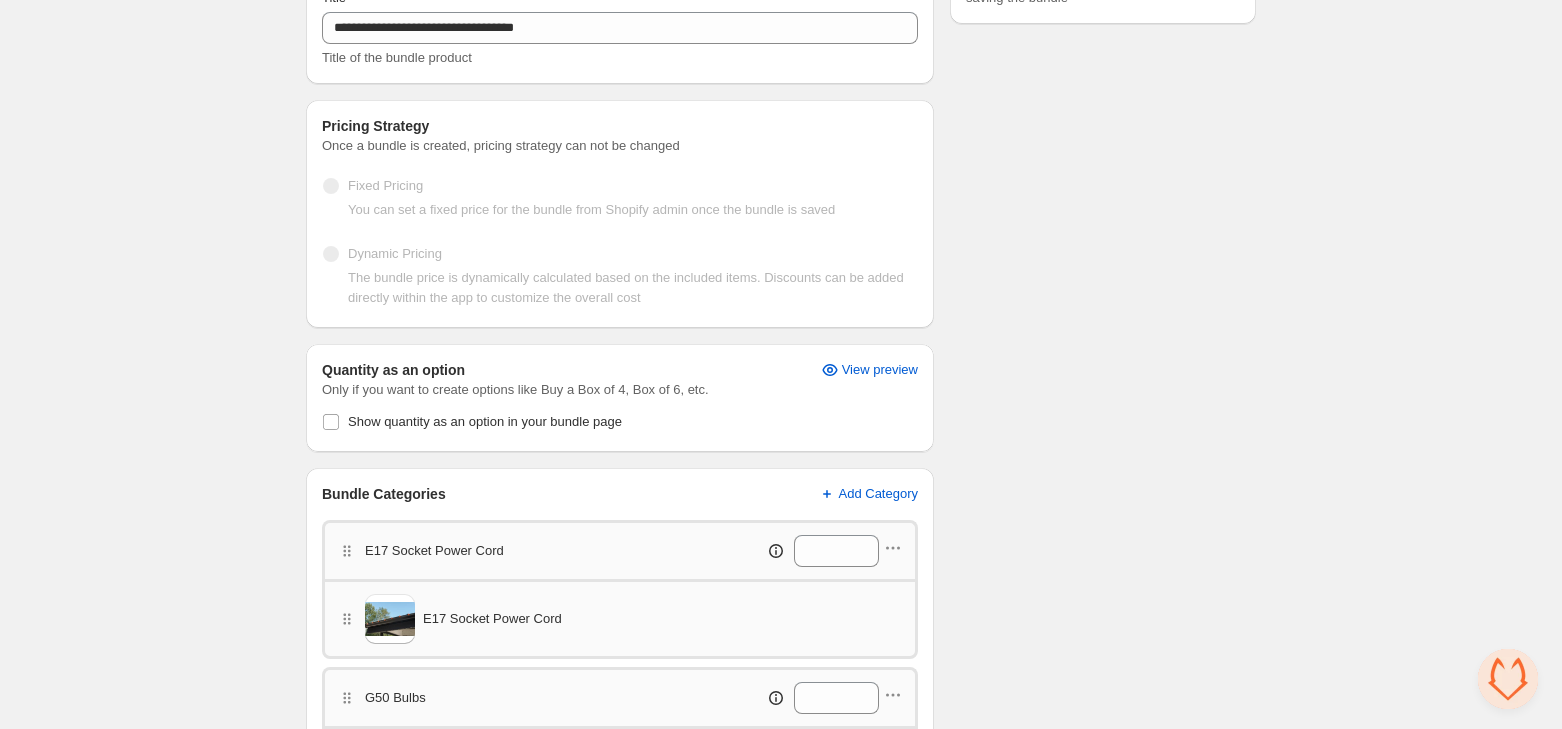 scroll, scrollTop: 261, scrollLeft: 0, axis: vertical 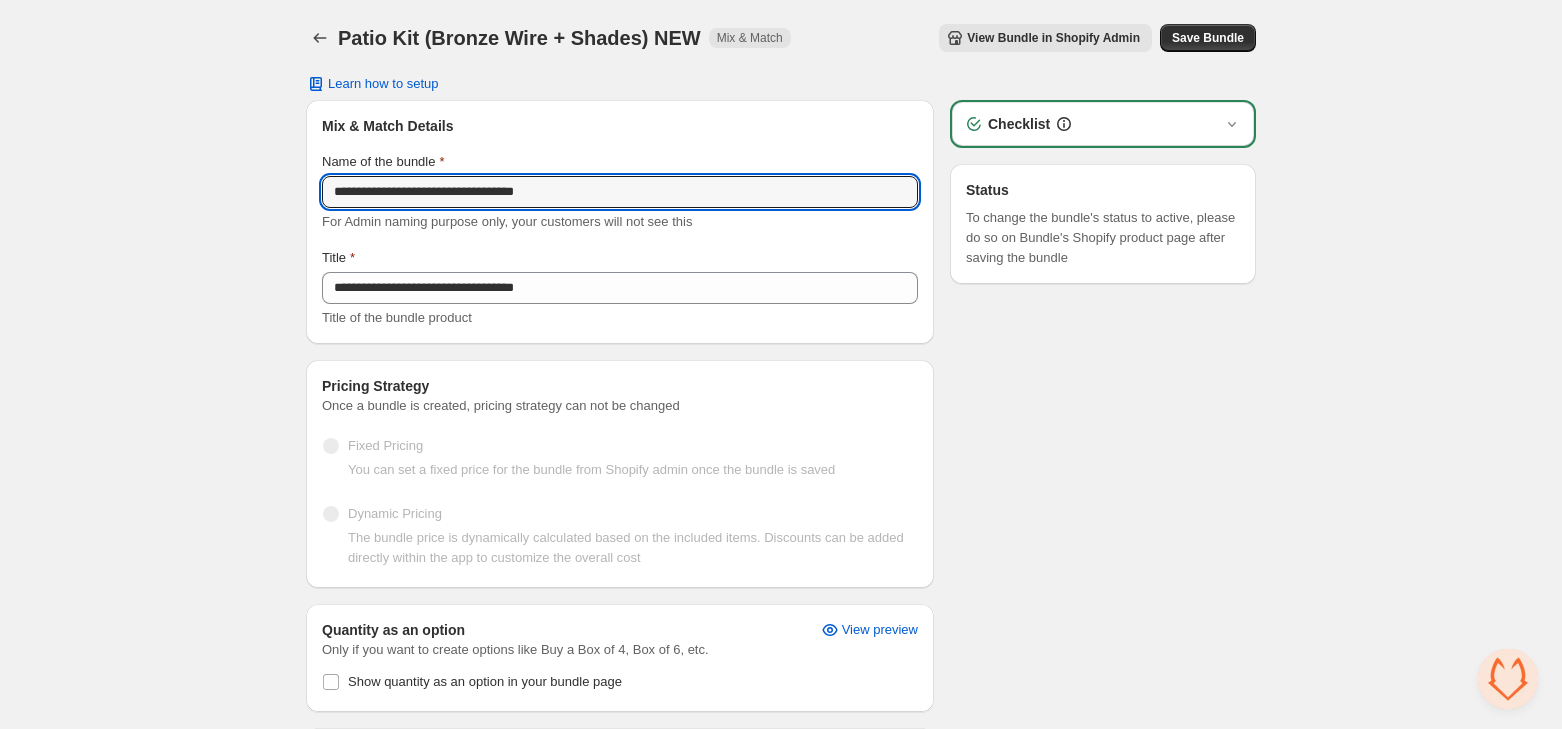 click on "View Bundle in Shopify Admin" at bounding box center [1053, 38] 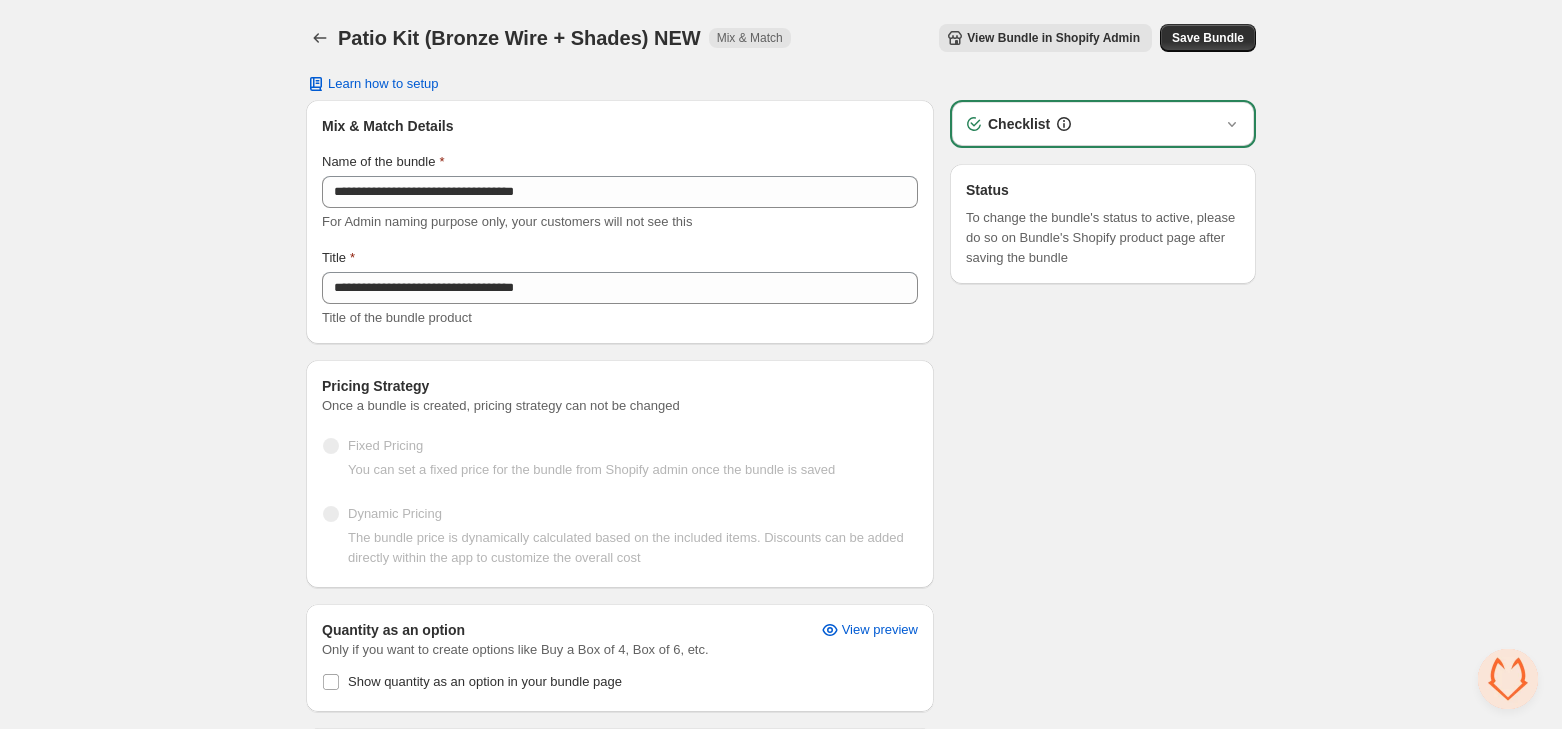 scroll, scrollTop: 690, scrollLeft: 0, axis: vertical 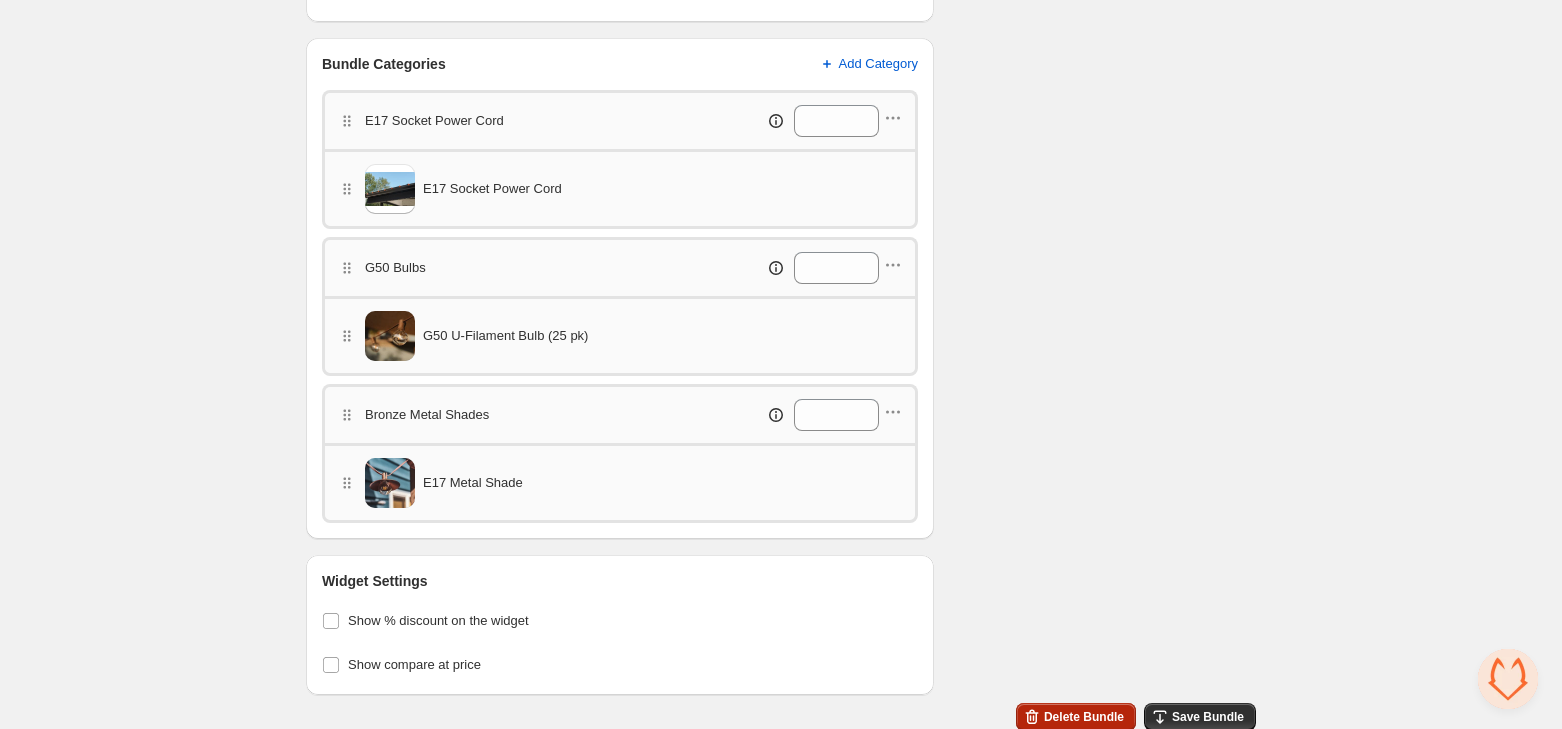 click on "Delete Bundle" at bounding box center (1084, 717) 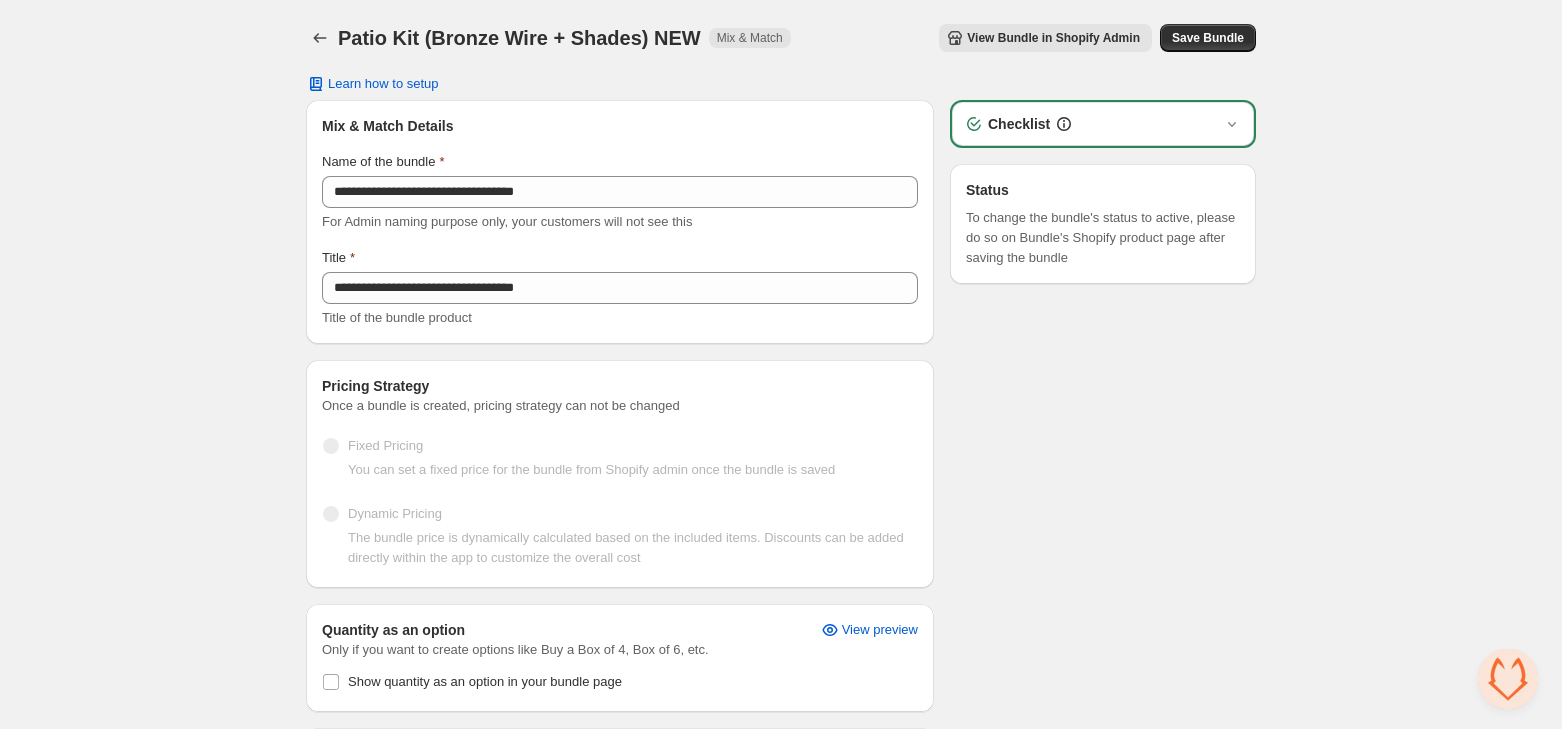 scroll, scrollTop: 690, scrollLeft: 0, axis: vertical 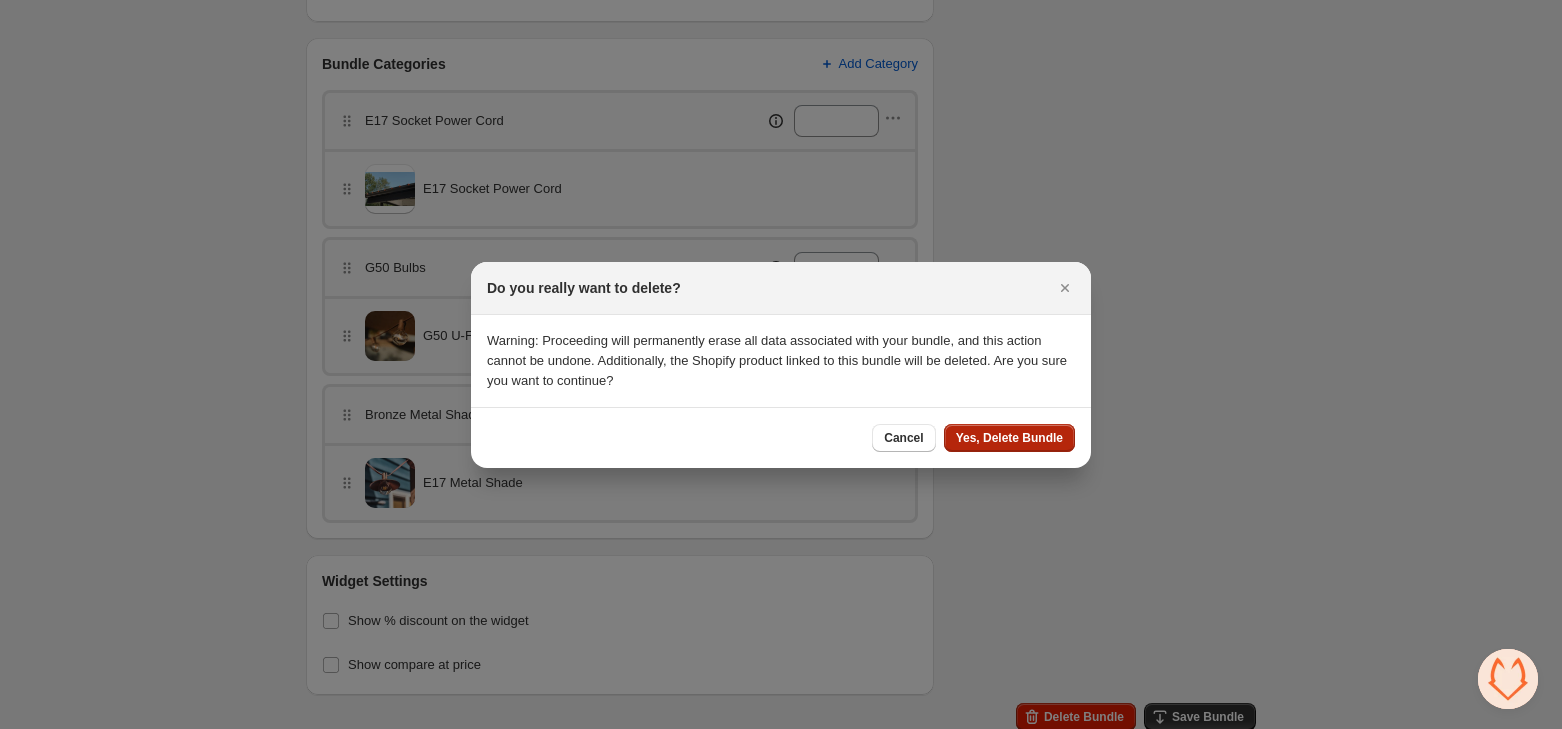 click on "Yes, Delete Bundle" at bounding box center [1009, 438] 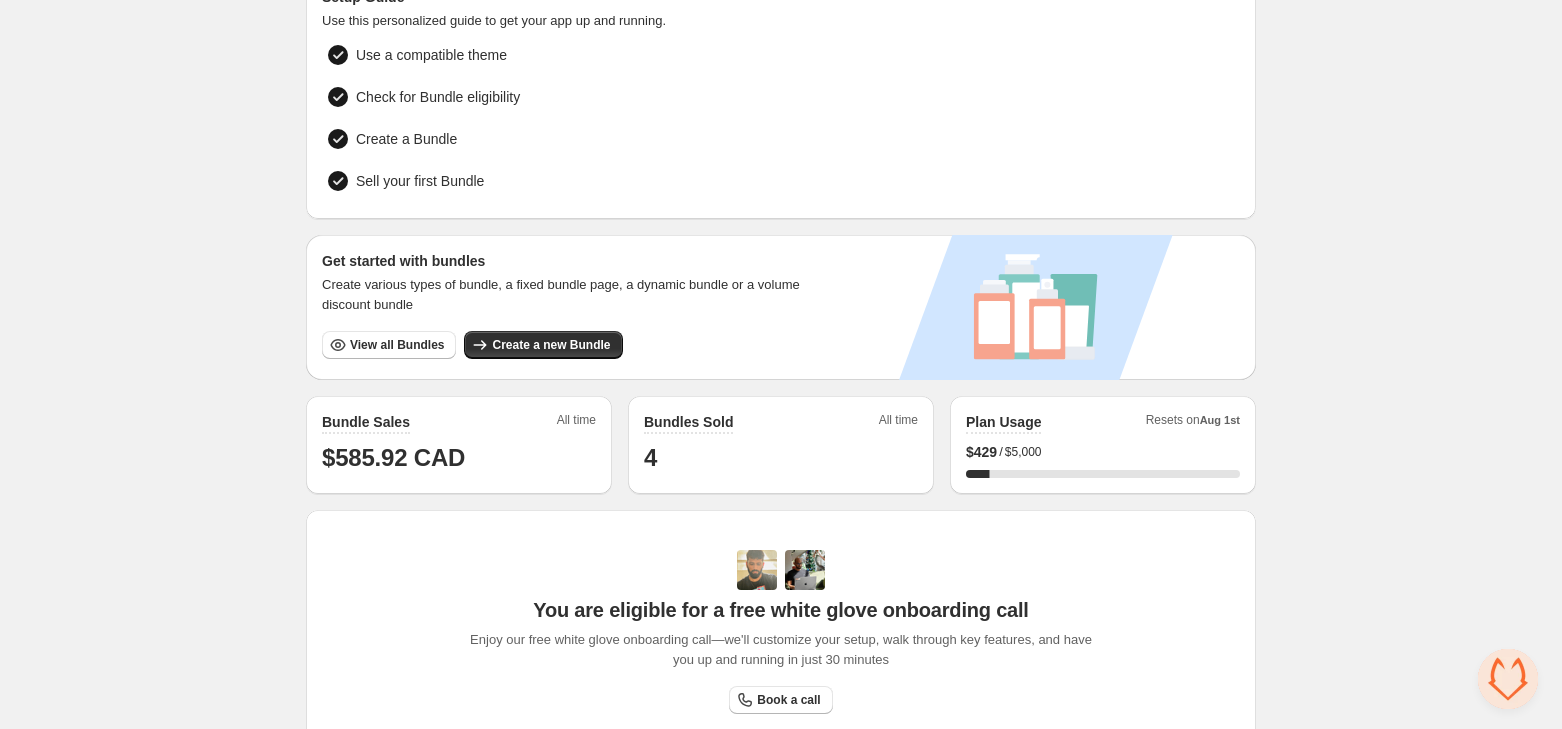 scroll, scrollTop: 183, scrollLeft: 0, axis: vertical 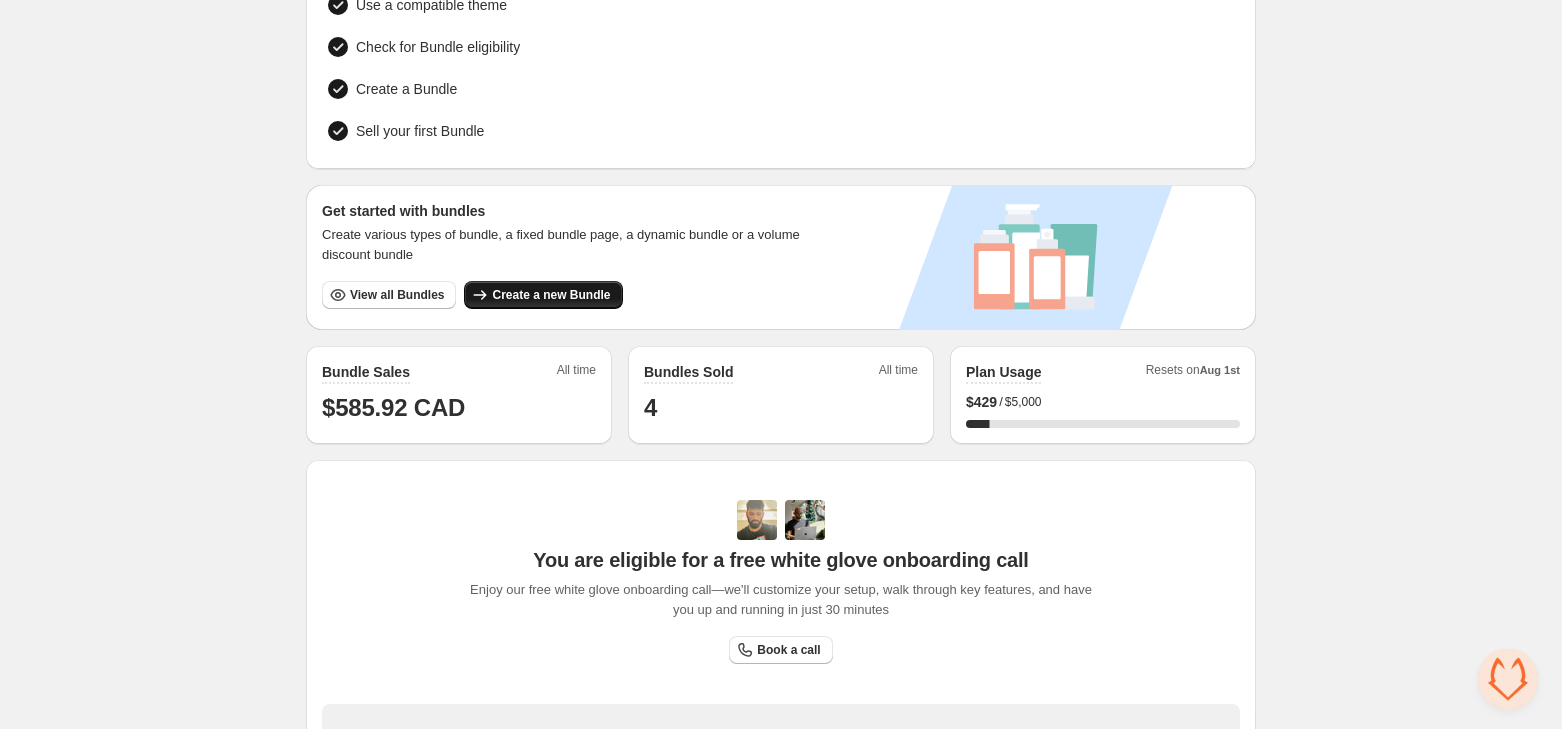 click on "Create a new Bundle" at bounding box center (543, 295) 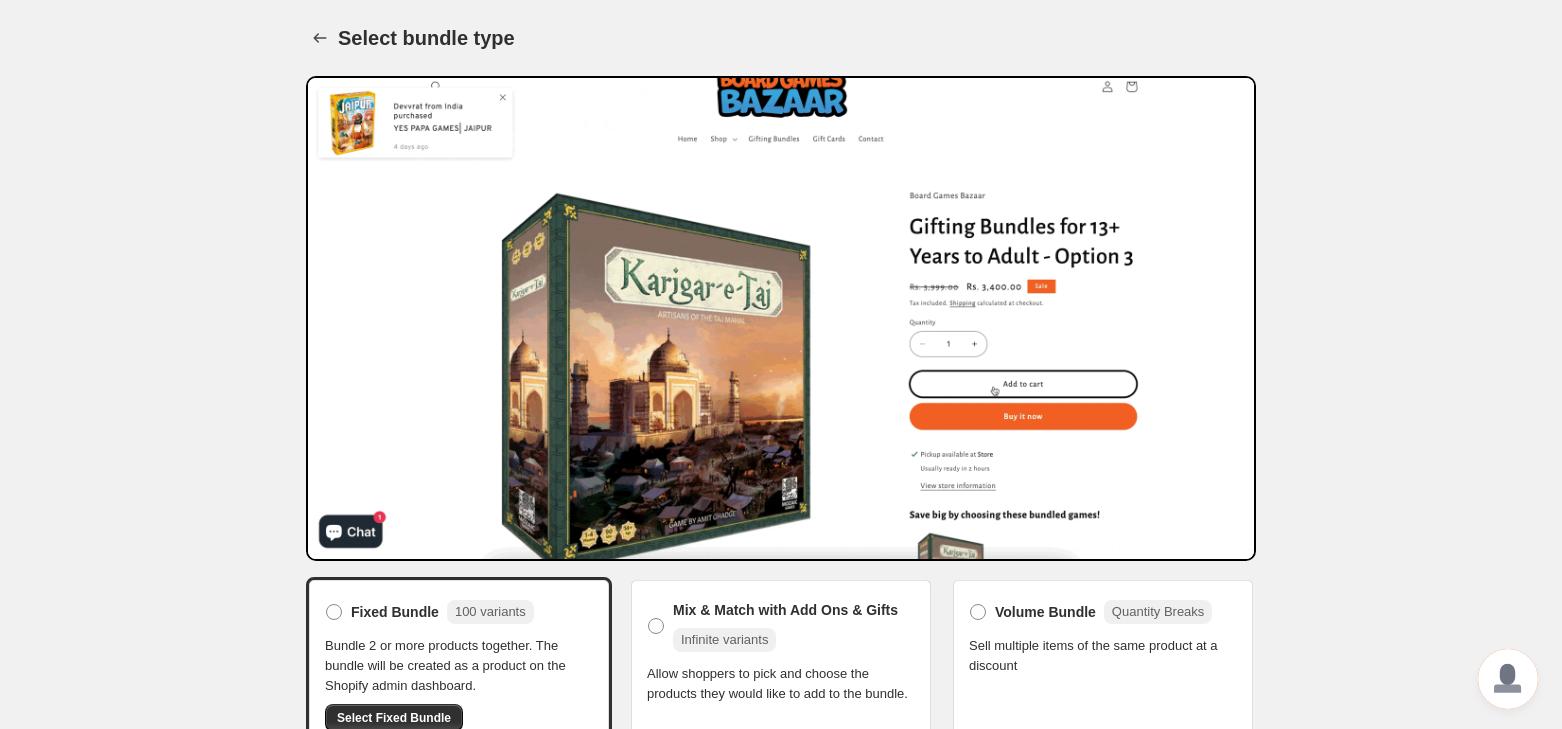 scroll, scrollTop: 186, scrollLeft: 0, axis: vertical 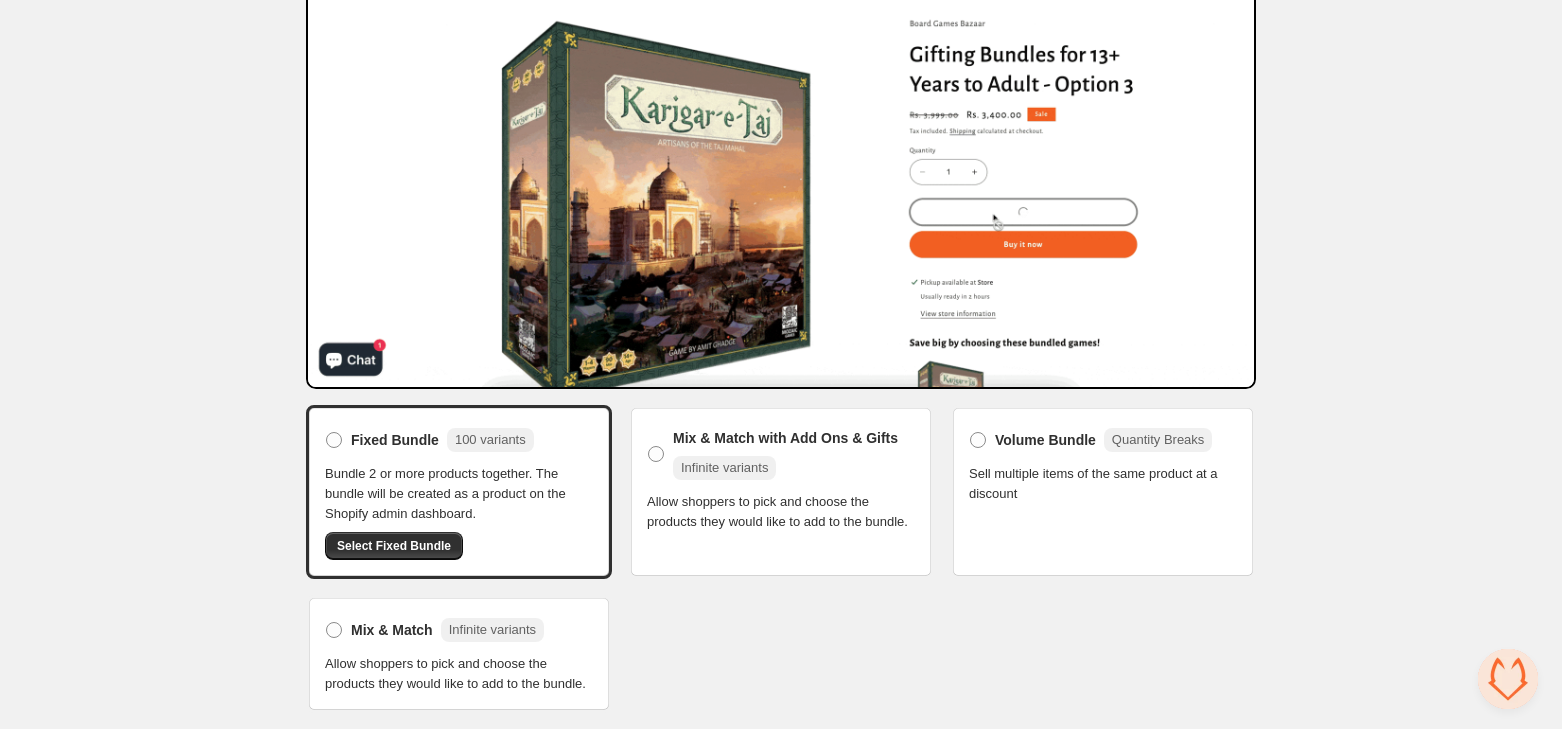 click on "Mix & Match Infinite variants Allow shoppers to pick and choose the products they would like to add to the bundle." at bounding box center (459, 654) 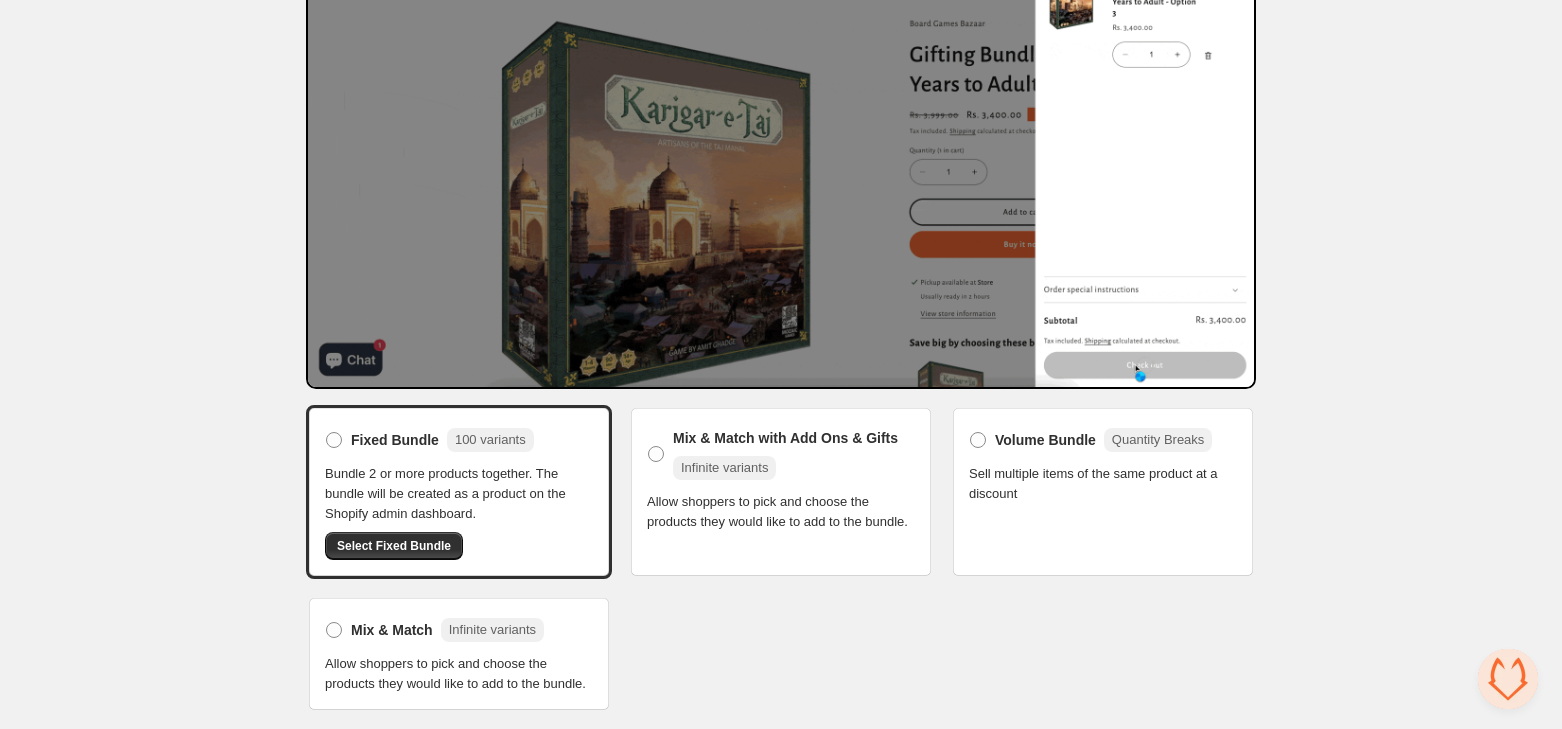 click on "Mix & Match with Add Ons & Gifts Infinite variants Allow shoppers to pick and choose the products they would like to add to the bundle." at bounding box center (781, 478) 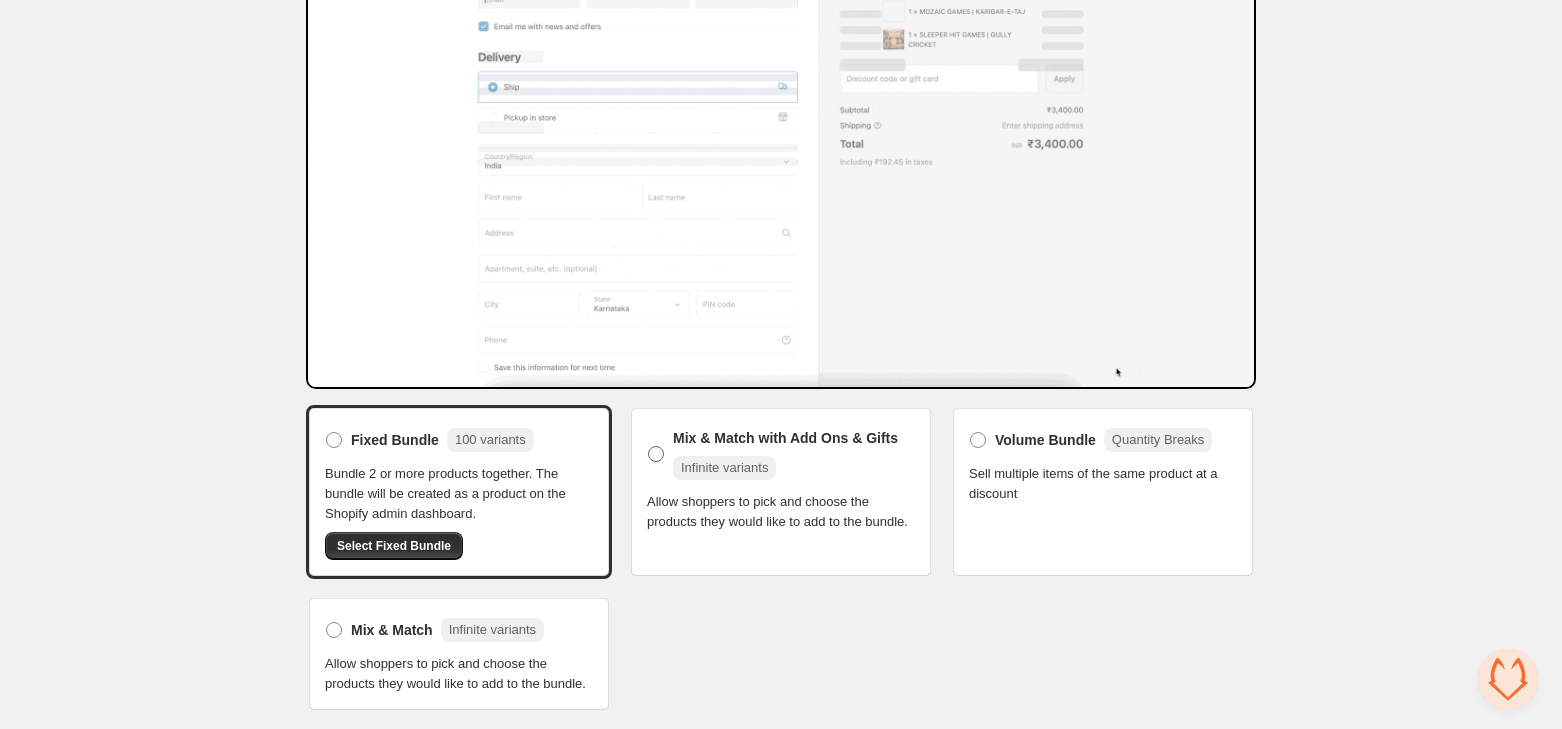 click at bounding box center (656, 454) 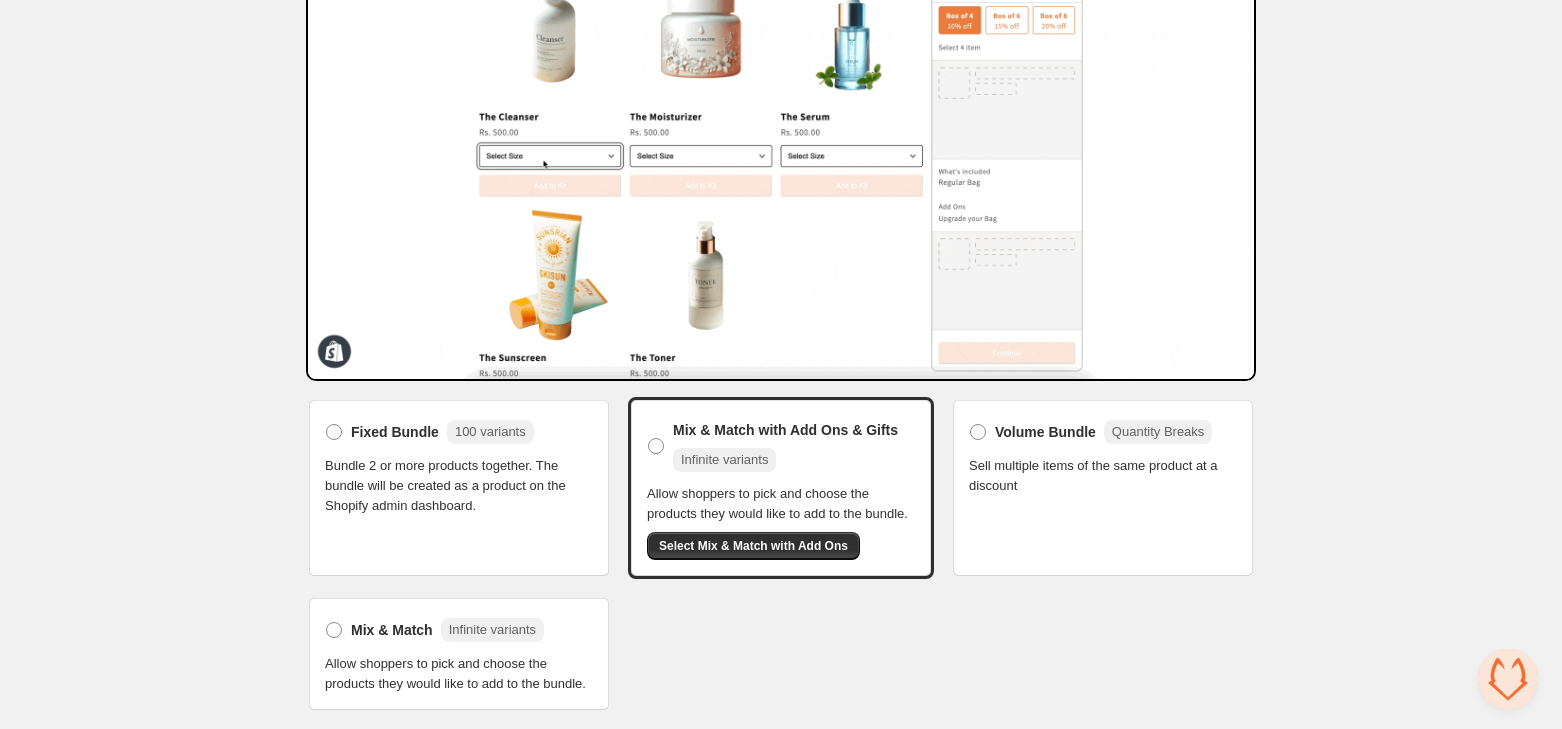 click on "Mix & Match with Add Ons & Gifts Infinite variants Allow shoppers to pick and choose the products they would like to add to the bundle. Select Mix & Match with Add Ons" at bounding box center [781, 488] 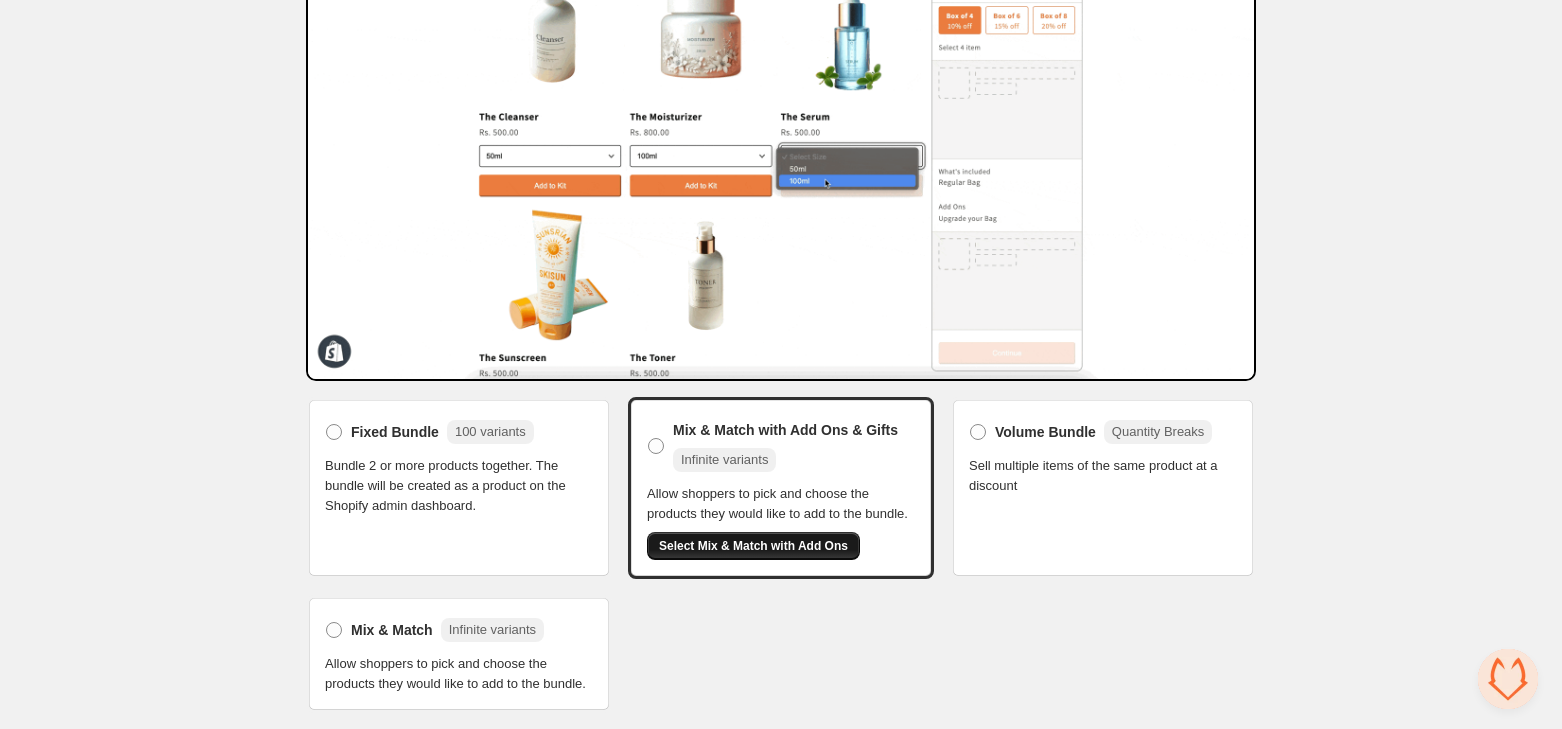click on "Select Mix & Match with Add Ons" at bounding box center [753, 546] 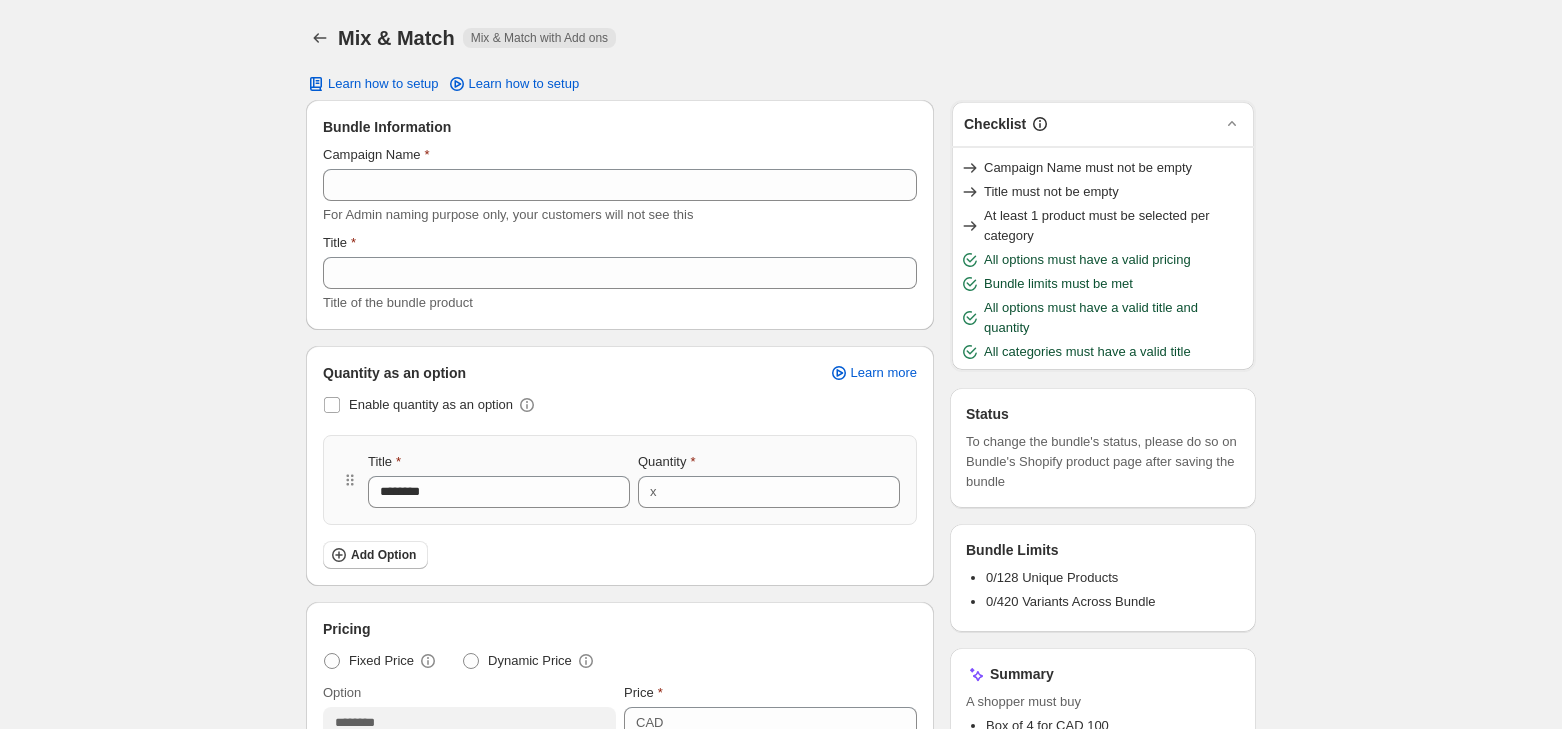 scroll, scrollTop: 0, scrollLeft: 0, axis: both 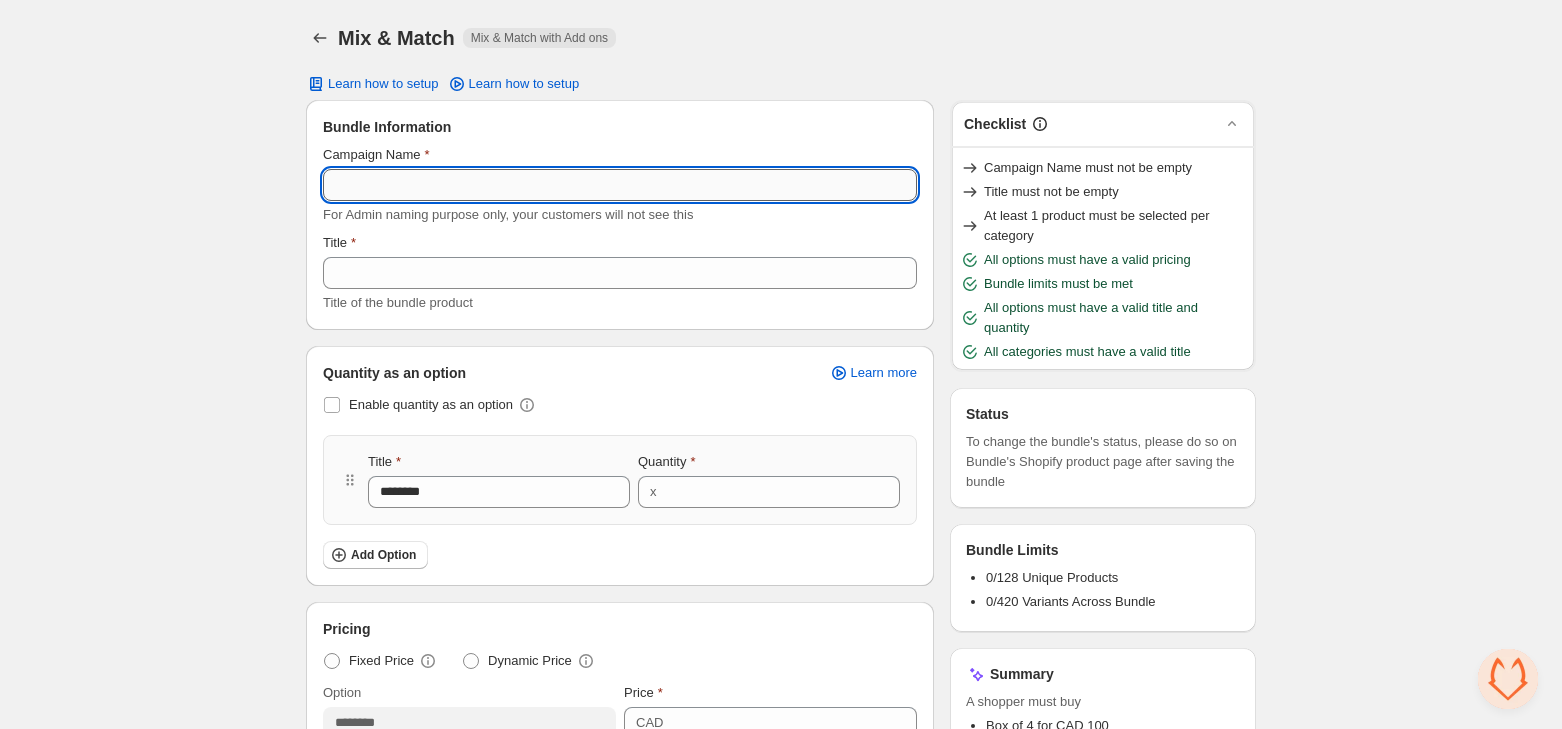 click on "Campaign Name" at bounding box center [620, 185] 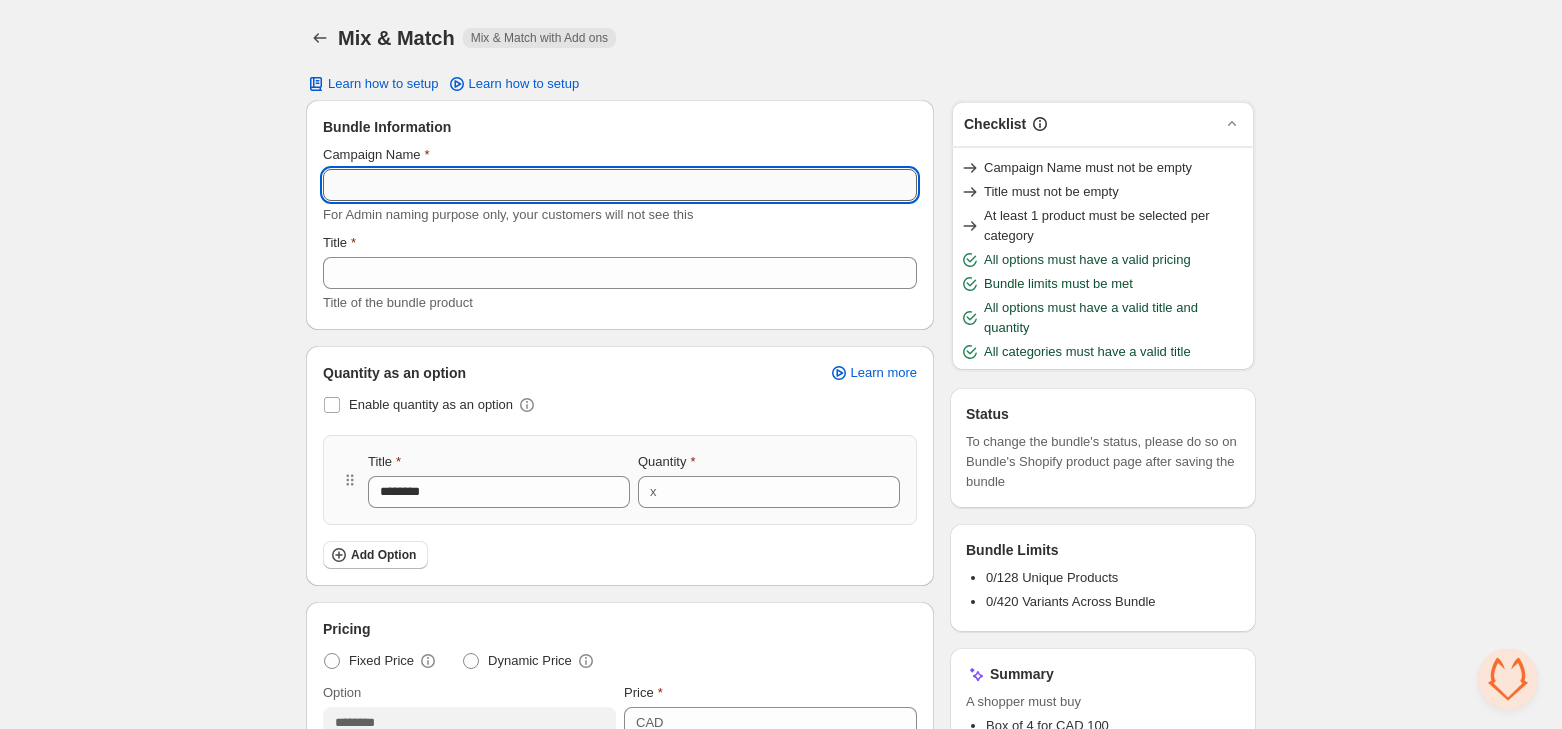 paste on "**********" 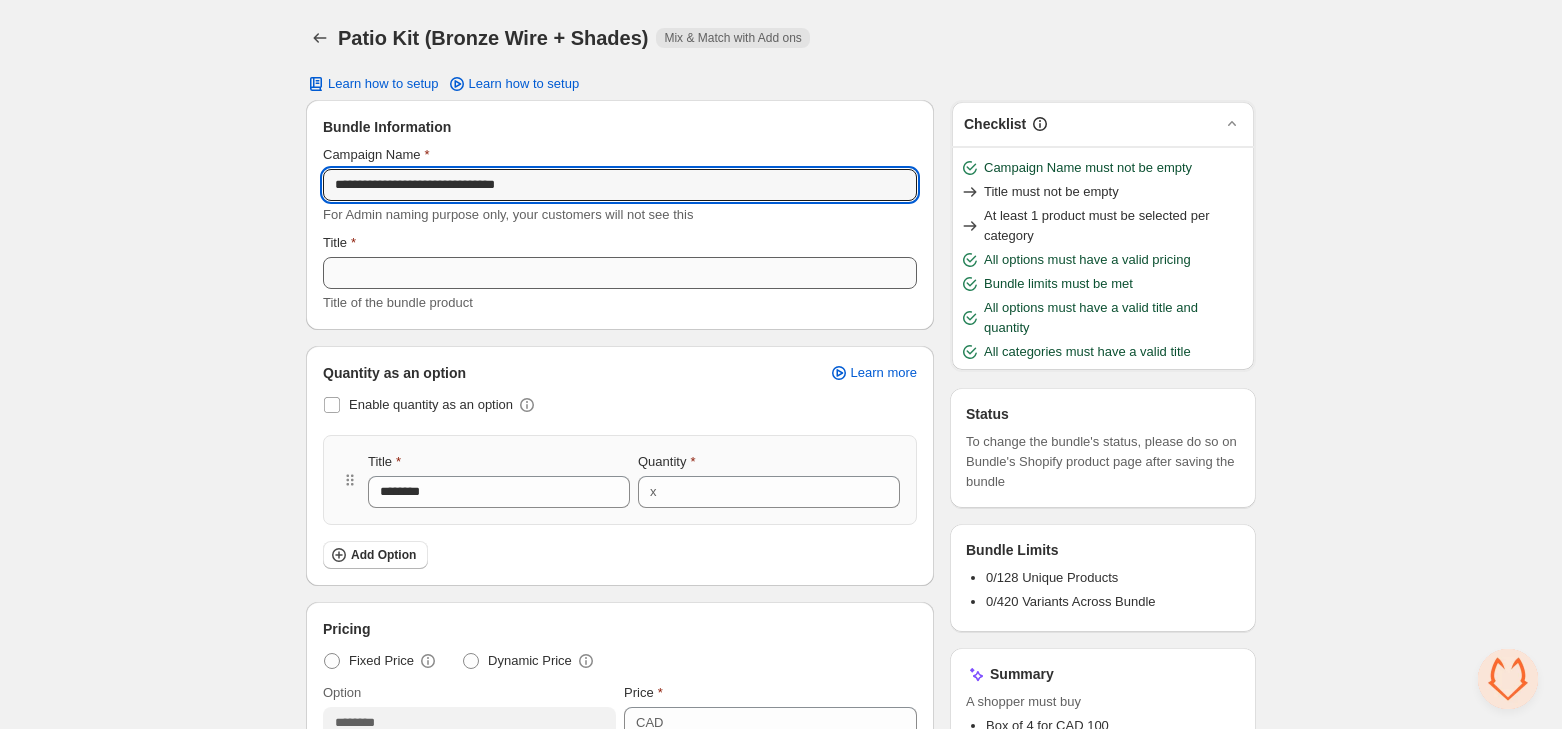 type on "**********" 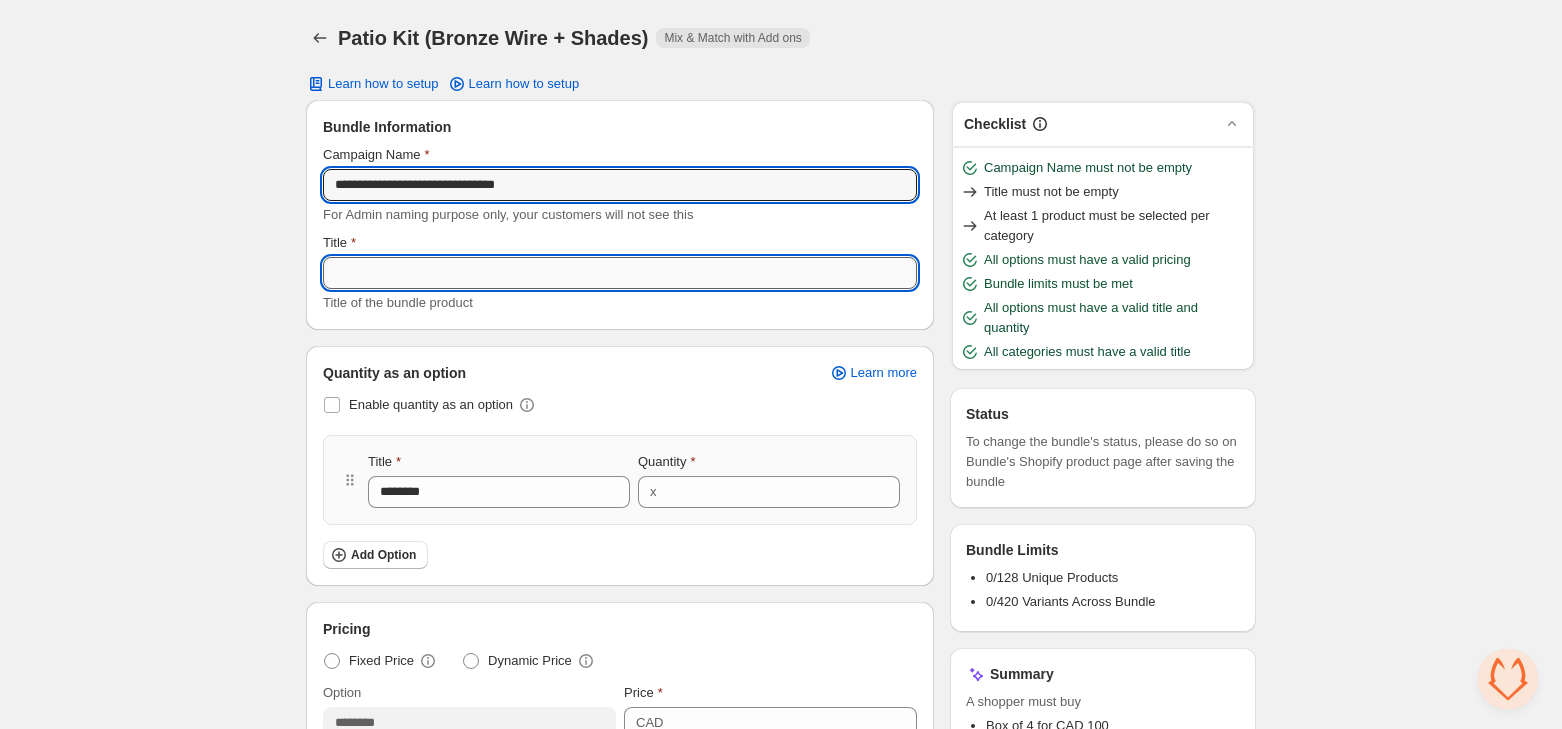 click on "Title" at bounding box center (620, 273) 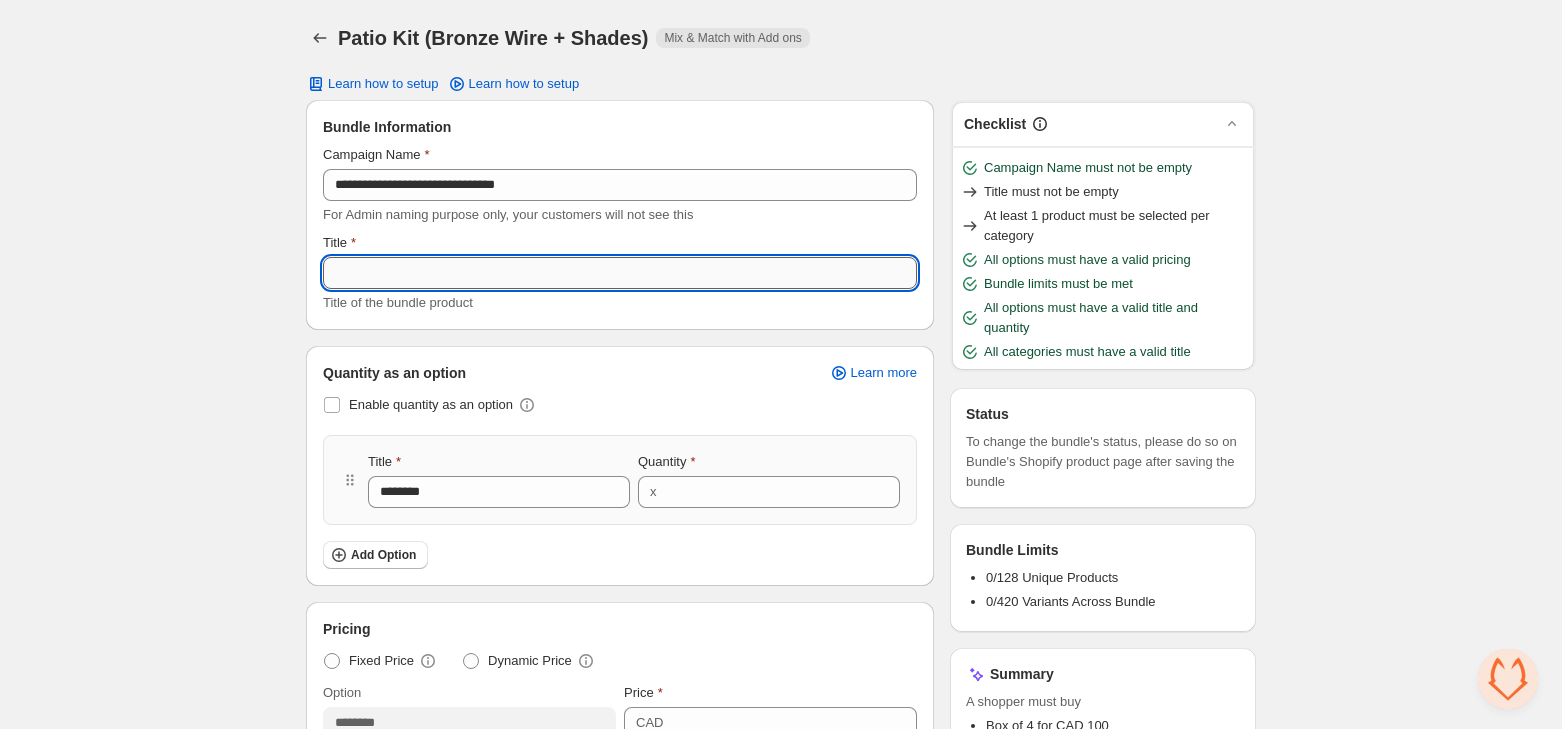 paste on "**********" 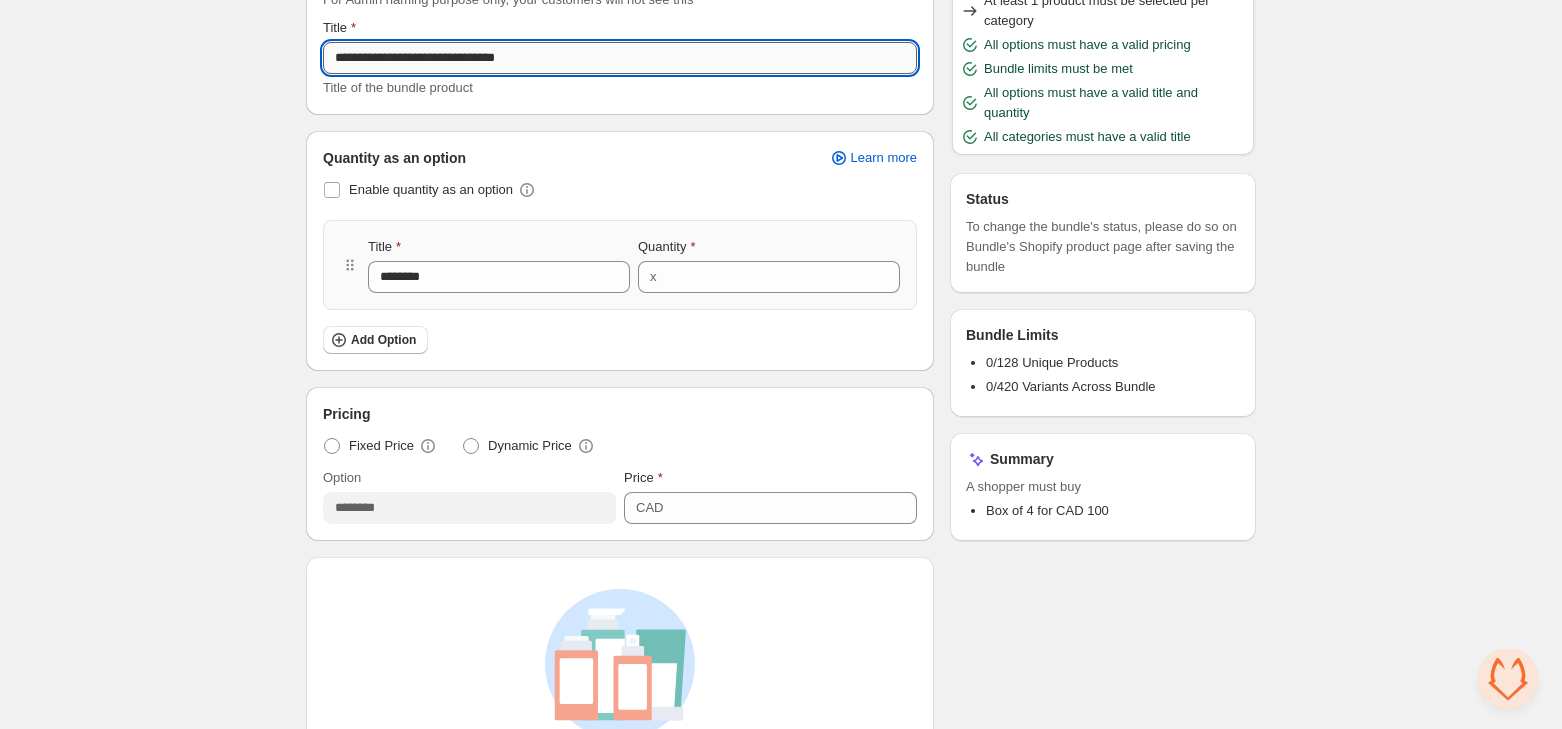 scroll, scrollTop: 218, scrollLeft: 0, axis: vertical 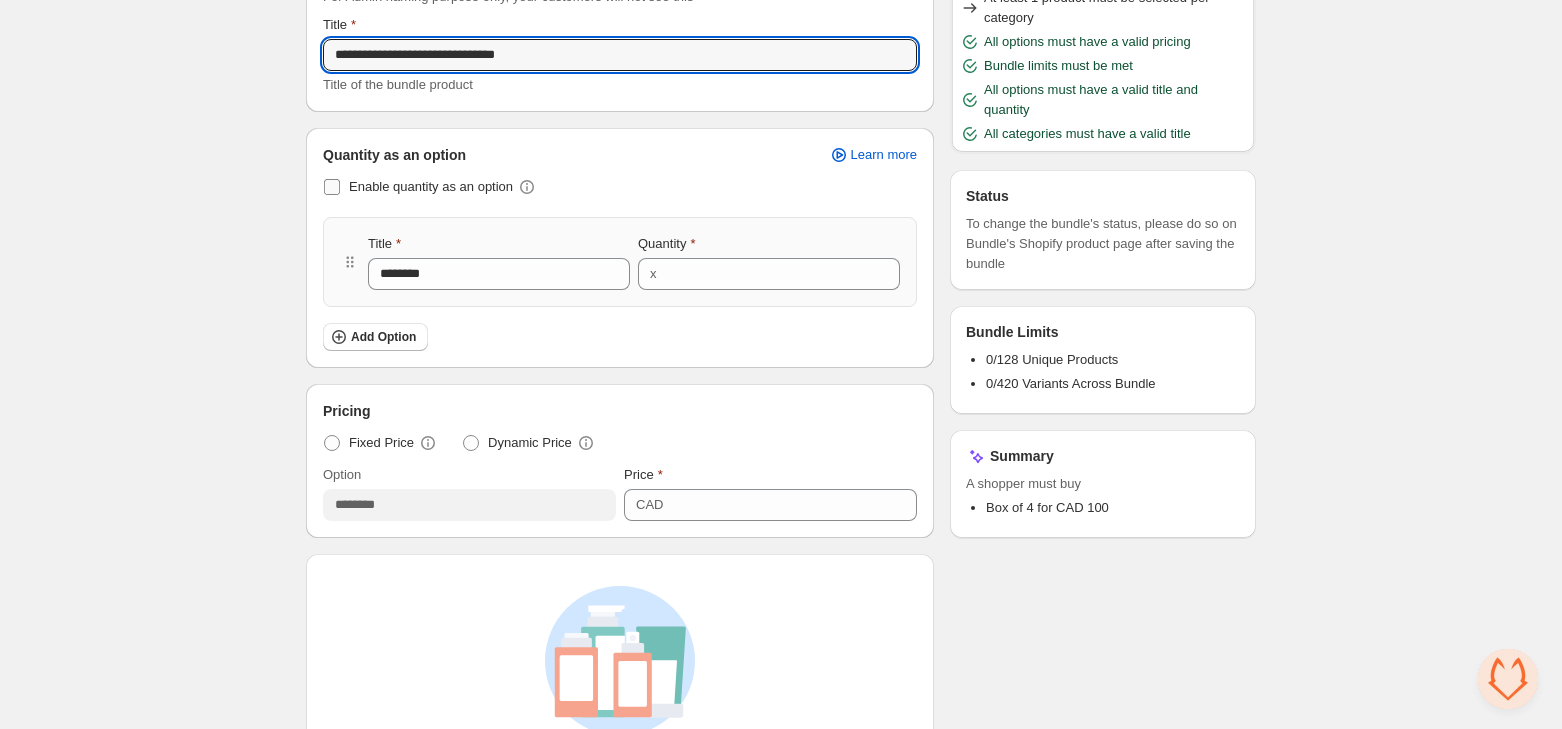 type on "**********" 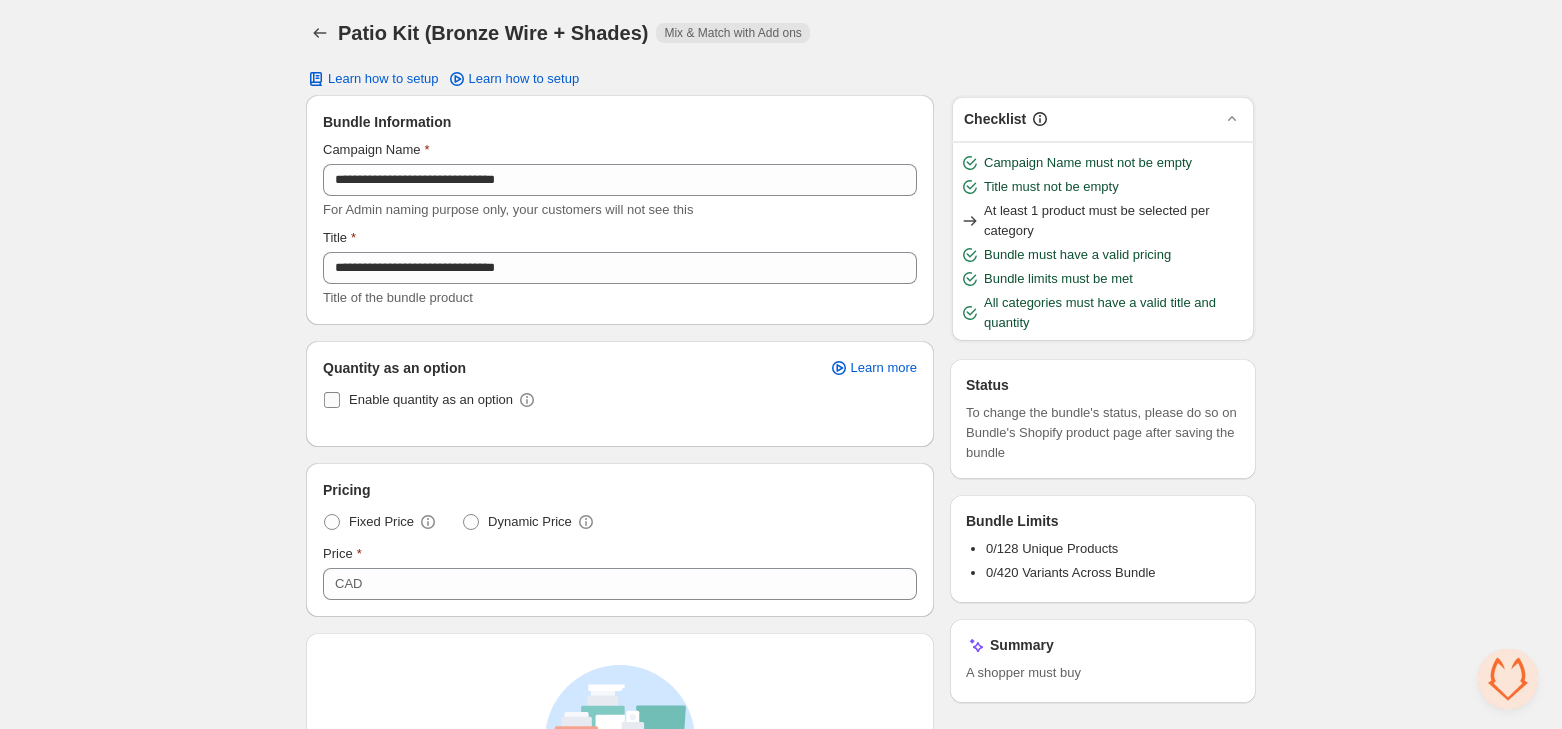 scroll, scrollTop: 151, scrollLeft: 0, axis: vertical 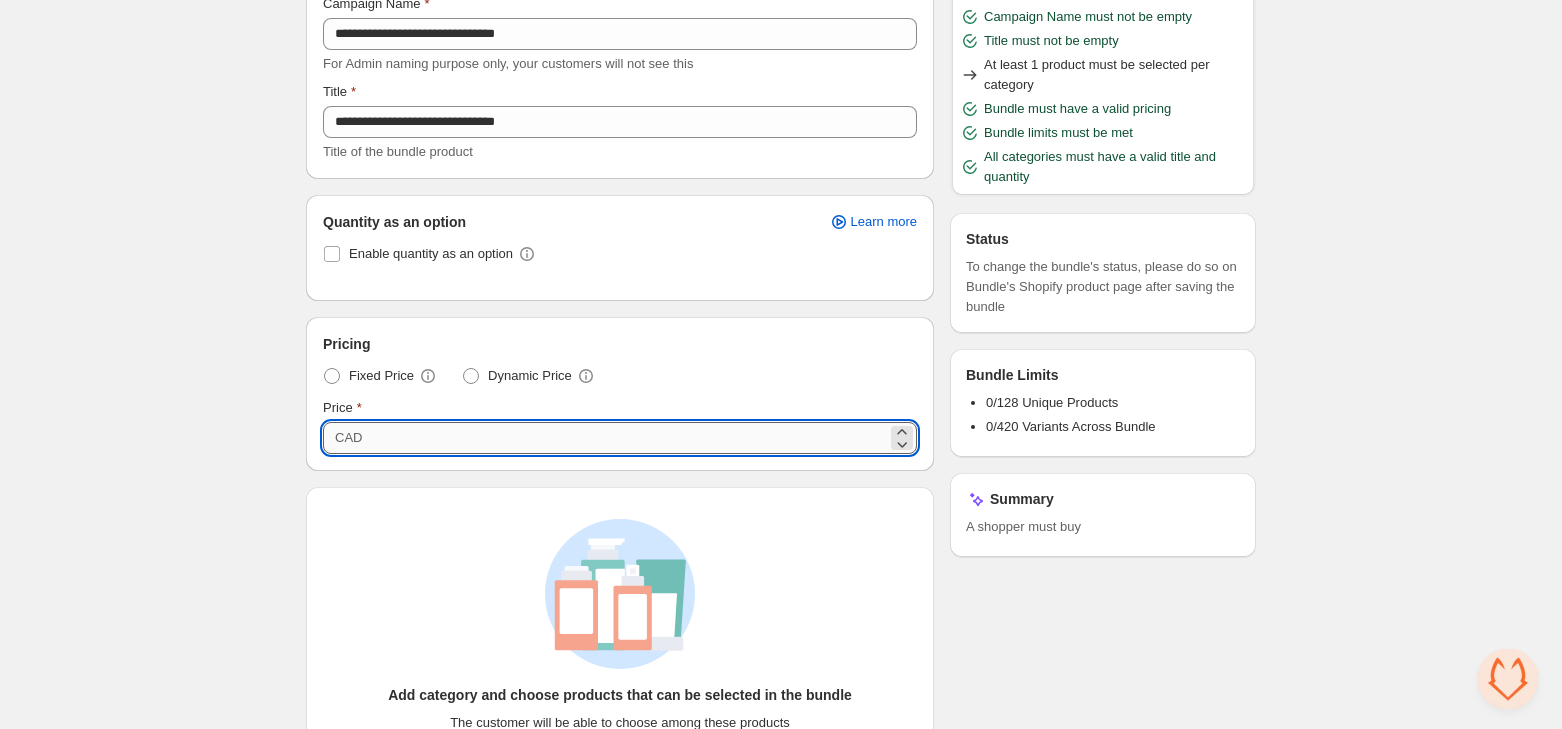 click on "***" at bounding box center (627, 438) 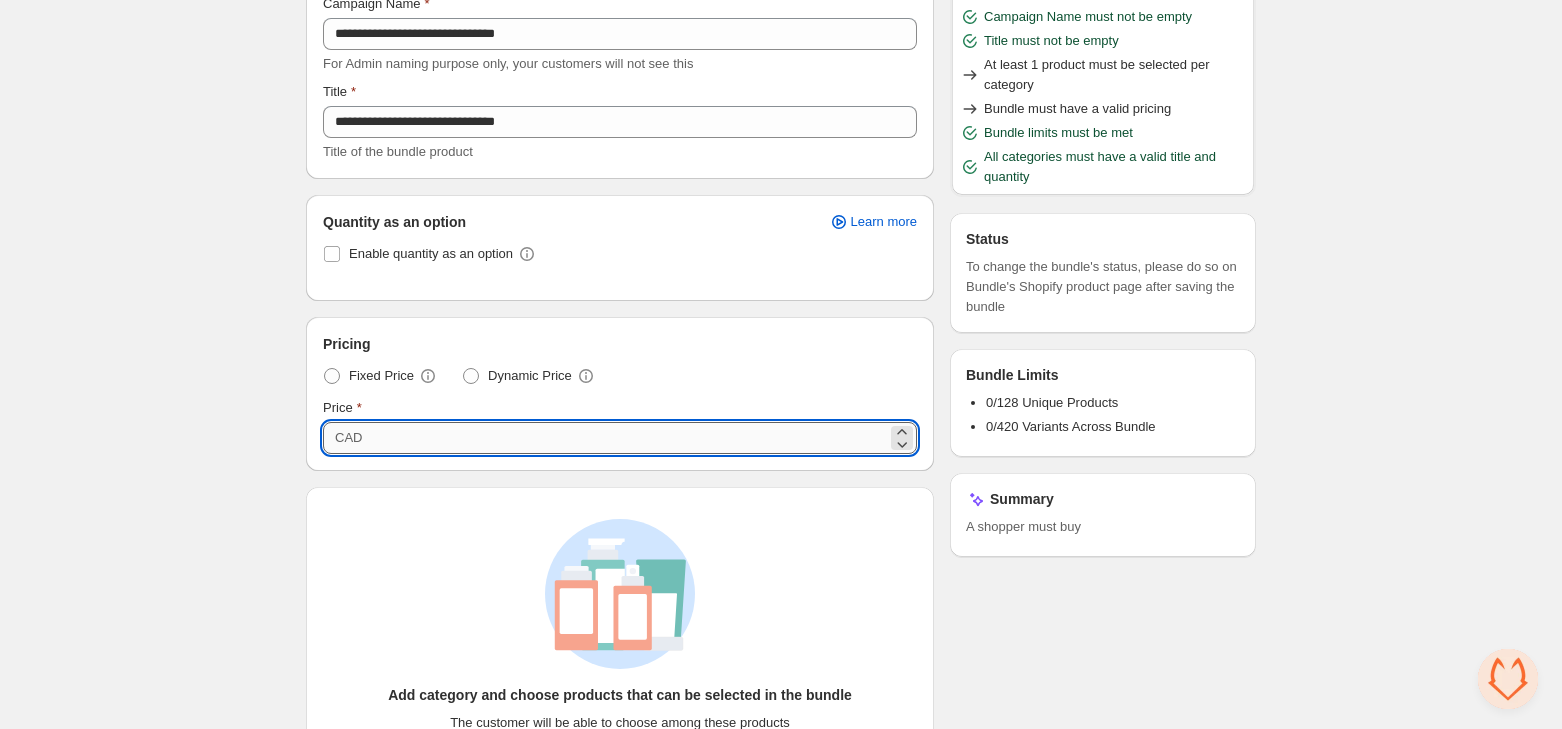 paste on "******" 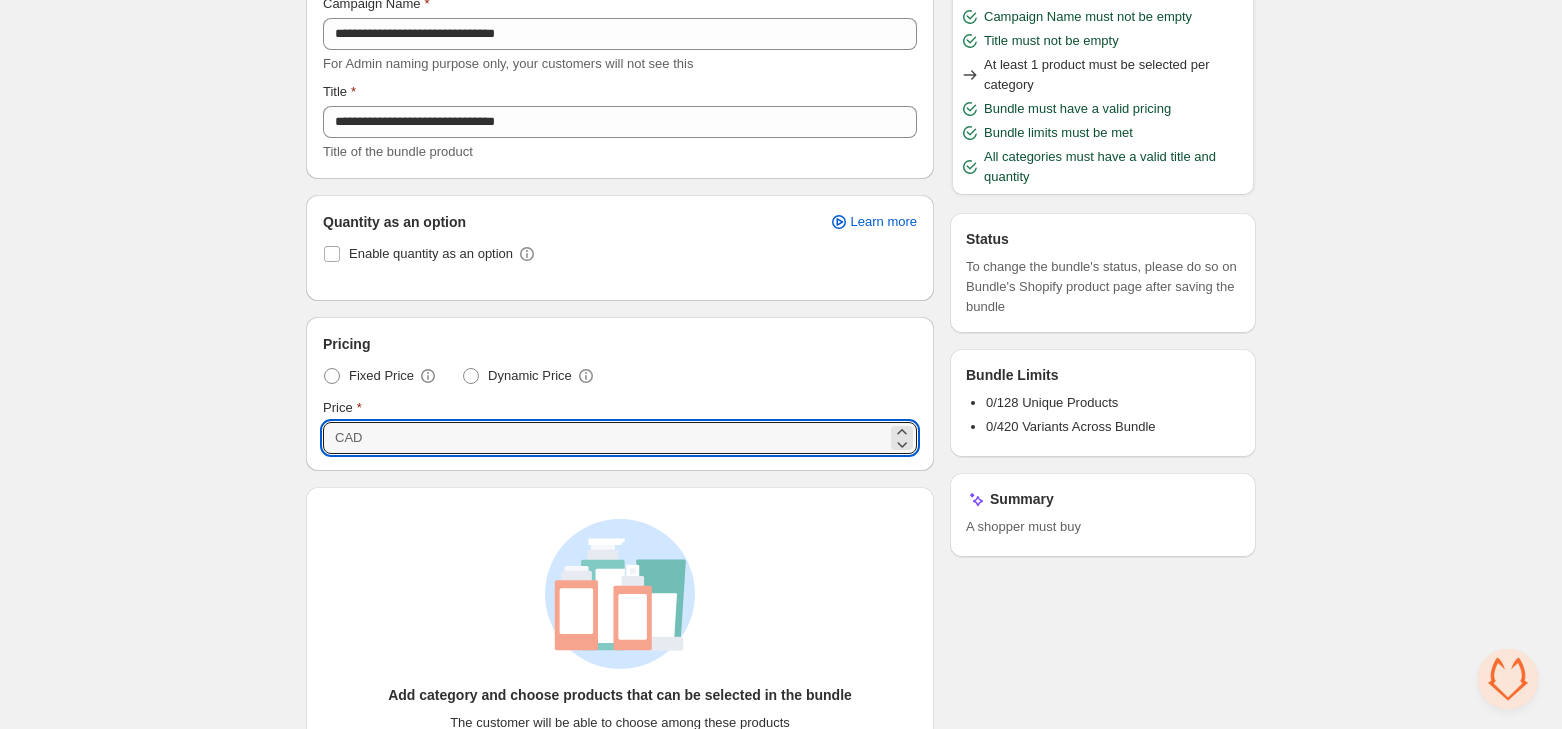 type on "******" 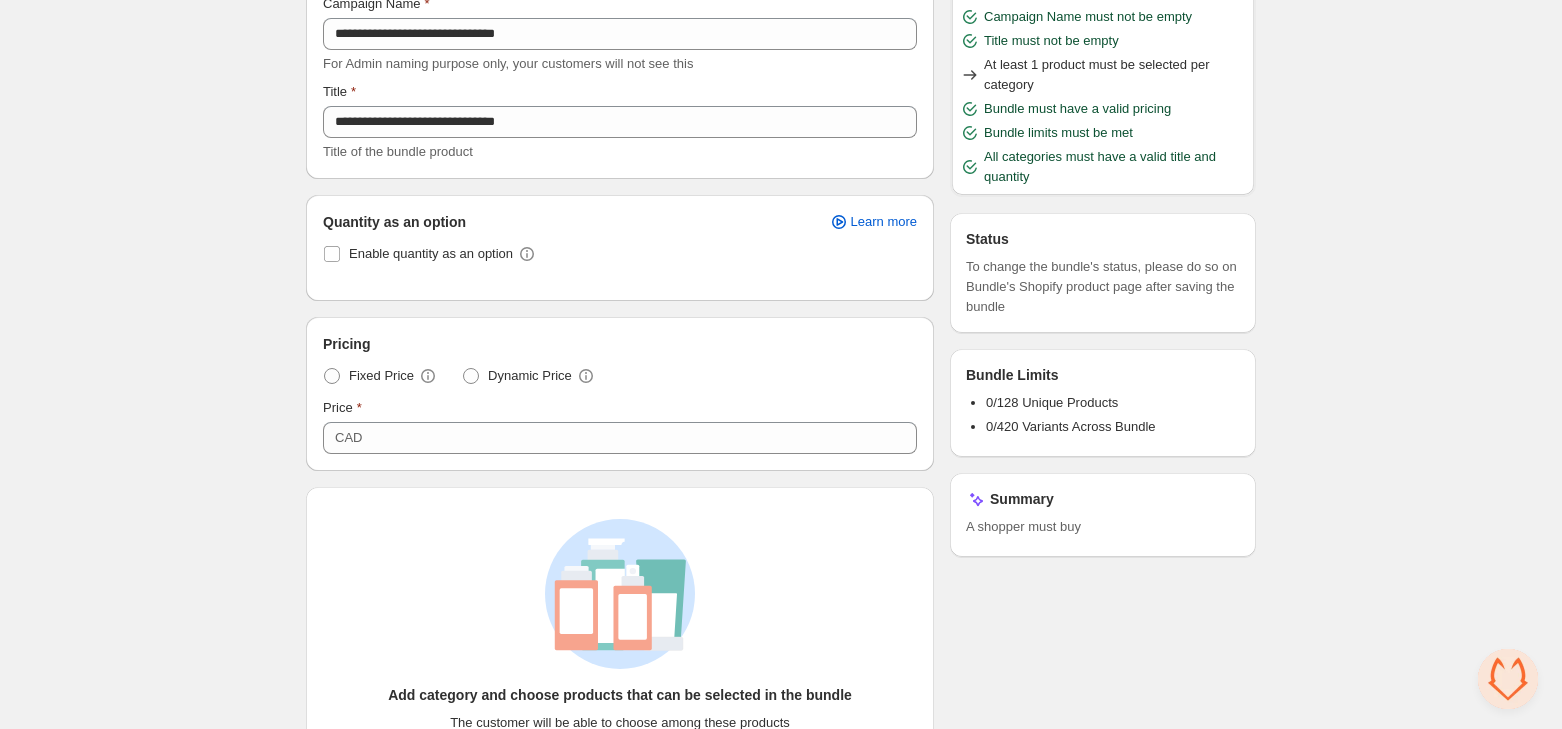 scroll, scrollTop: 568, scrollLeft: 0, axis: vertical 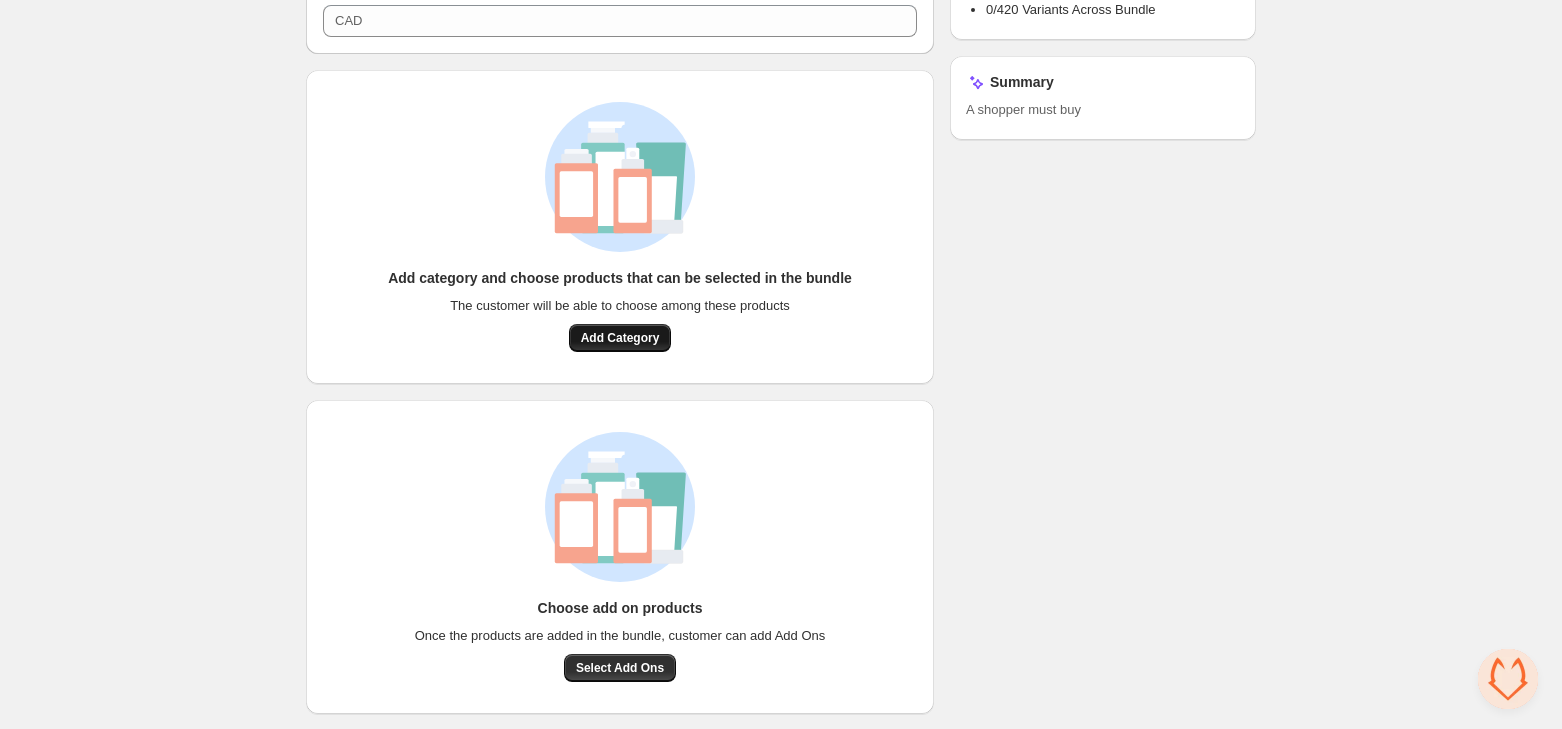 click on "Add Category" at bounding box center (620, 338) 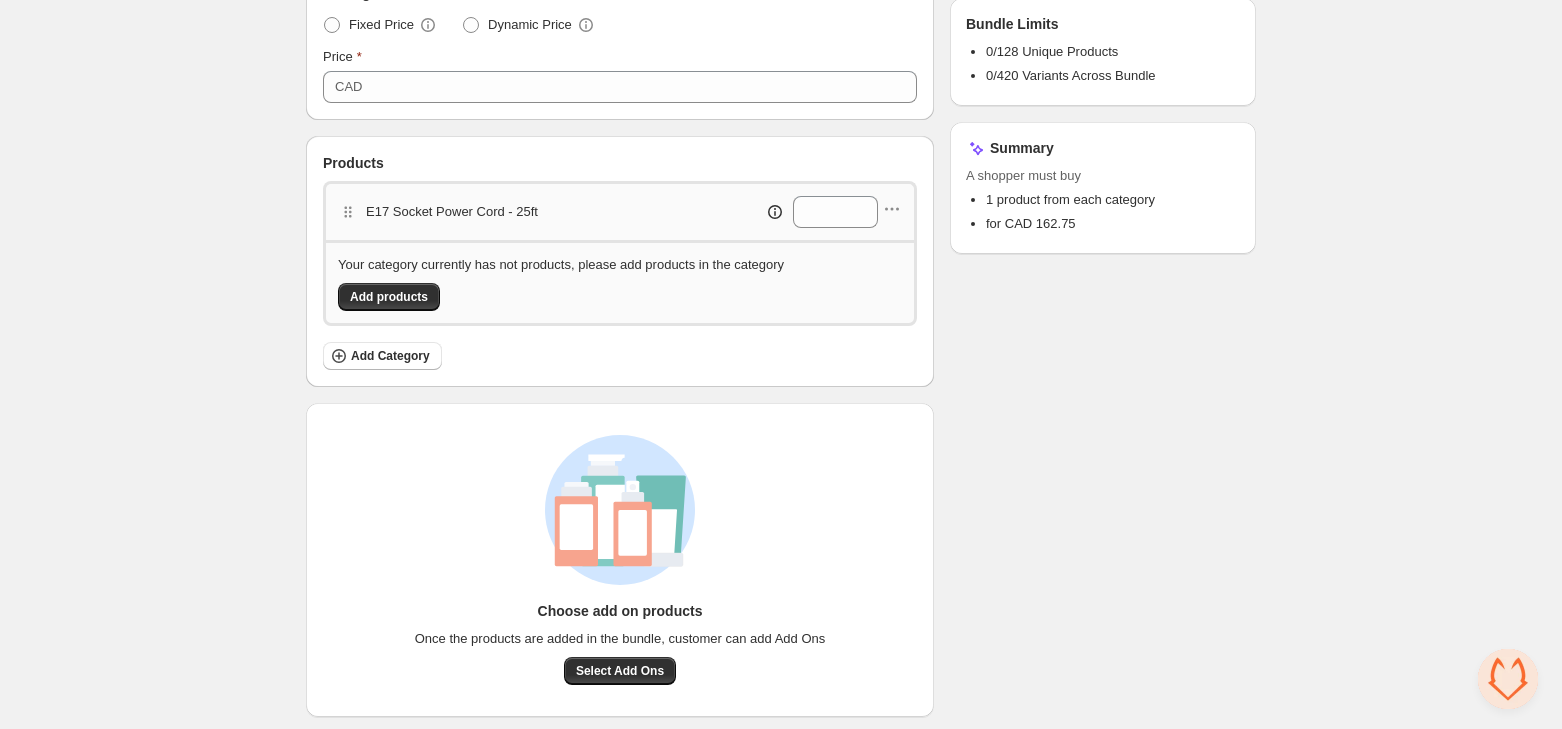 scroll, scrollTop: 530, scrollLeft: 0, axis: vertical 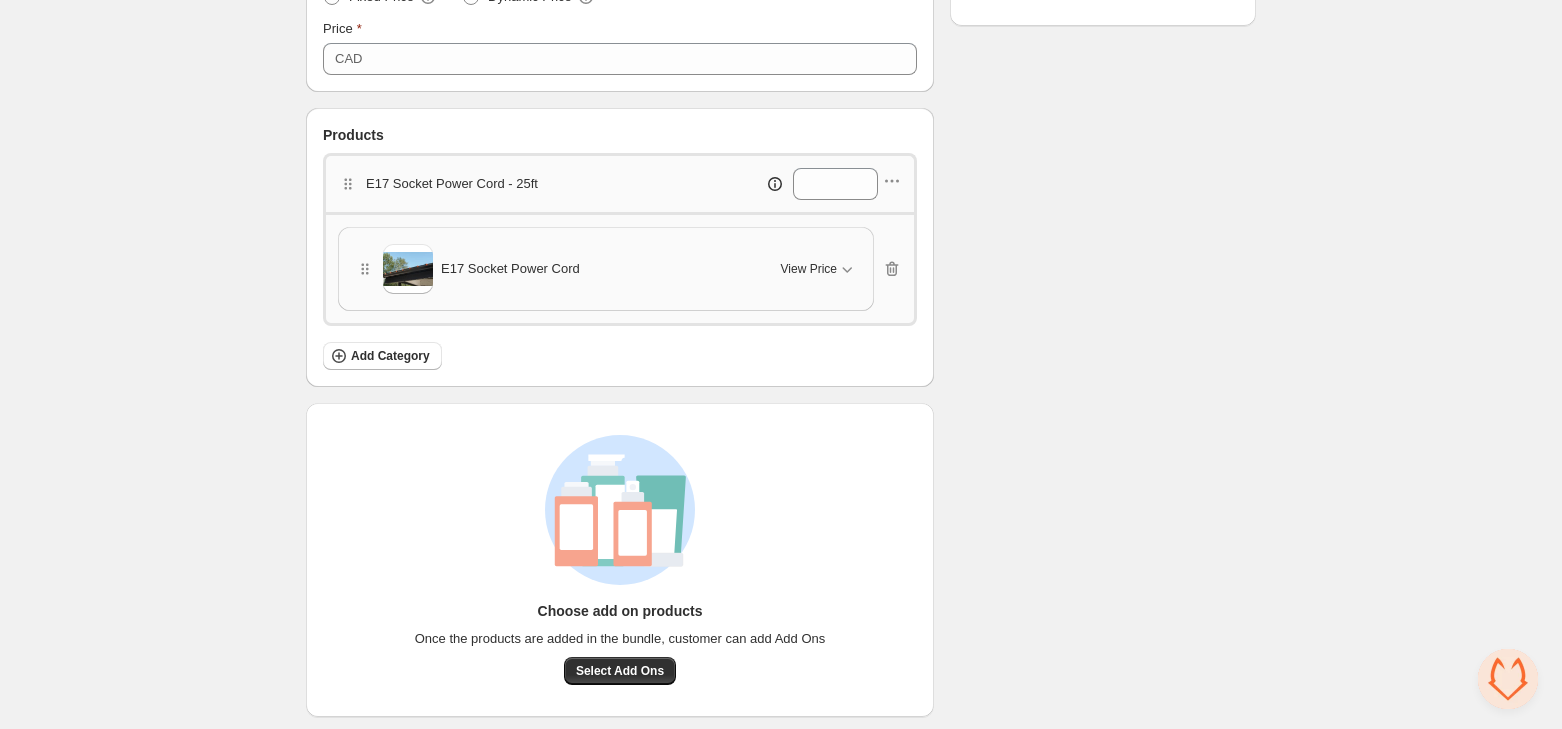 click on "E17 Socket Power Cord - 25ft * E17 Socket Power Cord View Price Cancel Apply Select All E17 Socket Power Cord - Brown / 25 feet / 12 inch Add Category" at bounding box center [620, 261] 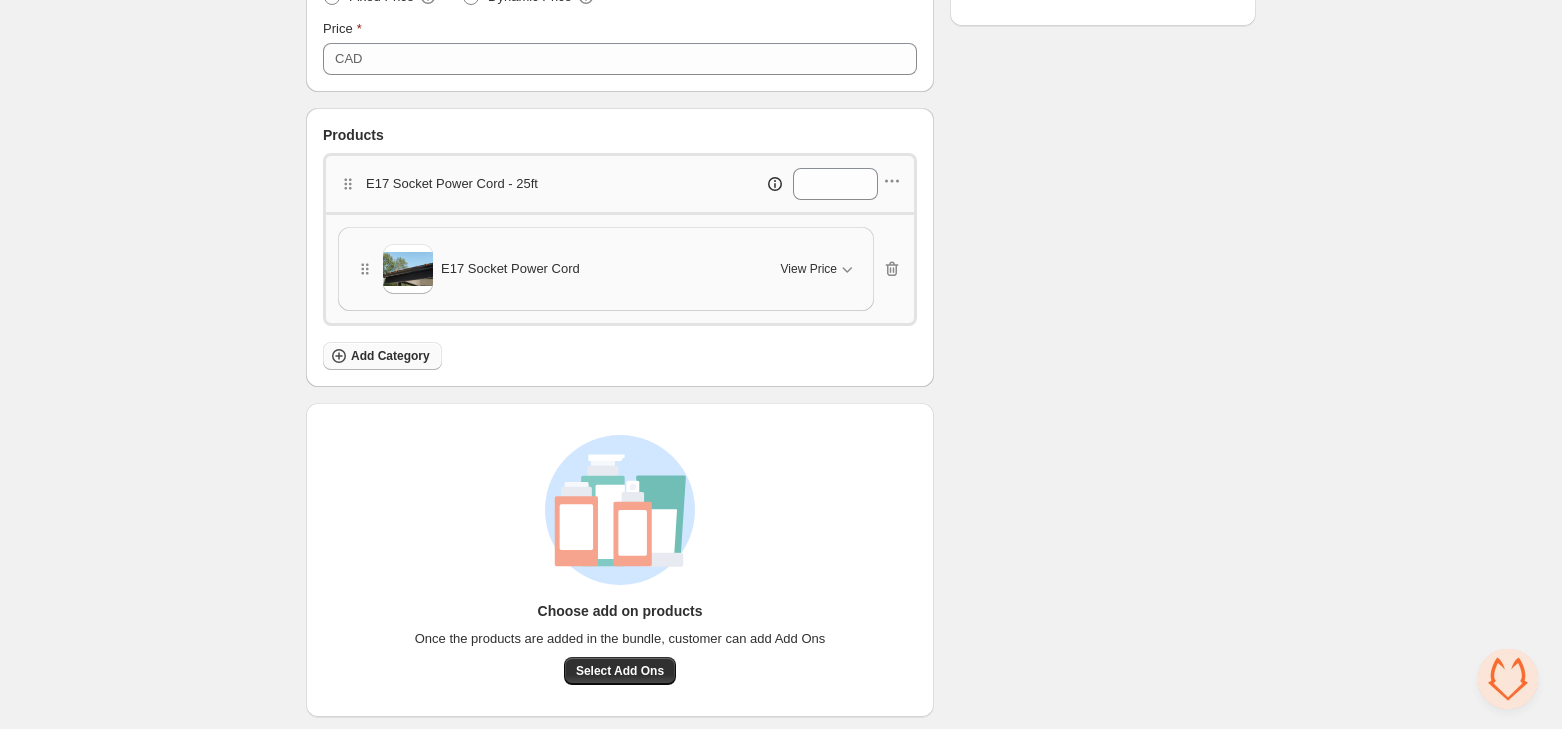 click on "Add Category" at bounding box center [390, 356] 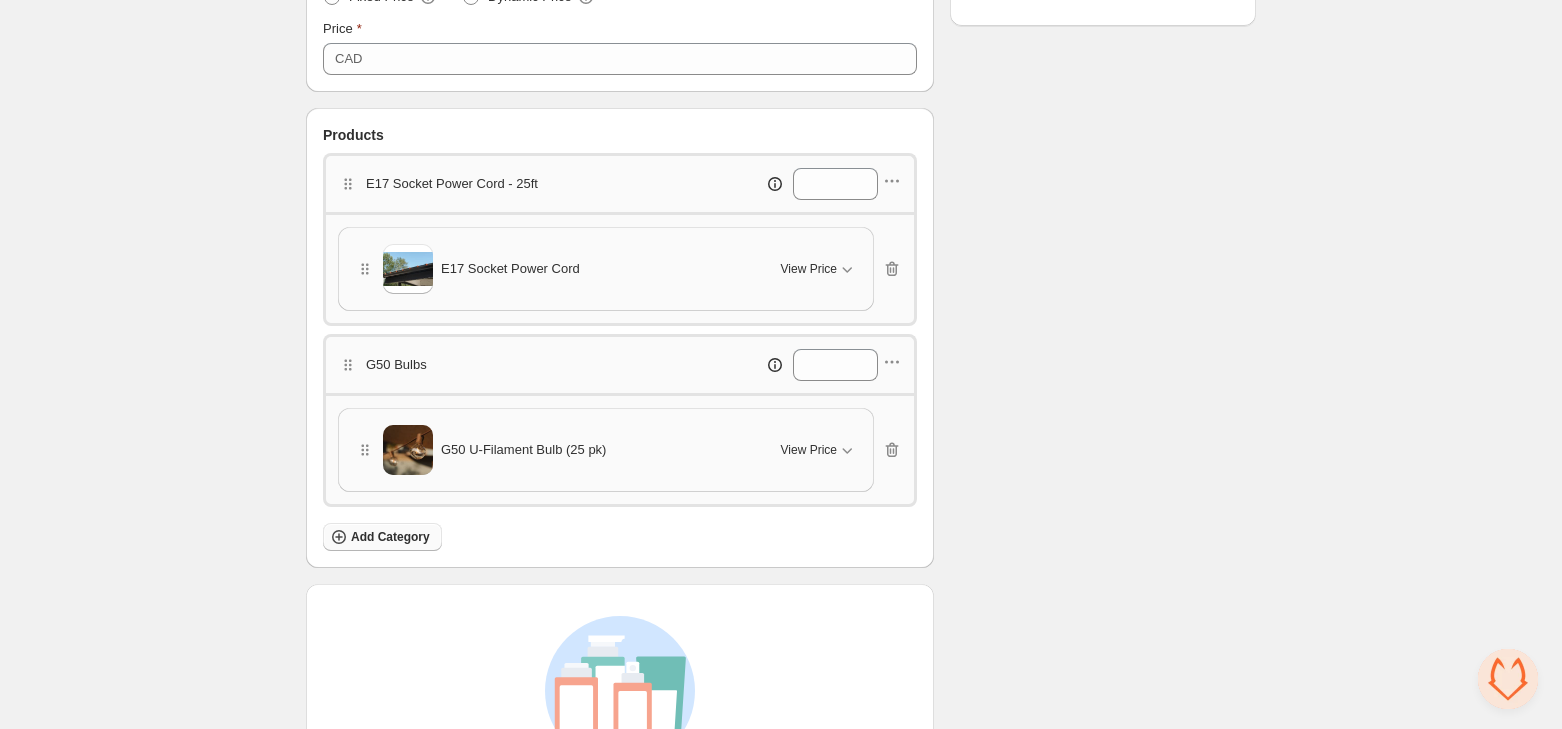 click on "Add Category" at bounding box center [390, 537] 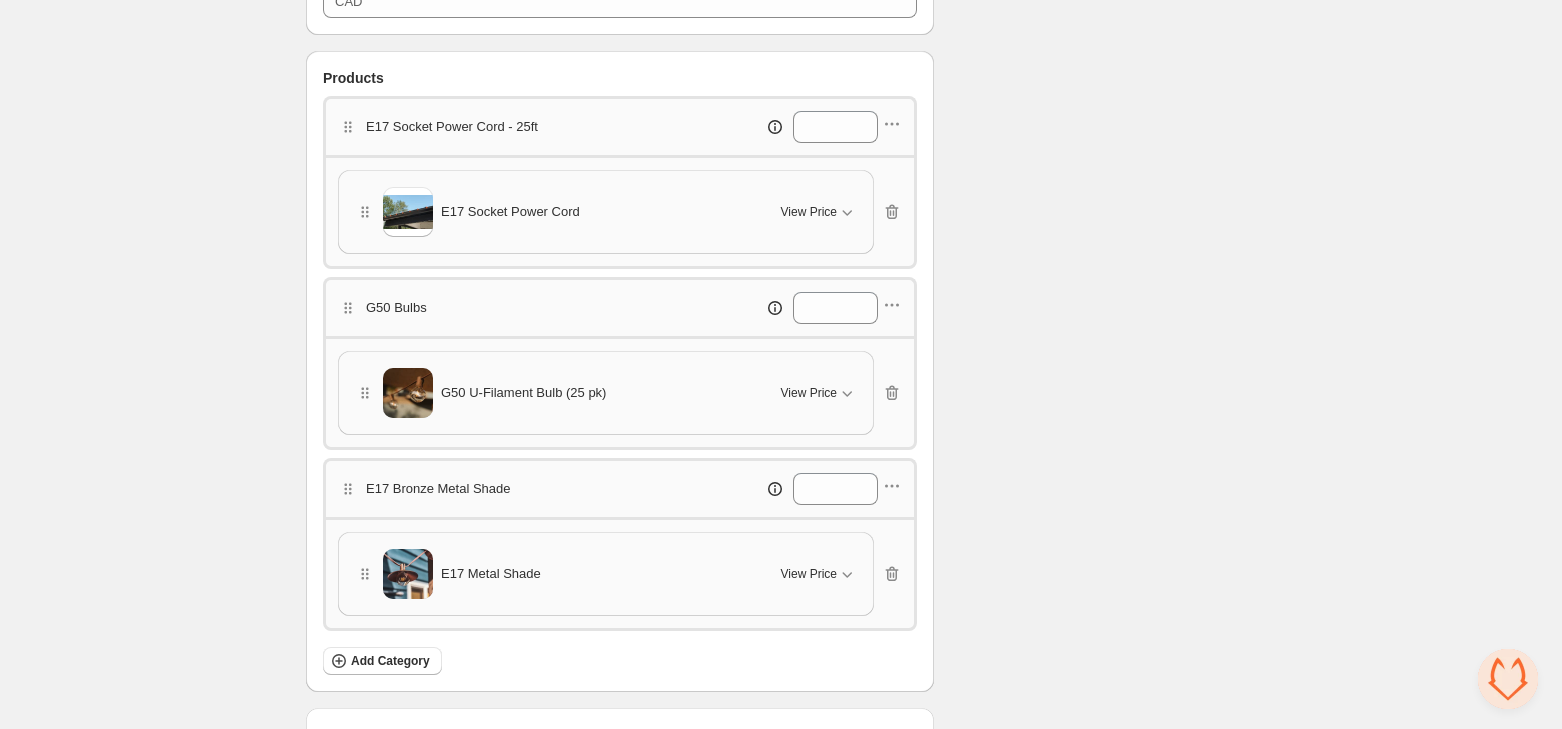 scroll, scrollTop: 885, scrollLeft: 0, axis: vertical 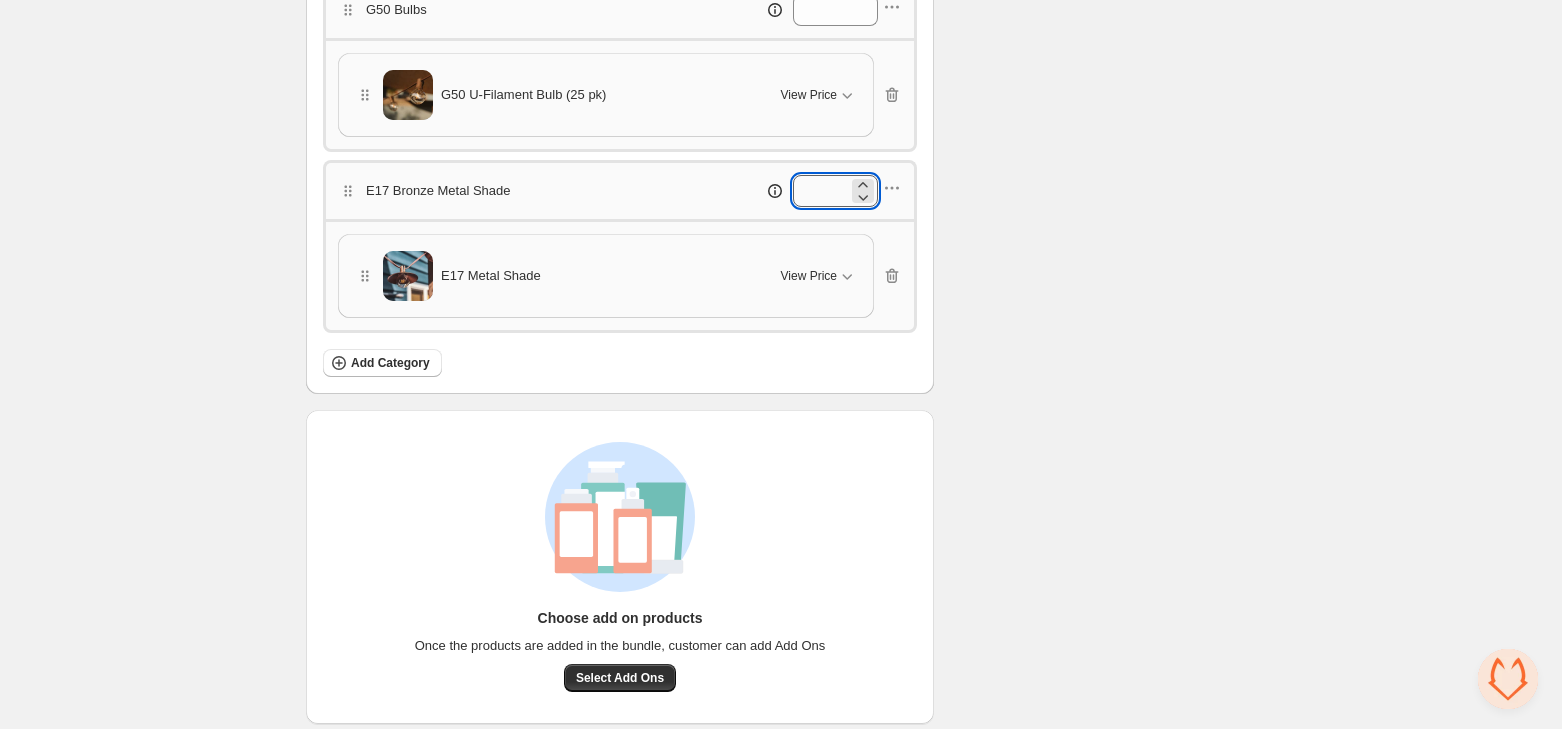 click on "*" at bounding box center [820, 191] 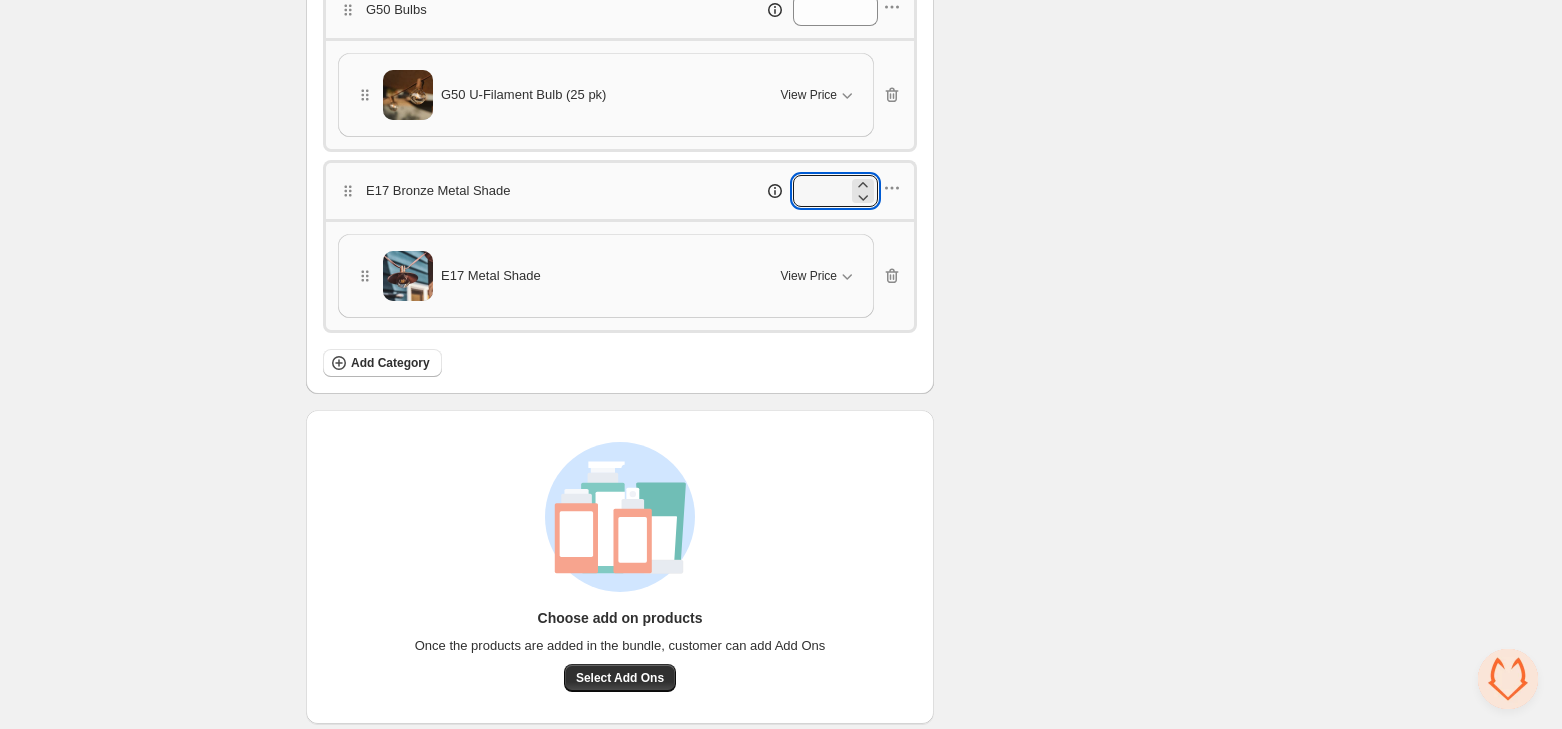 type on "**" 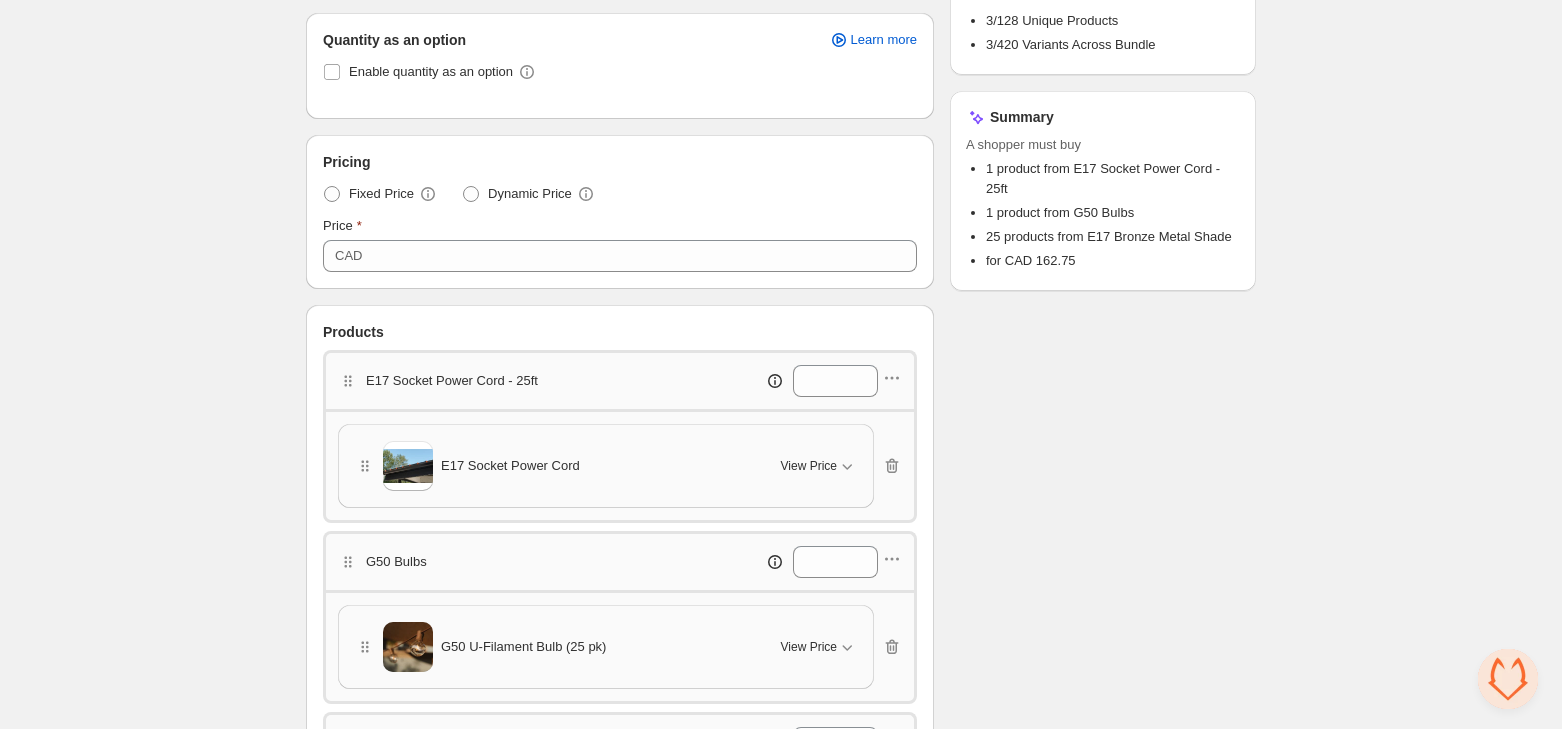 scroll, scrollTop: 324, scrollLeft: 0, axis: vertical 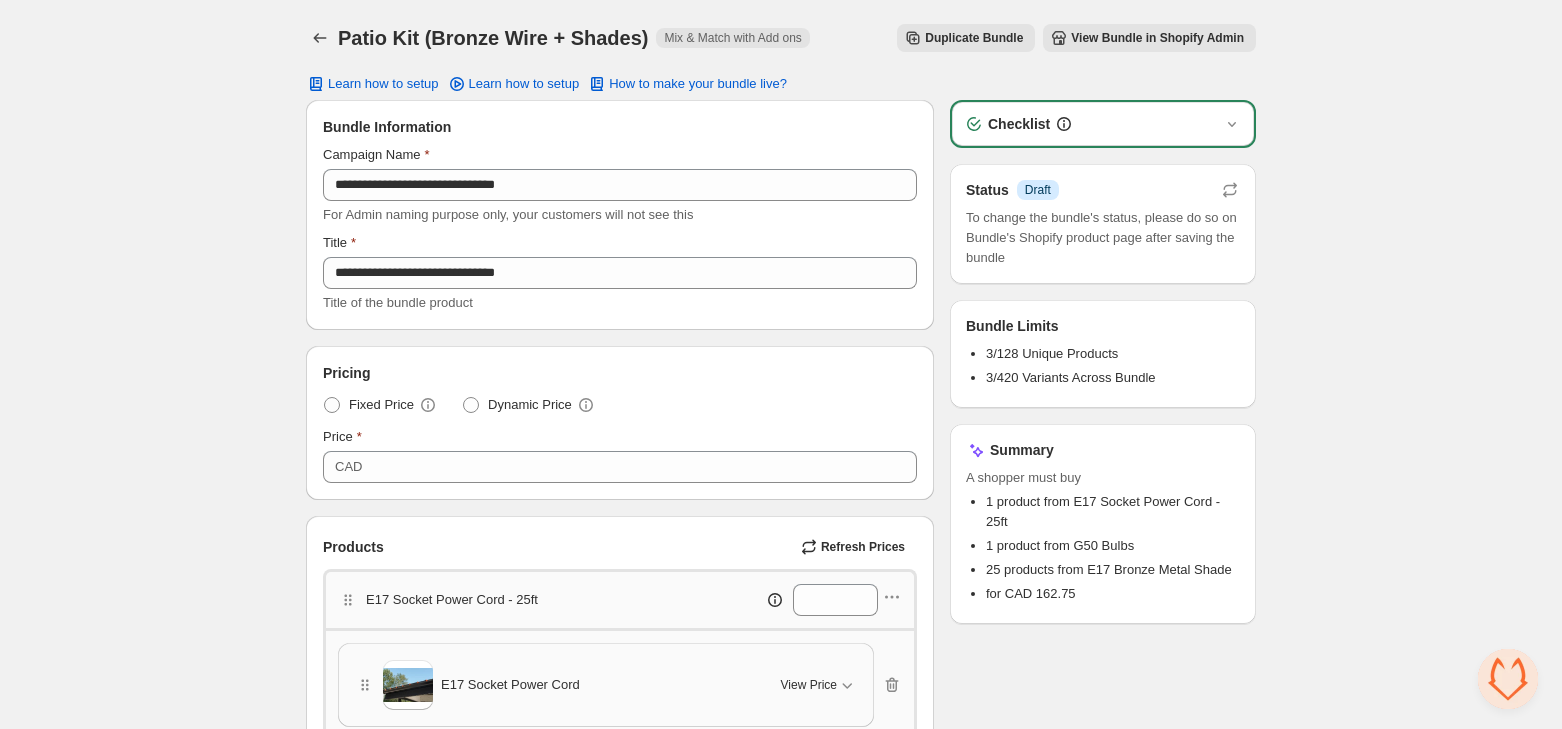 click on "View Bundle in Shopify Admin" at bounding box center [1157, 38] 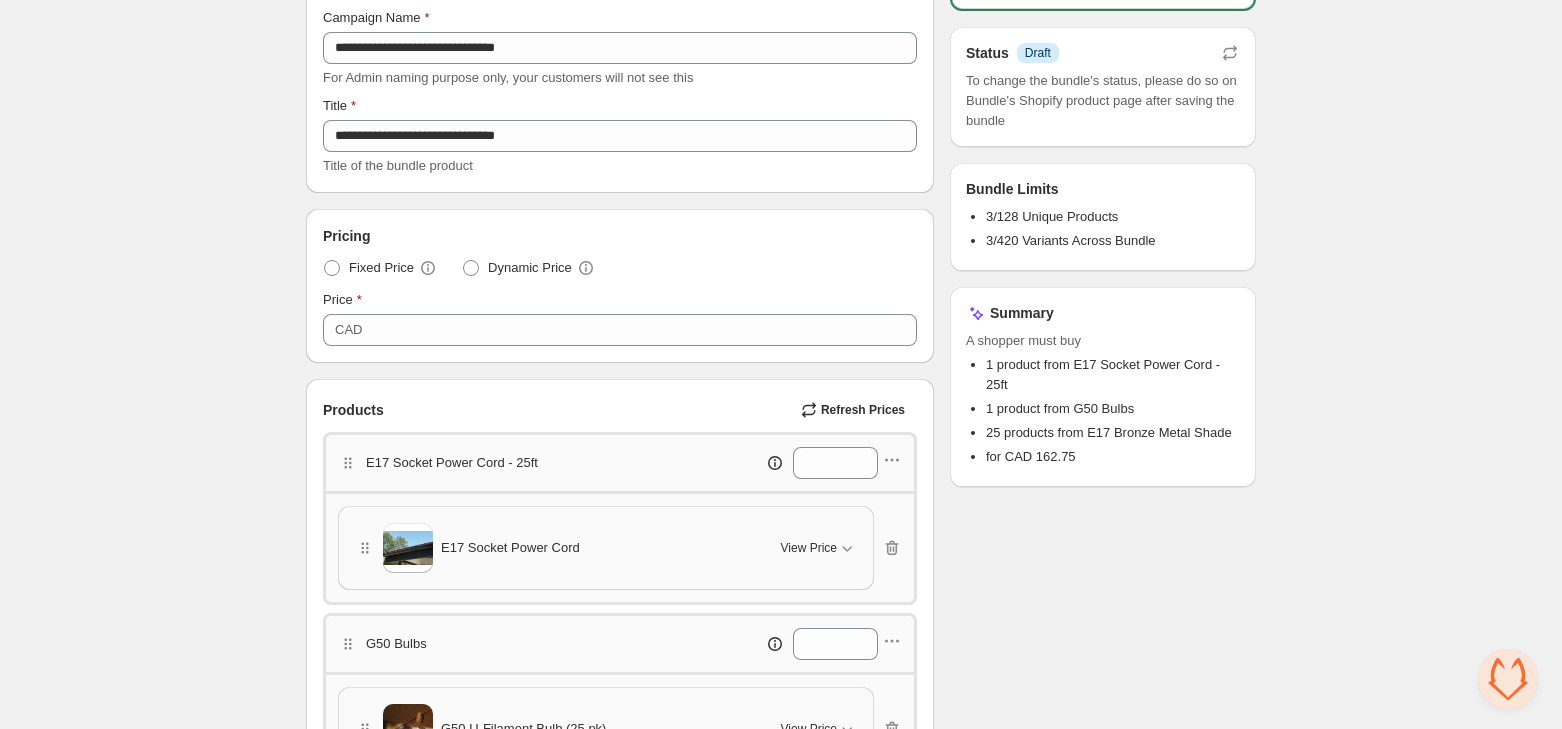 scroll, scrollTop: 0, scrollLeft: 0, axis: both 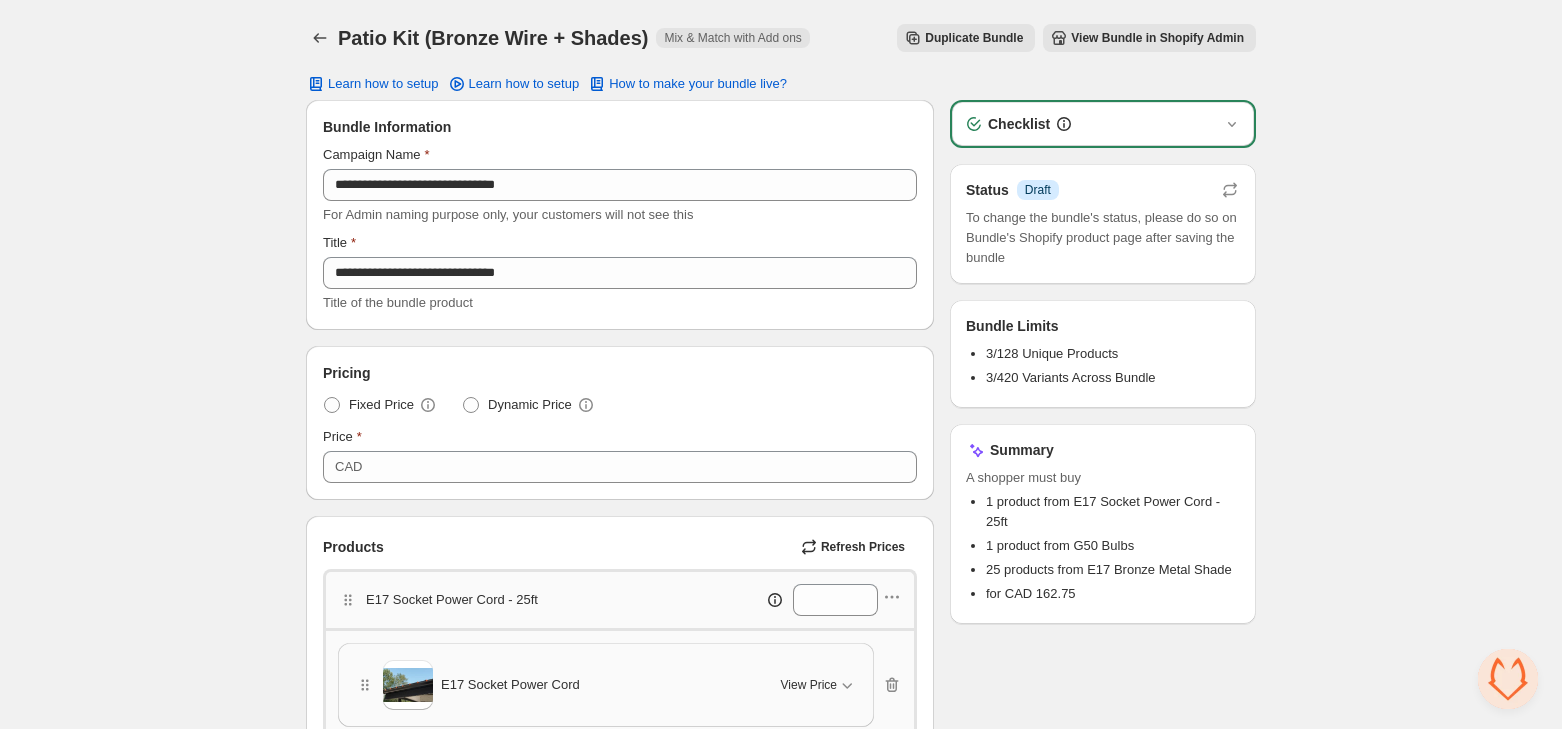 click on "Duplicate Bundle" at bounding box center [966, 38] 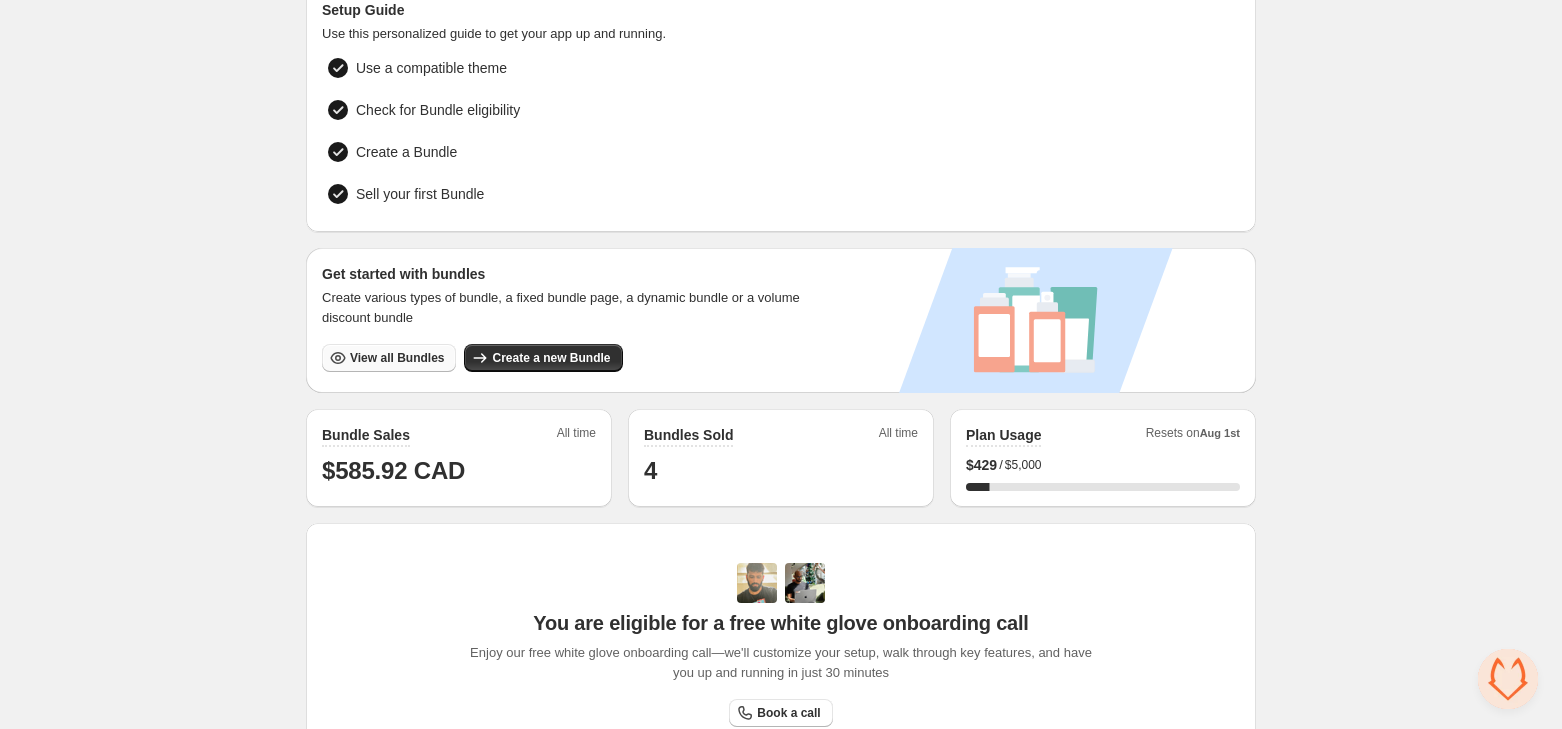 scroll, scrollTop: 175, scrollLeft: 0, axis: vertical 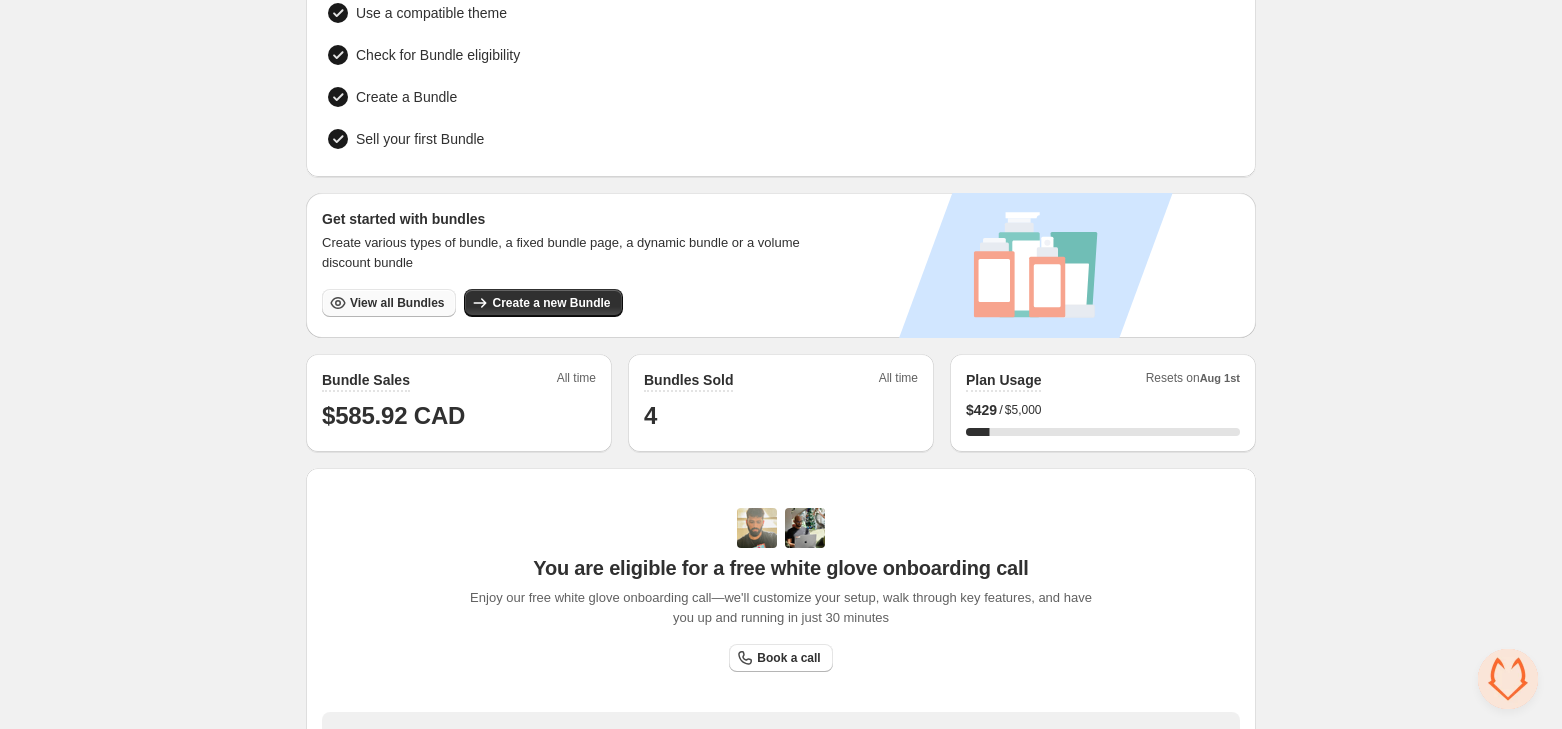 click on "View all Bundles" at bounding box center (397, 303) 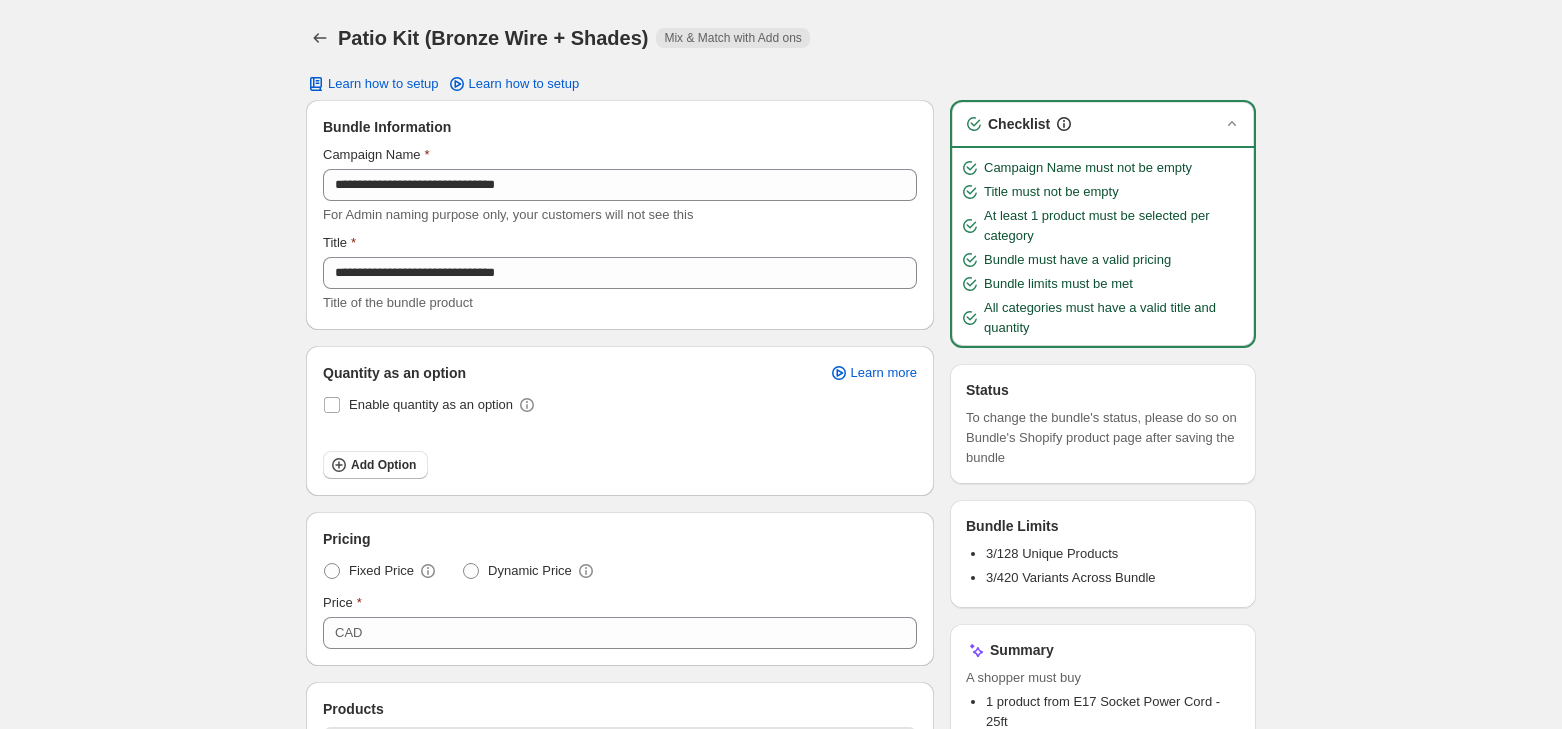 scroll, scrollTop: 0, scrollLeft: 0, axis: both 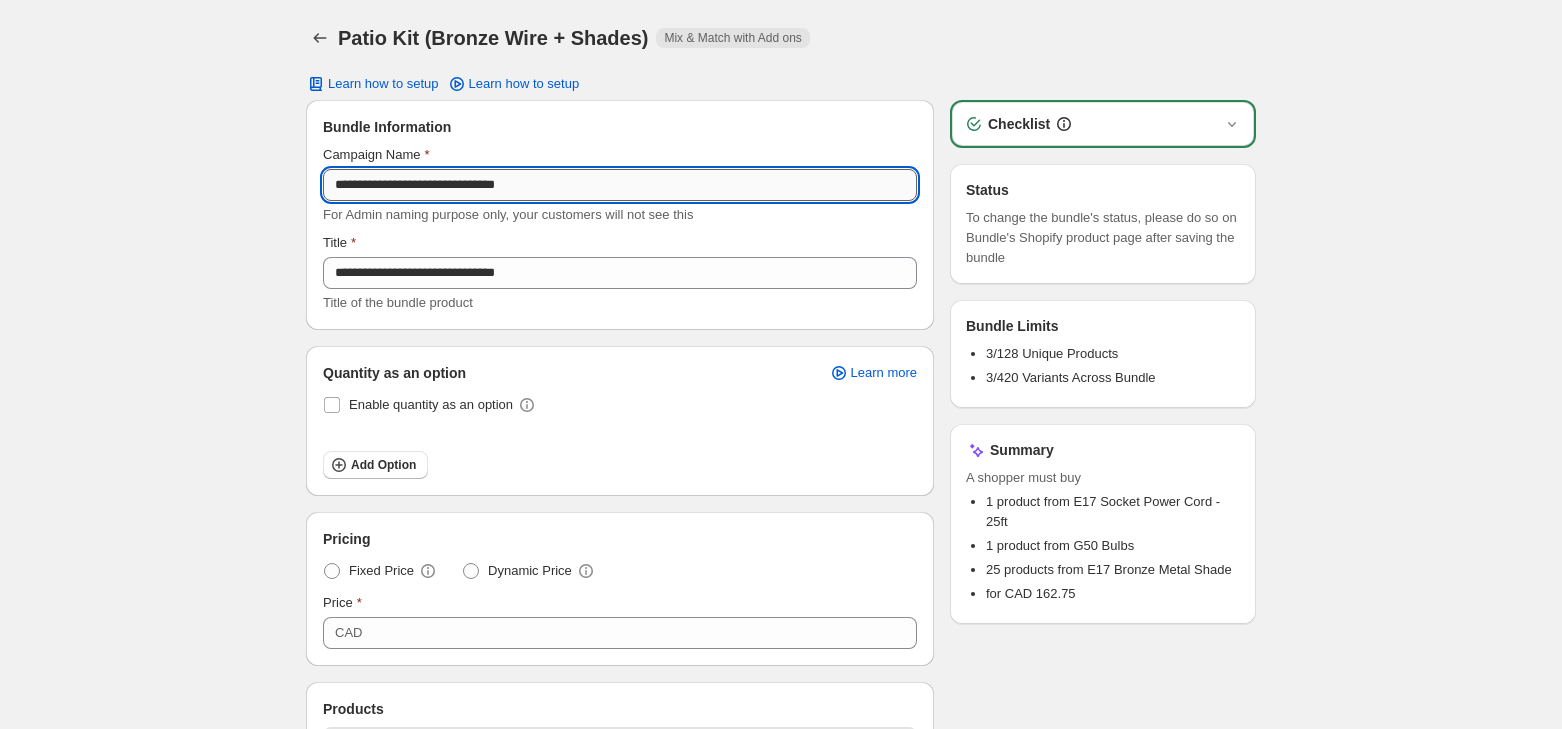 click on "**********" at bounding box center (620, 185) 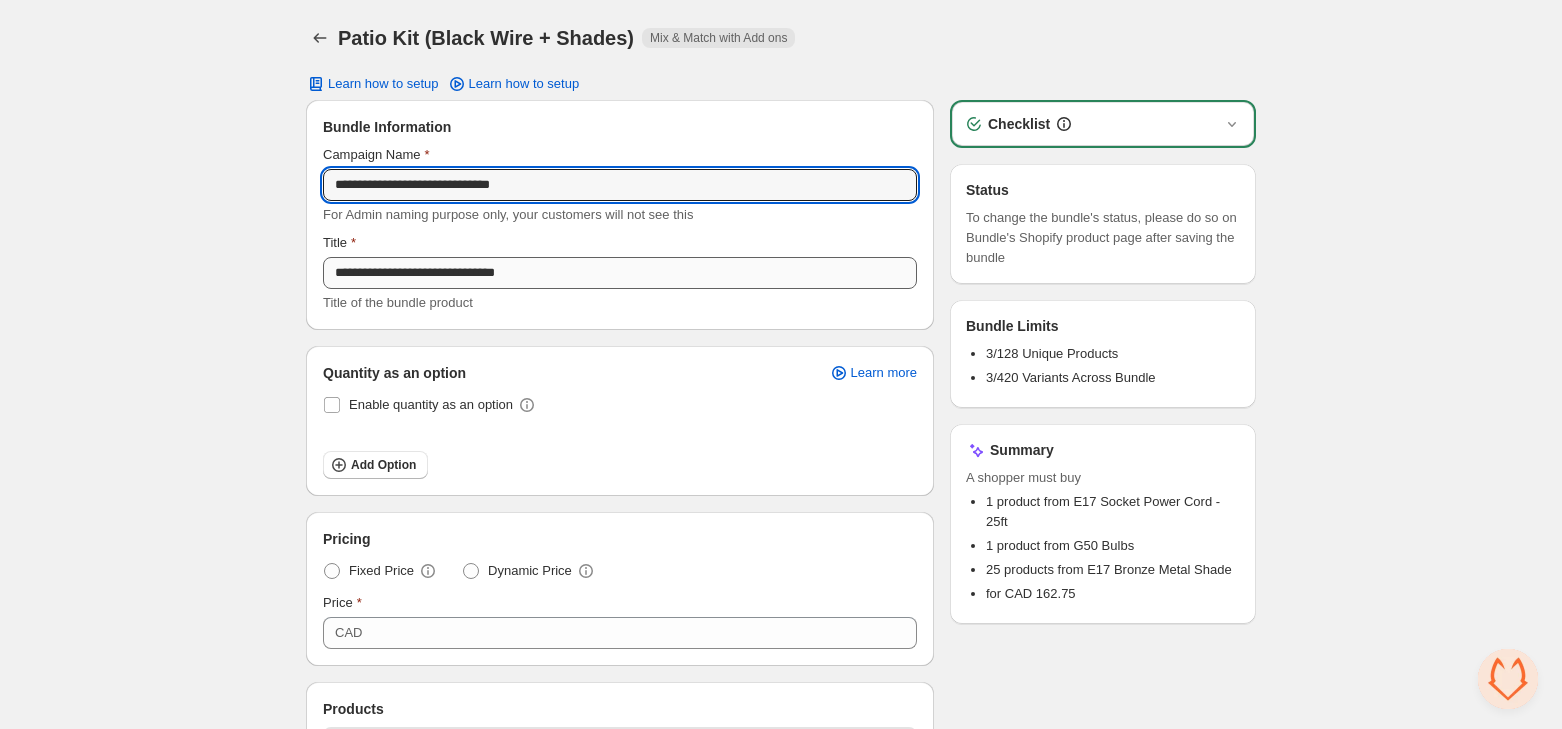 type on "**********" 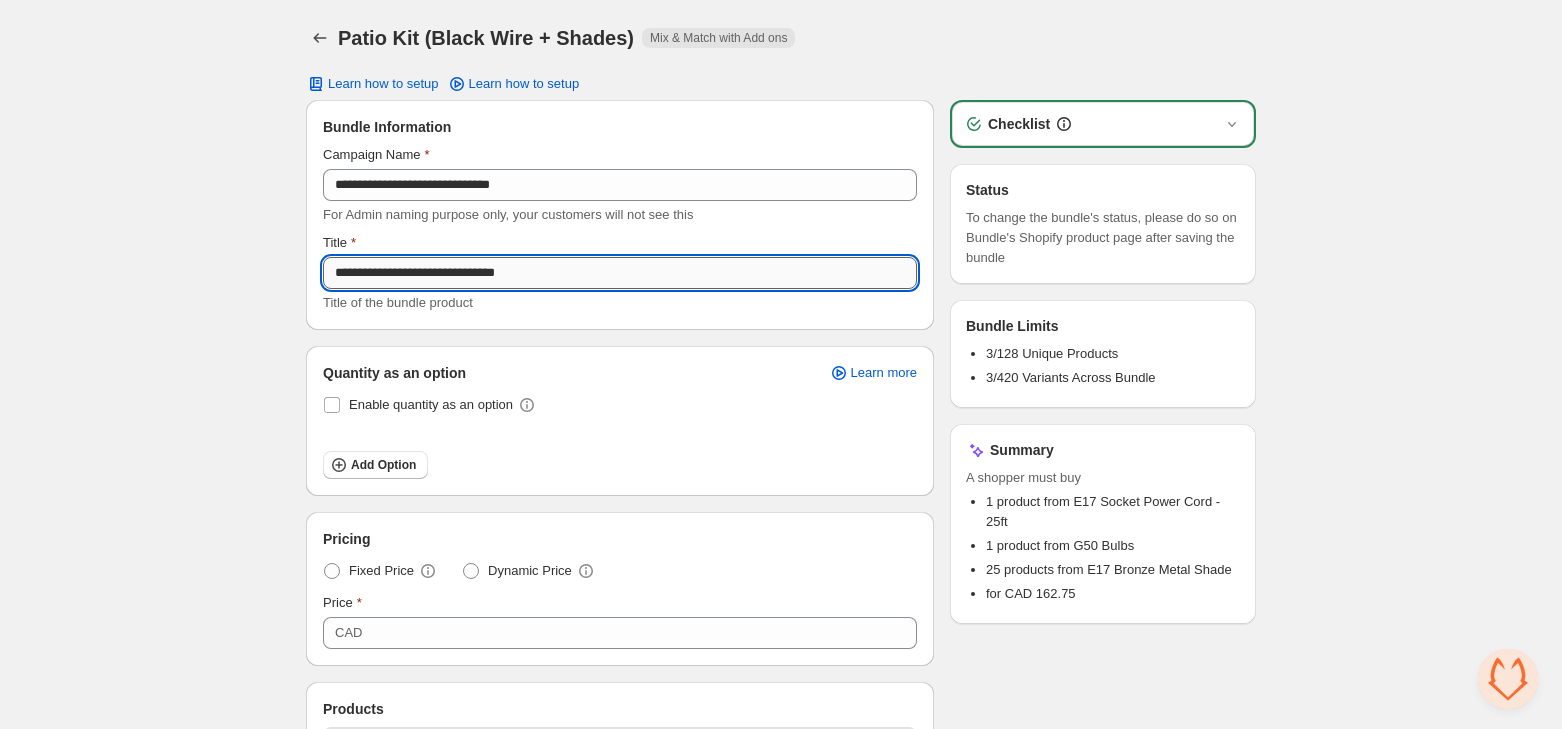 drag, startPoint x: 438, startPoint y: 278, endPoint x: 400, endPoint y: 278, distance: 38 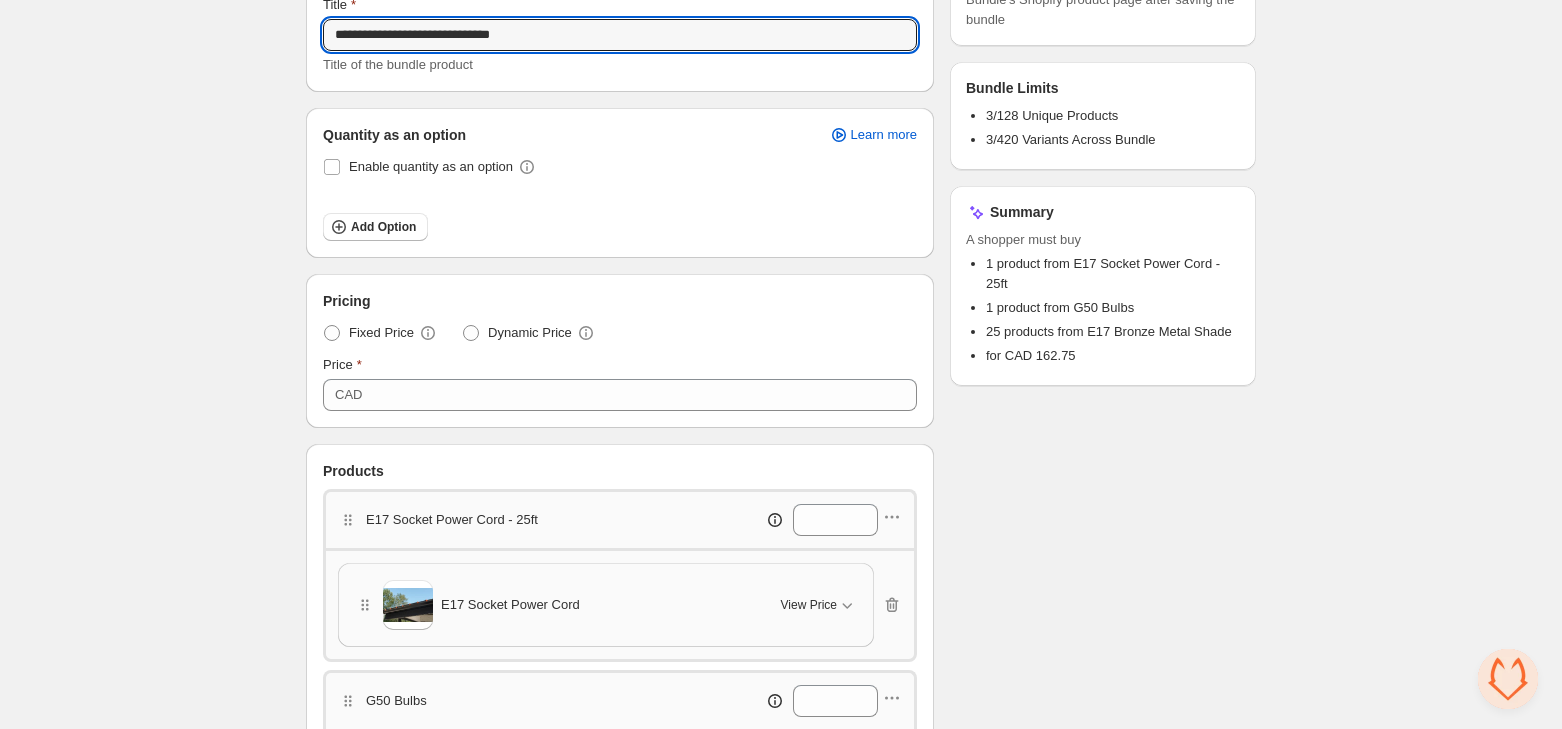scroll, scrollTop: 255, scrollLeft: 0, axis: vertical 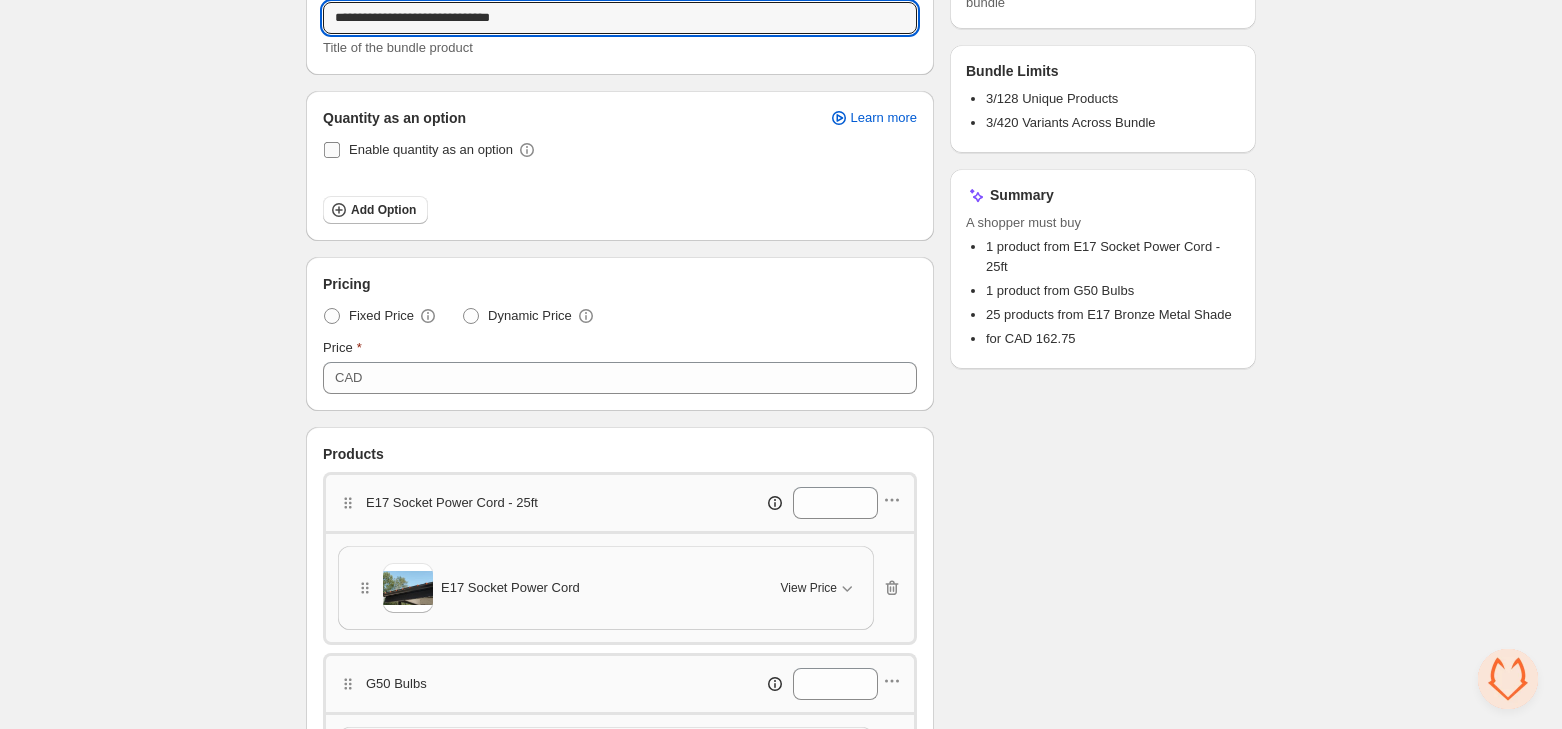 type on "**********" 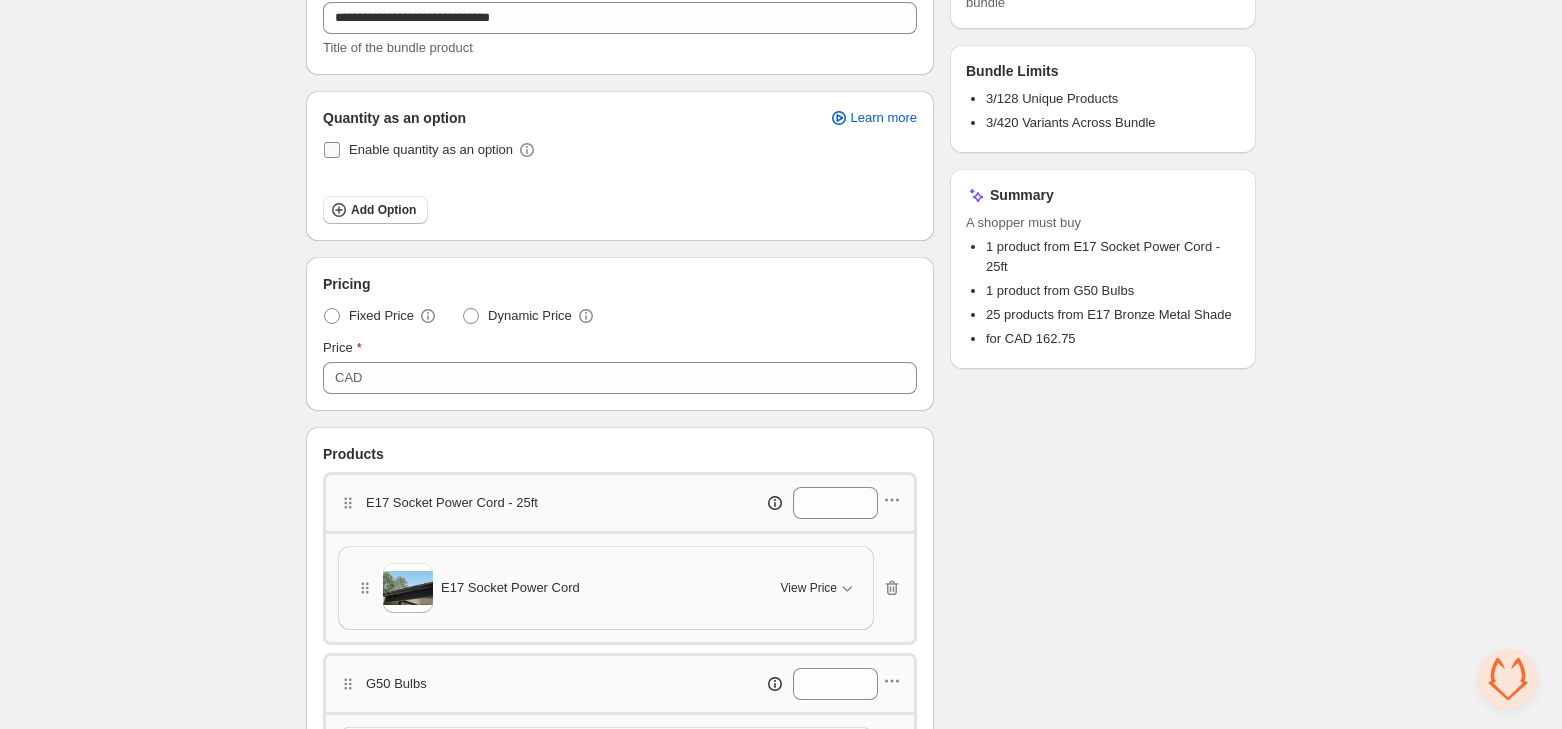 click at bounding box center (332, 150) 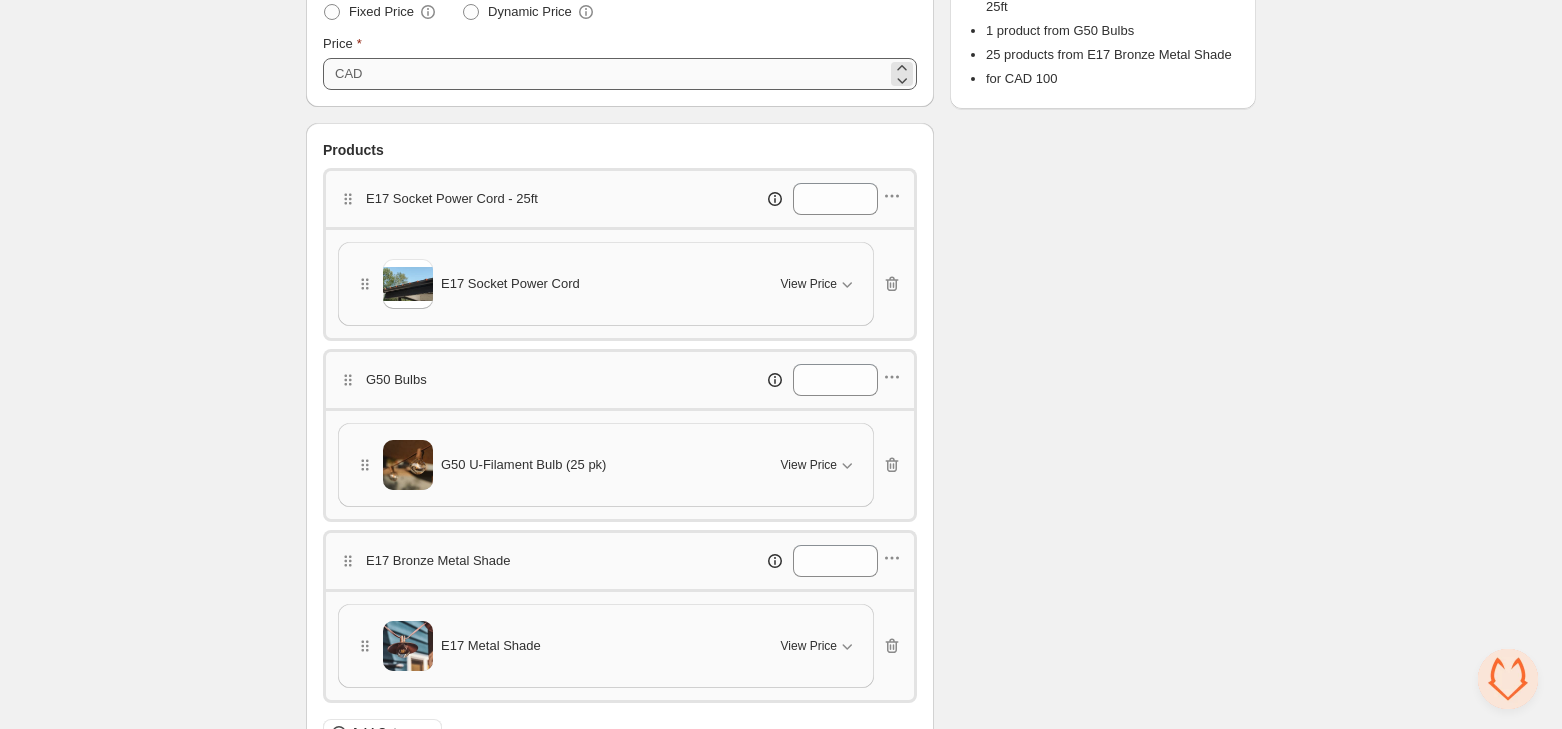 scroll, scrollTop: 516, scrollLeft: 0, axis: vertical 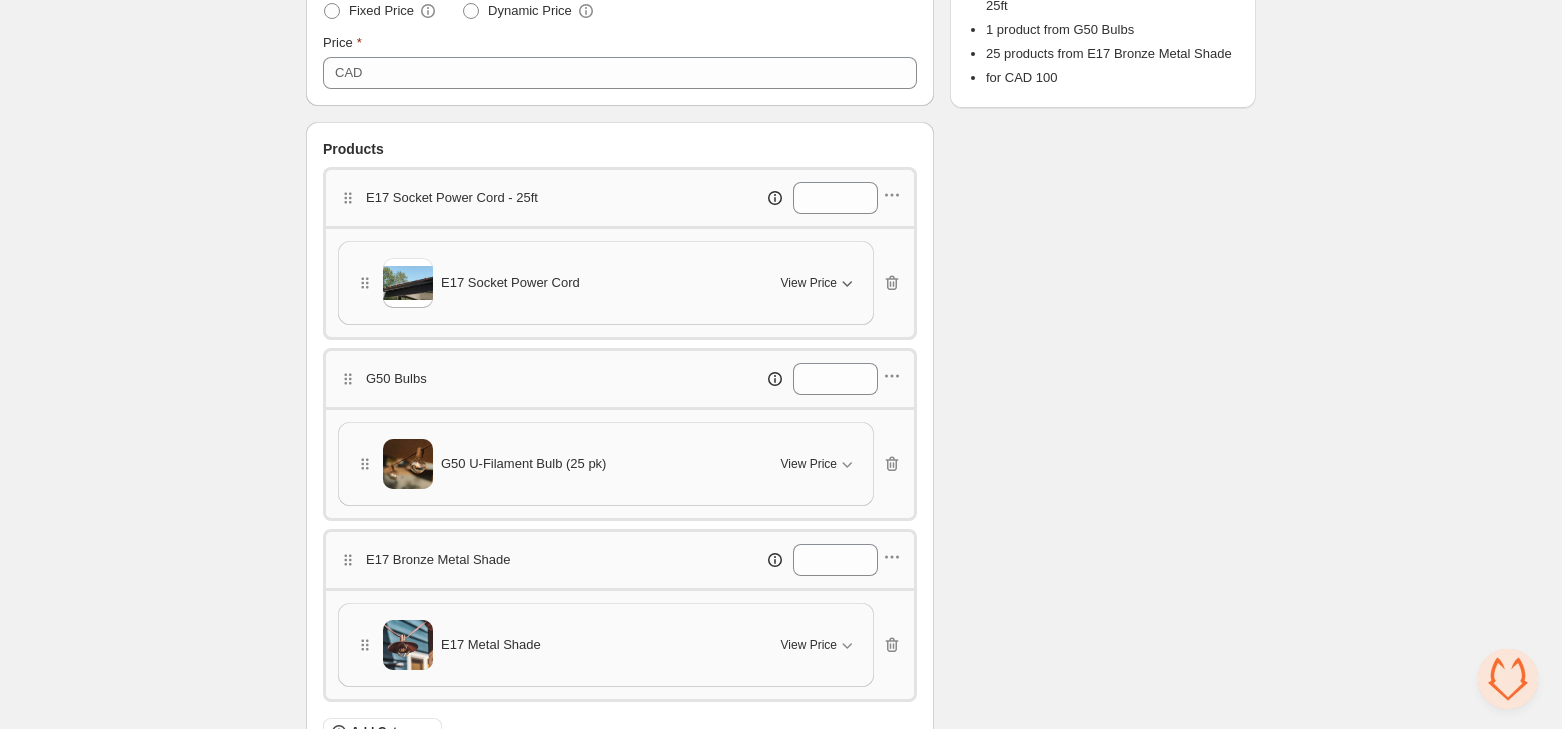 click 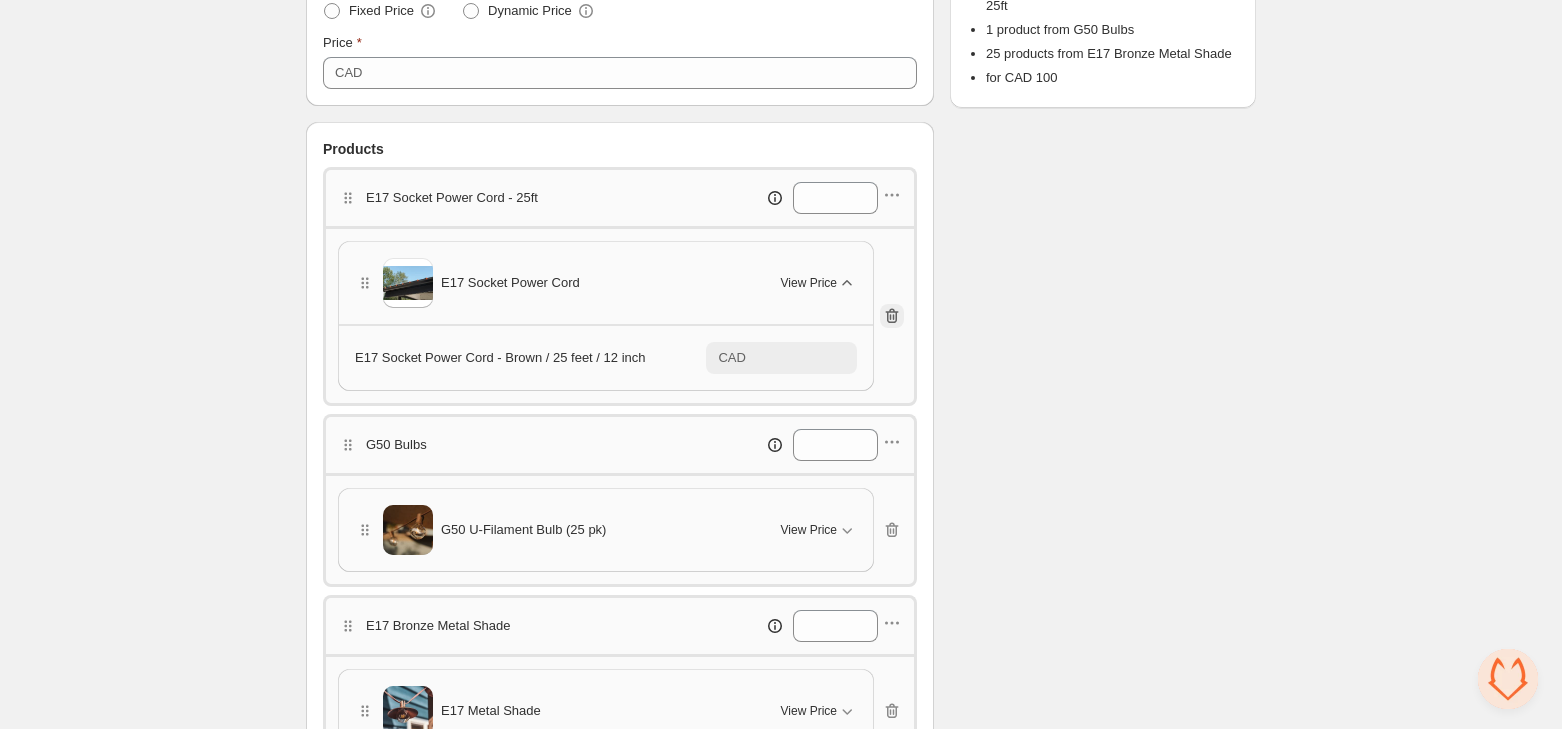 click 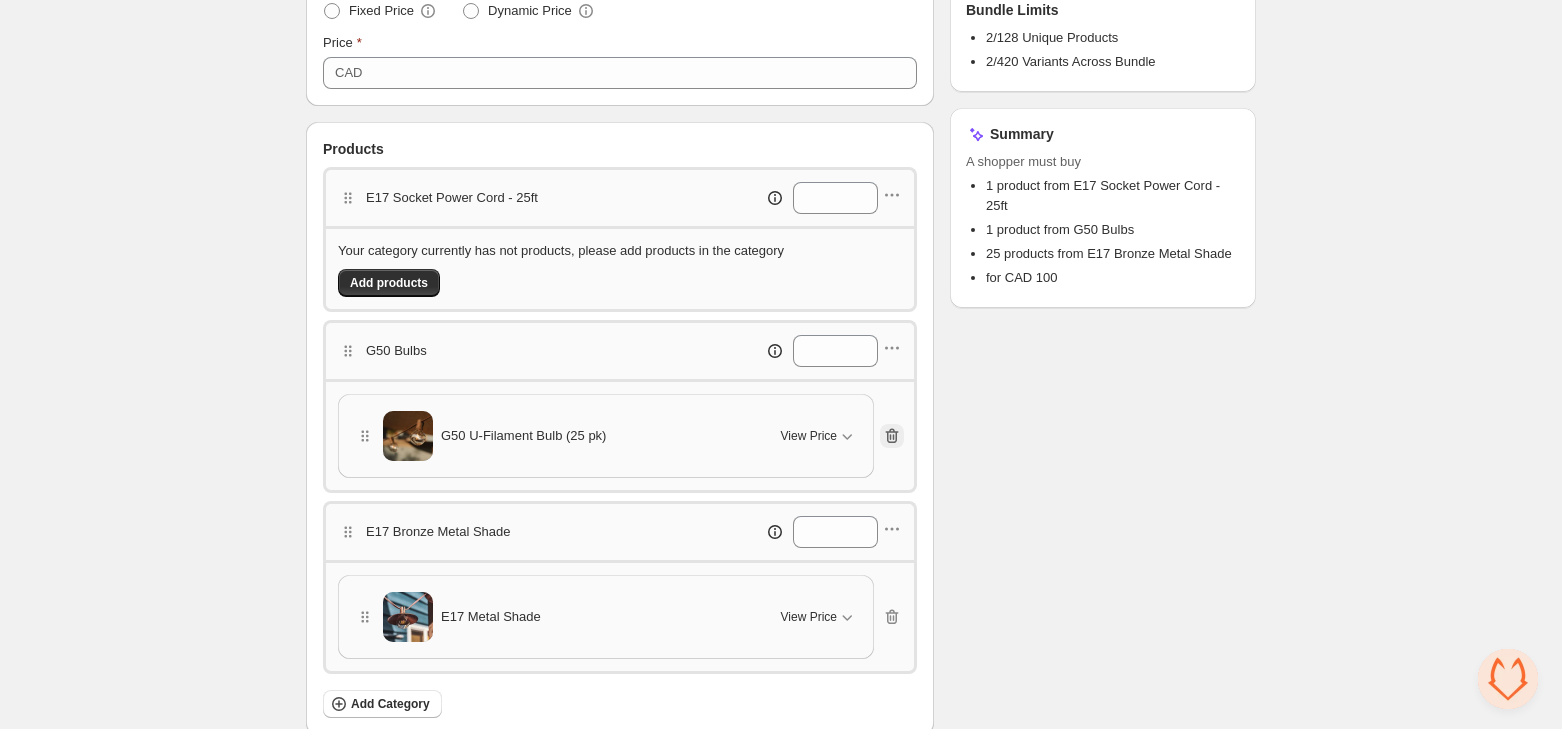 click 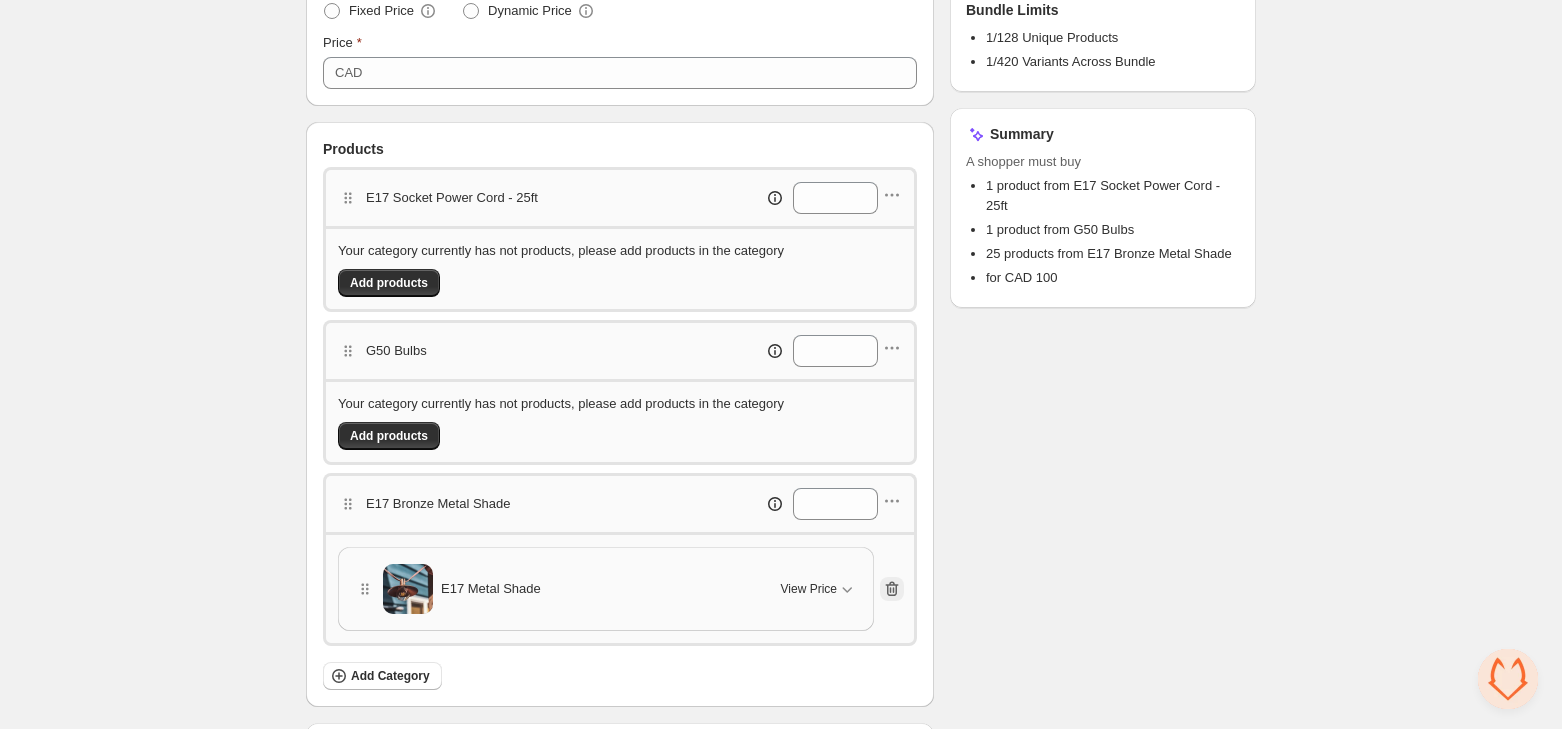 click 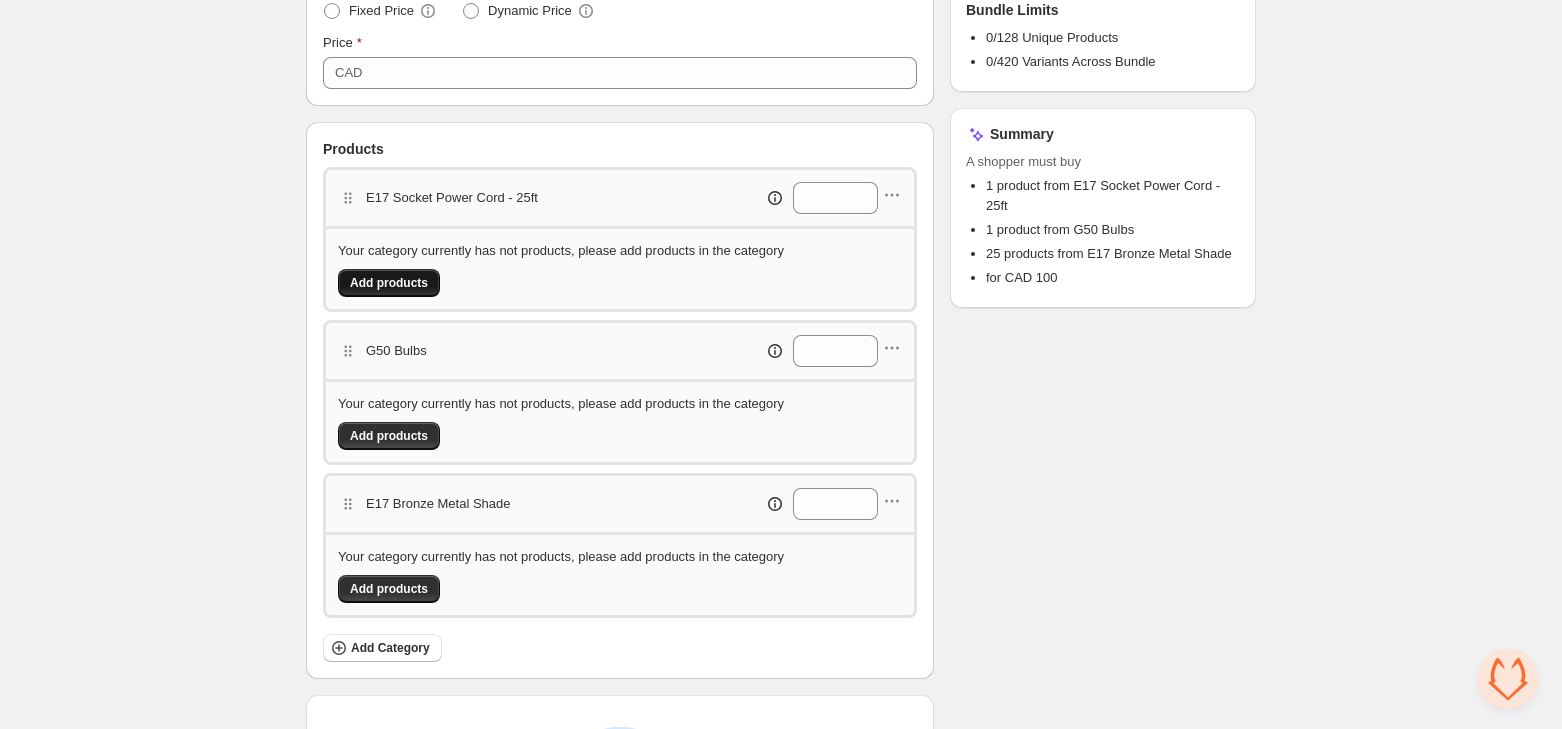click on "Add products" at bounding box center (389, 283) 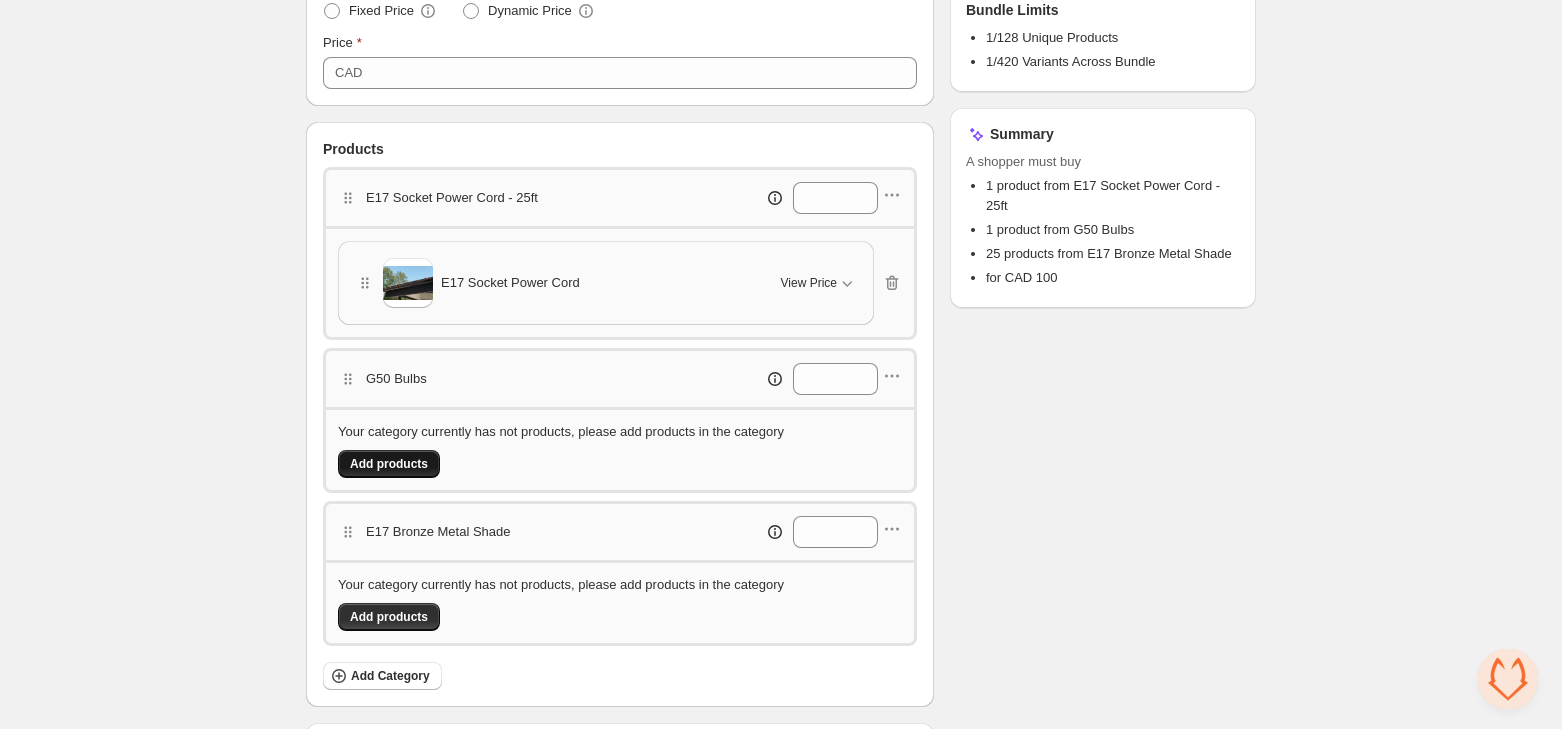 click on "Add products" at bounding box center (389, 464) 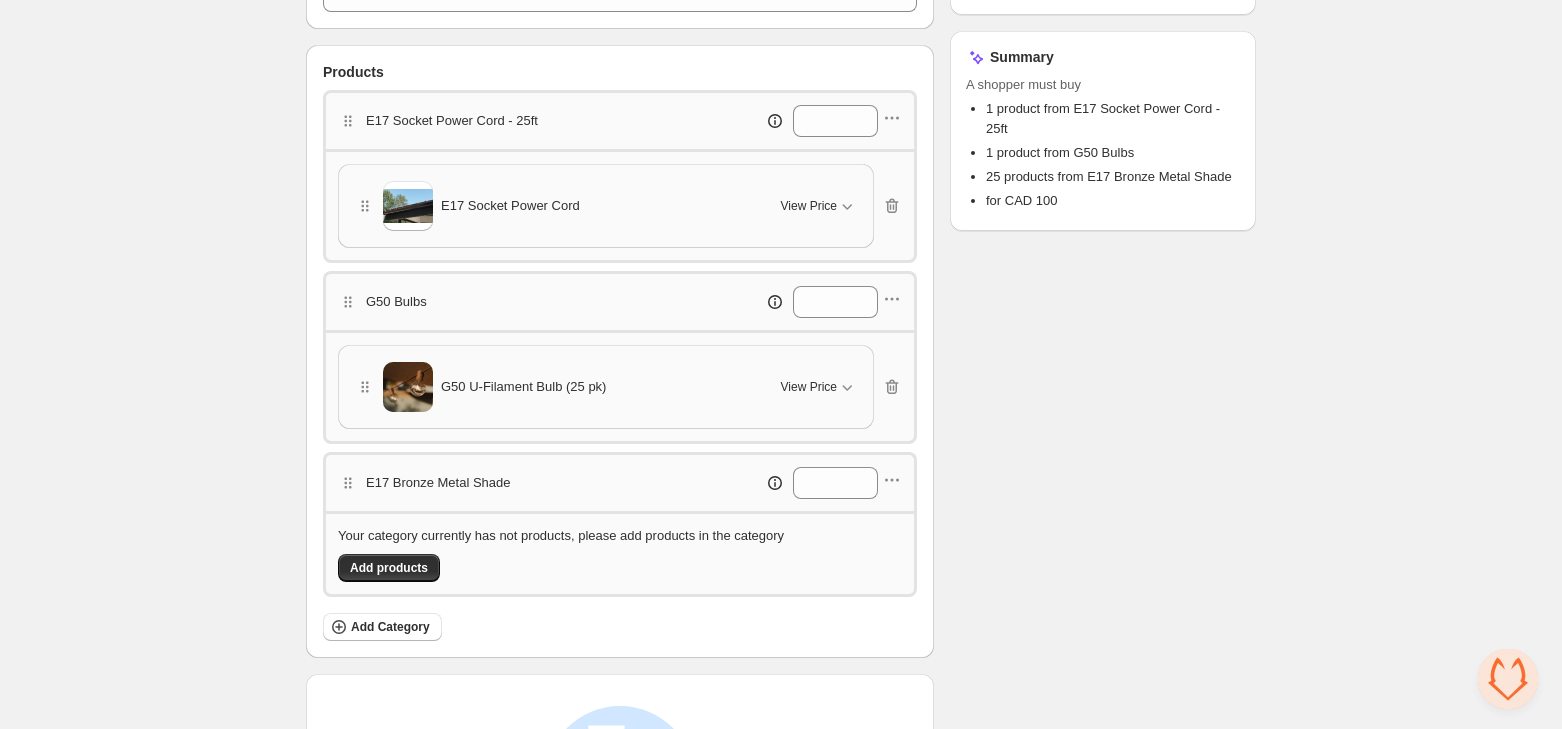 scroll, scrollTop: 607, scrollLeft: 0, axis: vertical 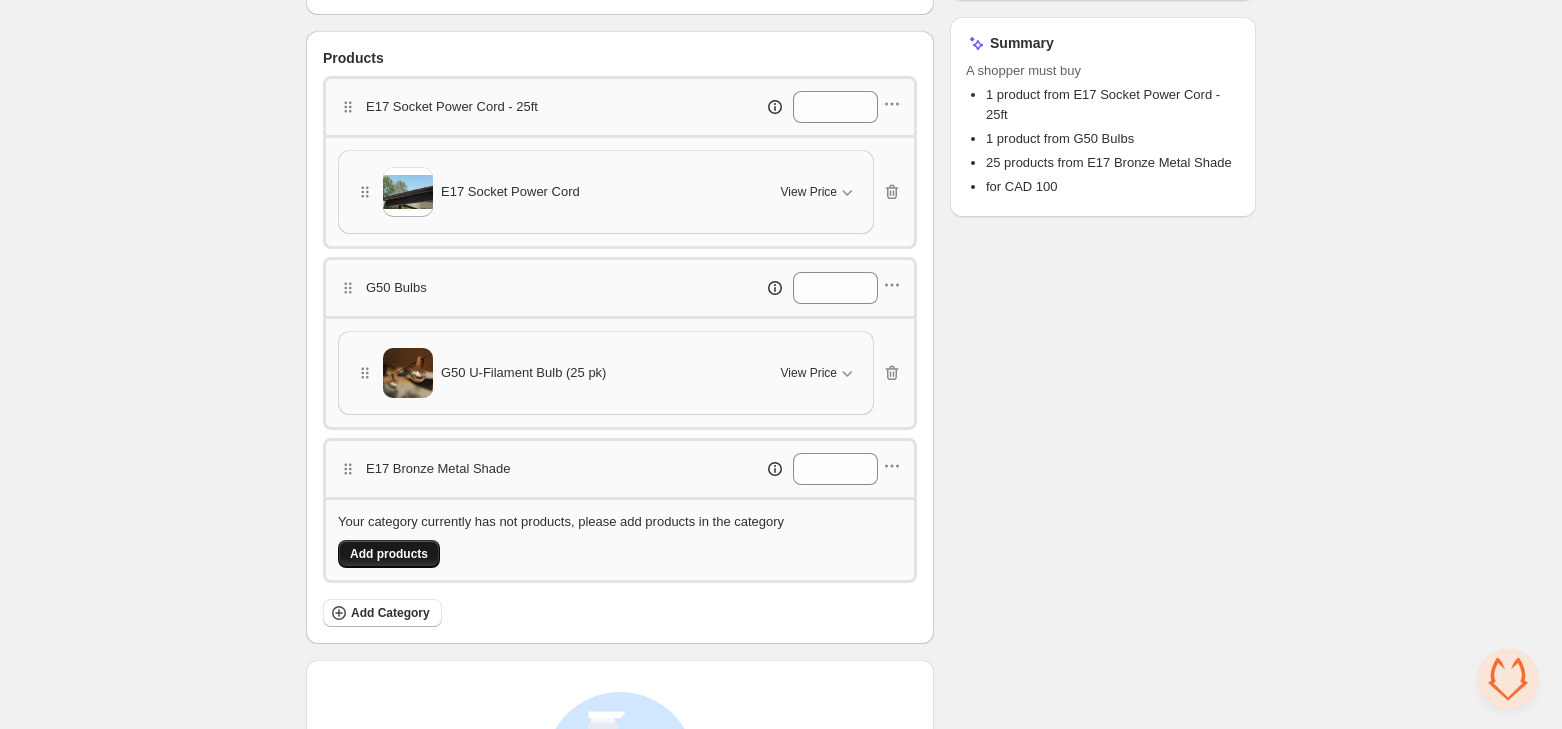 click on "Add products" at bounding box center [389, 554] 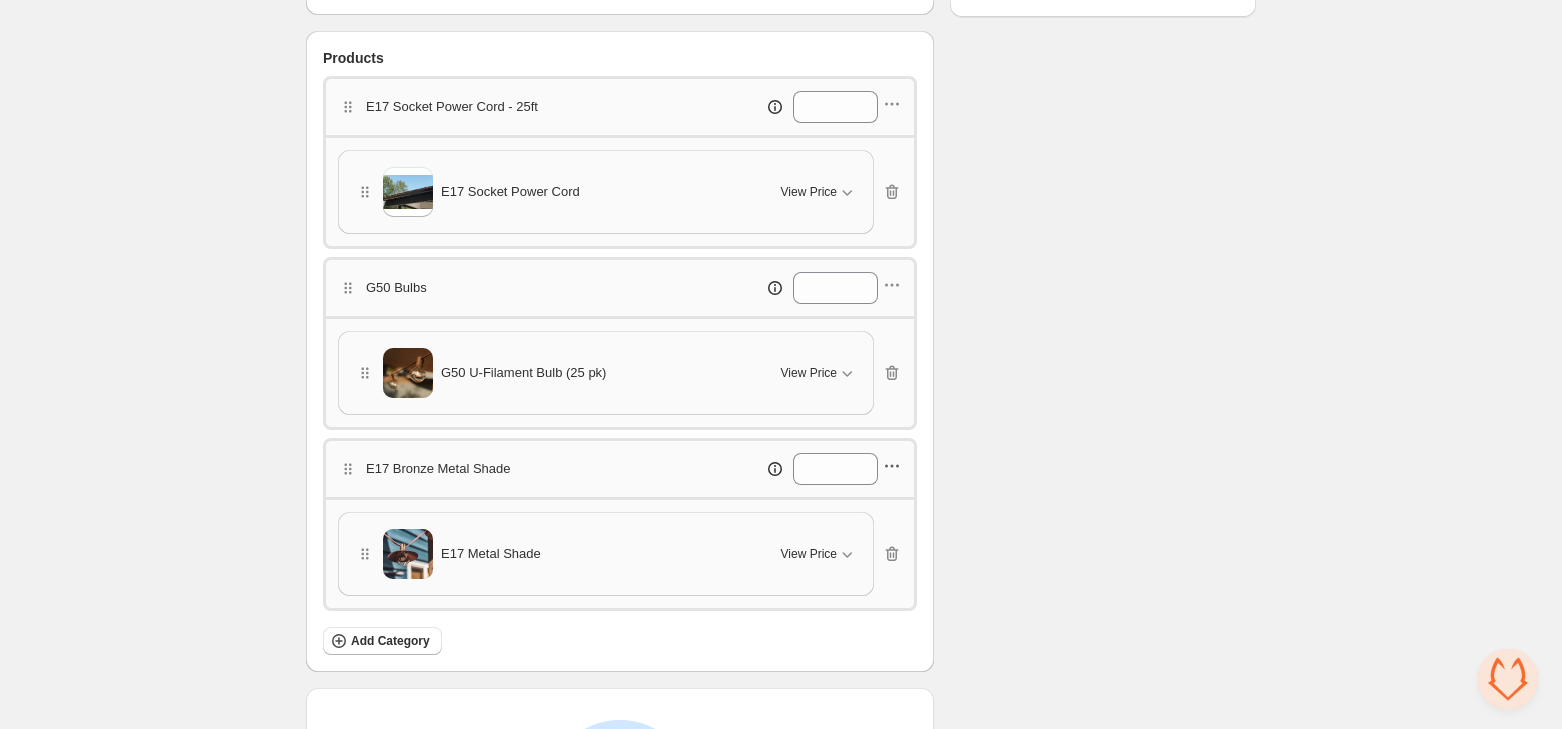 click 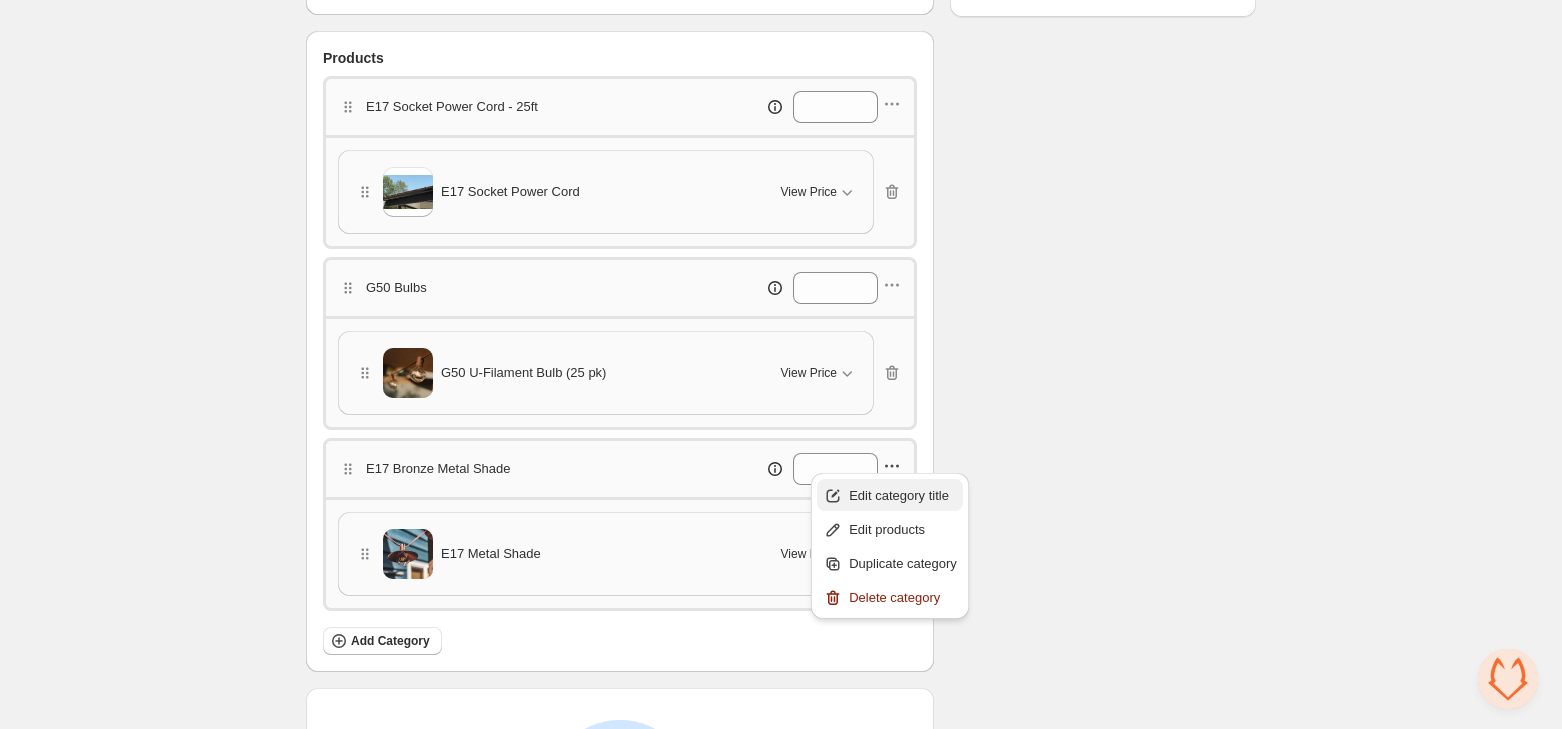 click on "Edit category title" at bounding box center (903, 496) 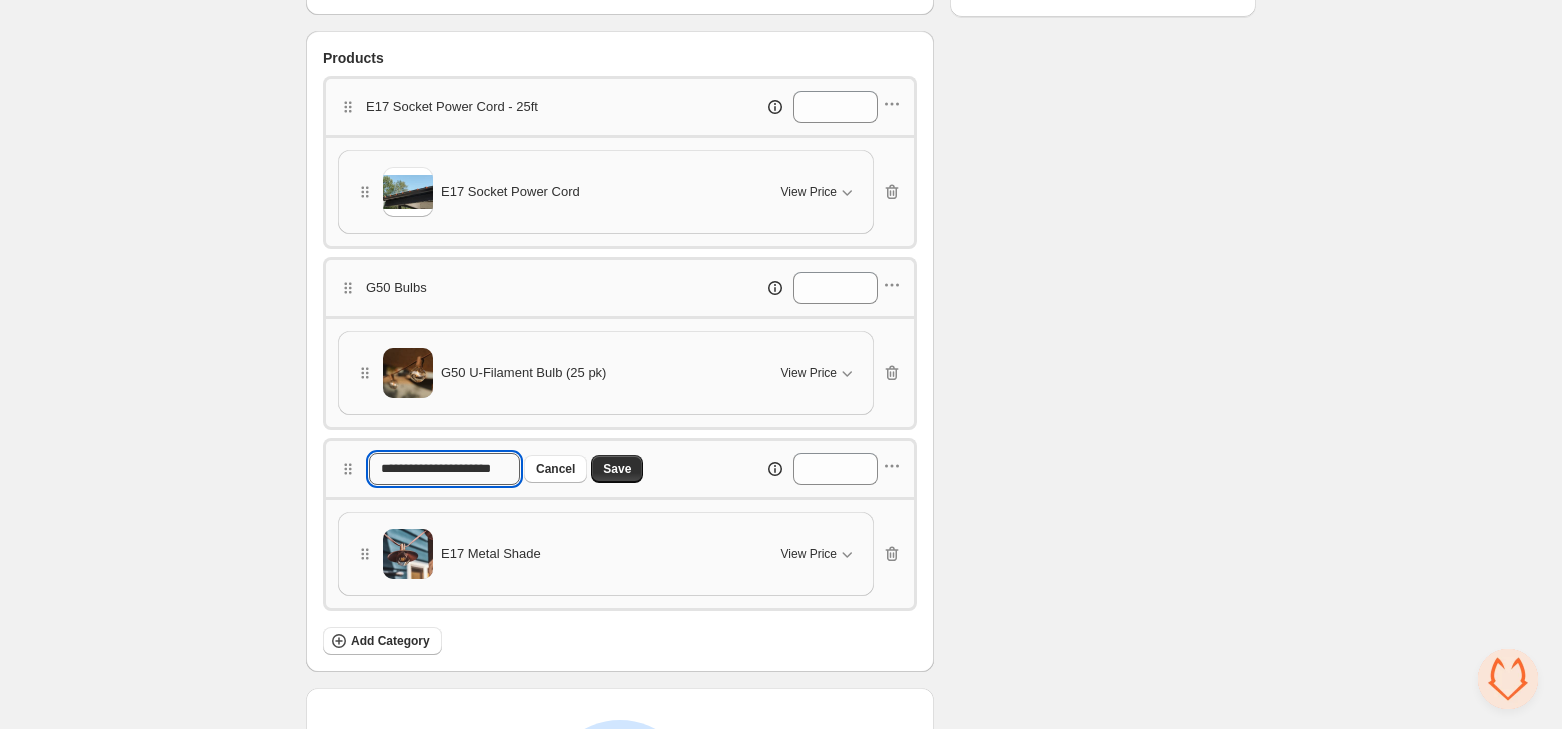 click on "**********" at bounding box center (444, 469) 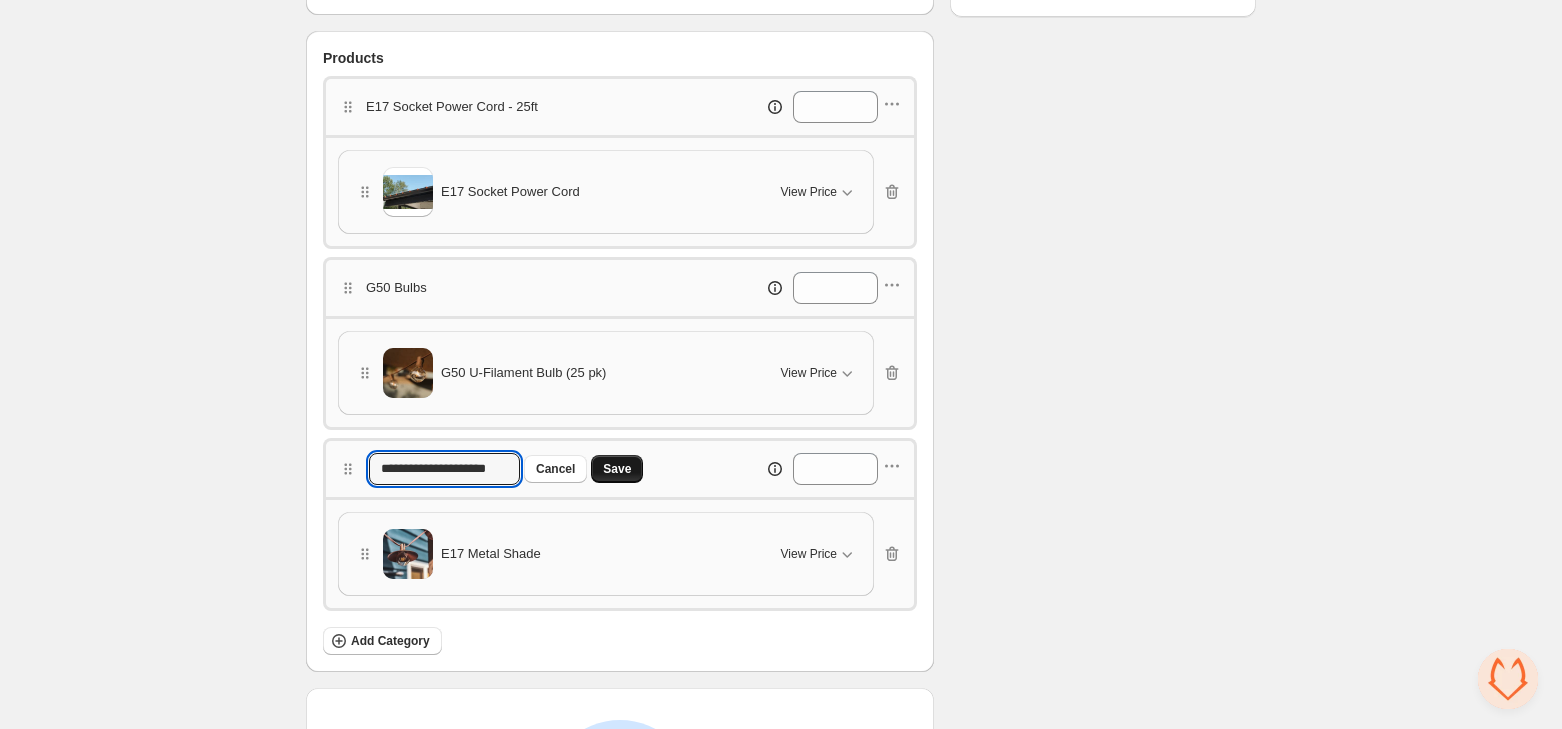 type on "**********" 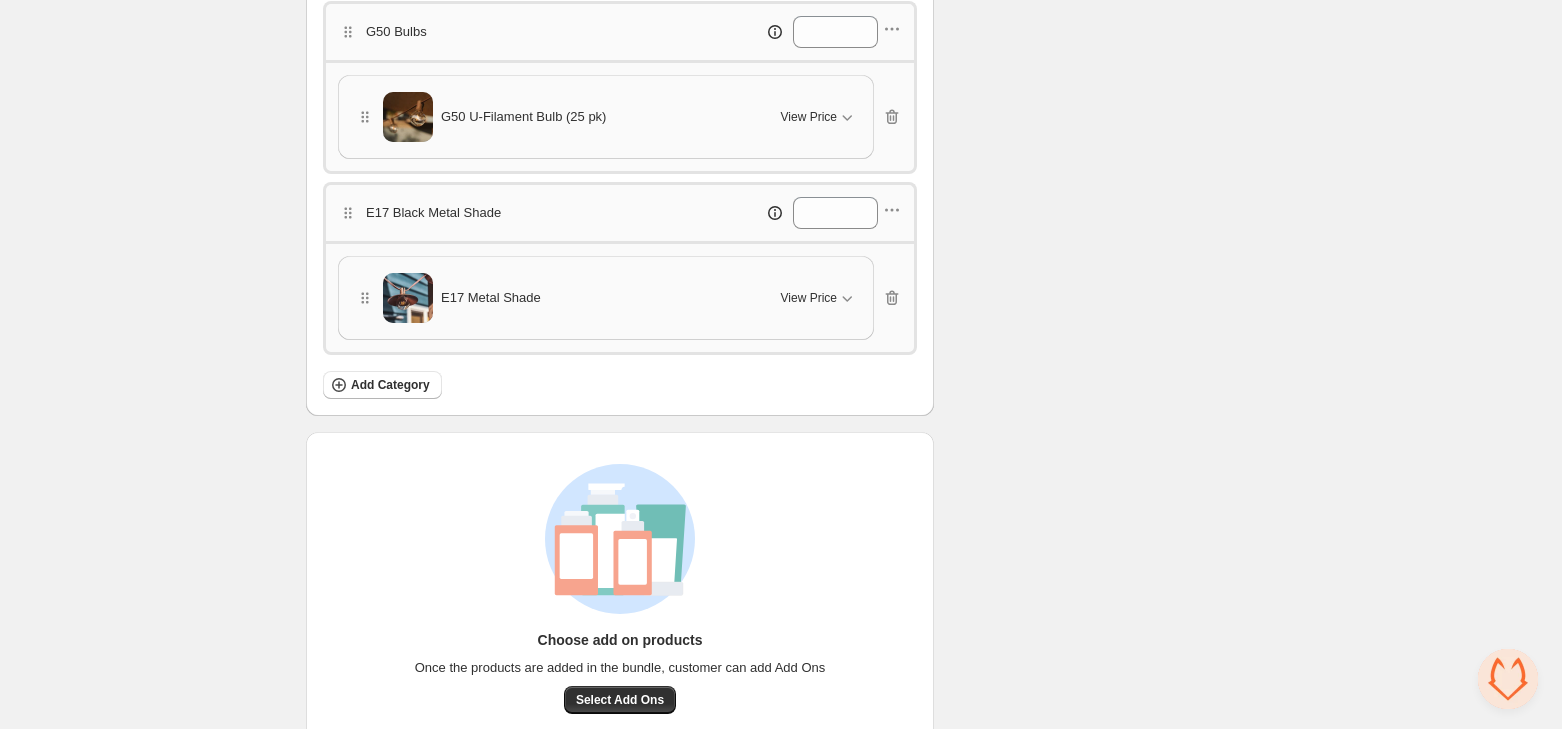 scroll, scrollTop: 885, scrollLeft: 0, axis: vertical 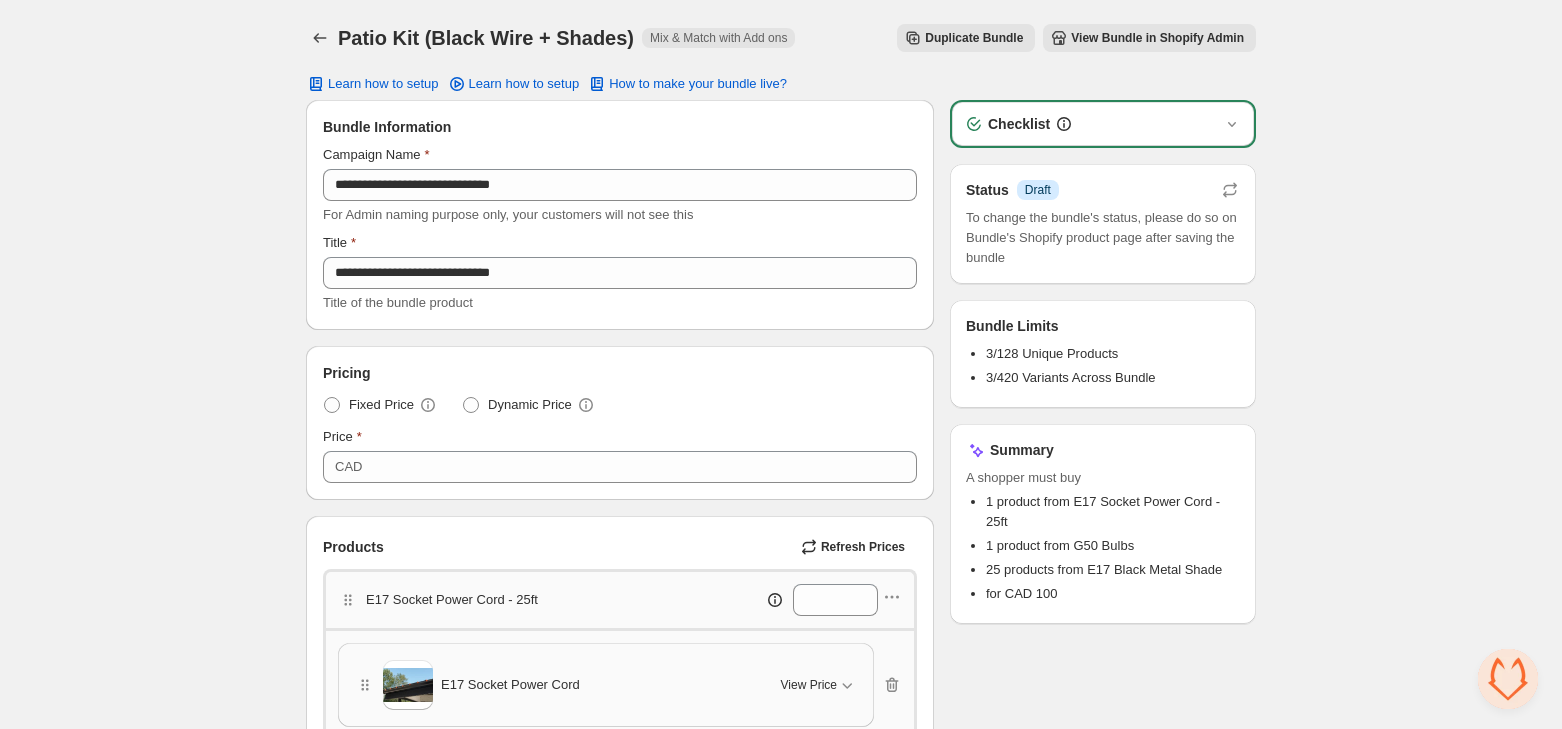click on "View Bundle in Shopify Admin" at bounding box center (1157, 38) 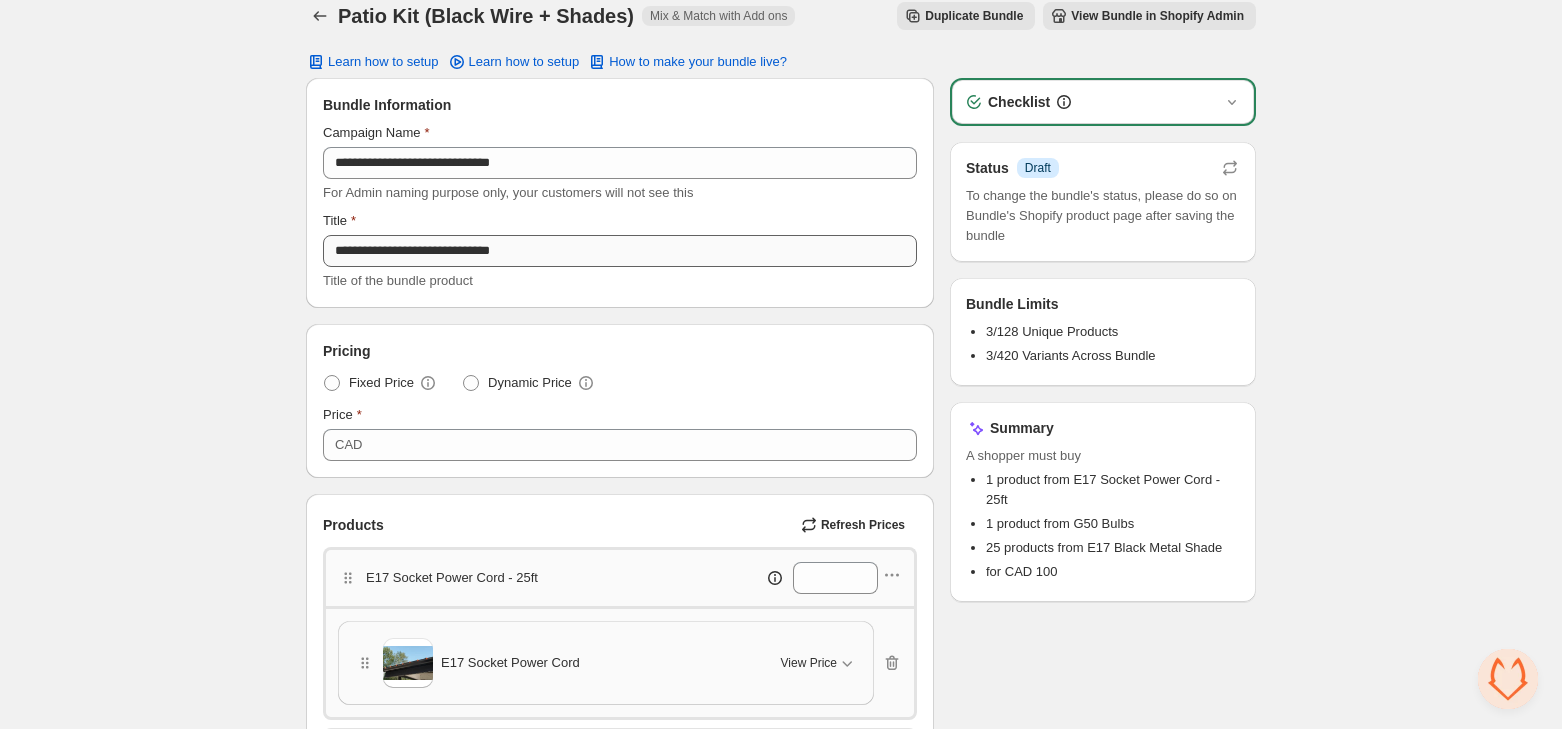 scroll, scrollTop: 26, scrollLeft: 0, axis: vertical 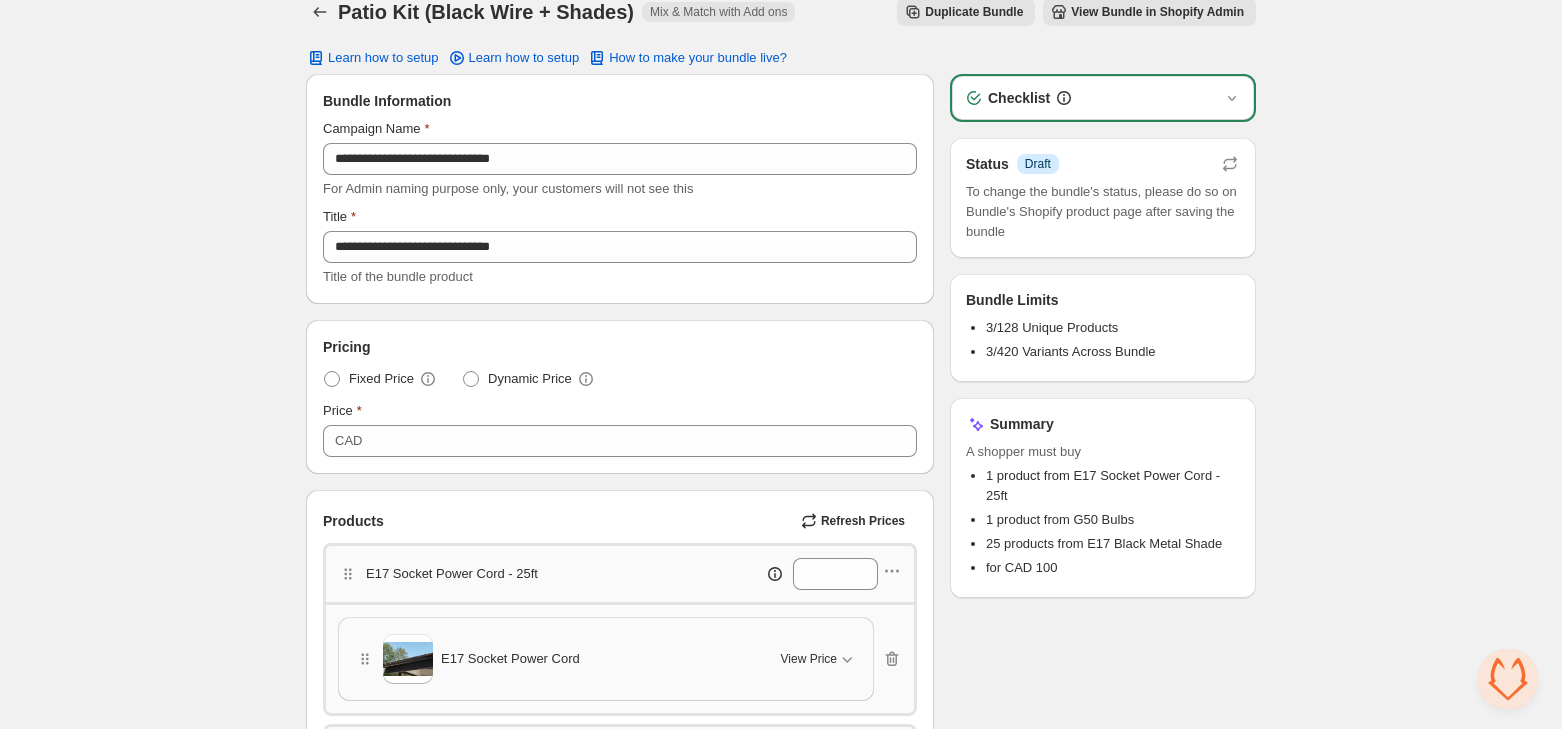 click on "Price CAD ***" at bounding box center [620, 429] 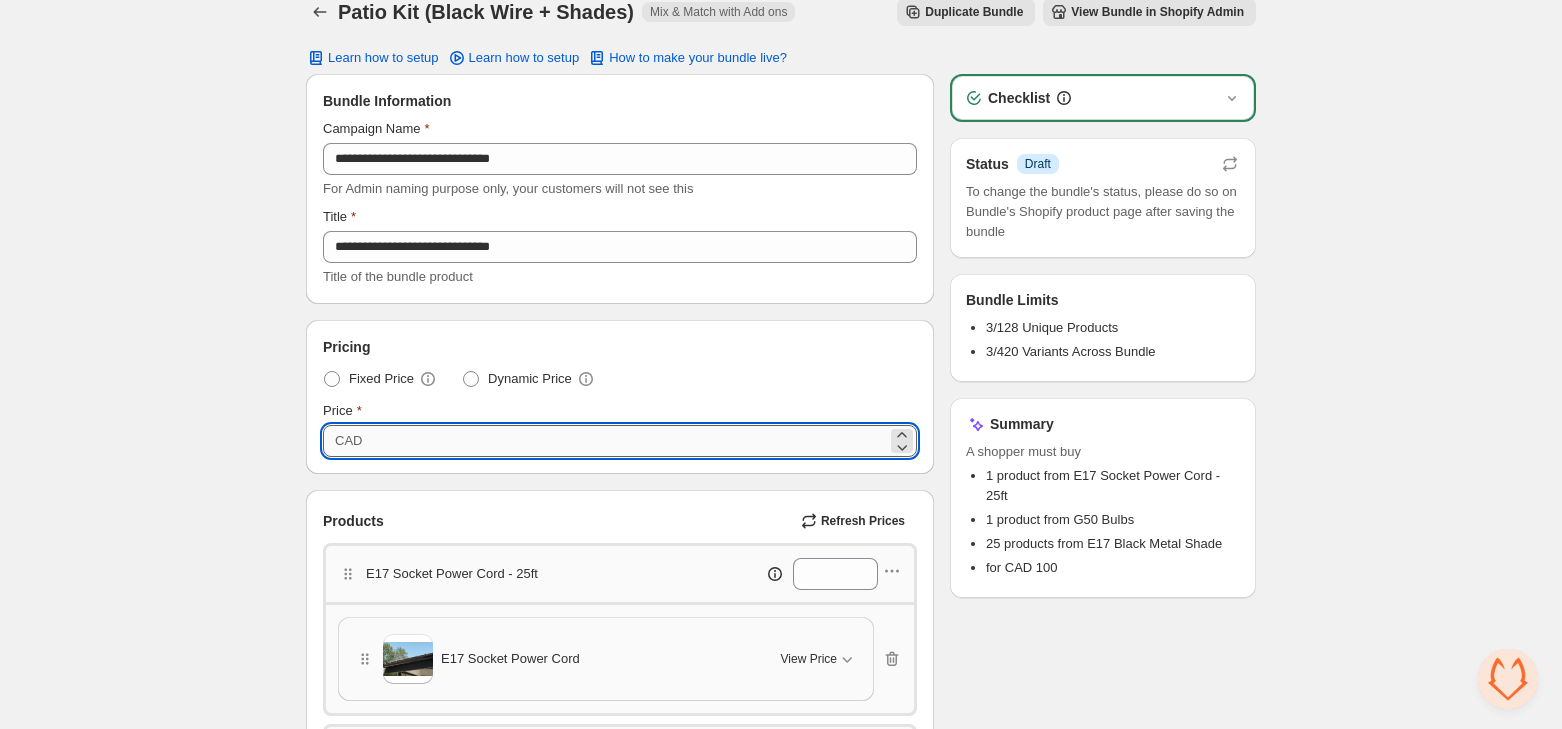 click on "***" at bounding box center [627, 441] 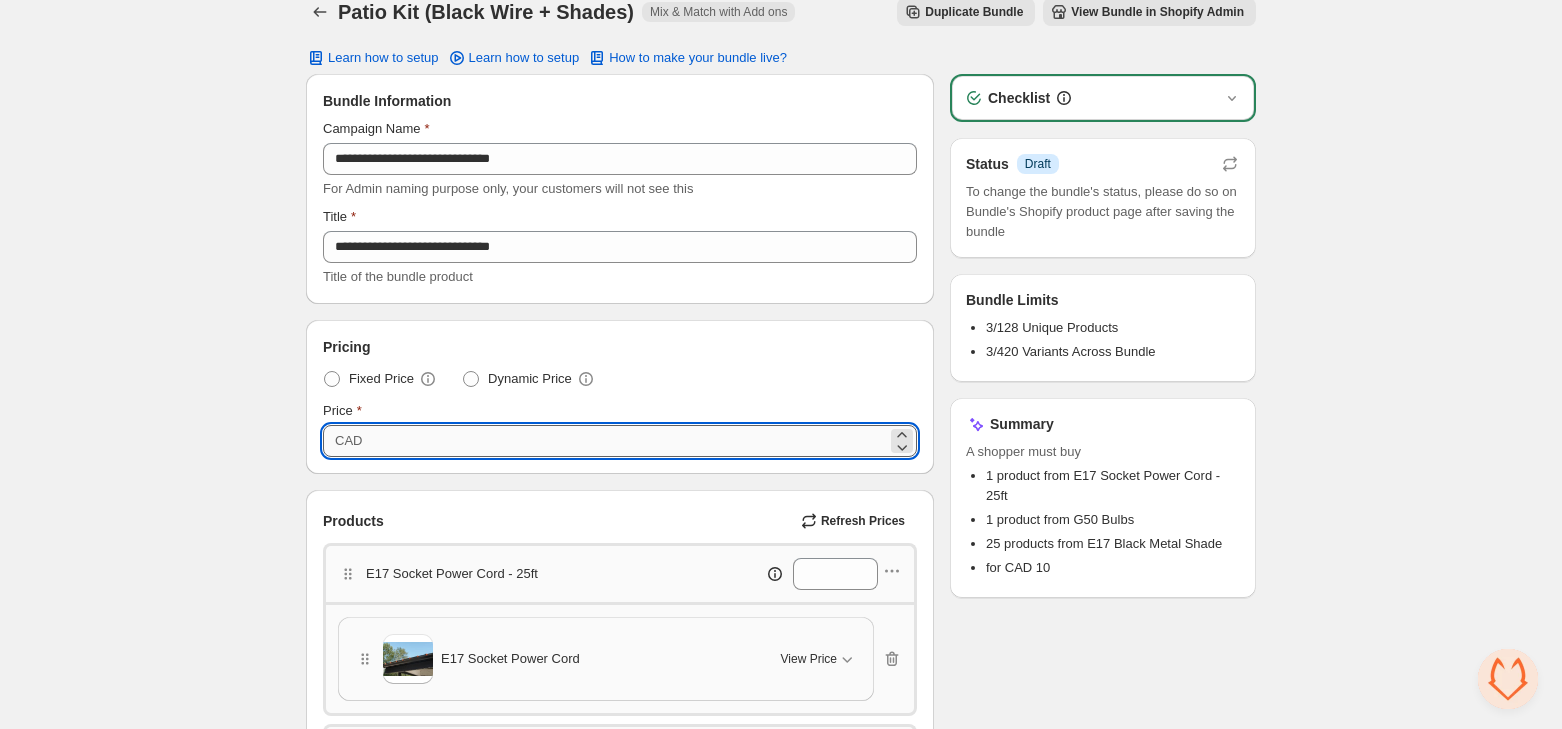 type on "*" 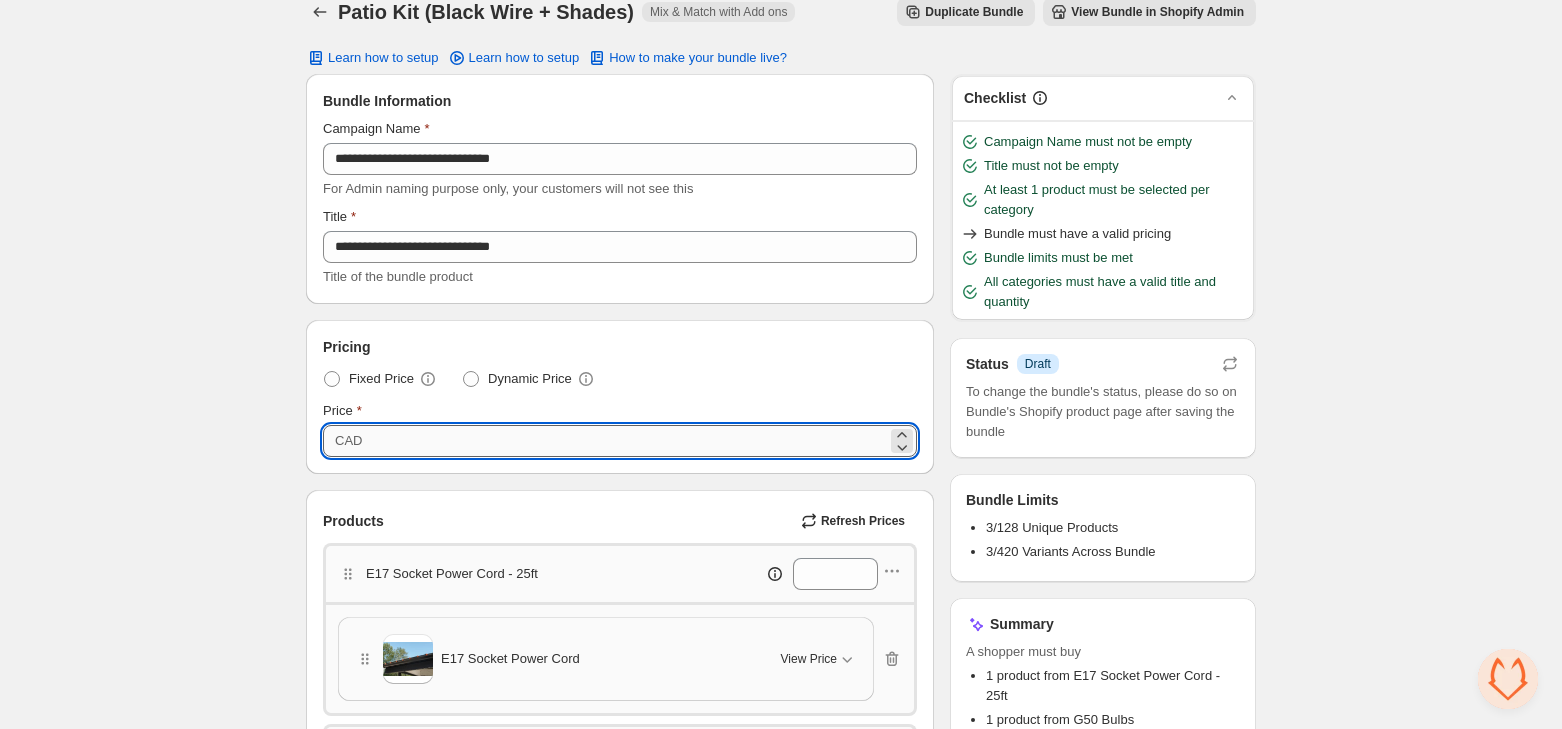 paste on "******" 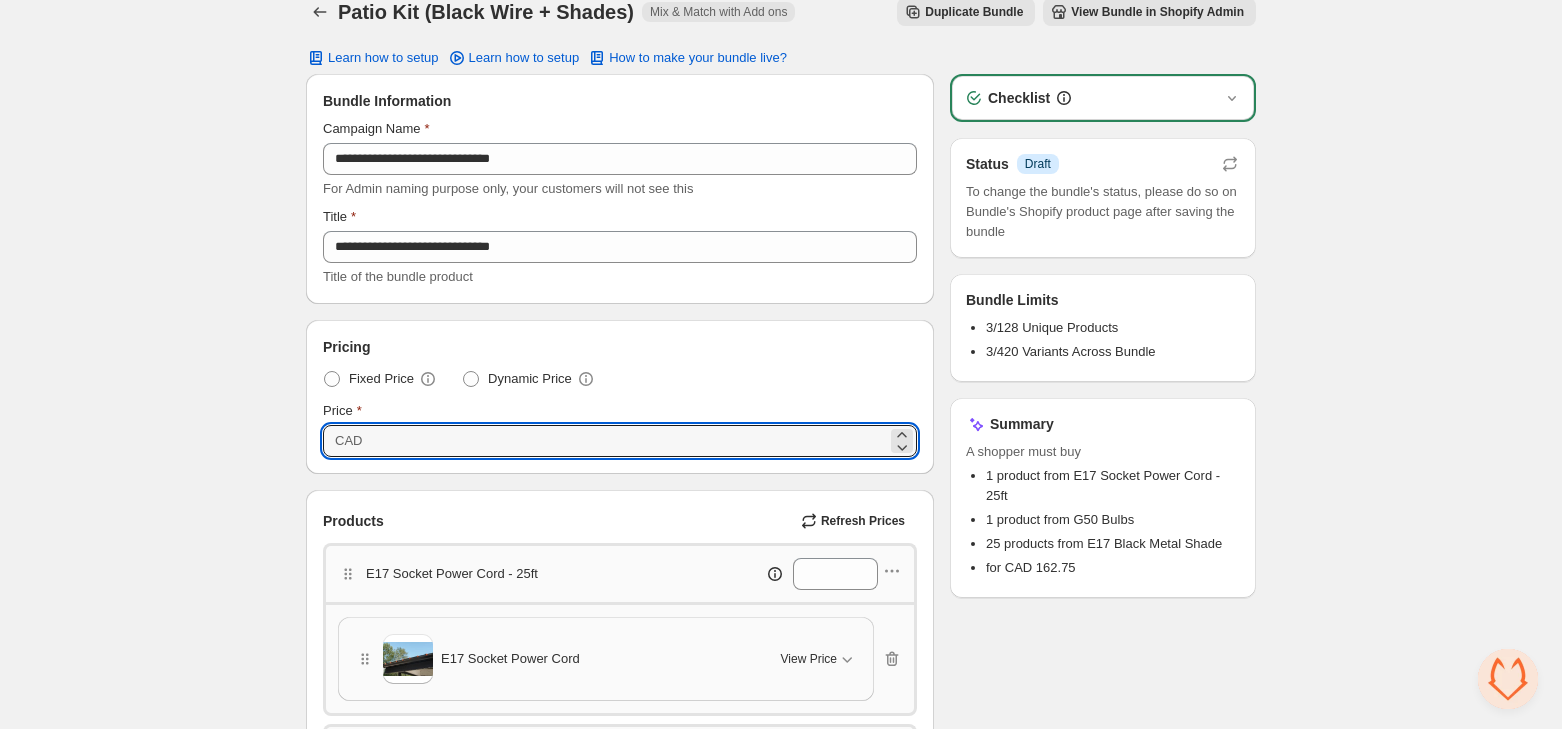 type on "******" 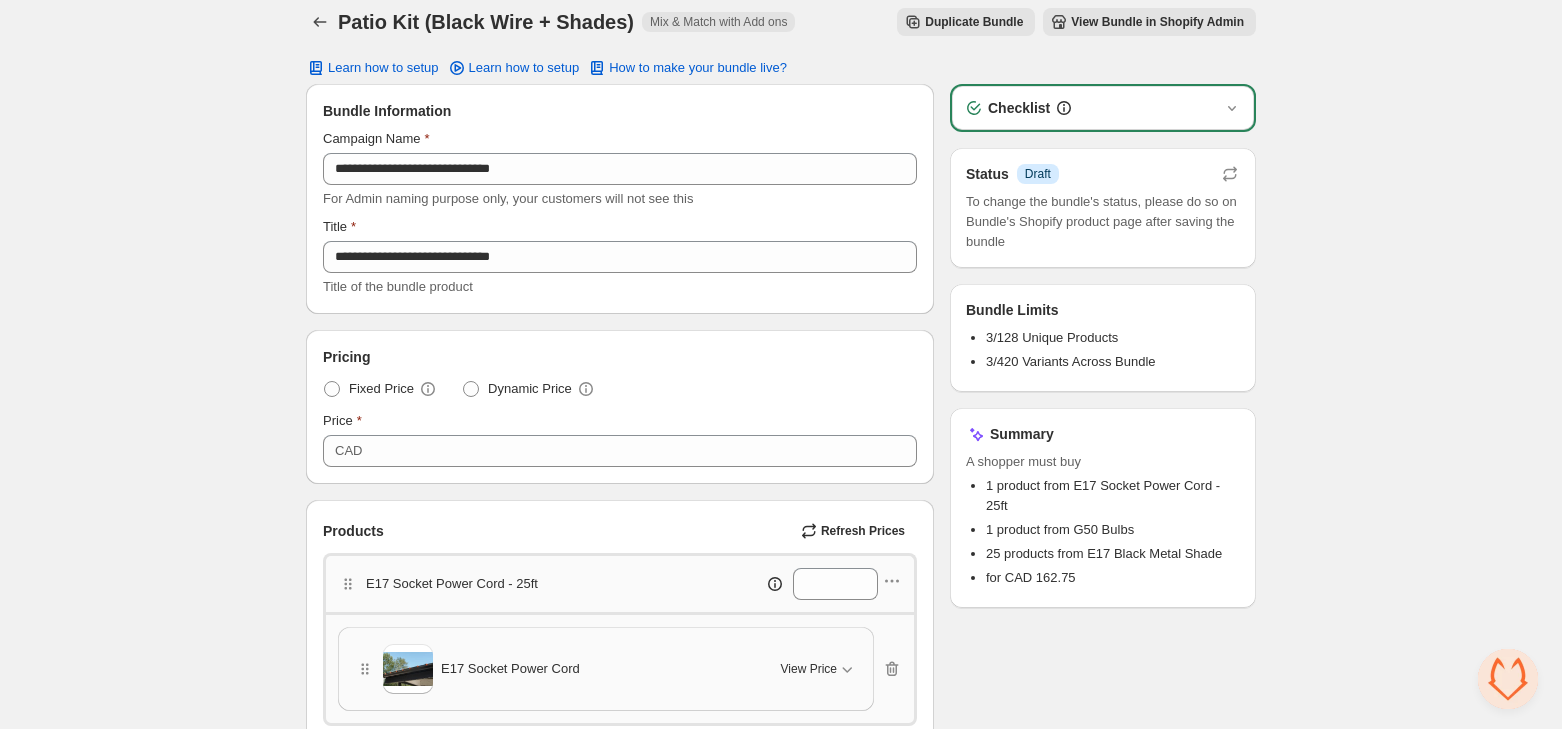 scroll, scrollTop: 0, scrollLeft: 0, axis: both 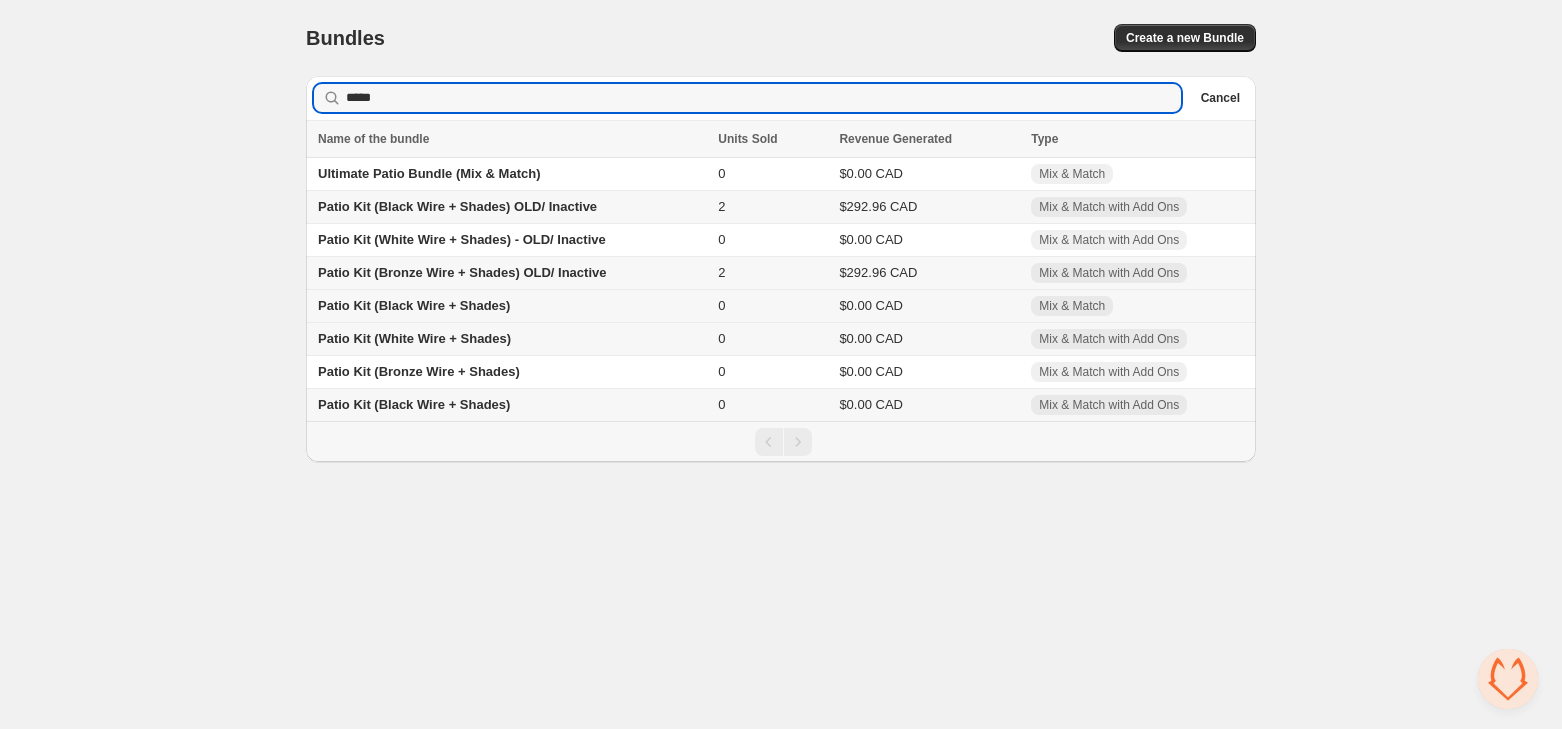 type on "*****" 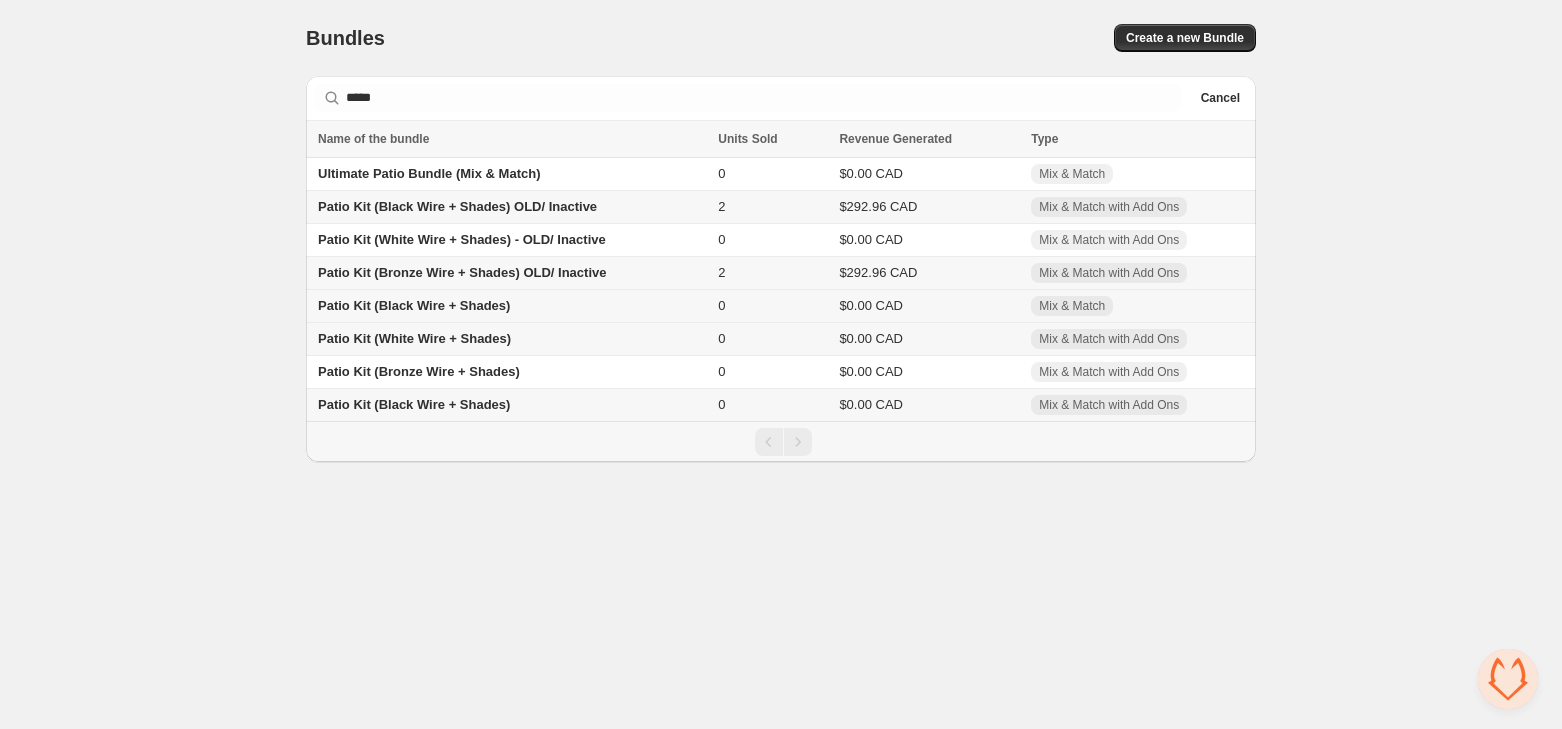 click on "Patio Kit (Black Wire + Shades)" at bounding box center (414, 305) 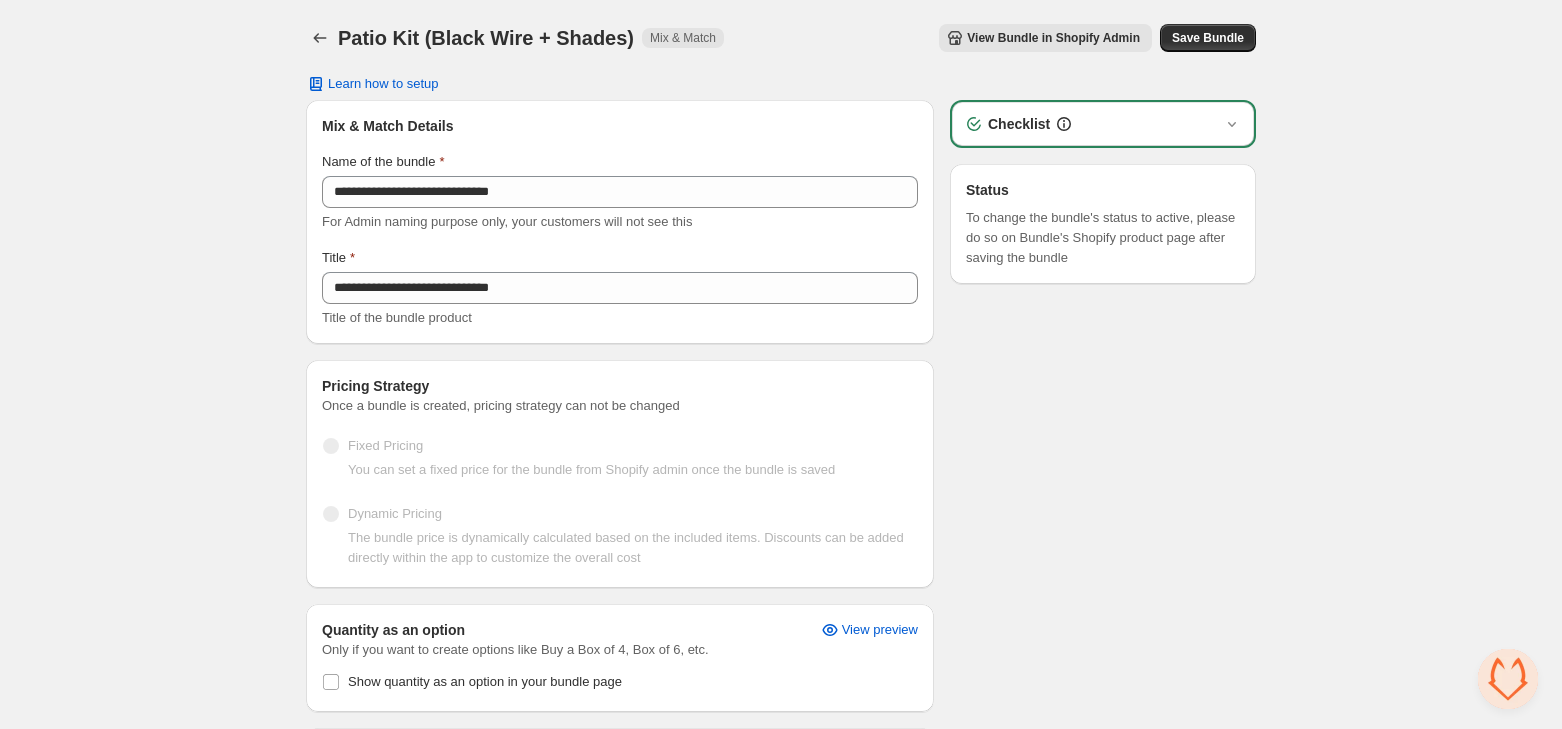 scroll, scrollTop: 690, scrollLeft: 0, axis: vertical 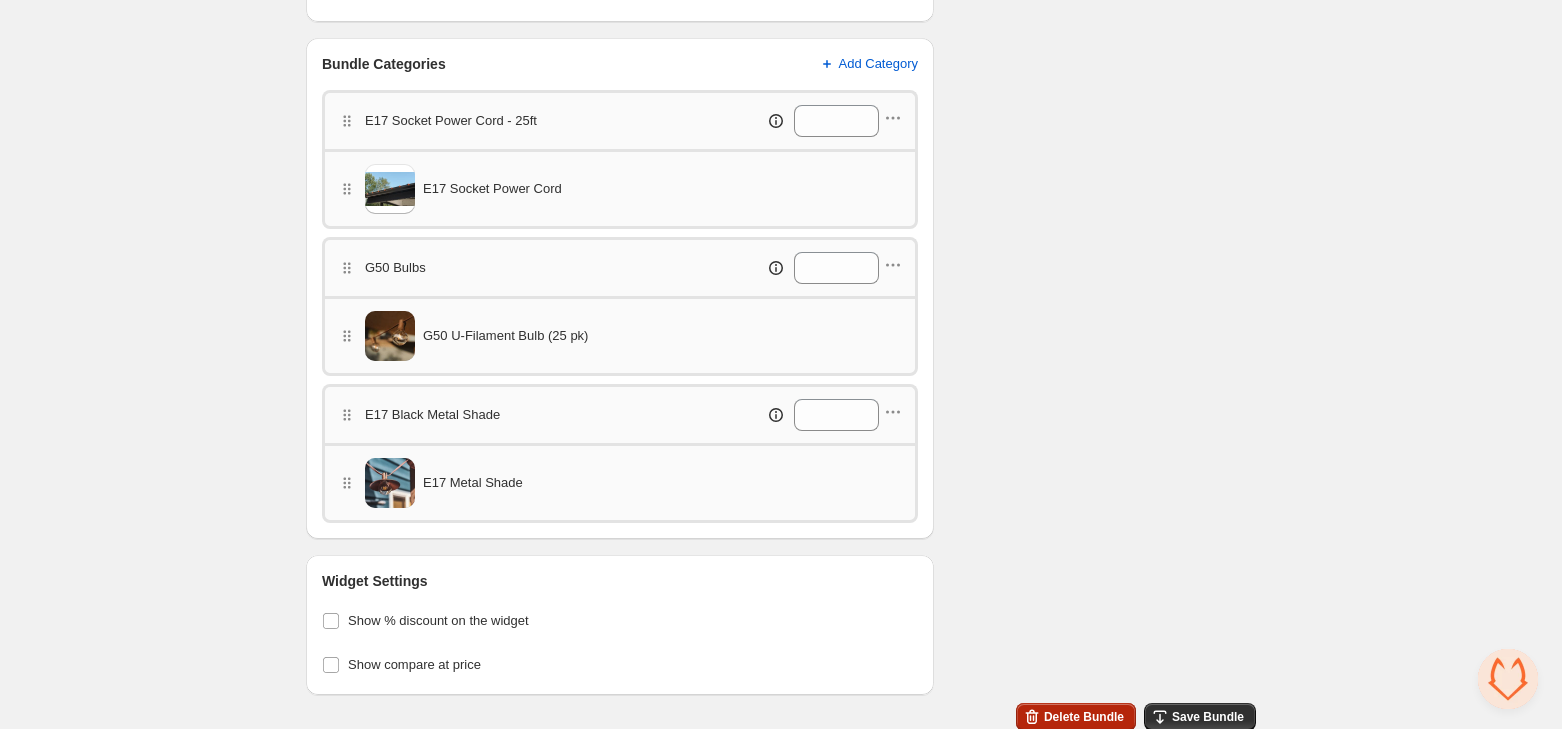 click on "Delete Bundle" at bounding box center [1076, 717] 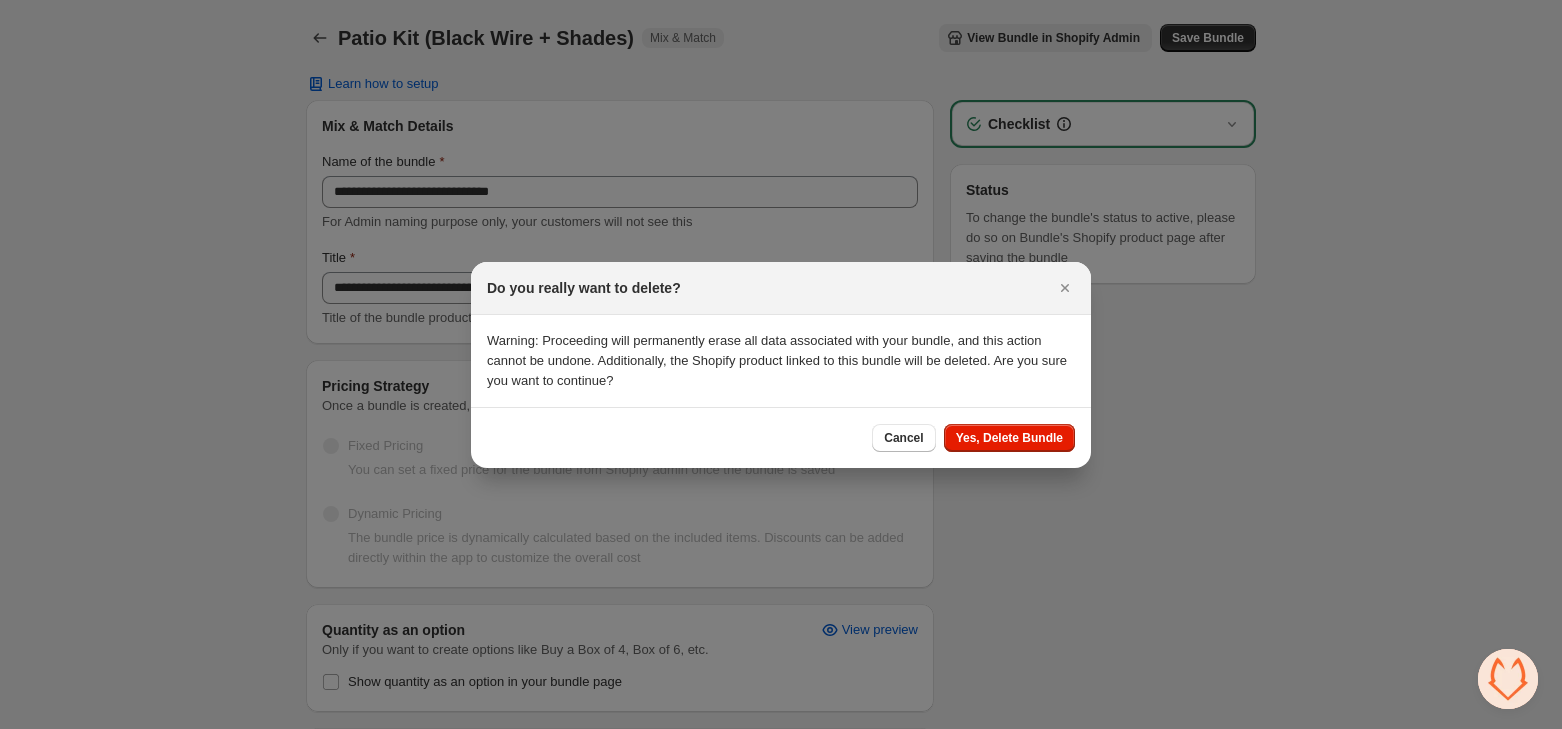 scroll, scrollTop: 690, scrollLeft: 0, axis: vertical 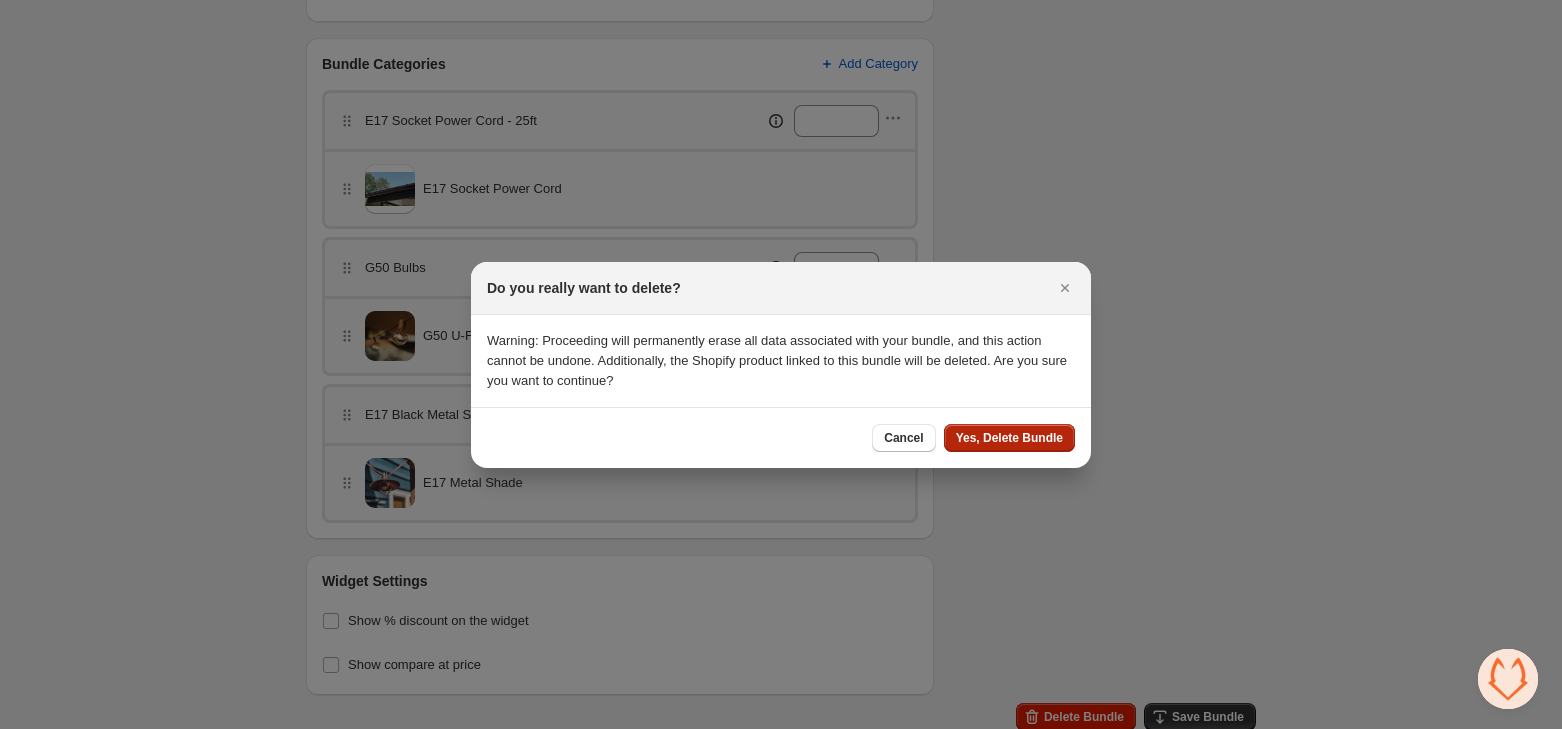 click on "Yes, Delete Bundle" at bounding box center (1009, 438) 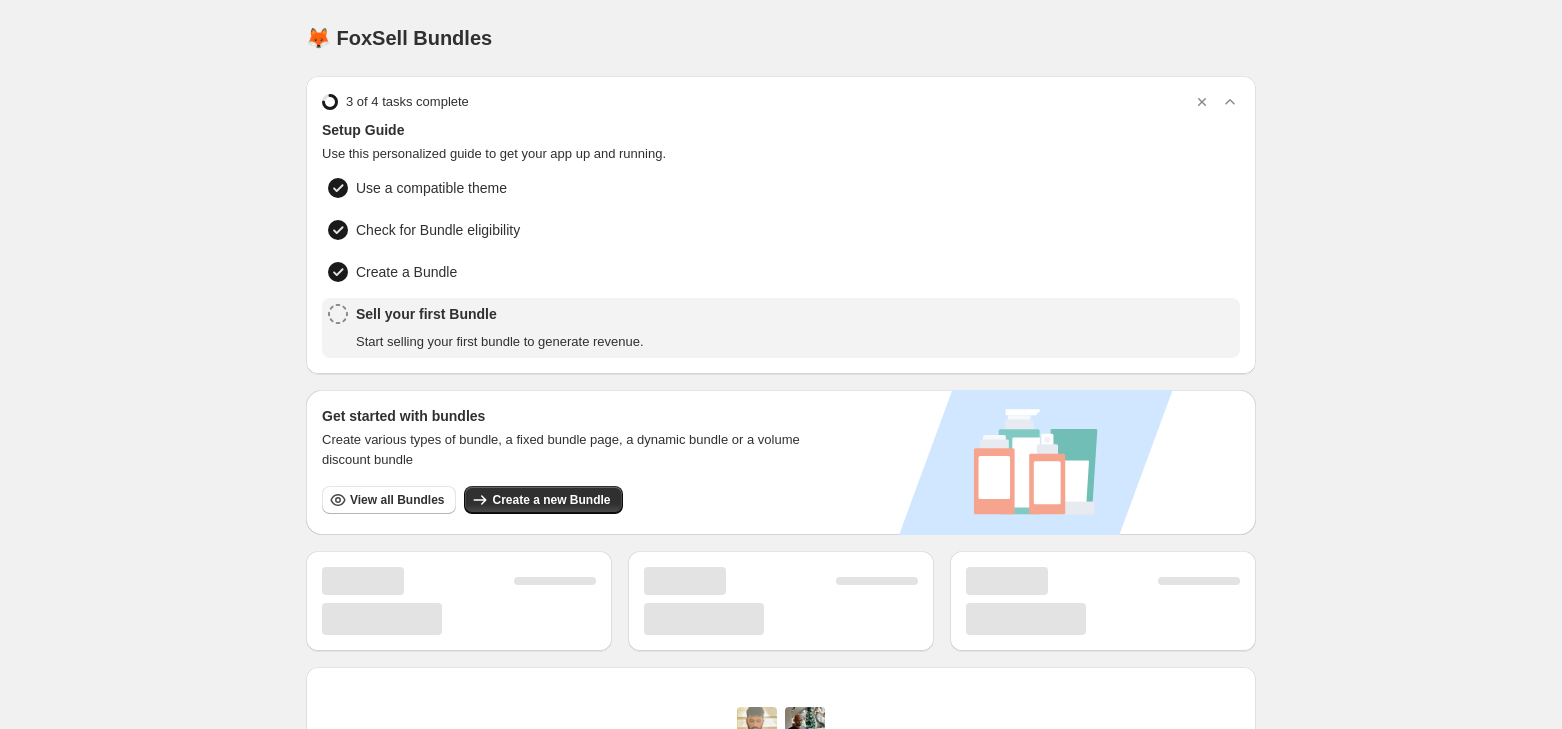 scroll, scrollTop: 0, scrollLeft: 0, axis: both 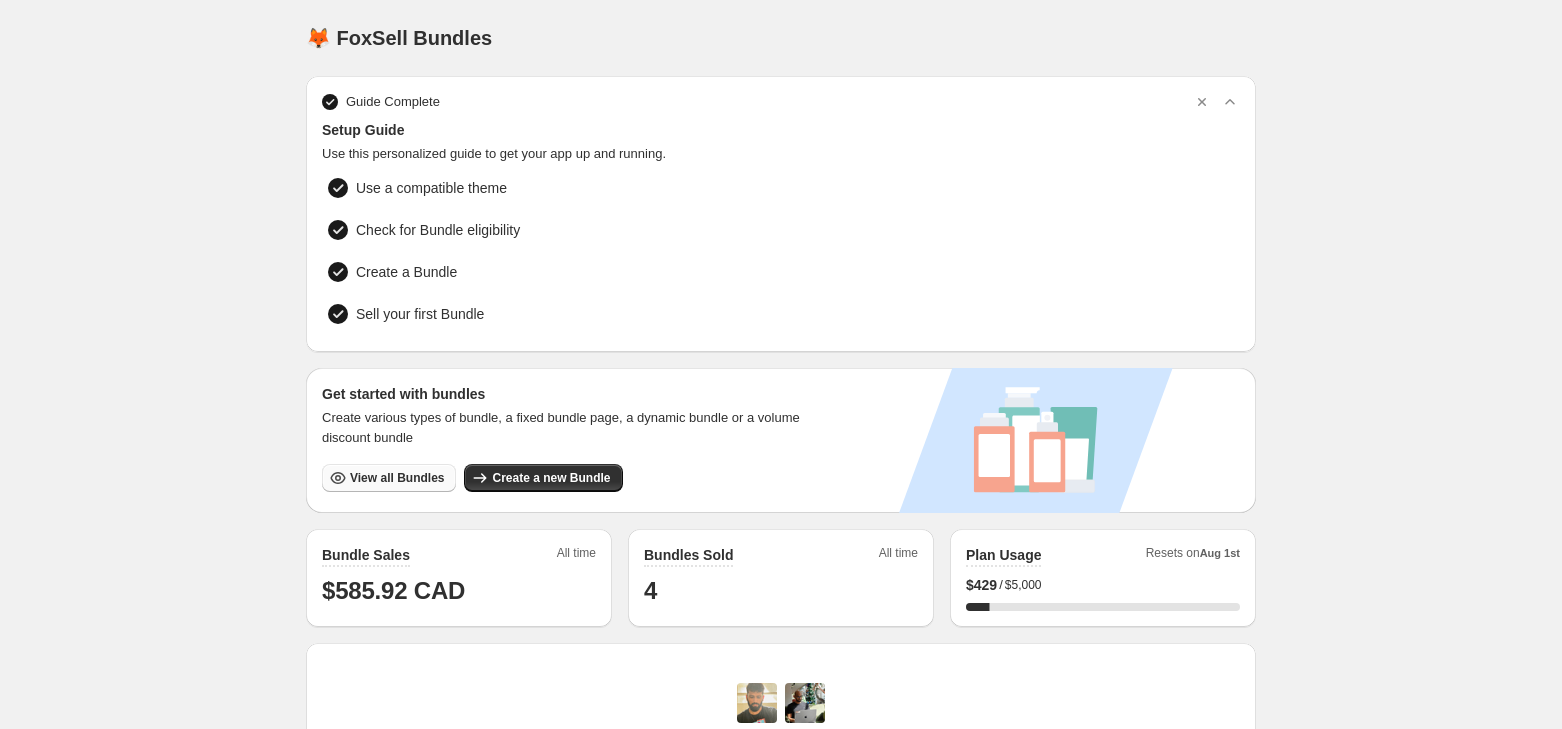 click on "View all Bundles" at bounding box center [397, 478] 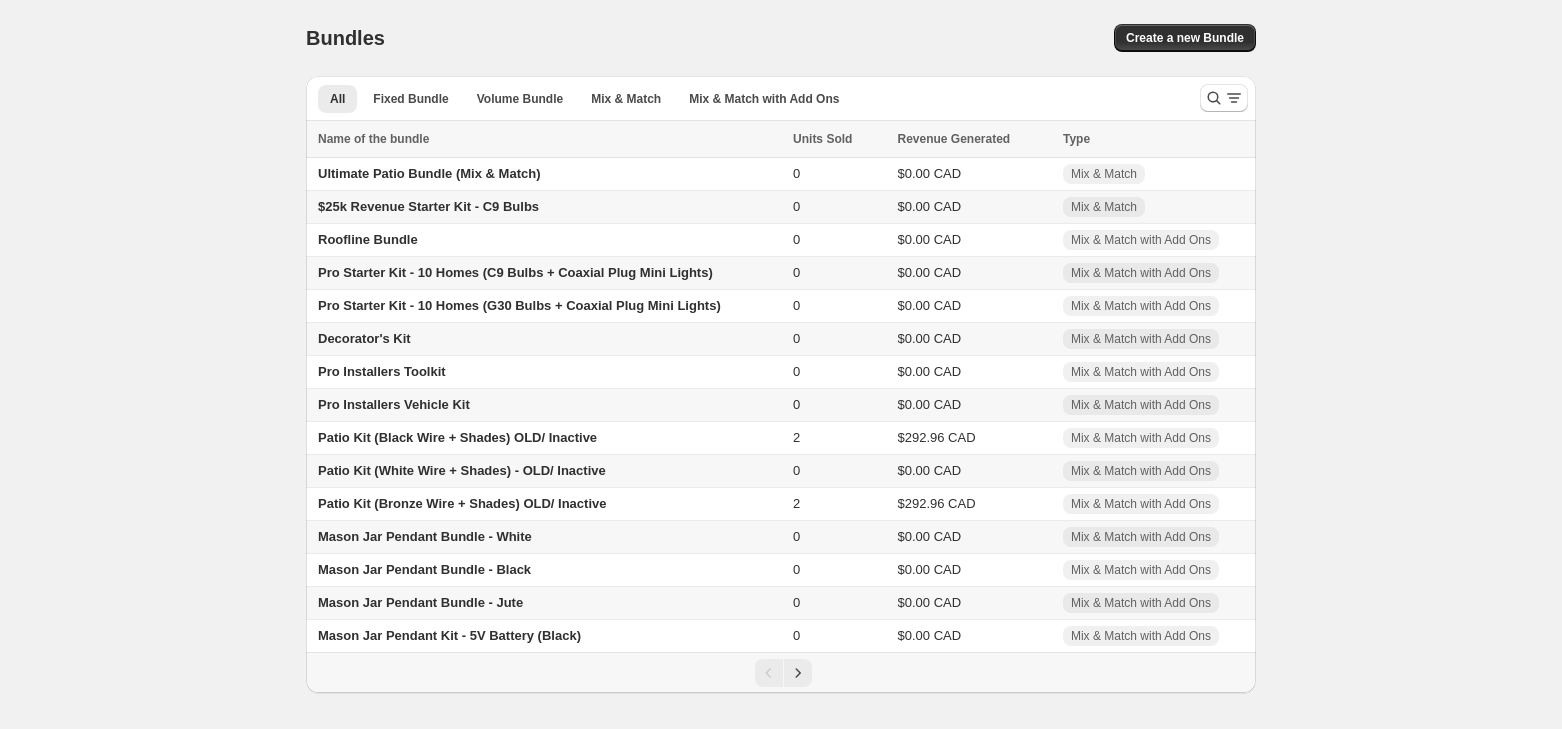 scroll, scrollTop: 0, scrollLeft: 0, axis: both 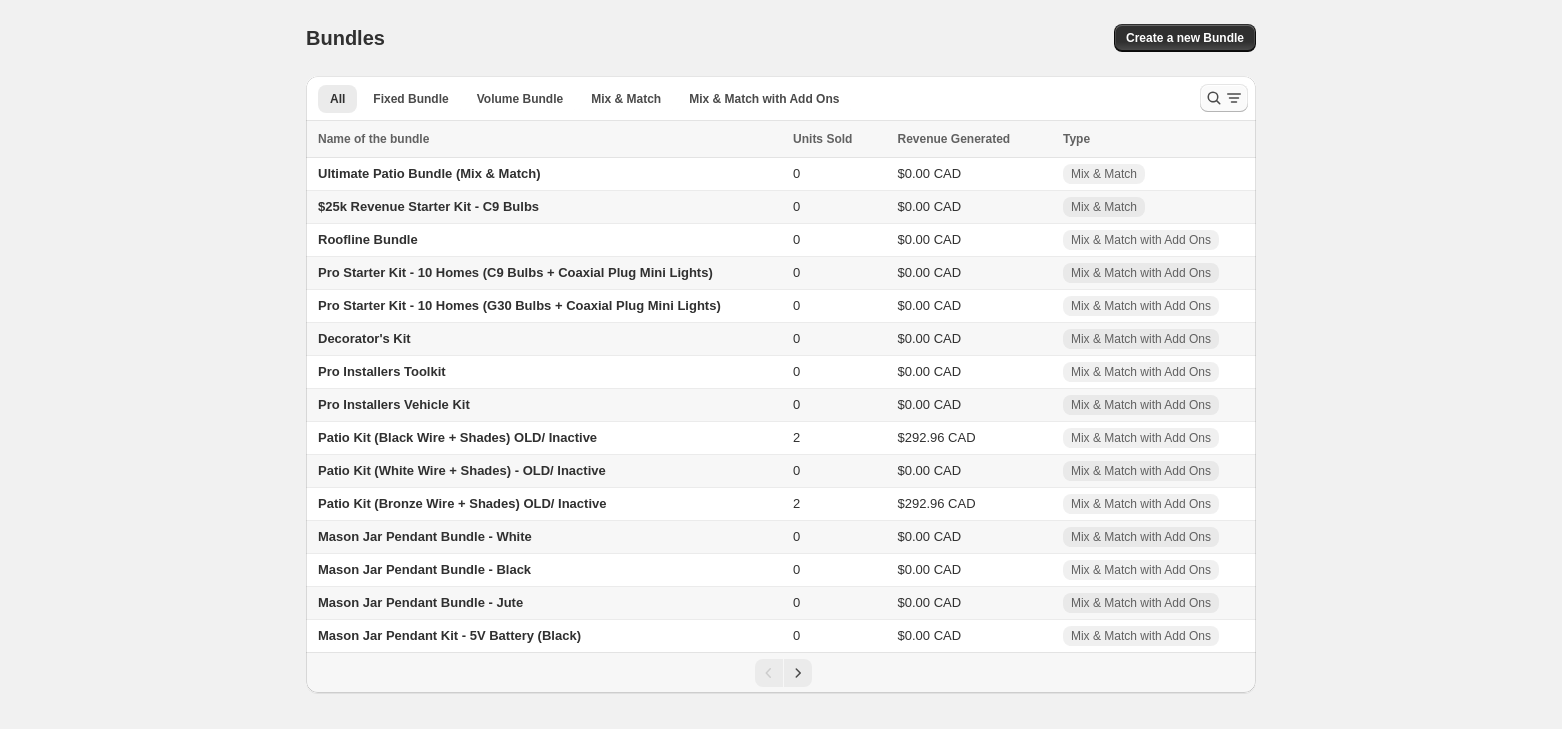 click 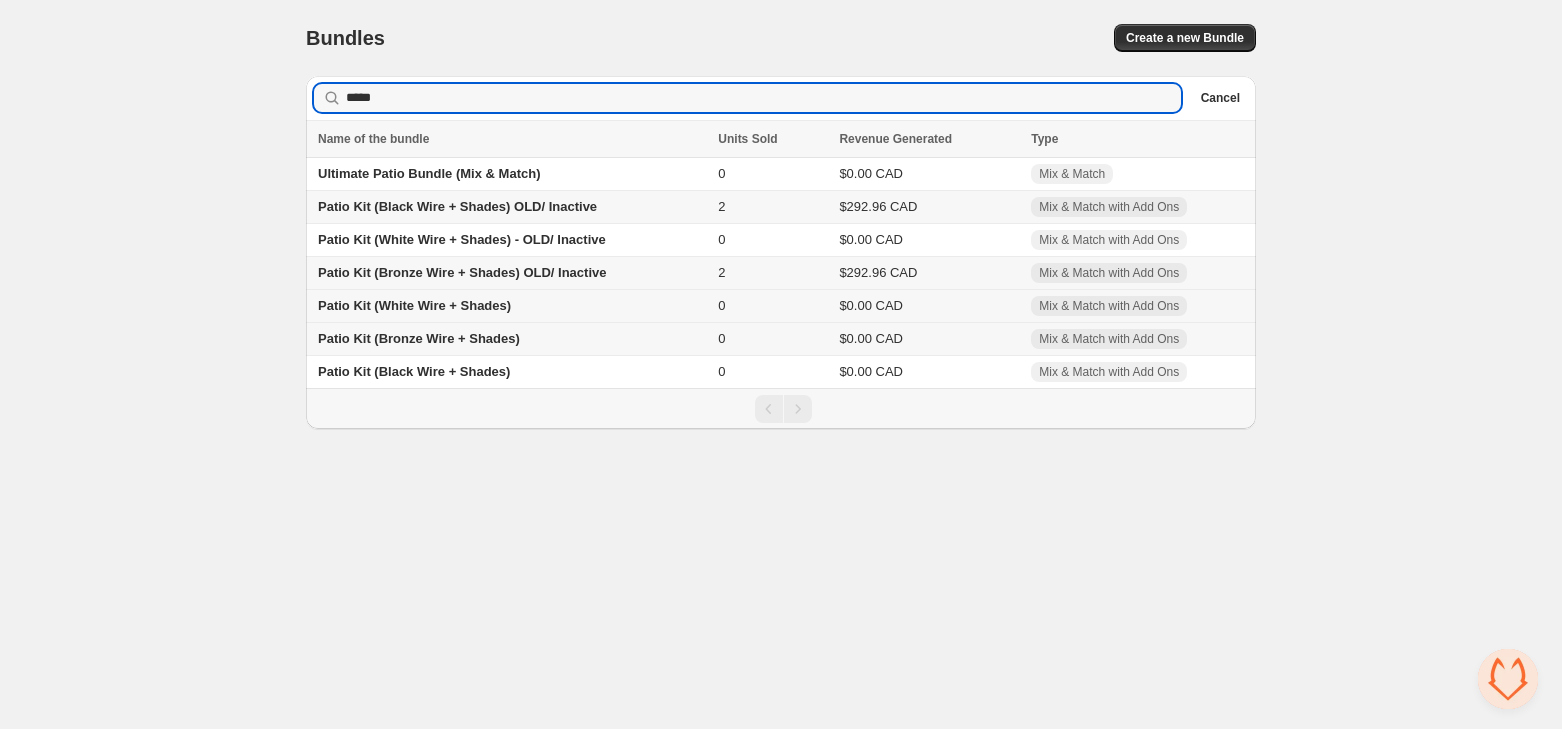 type on "*****" 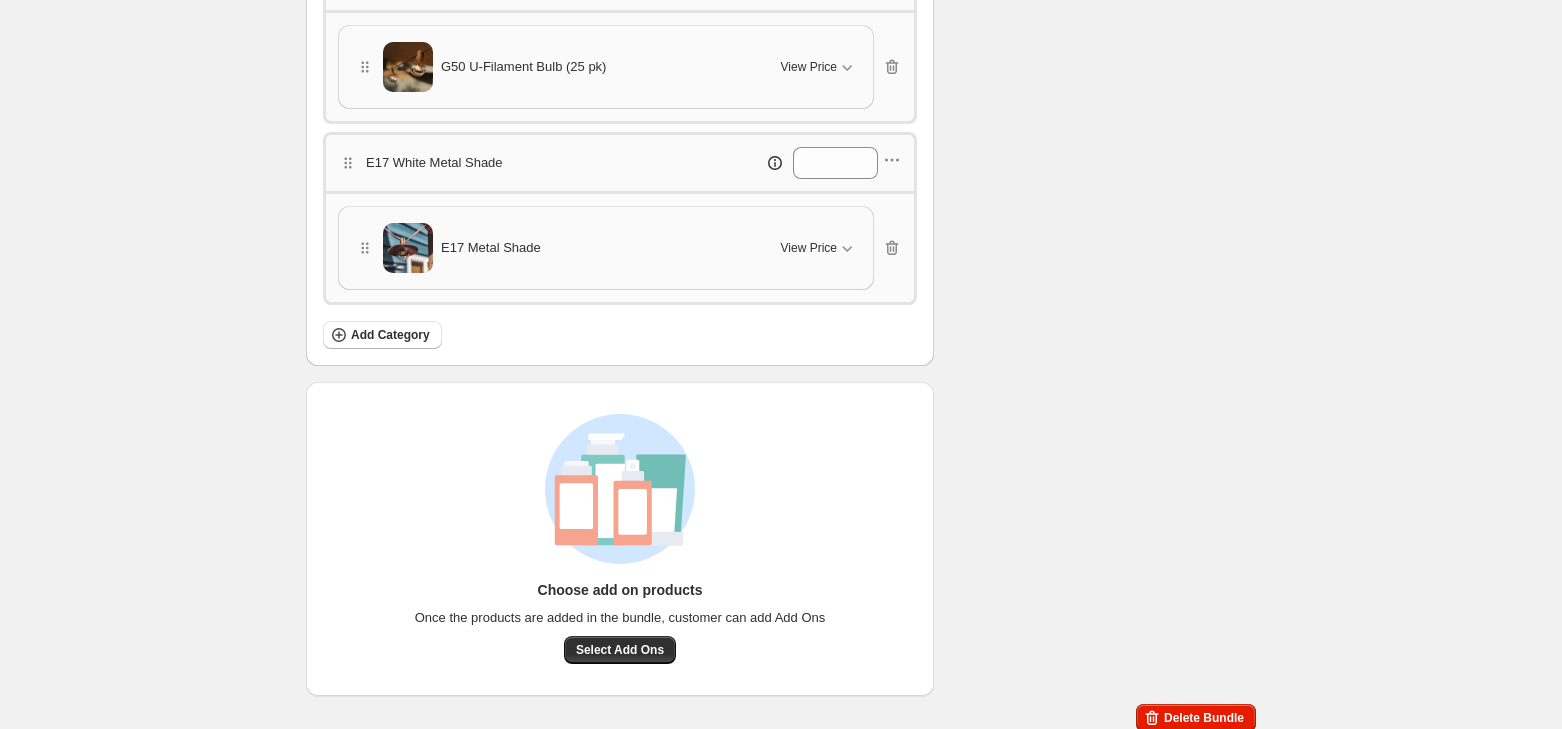 scroll, scrollTop: 799, scrollLeft: 0, axis: vertical 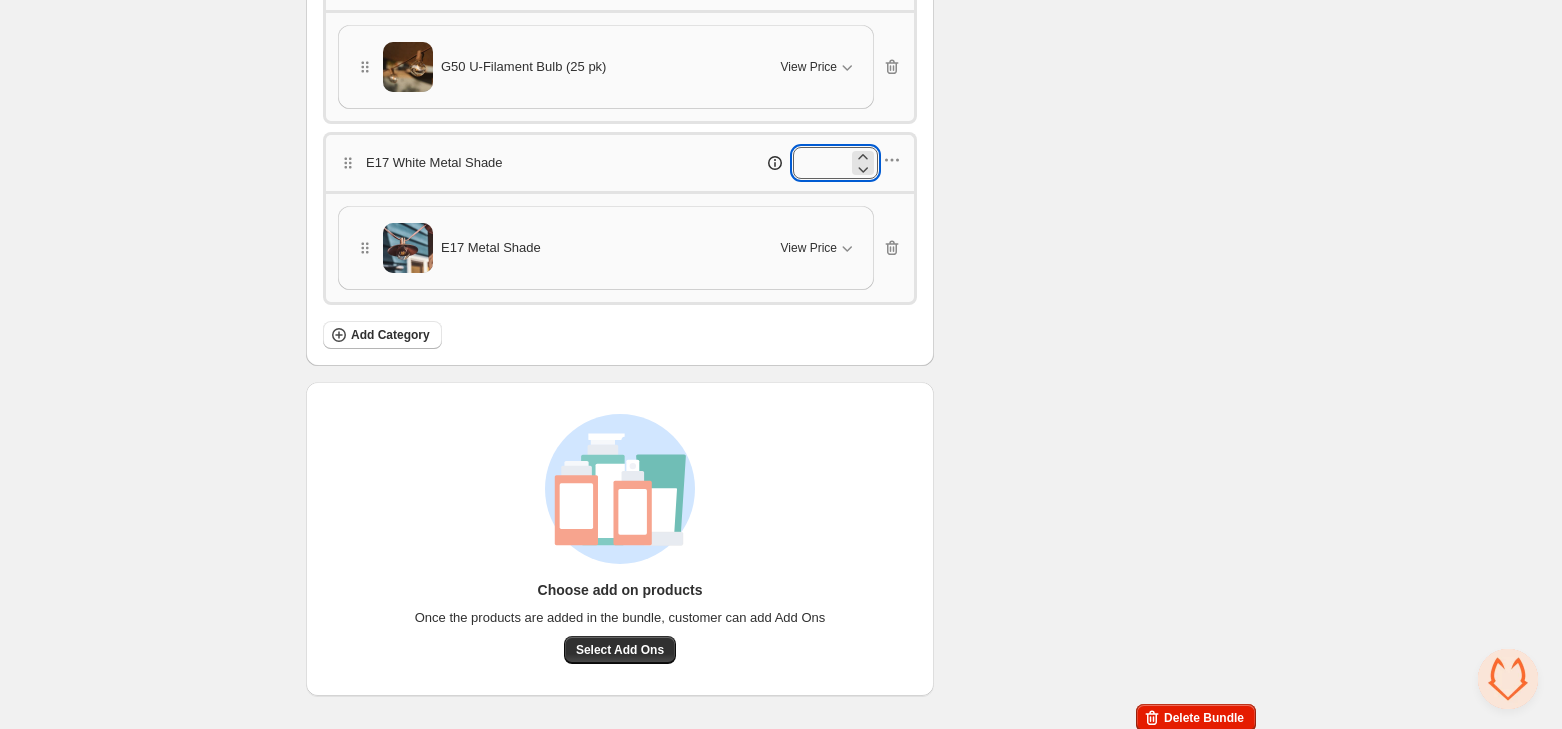 click on "*" at bounding box center [820, 163] 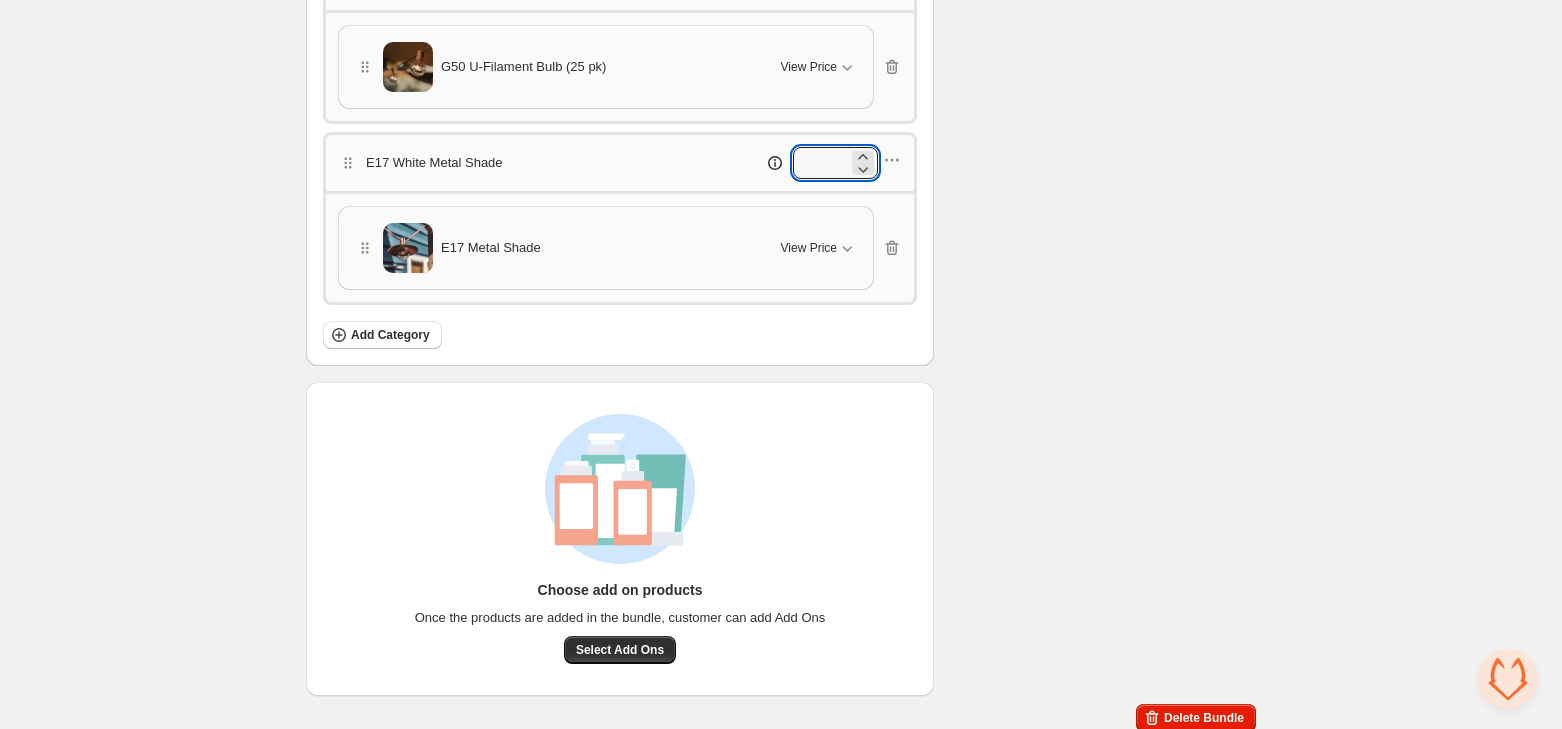 type on "**" 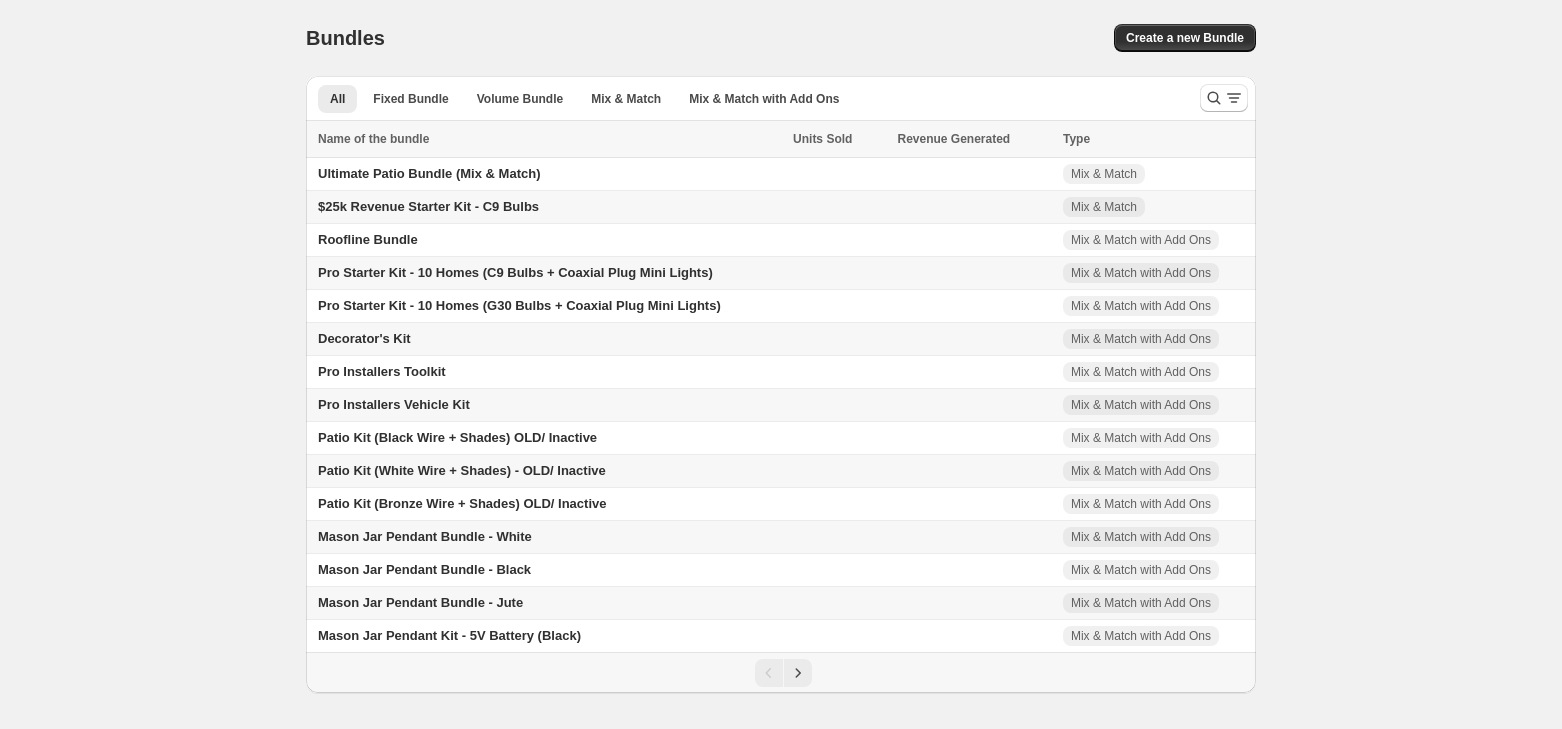 scroll, scrollTop: 0, scrollLeft: 0, axis: both 